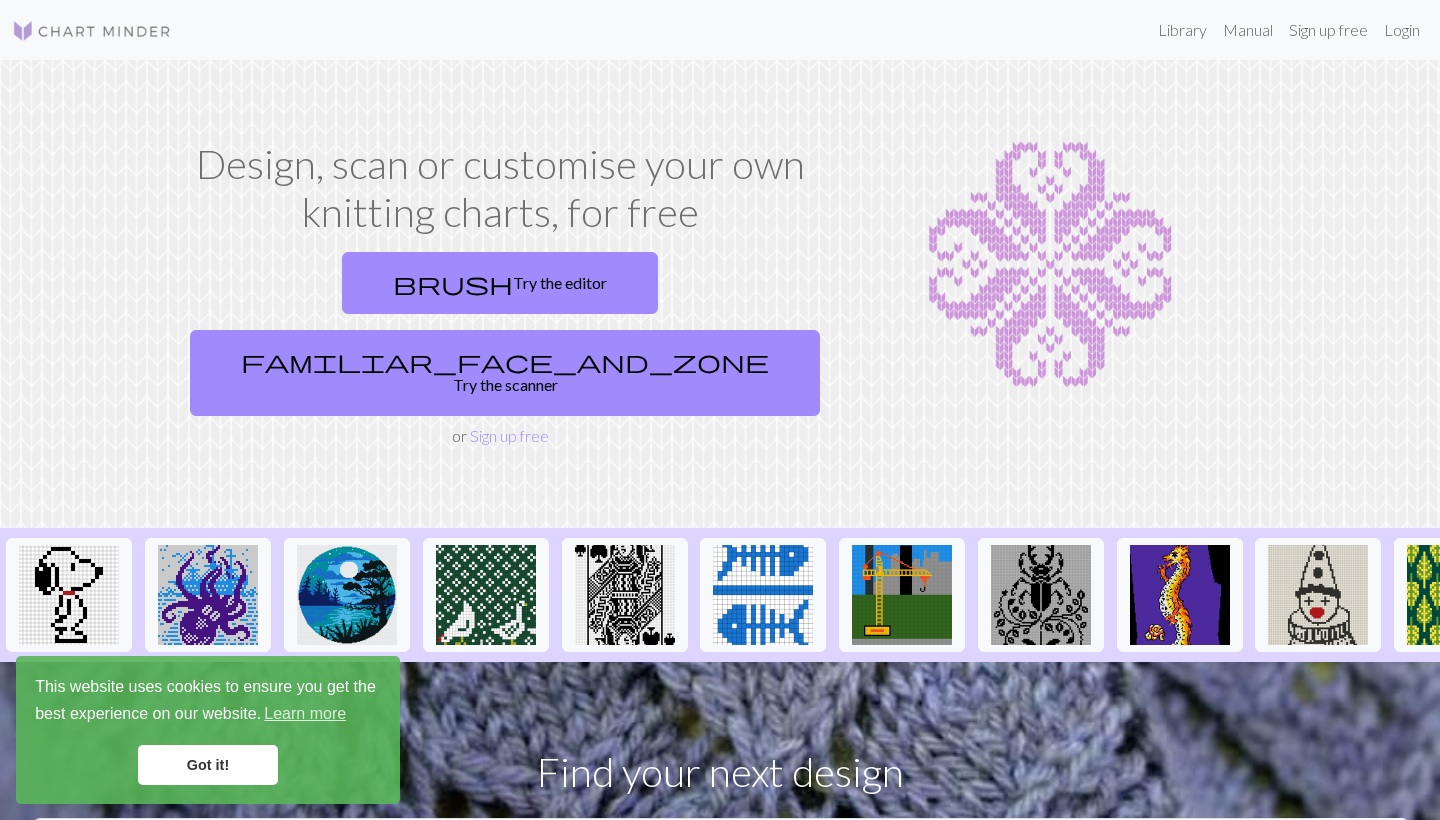 scroll, scrollTop: 0, scrollLeft: 0, axis: both 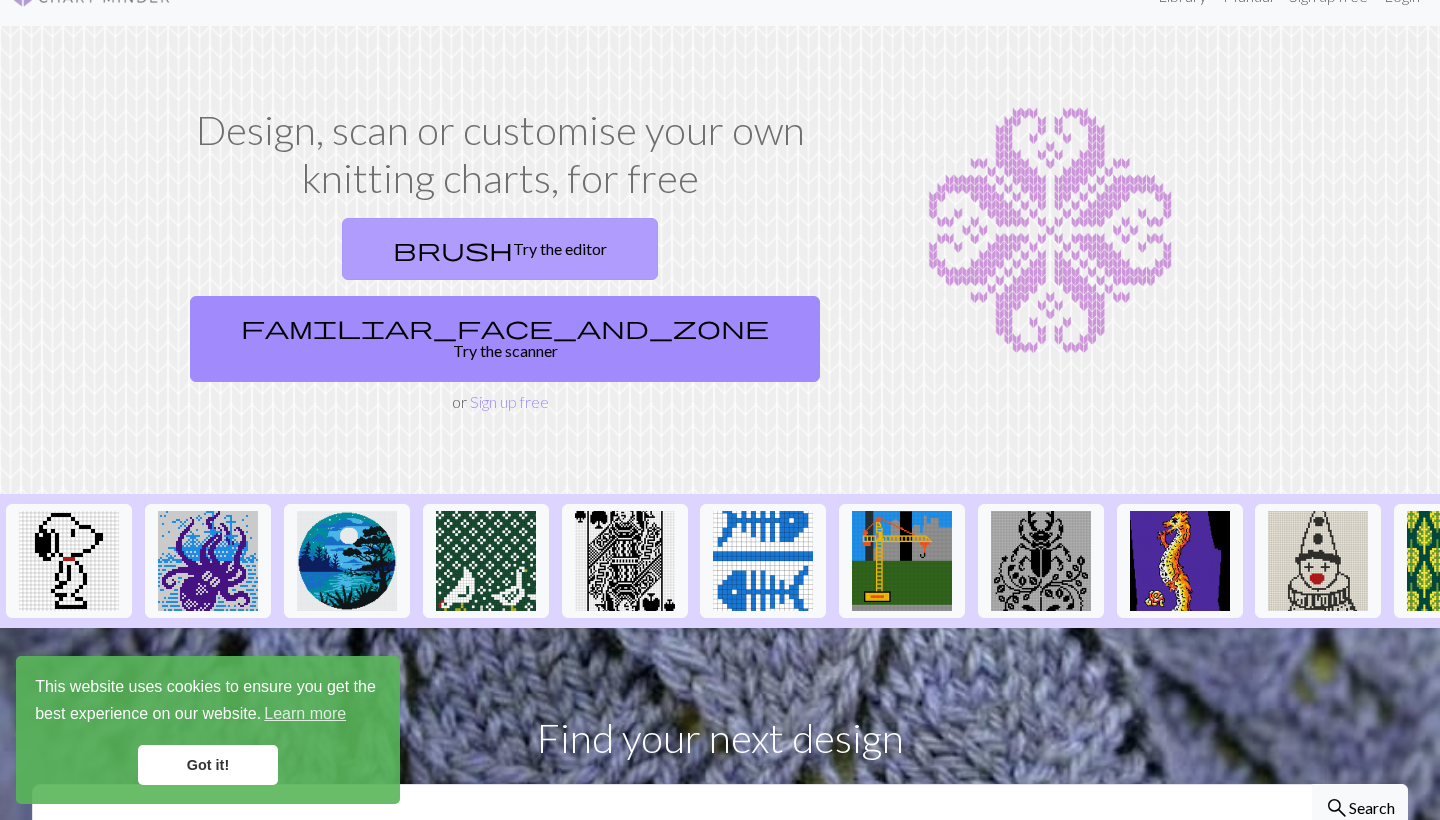 click on "brush  Try the editor" at bounding box center (500, 249) 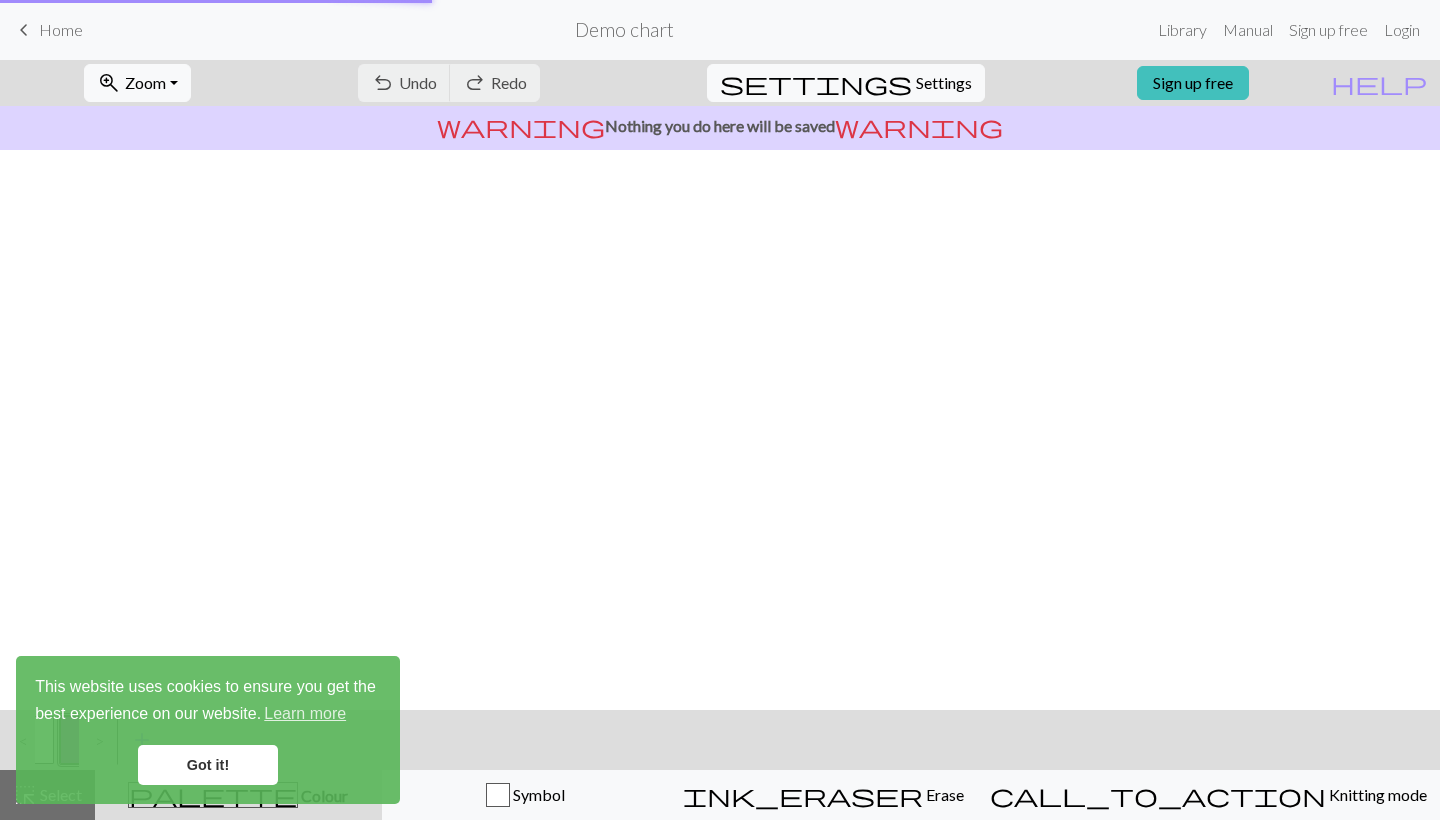 scroll, scrollTop: 0, scrollLeft: 0, axis: both 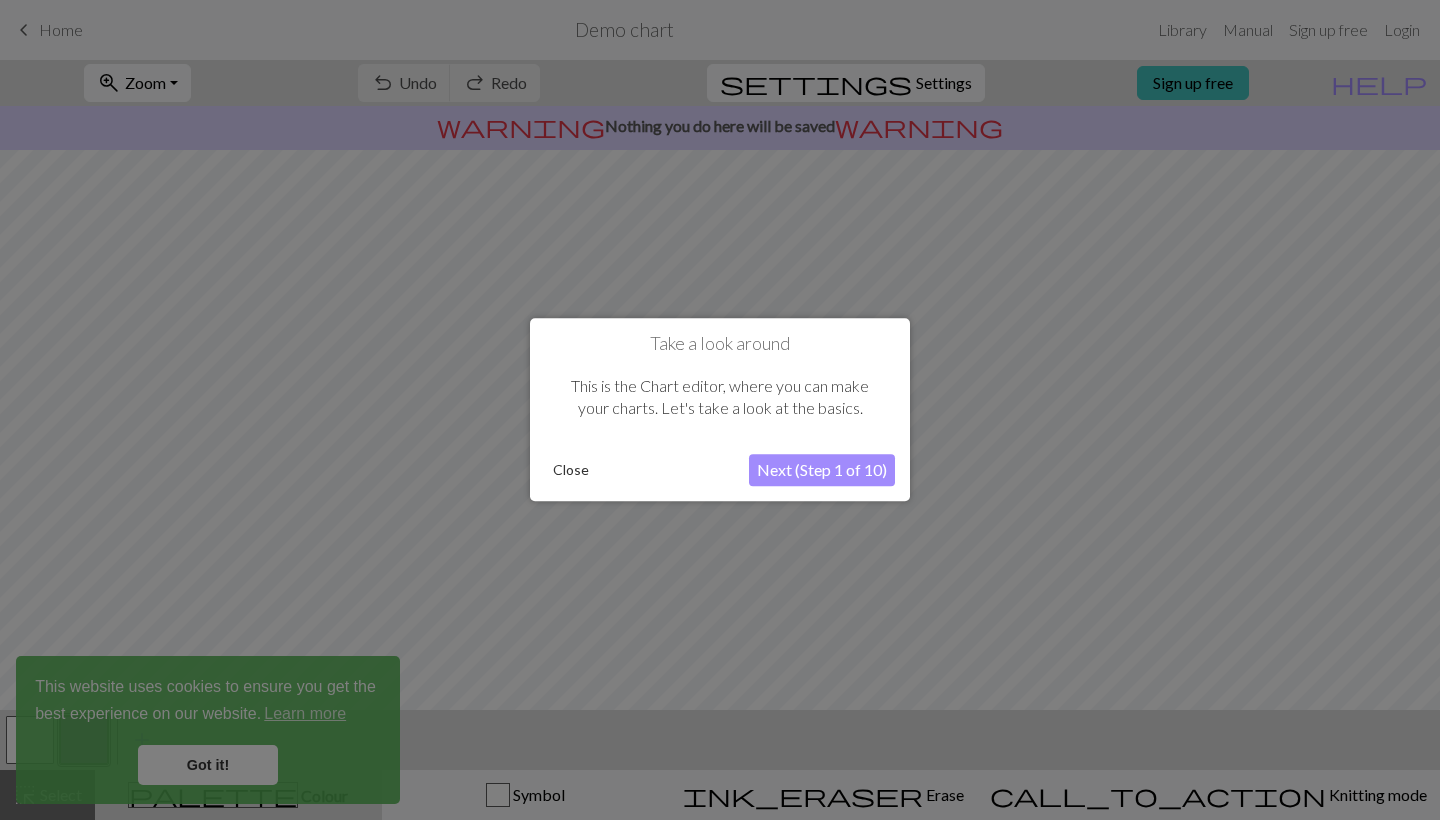 click on "Next (Step 1 of 10)" at bounding box center [822, 471] 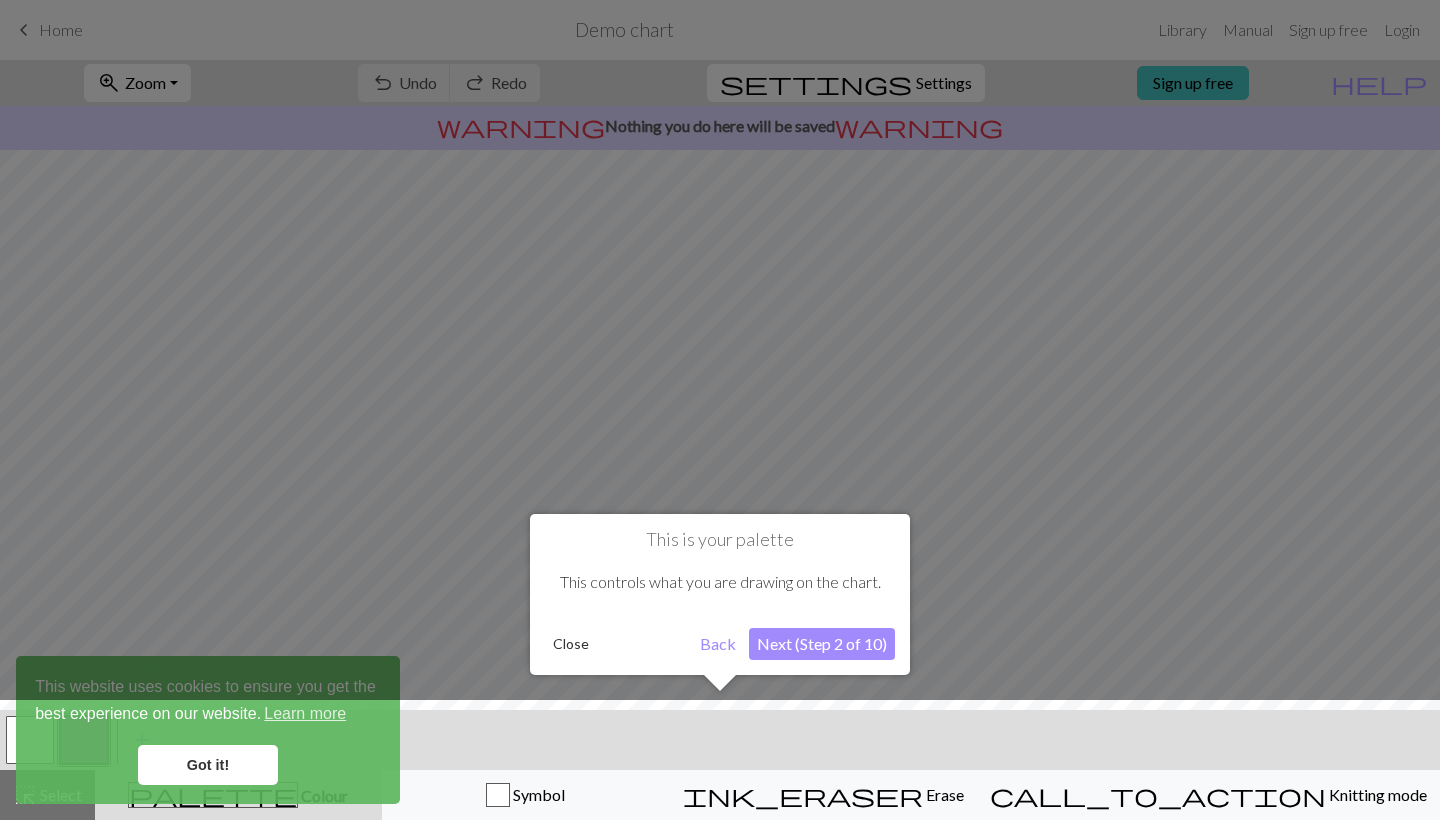 click on "Next (Step 2 of 10)" at bounding box center [822, 644] 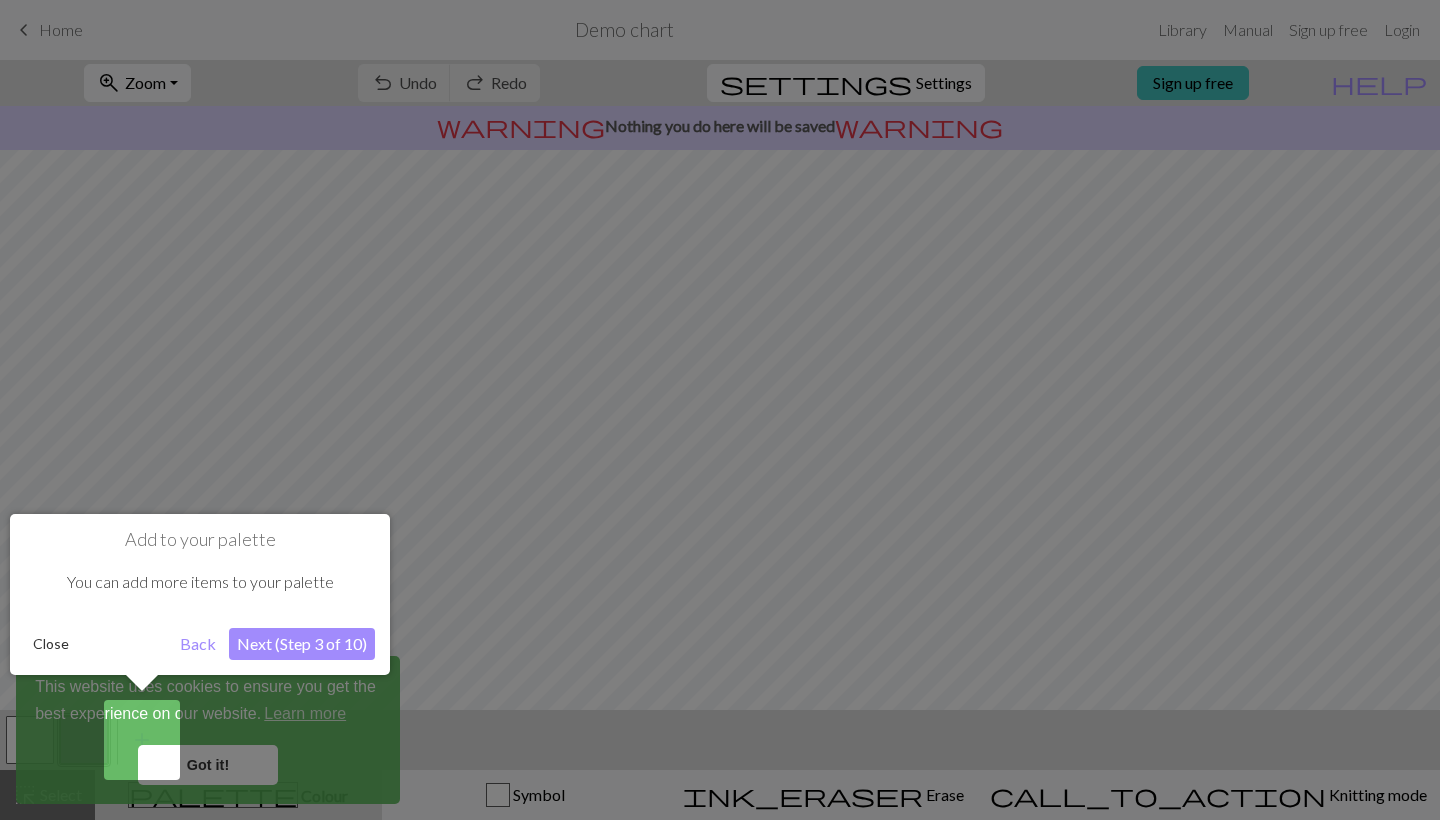 click on "Next (Step 3 of 10)" at bounding box center [302, 644] 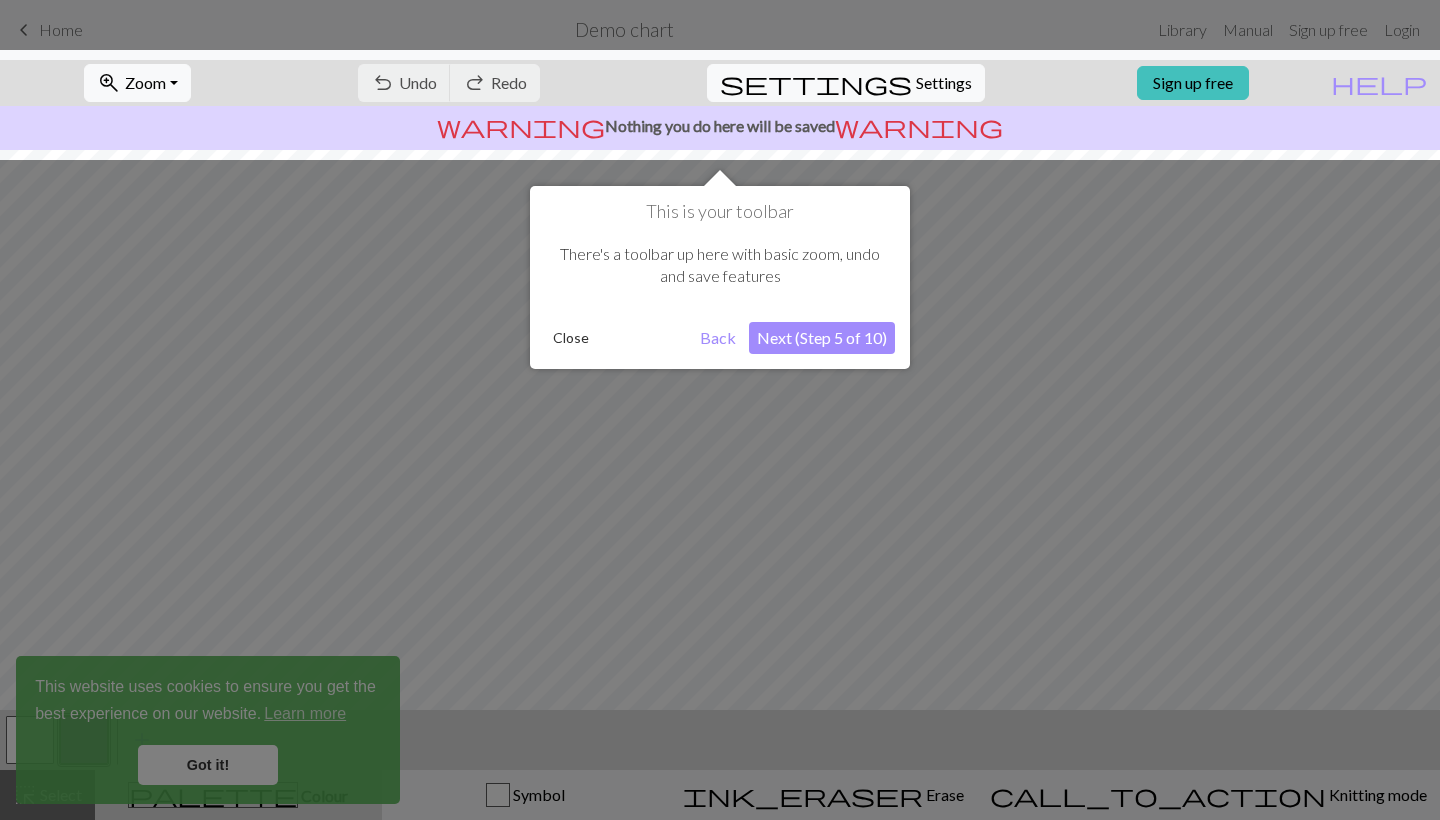 click on "Next (Step 5 of 10)" at bounding box center (822, 338) 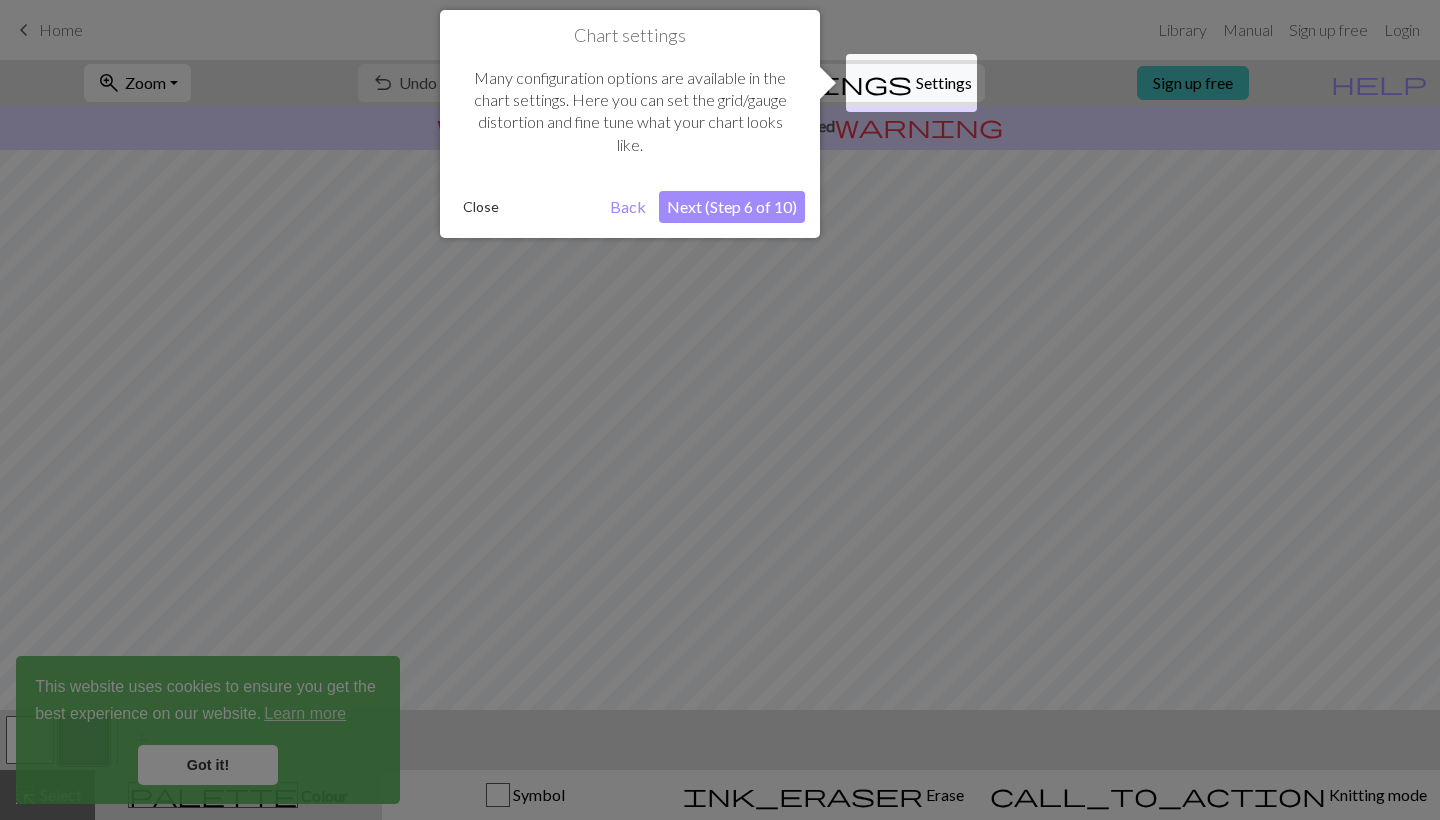 click on "Next (Step 6 of 10)" at bounding box center [732, 207] 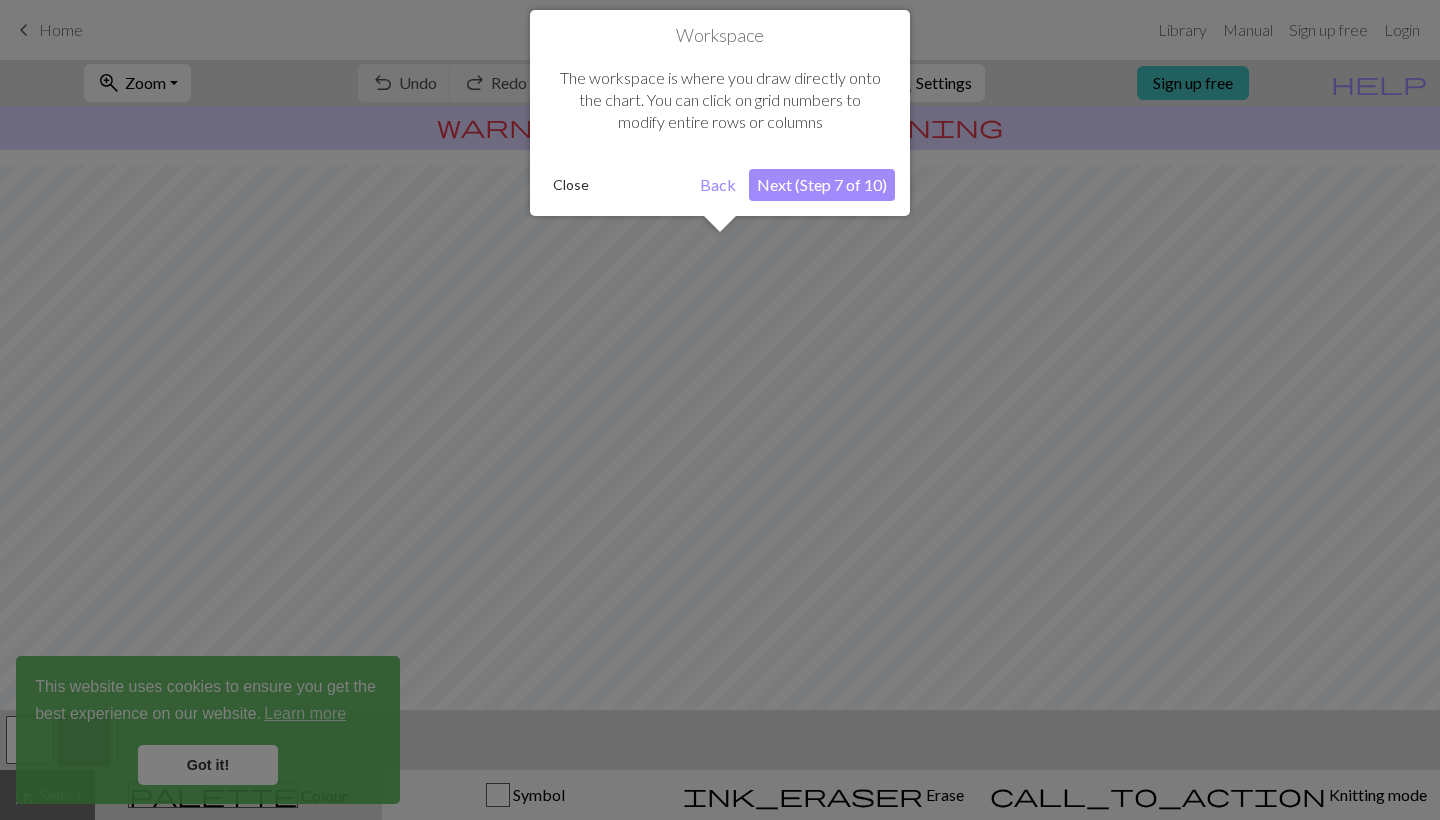scroll, scrollTop: 120, scrollLeft: 0, axis: vertical 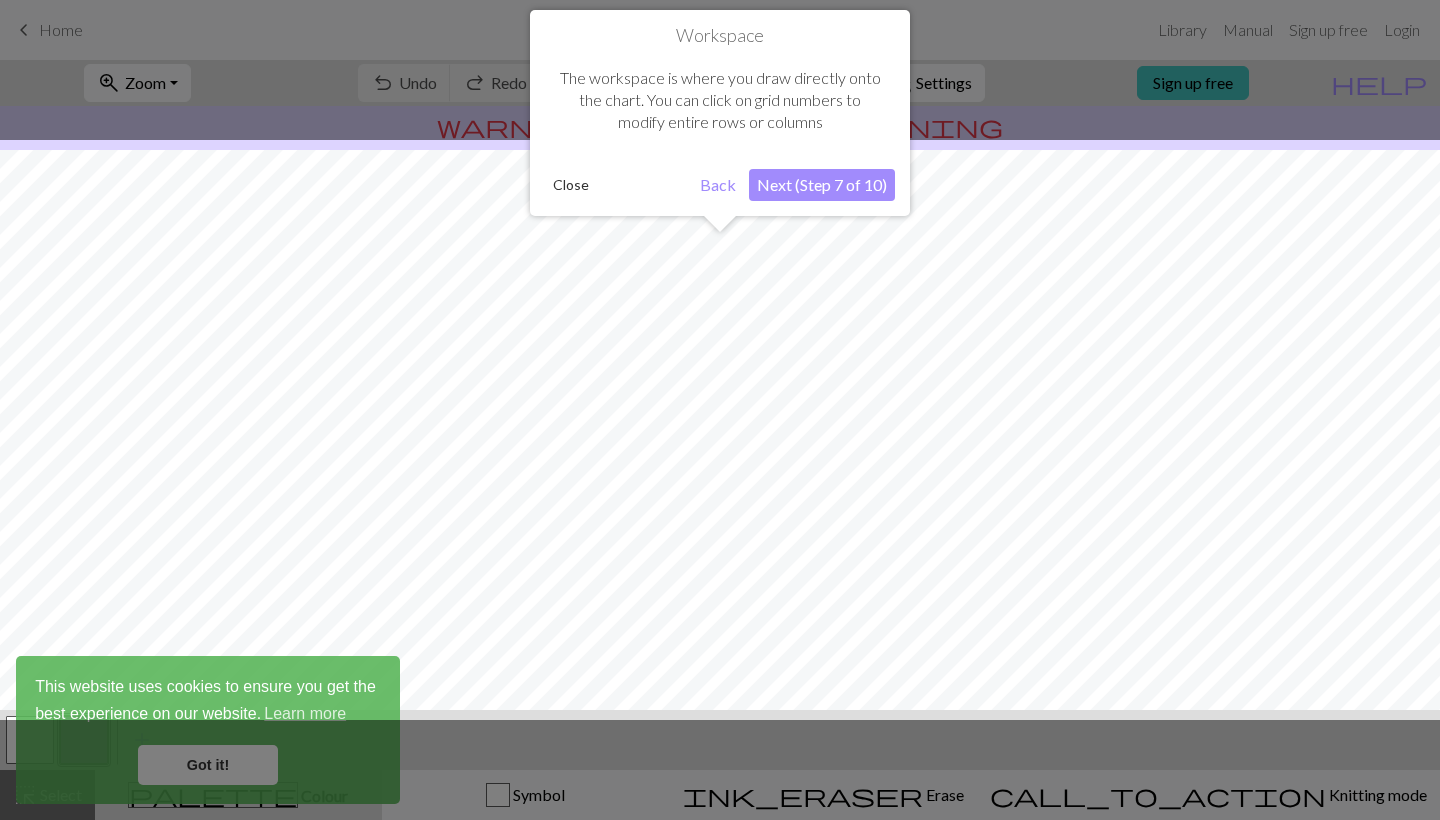 click on "Next (Step 7 of 10)" at bounding box center [822, 185] 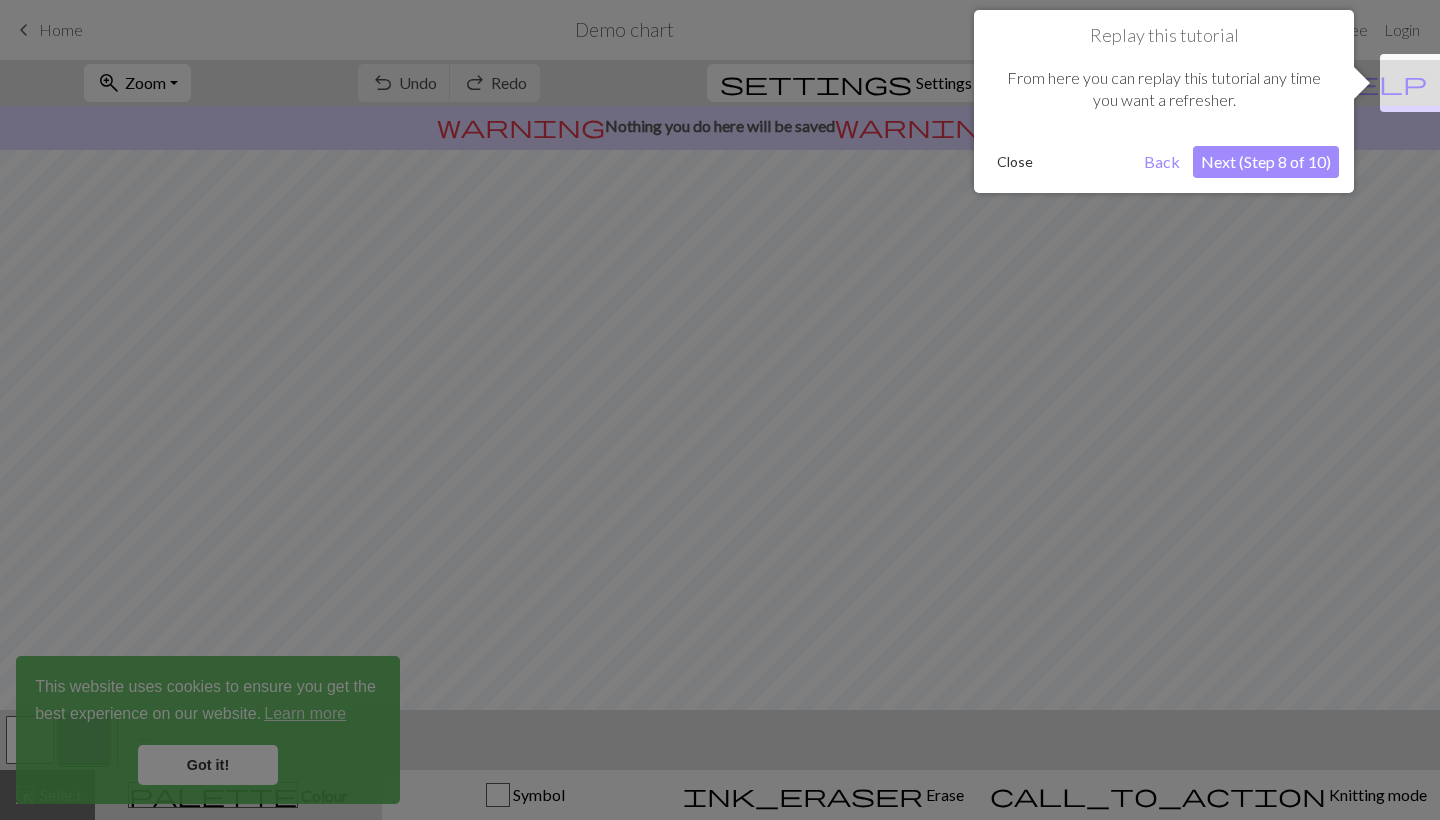 click on "Next (Step 8 of 10)" at bounding box center [1266, 162] 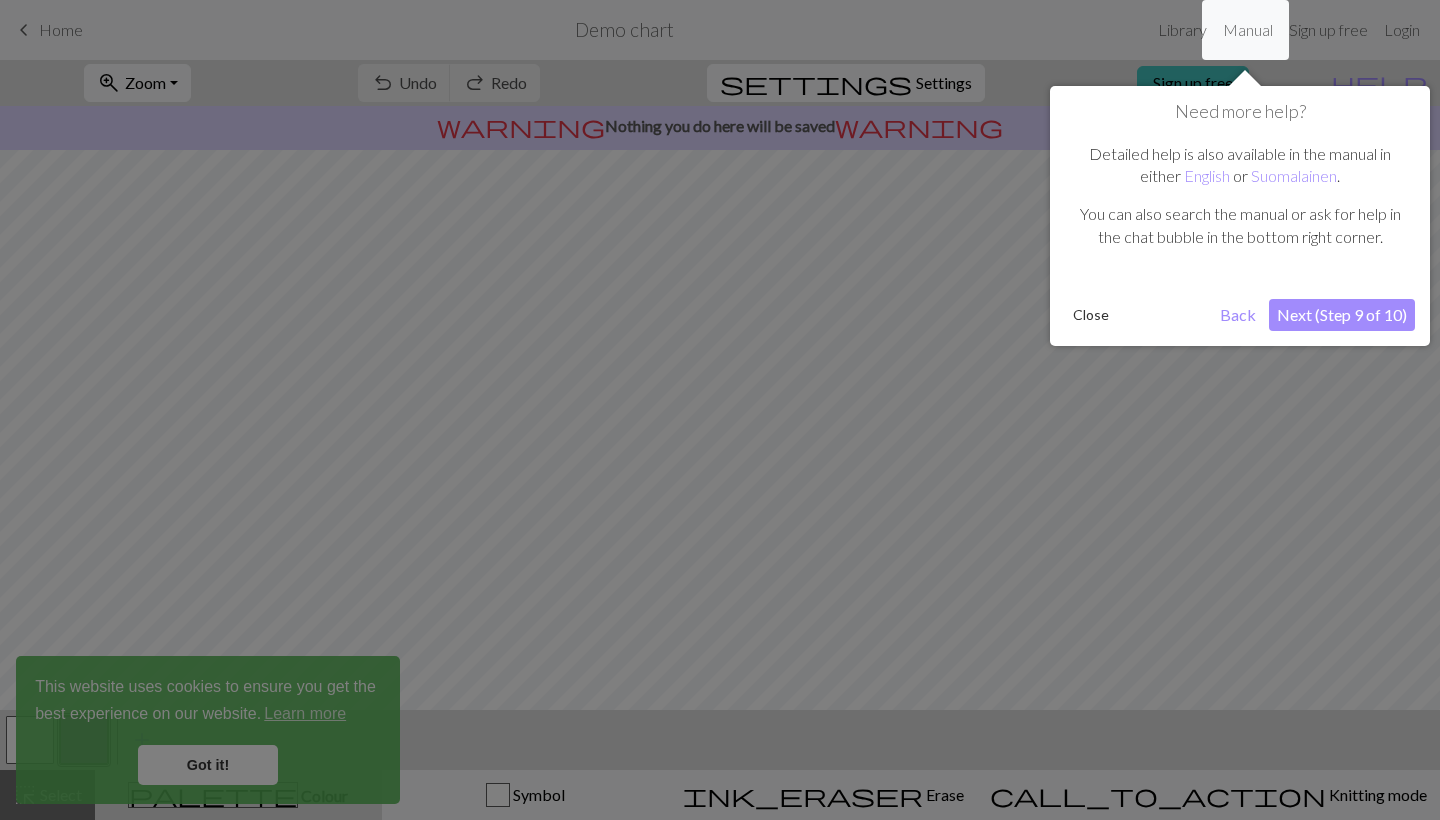 click on "Next (Step 9 of 10)" at bounding box center (1342, 315) 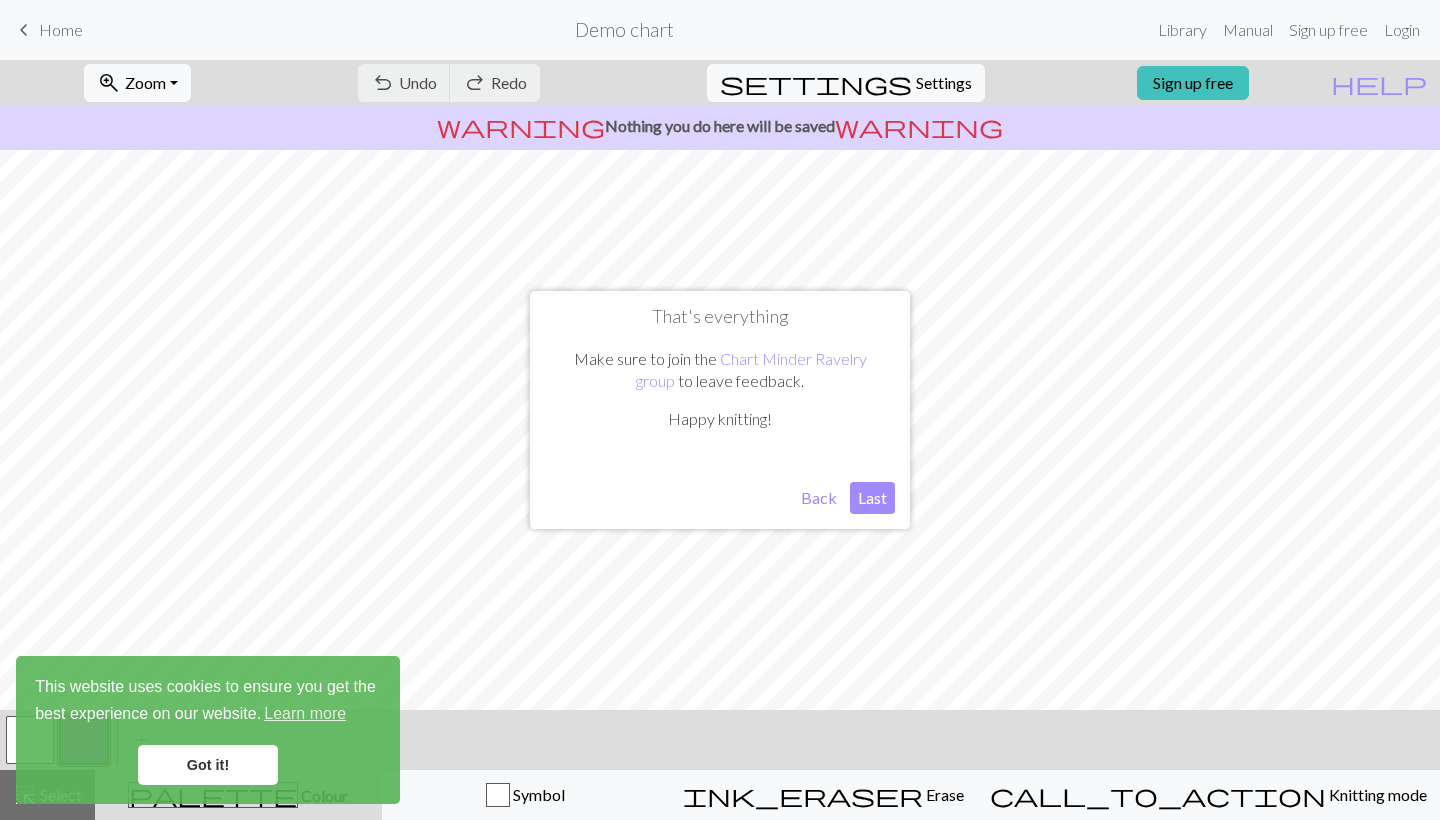click on "Last" at bounding box center [872, 498] 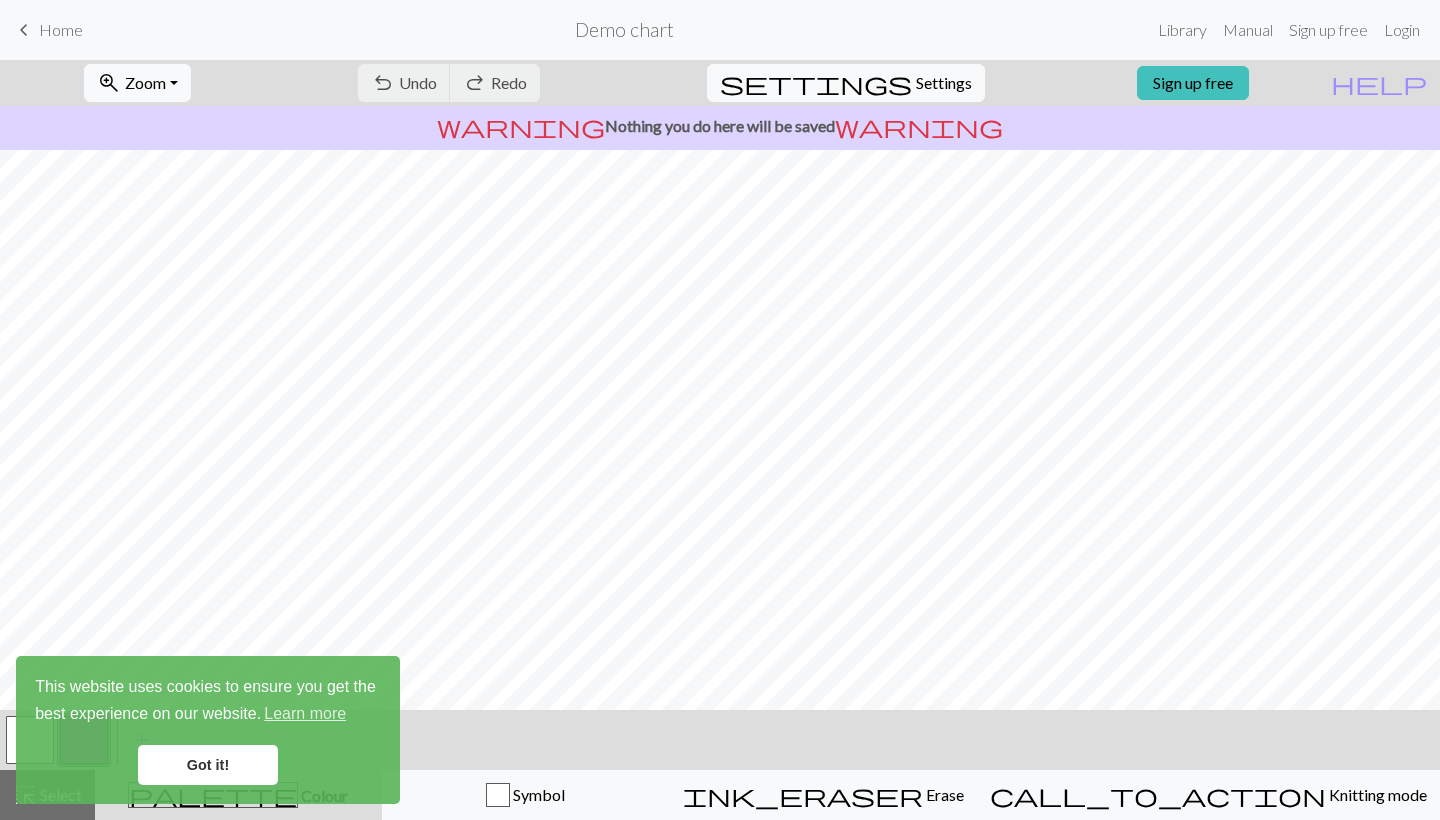 click on "Got it!" at bounding box center [208, 765] 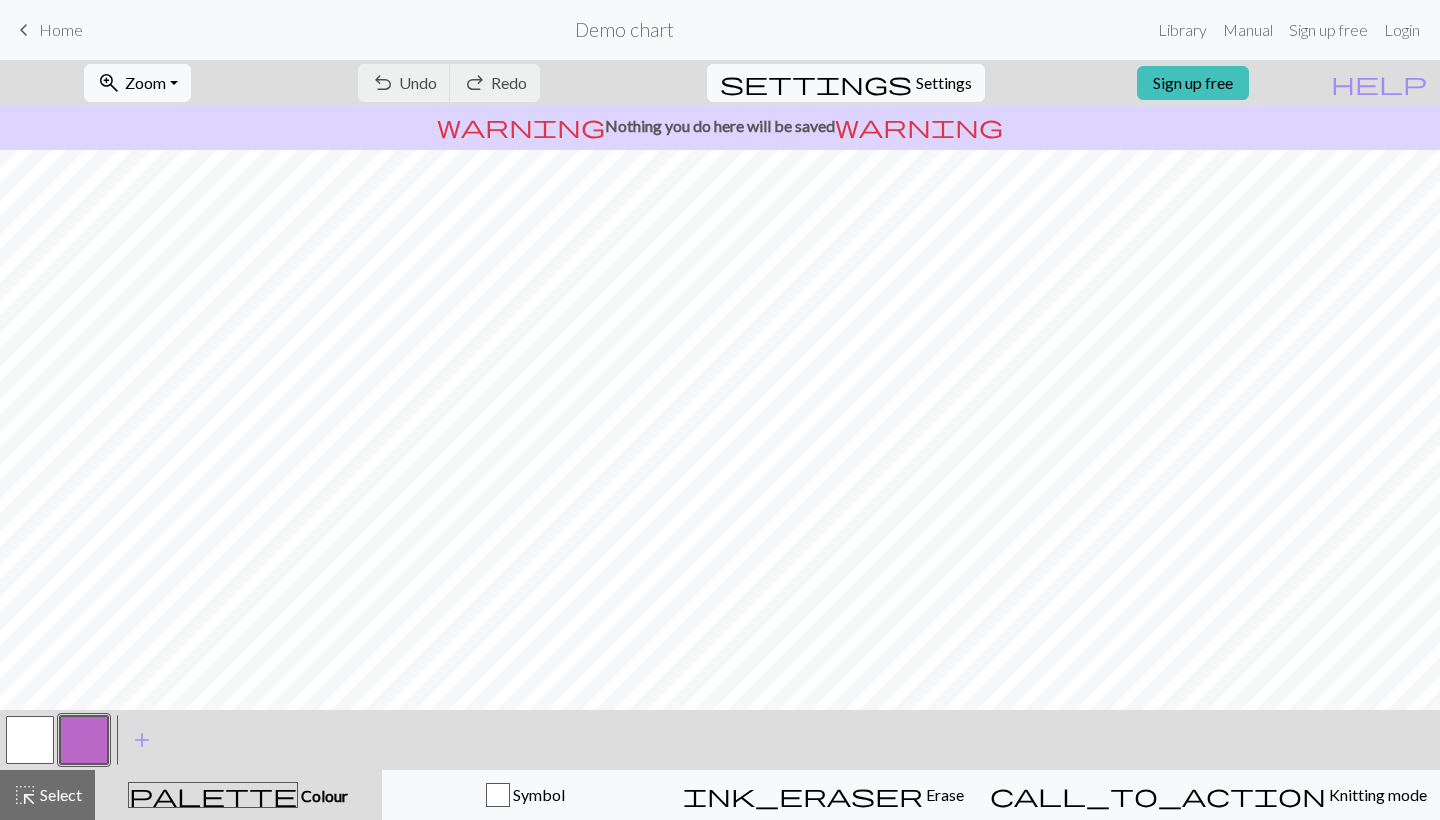 click on "settings  Settings" at bounding box center [846, 83] 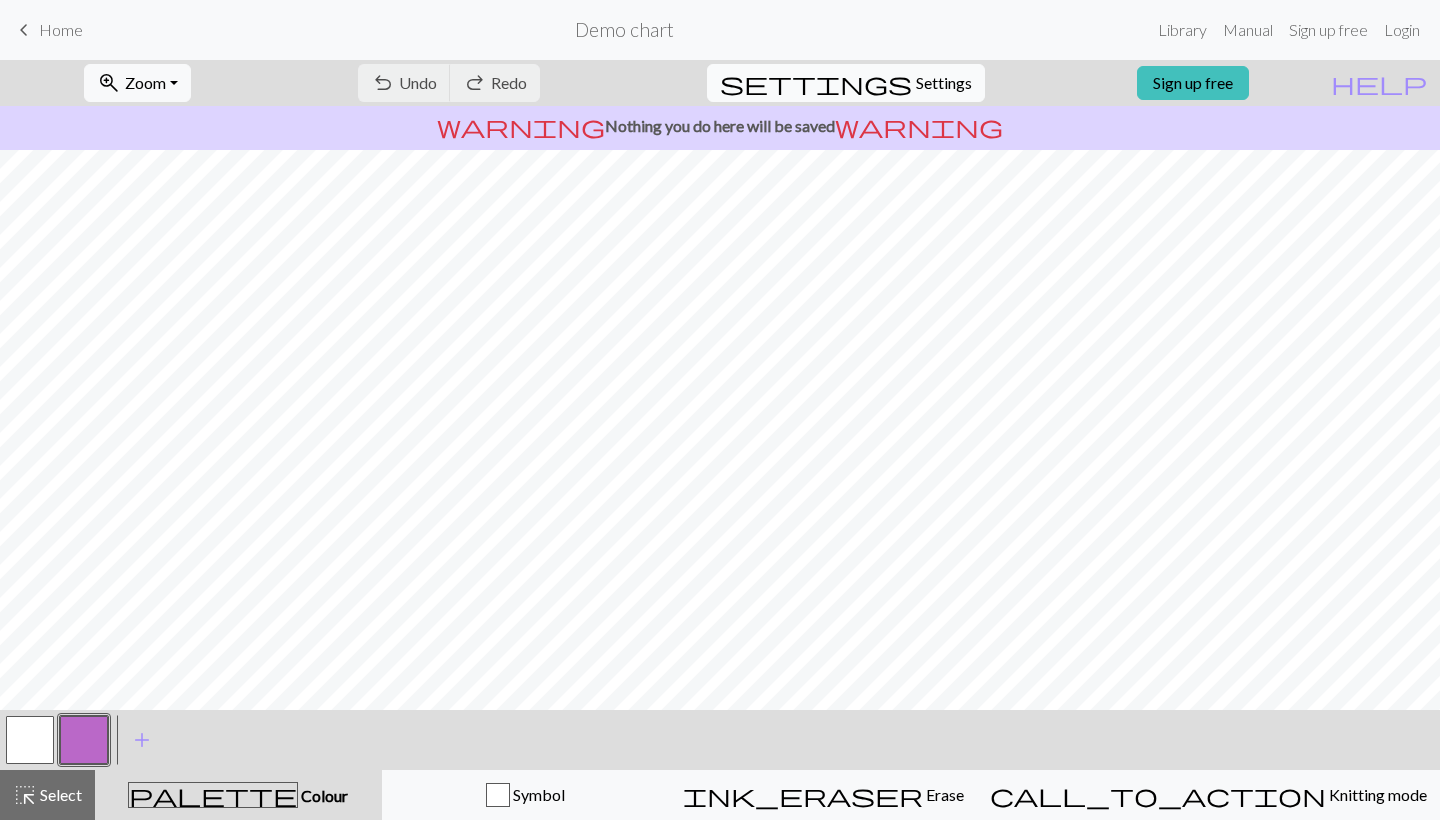 click on "settings  Settings" at bounding box center (846, 83) 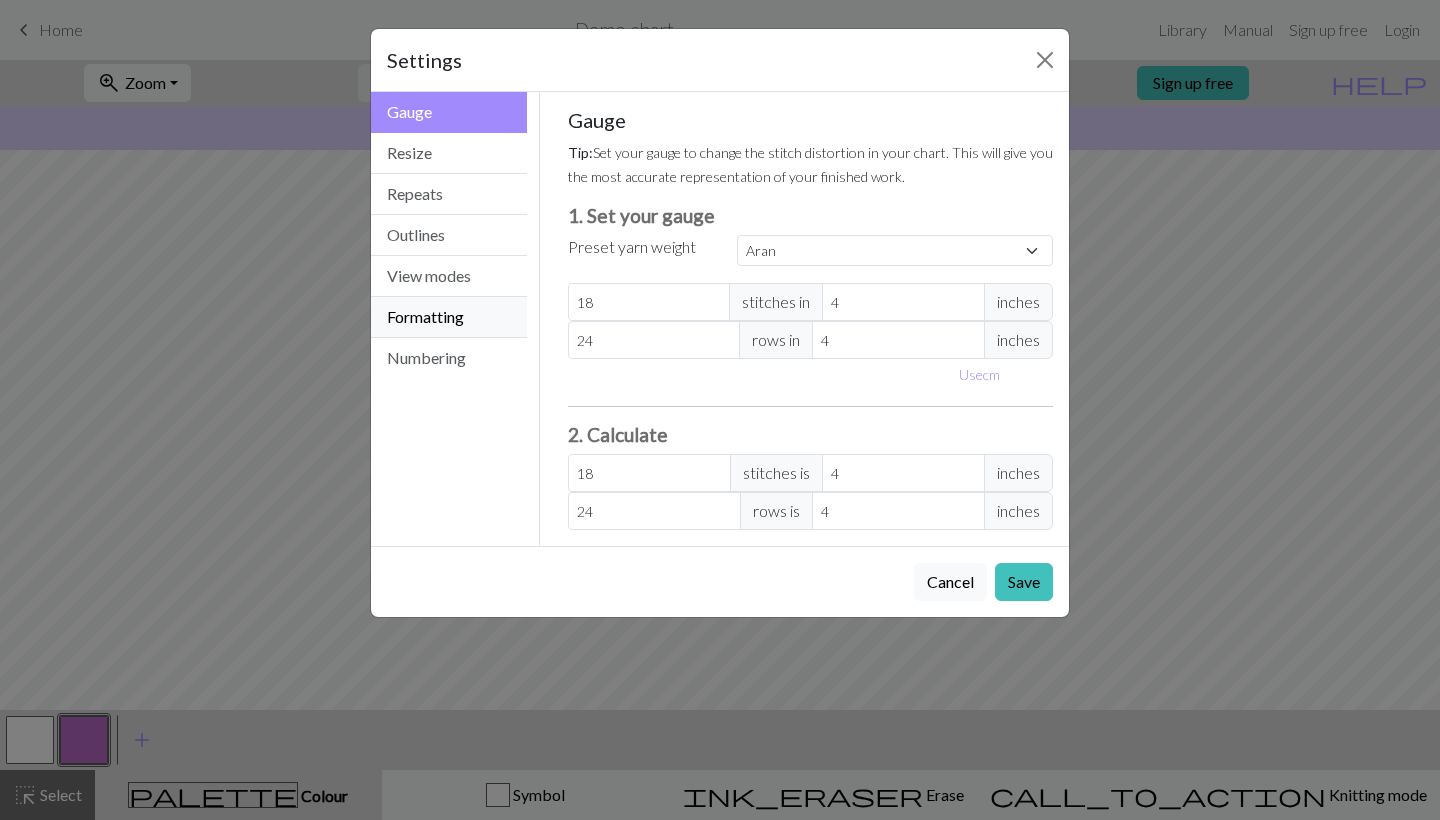click on "Formatting" at bounding box center [449, 317] 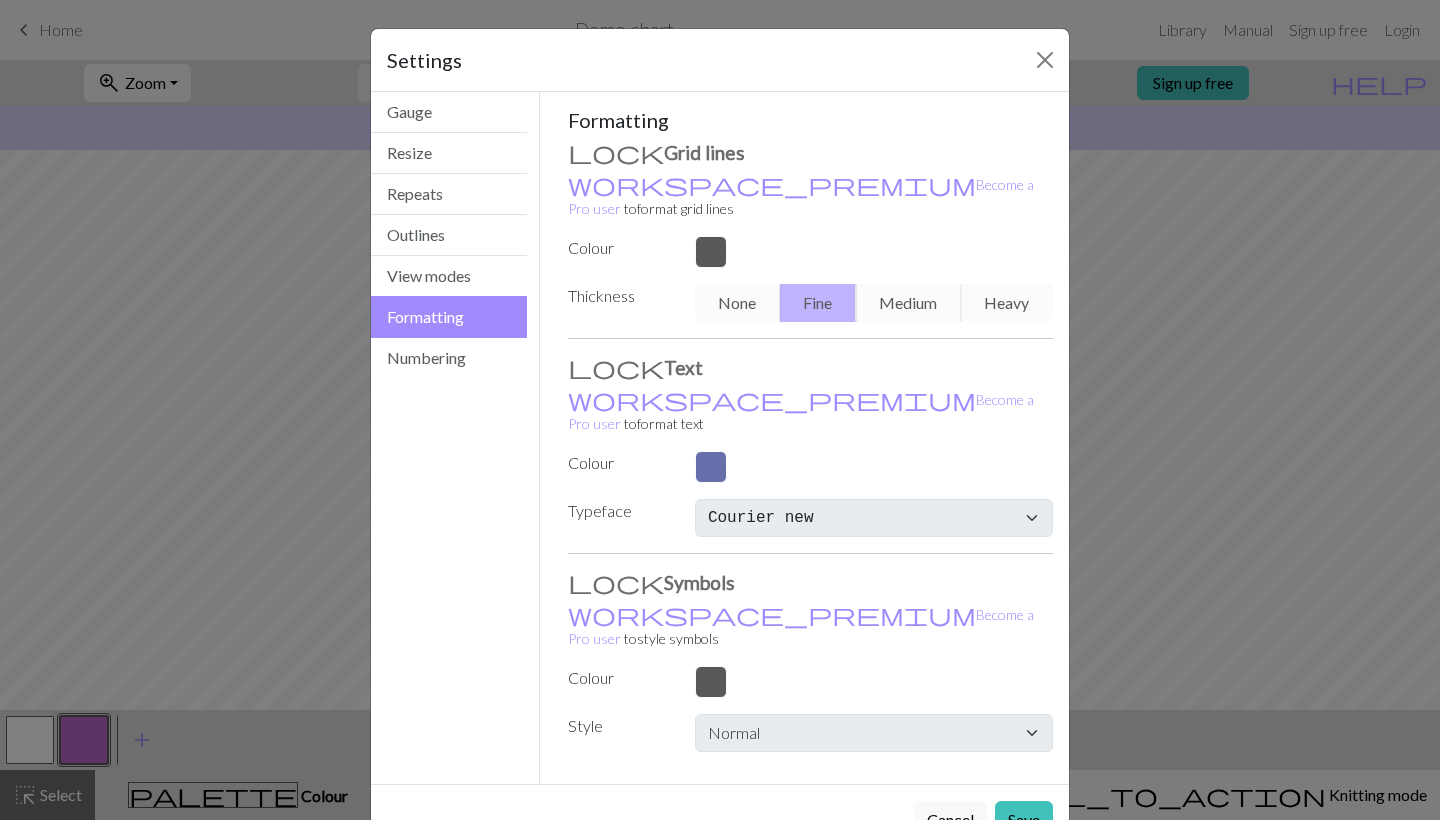 click on "Settings Formatting Gauge Resize Repeats Outlines View modes Formatting Numbering Gauge Resize Repeats Outlines View modes Formatting Numbering Gauge Tip:  Set your gauge to change the stitch distortion in your chart. This will give you the most accurate representation of your finished work. 1. Set your gauge Preset yarn weight Custom Square Lace Light Fingering Fingering Sport Double knit Worsted Aran Bulky Super Bulky 18 stitches in  4 inches 24 rows in  4 inches Use  cm 2. Calculate 18 stitches is 4 inches 24 rows is 4 inches Resize your chart Tip:  Changes will be applied from the bottom right. To change rows and columns in other areas (e.g. within the chart or at the top), use the select tool or click the grid numbers to select then insert or remove from the top toolbar. Width 30 Height 32 Repeats workspace_premium Become a Pro user   to  visualise repeats Tip:   This will show your entire chart repeated, so you can preview what joining panels look like together. arrow_forward  Horizontal 1  Vertical 1" at bounding box center (720, 410) 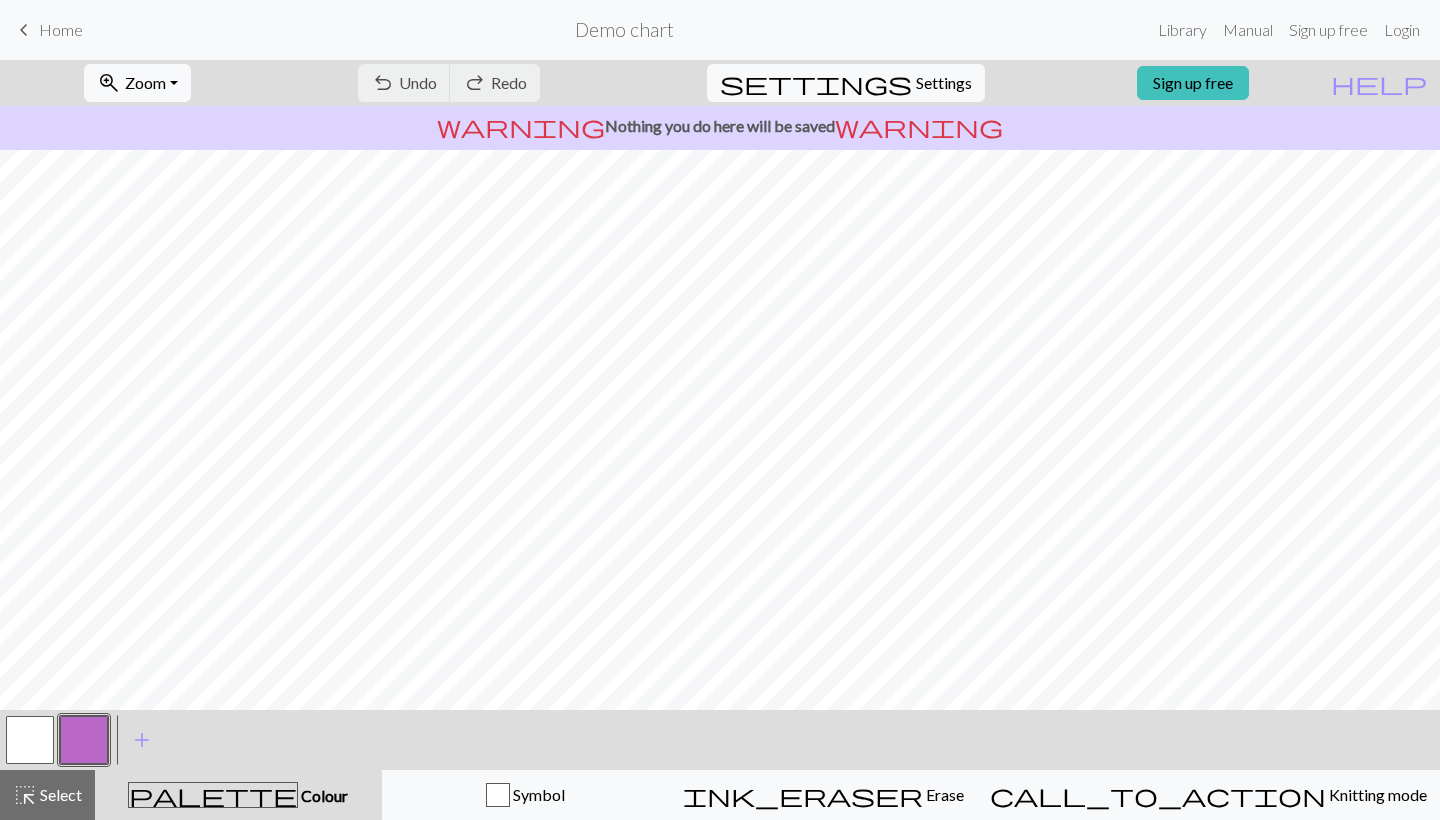 click on "keyboard_arrow_left   Home" at bounding box center (47, 30) 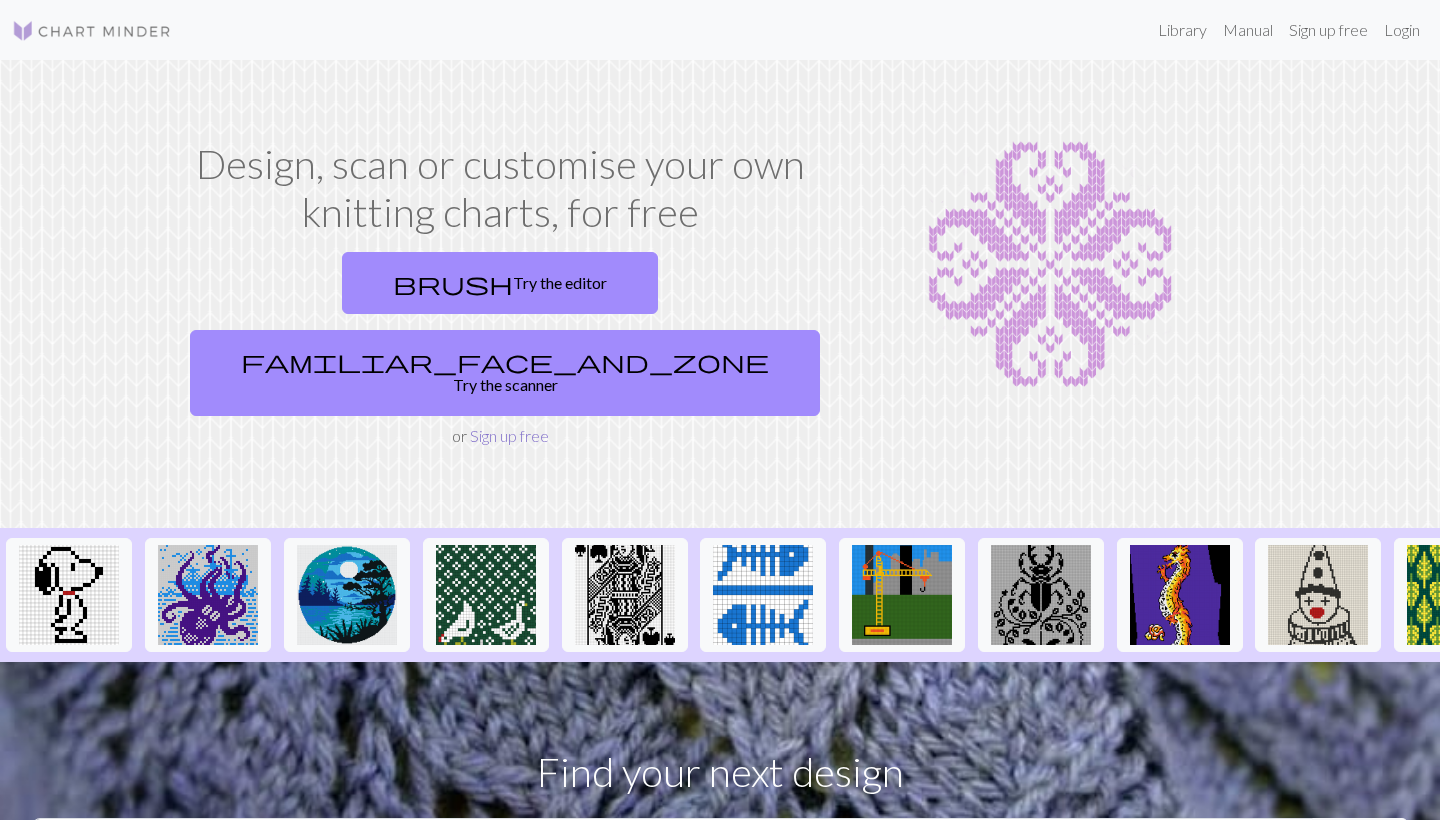 click on "Sign up free" at bounding box center [509, 435] 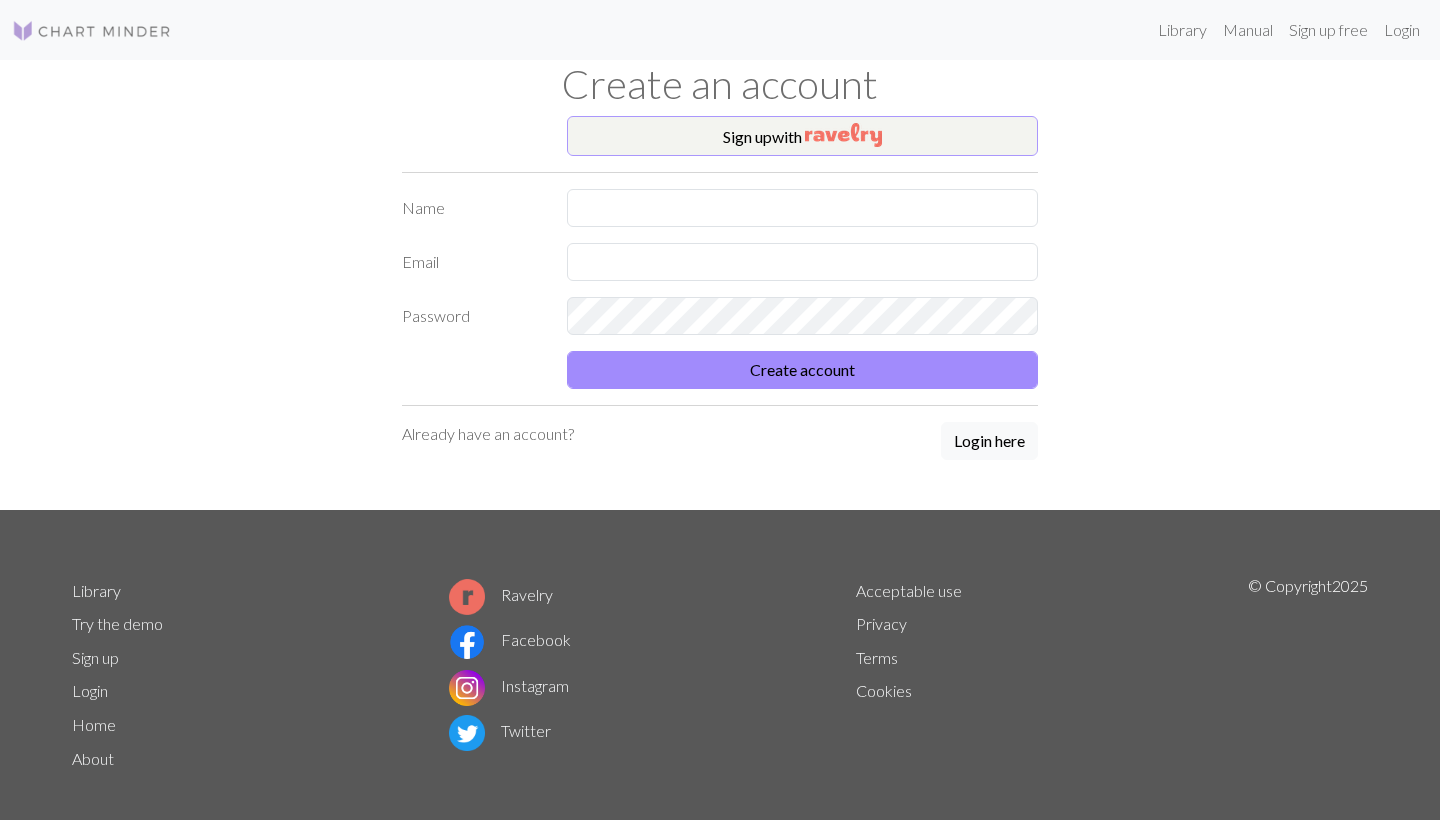 click on "Sign up  with" at bounding box center (802, 136) 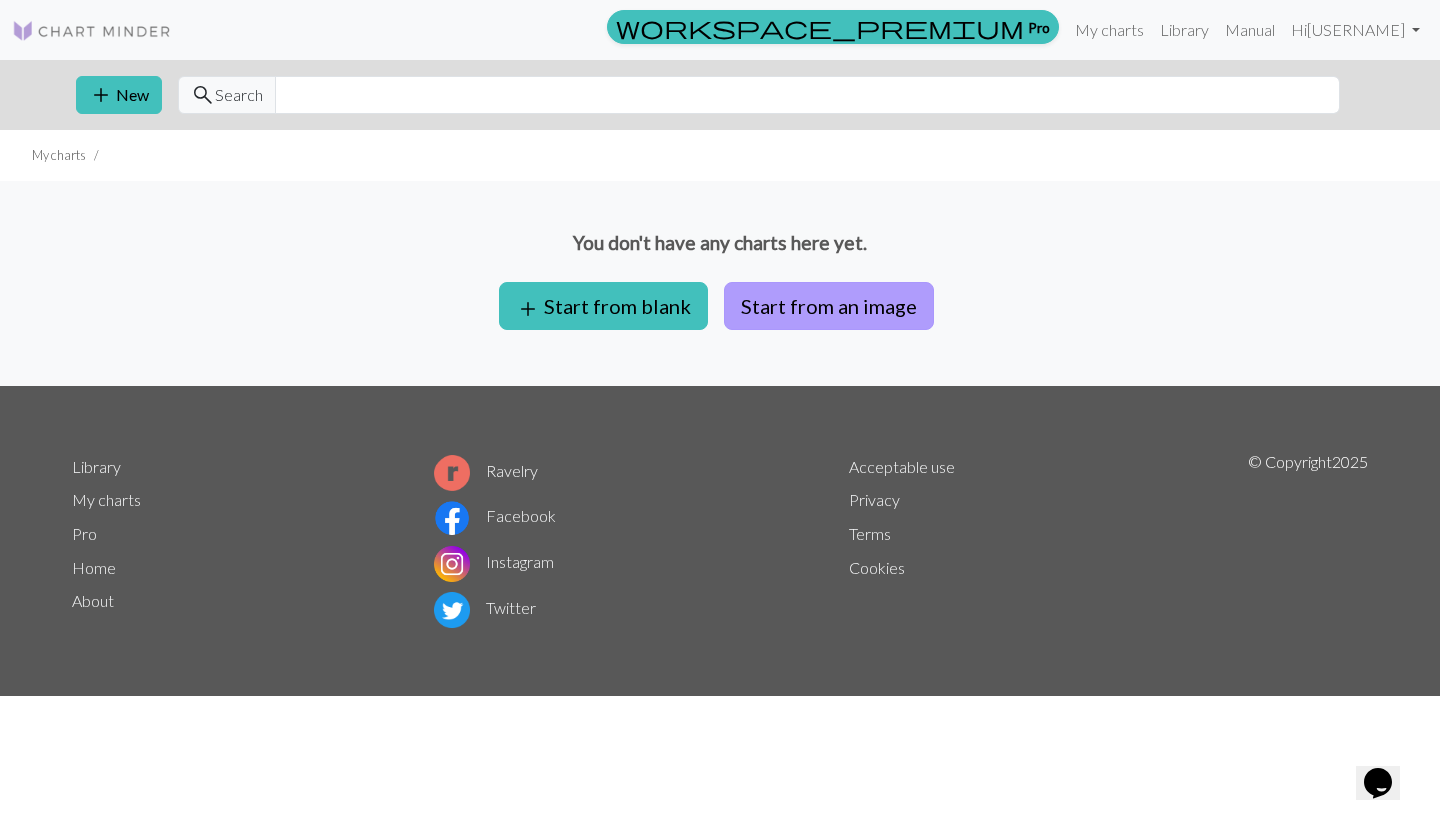 click on "Start from an image" at bounding box center (829, 306) 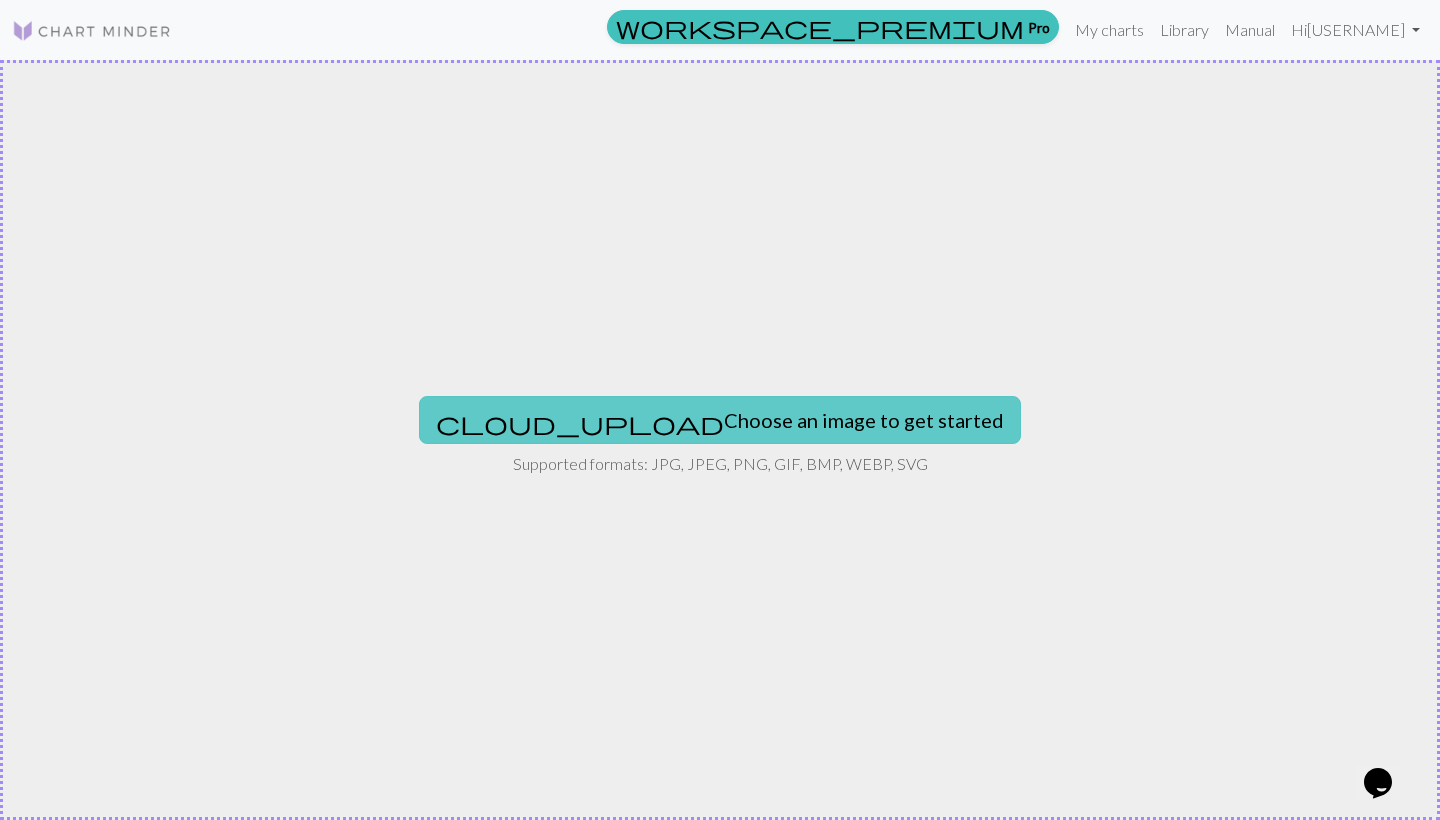 click on "cloud_upload" at bounding box center [580, 423] 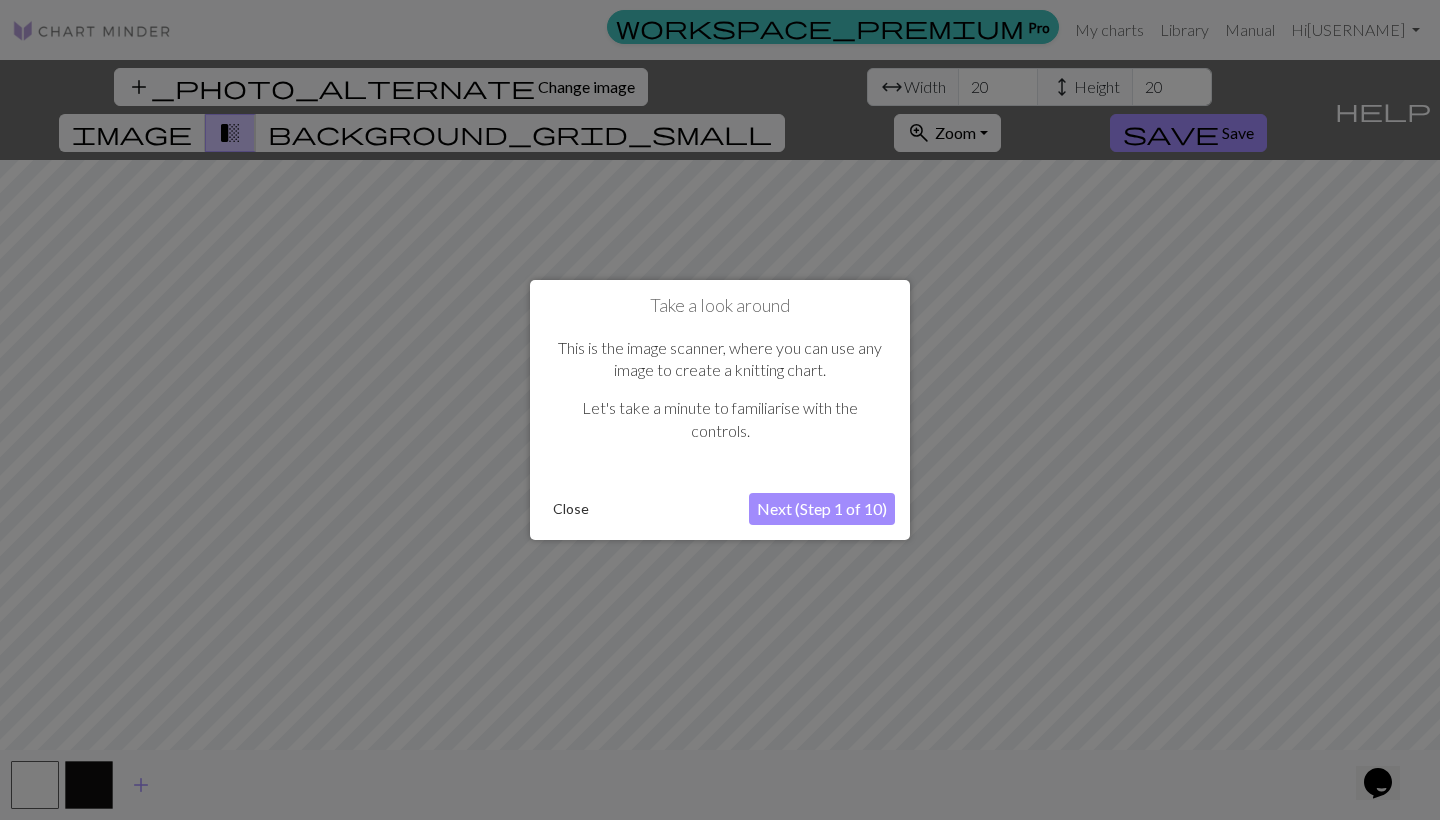 click on "Next (Step 1 of 10)" at bounding box center [822, 509] 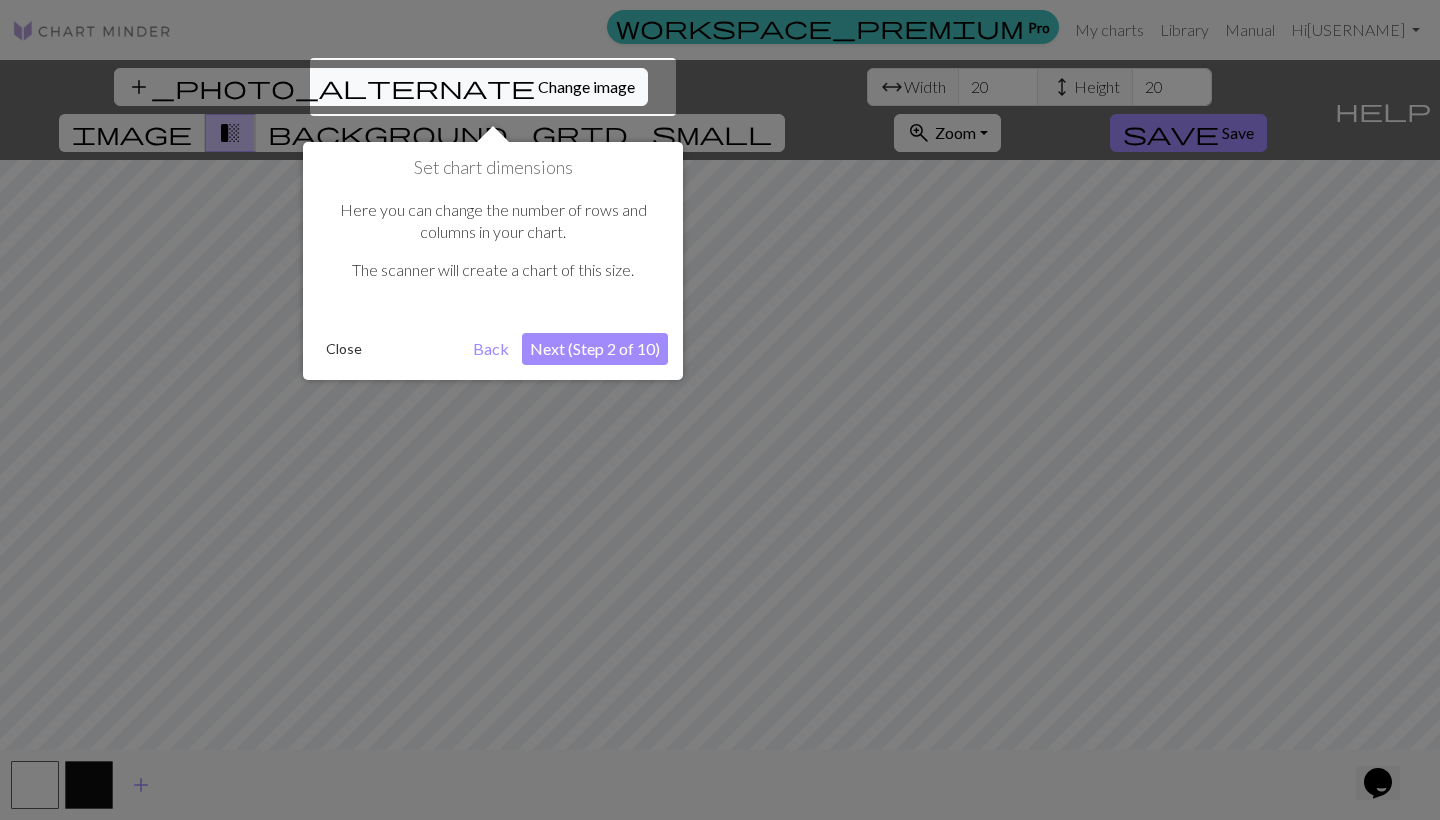click at bounding box center [493, 87] 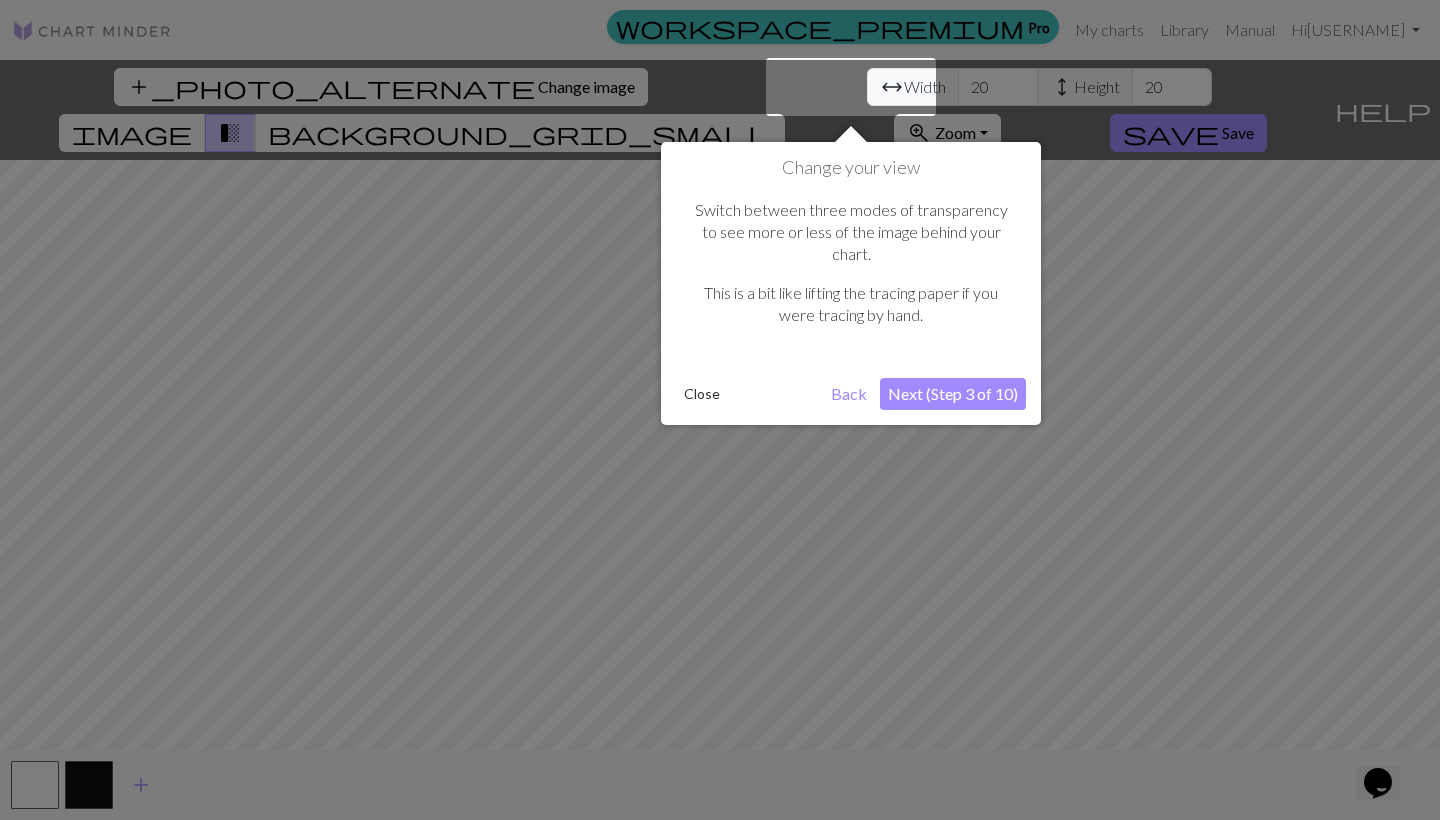 click at bounding box center [720, 410] 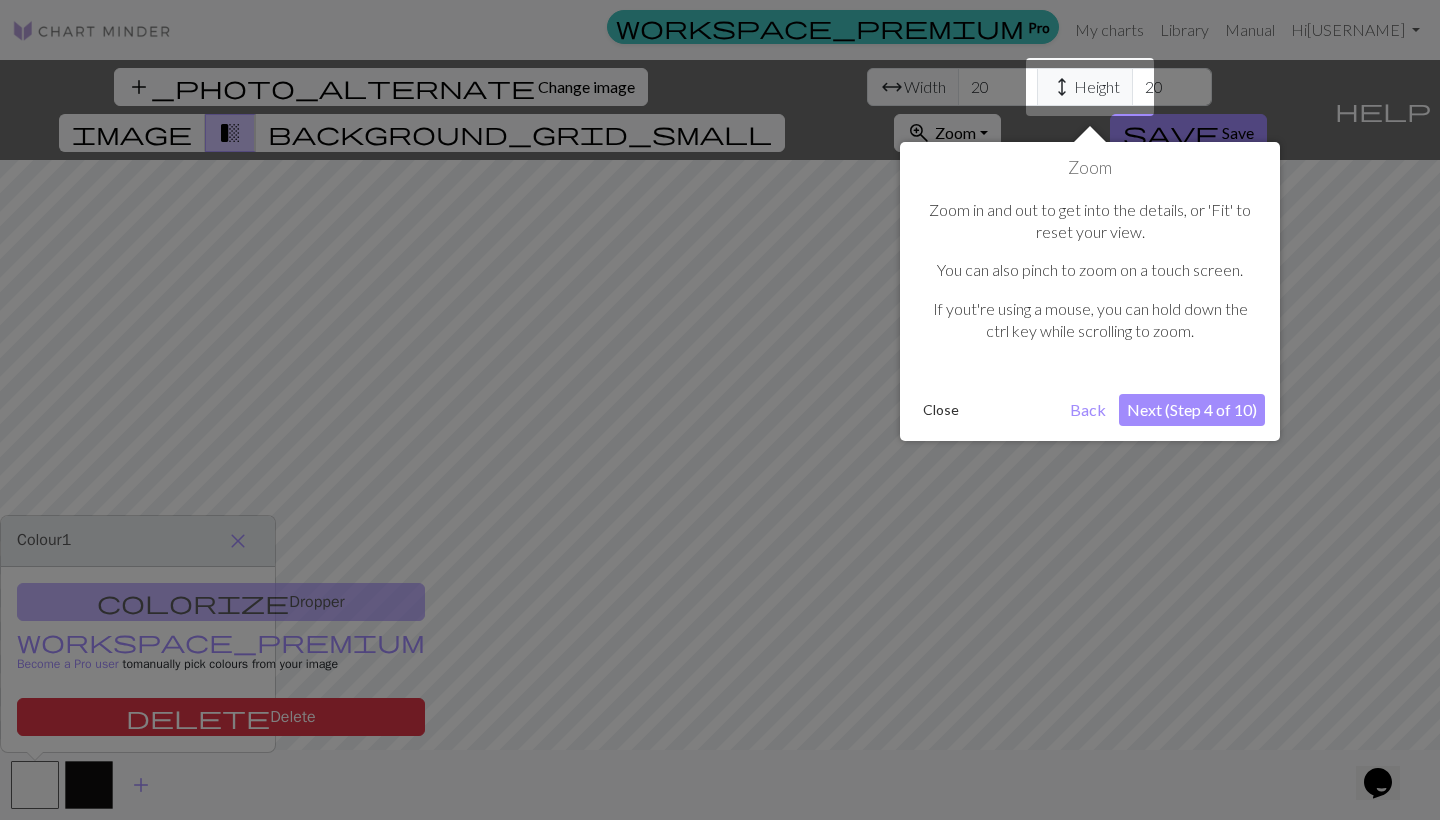 click at bounding box center [720, 410] 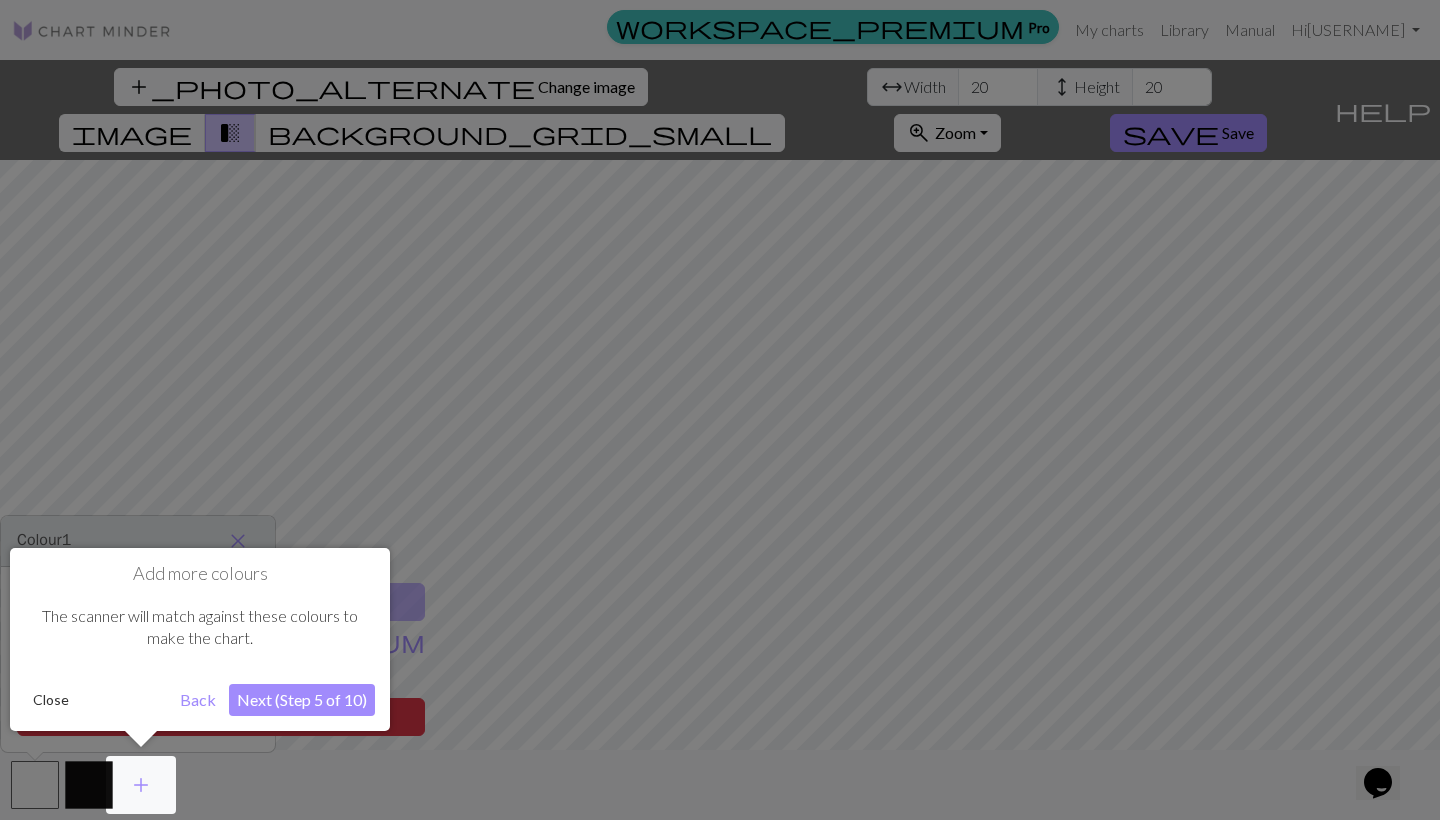 click at bounding box center [720, 410] 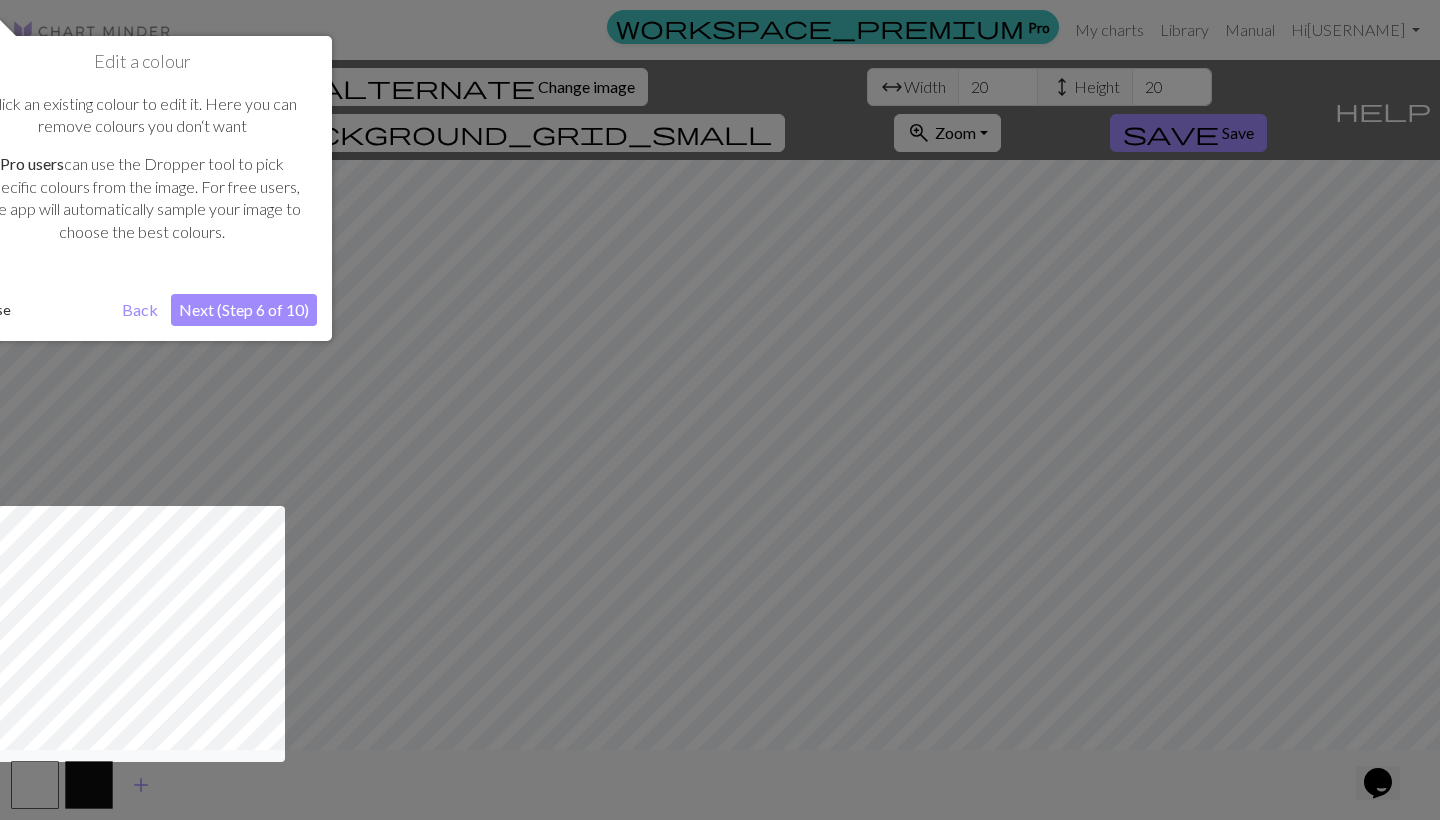 click at bounding box center [720, 410] 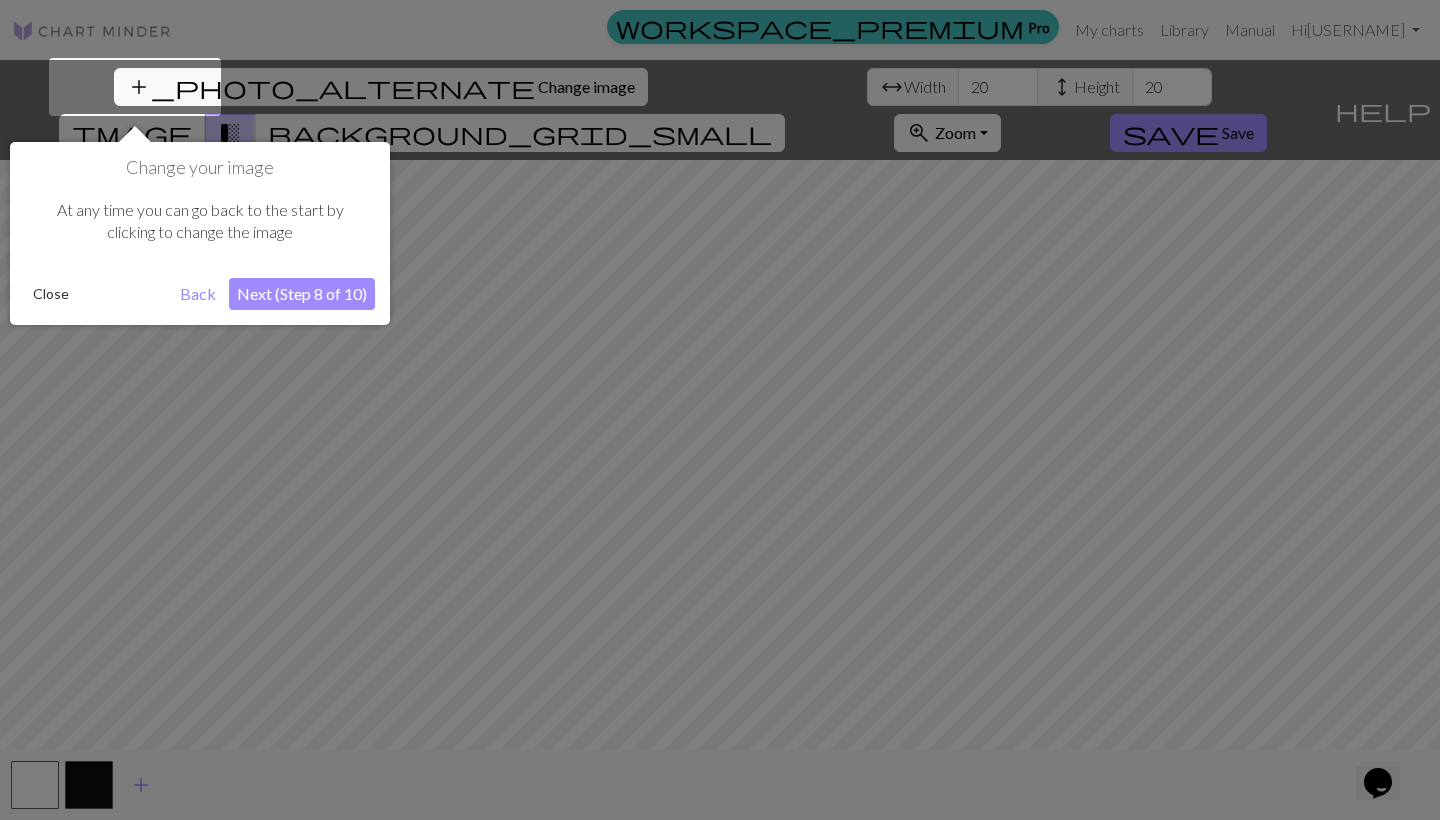 click at bounding box center [720, 410] 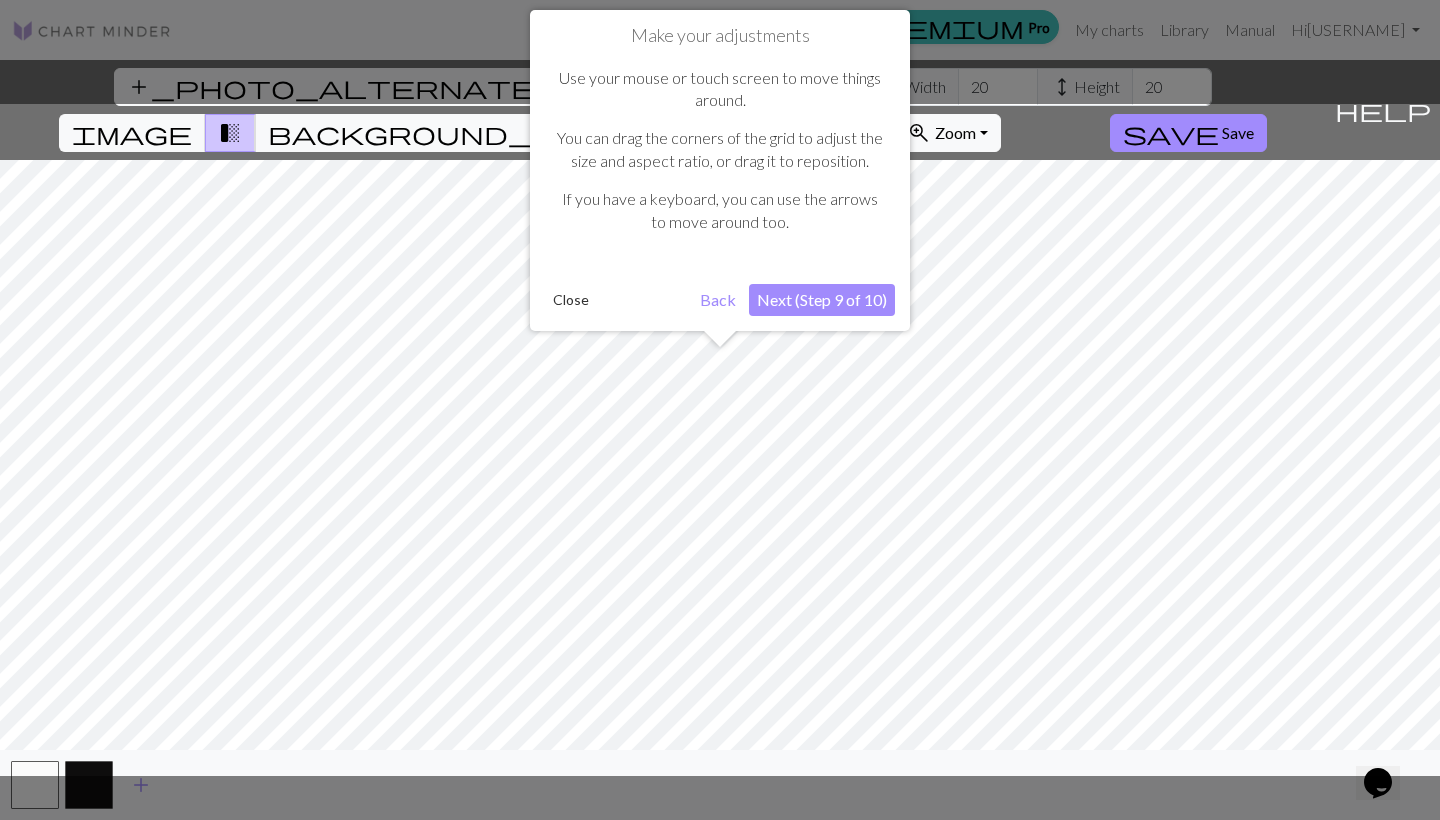 click at bounding box center (720, 410) 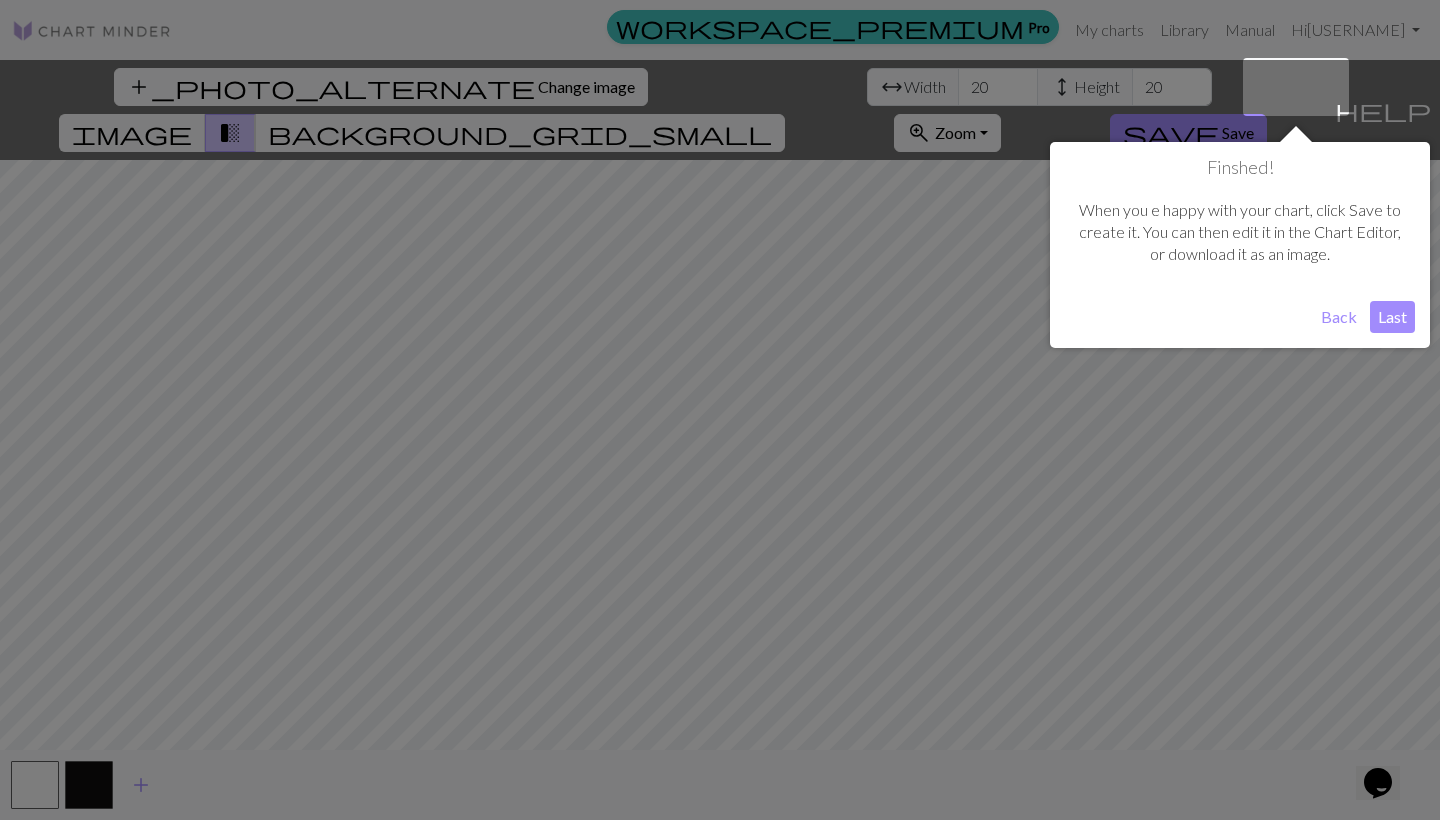 click at bounding box center (720, 410) 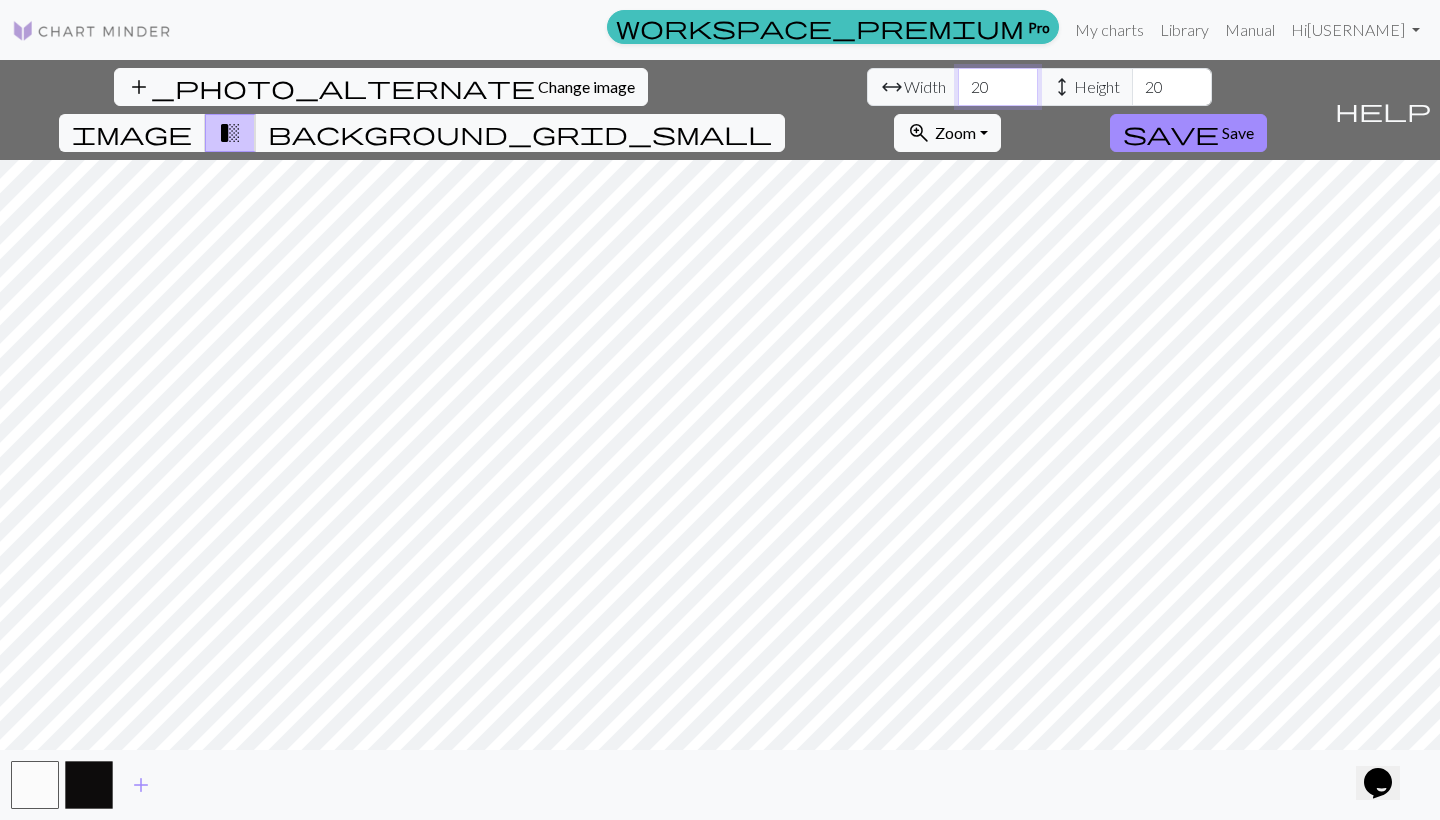click on "20" at bounding box center [998, 87] 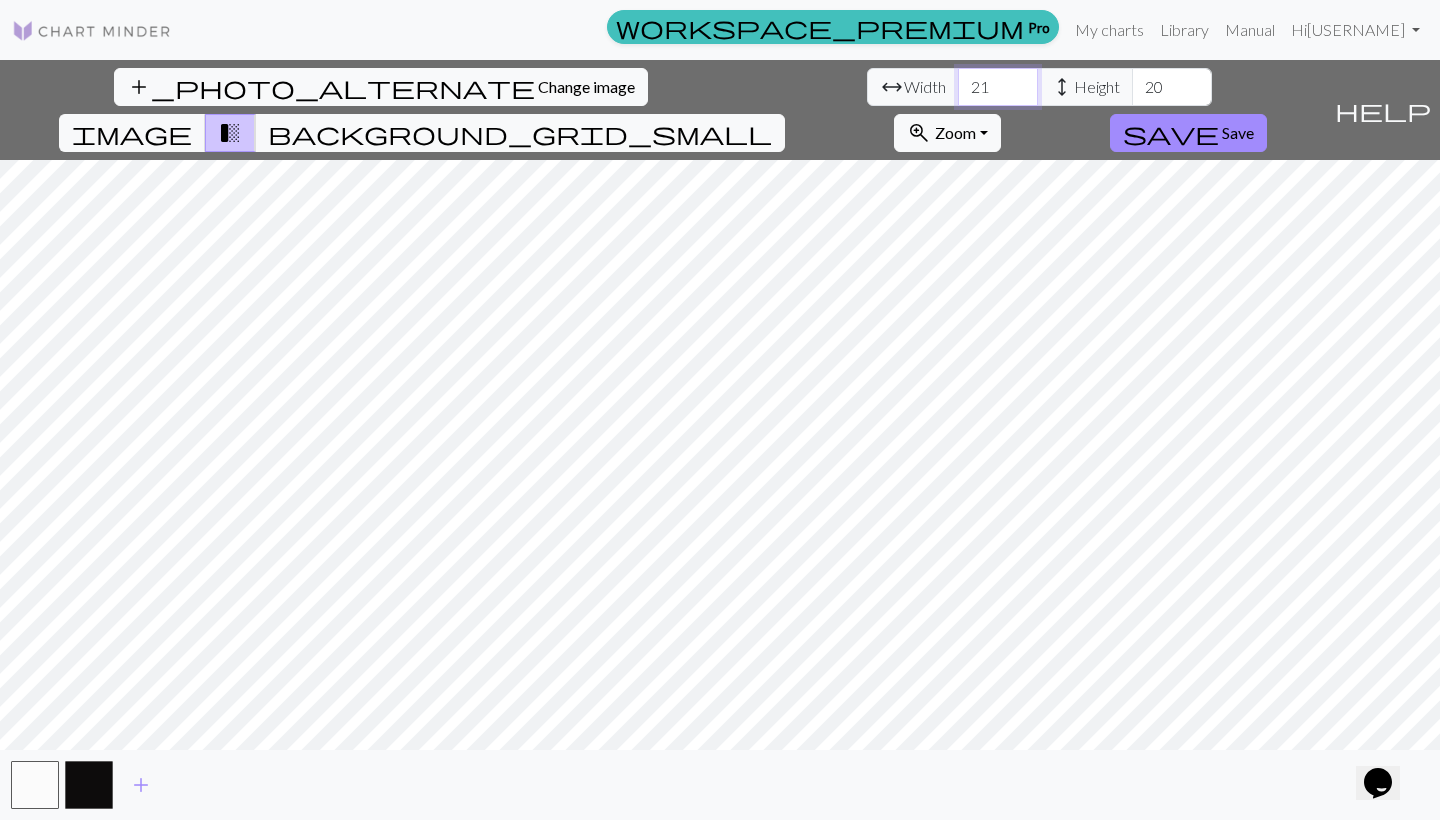 click on "21" at bounding box center (998, 87) 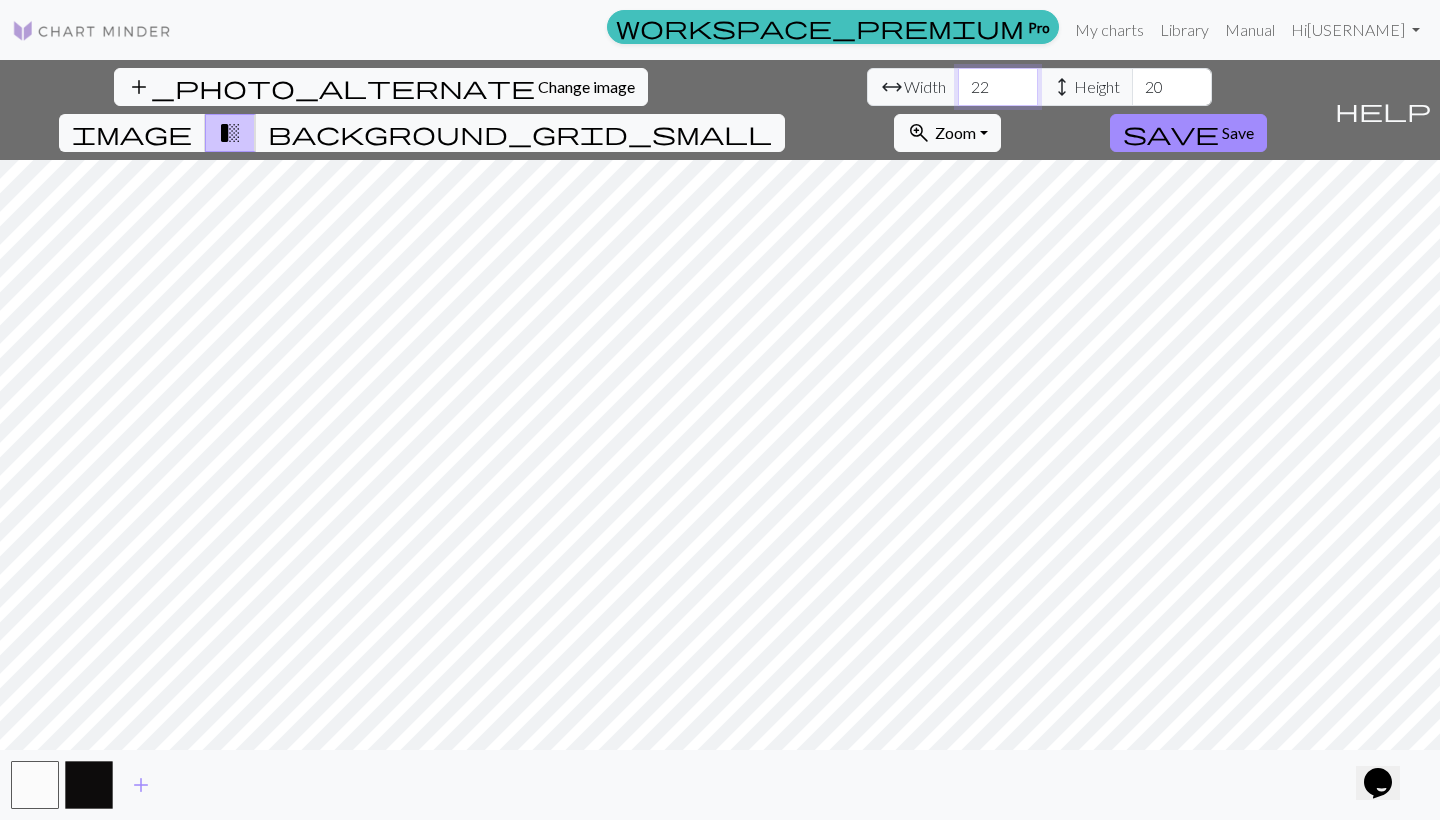 click on "22" at bounding box center [998, 87] 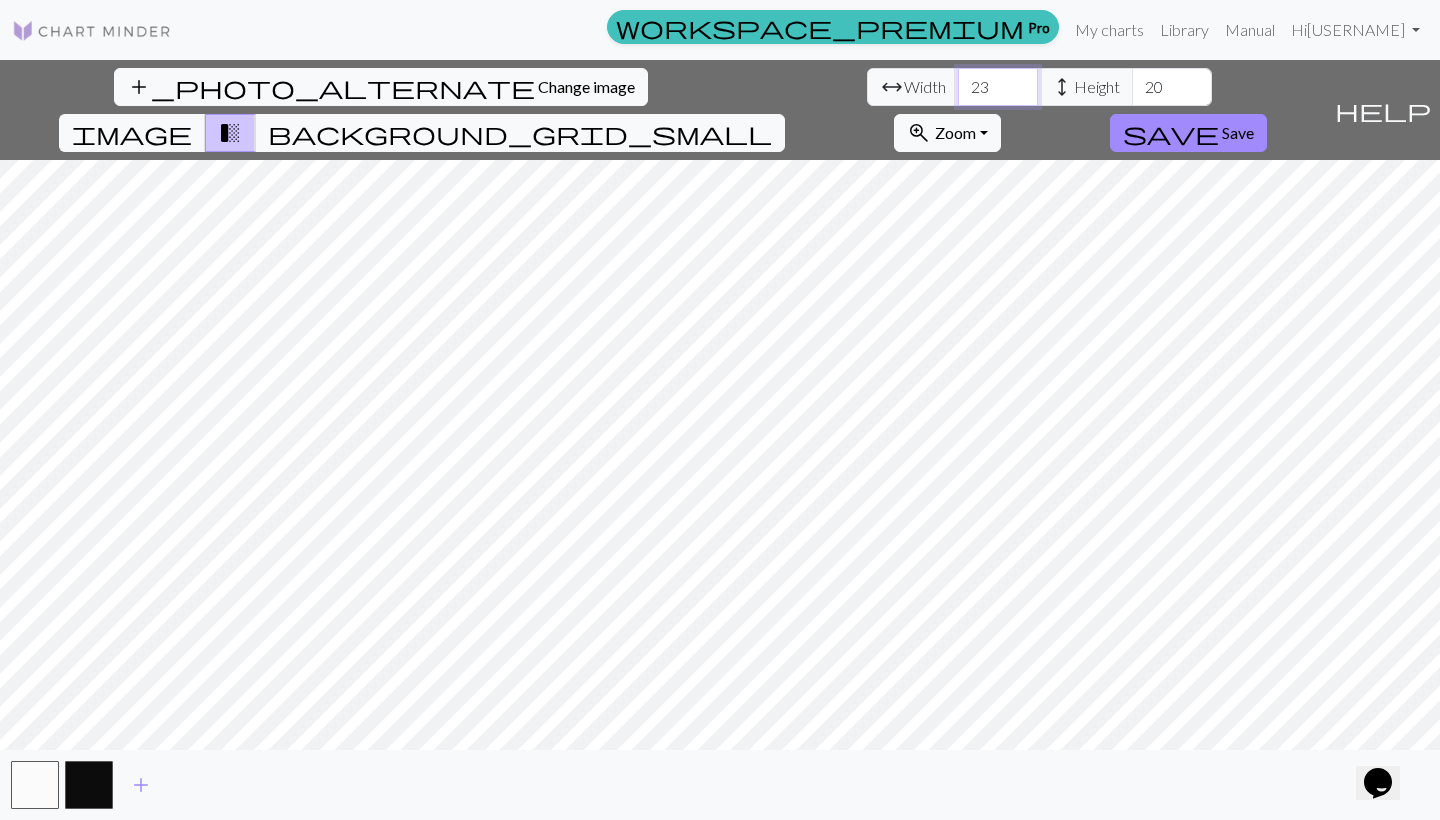 click on "23" at bounding box center [998, 87] 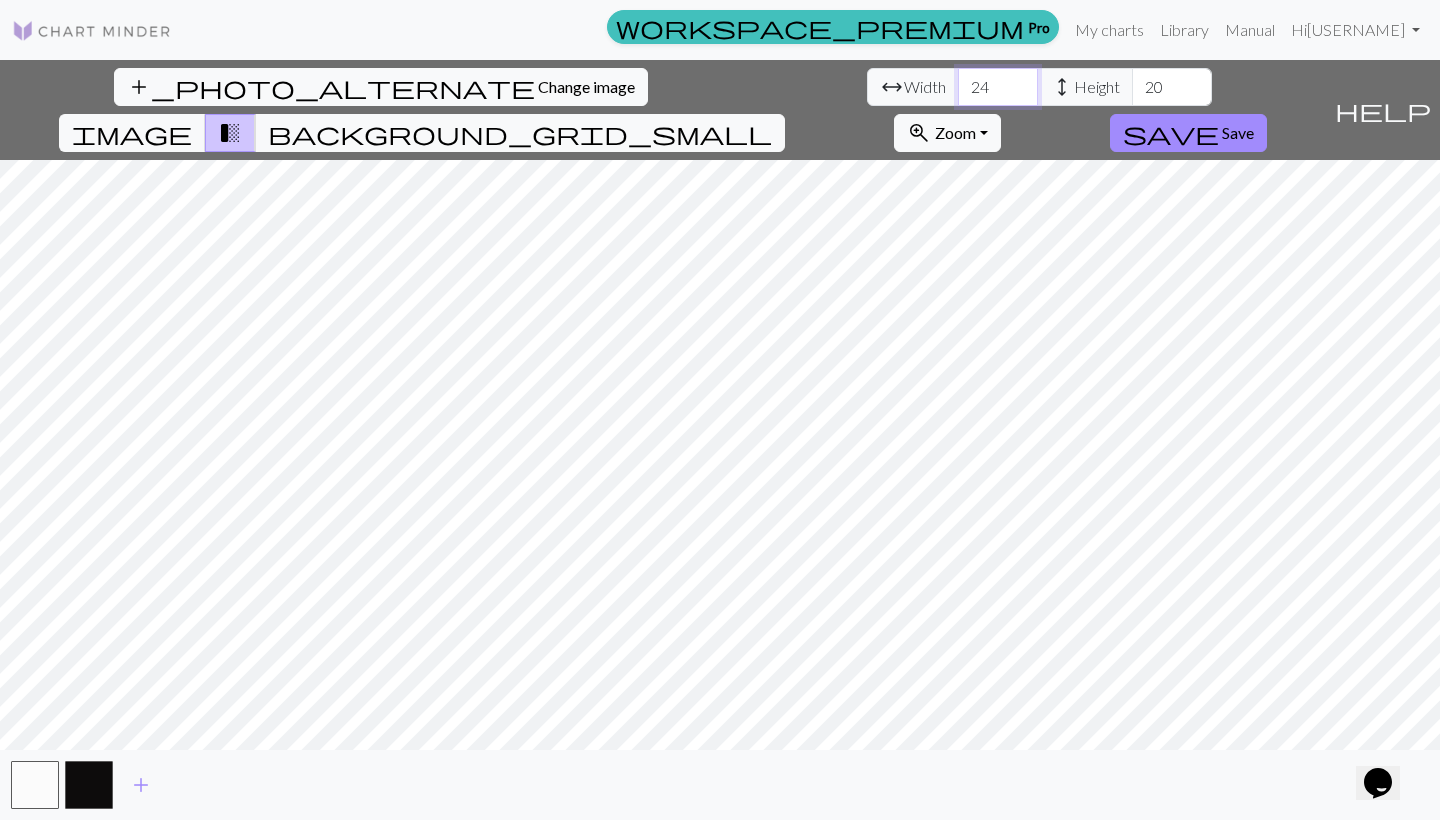 click on "24" at bounding box center (998, 87) 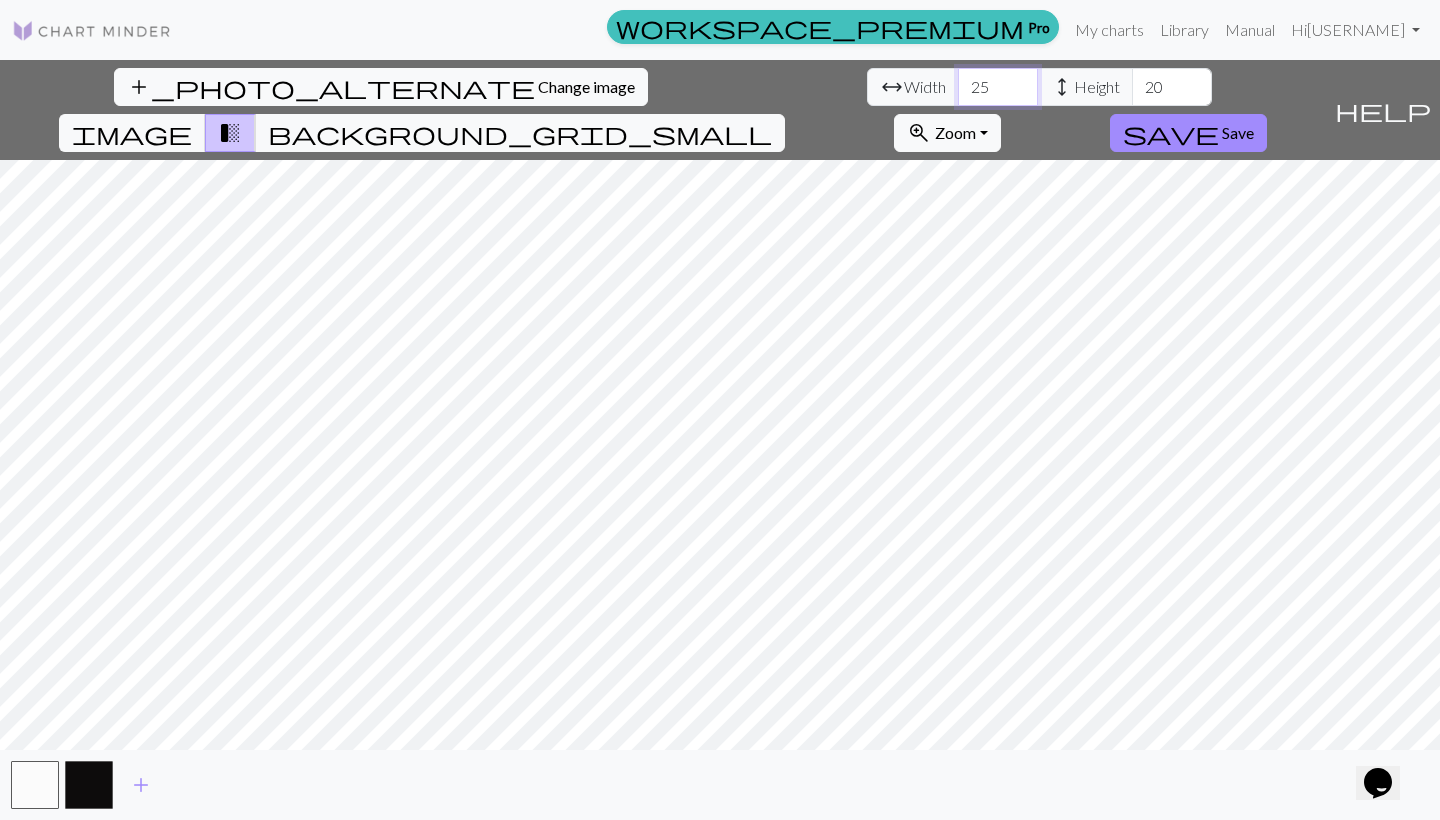 click on "25" at bounding box center [998, 87] 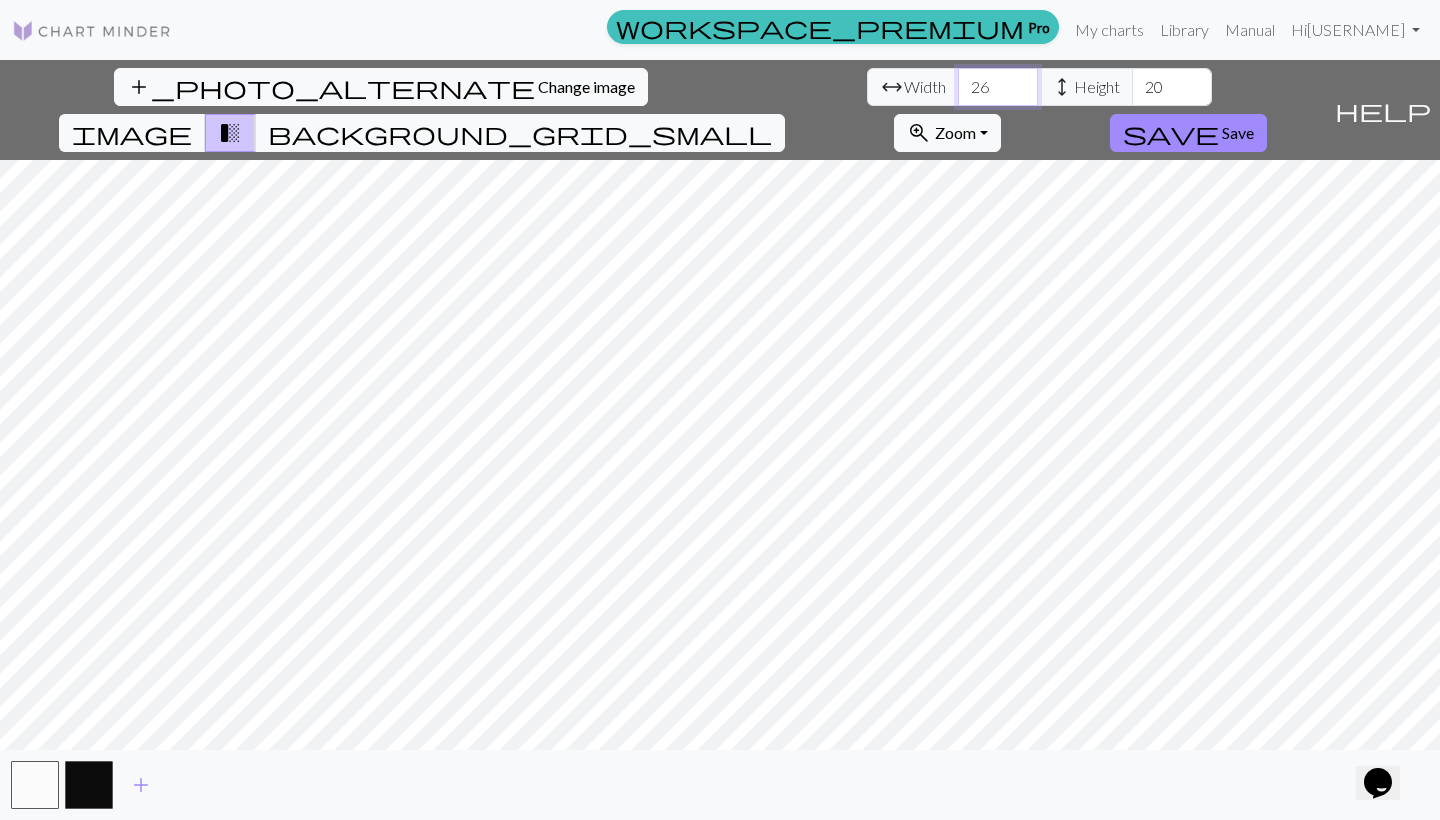 click on "26" at bounding box center [998, 87] 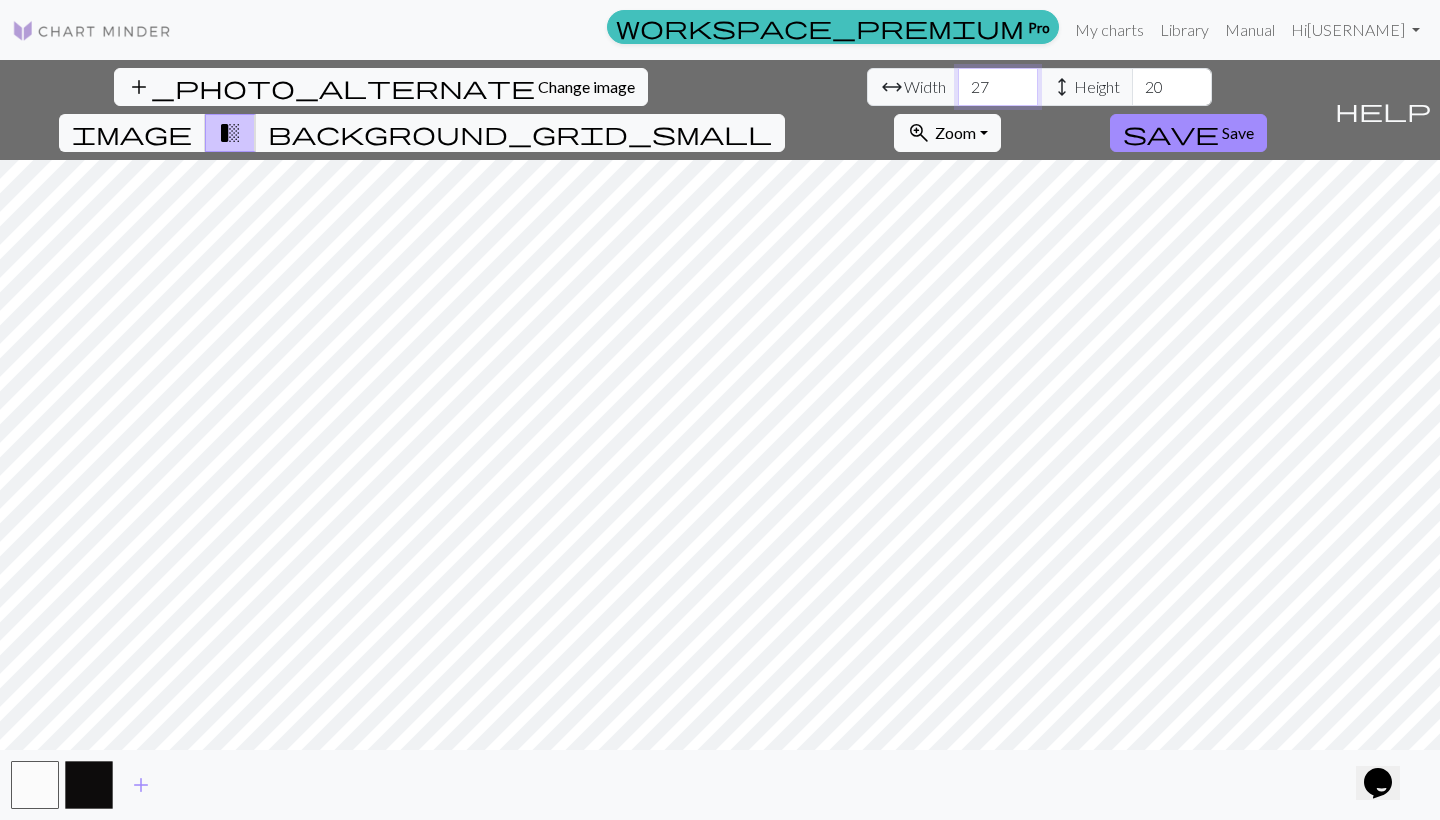 click on "27" at bounding box center [998, 87] 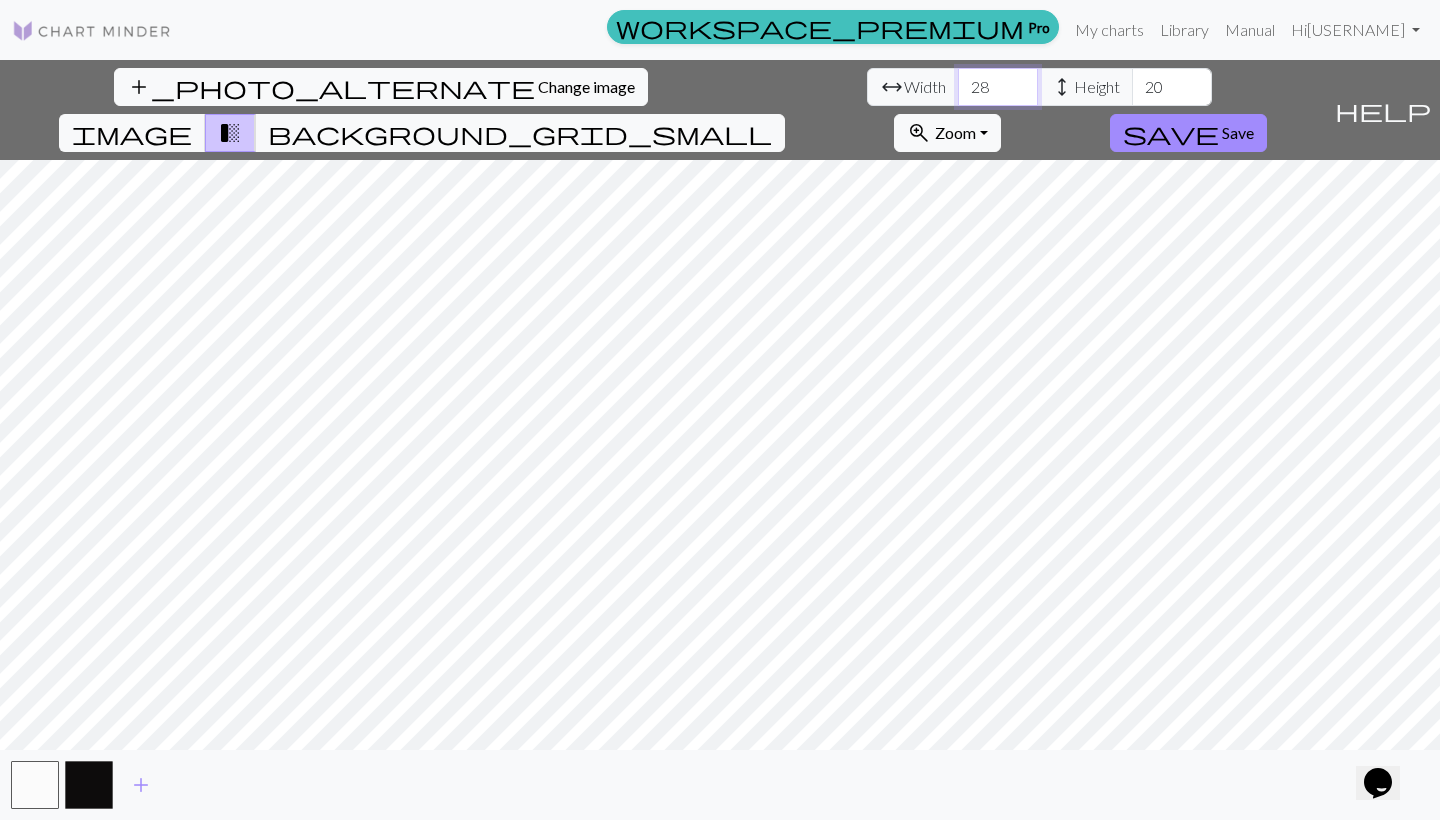 click on "28" at bounding box center (998, 87) 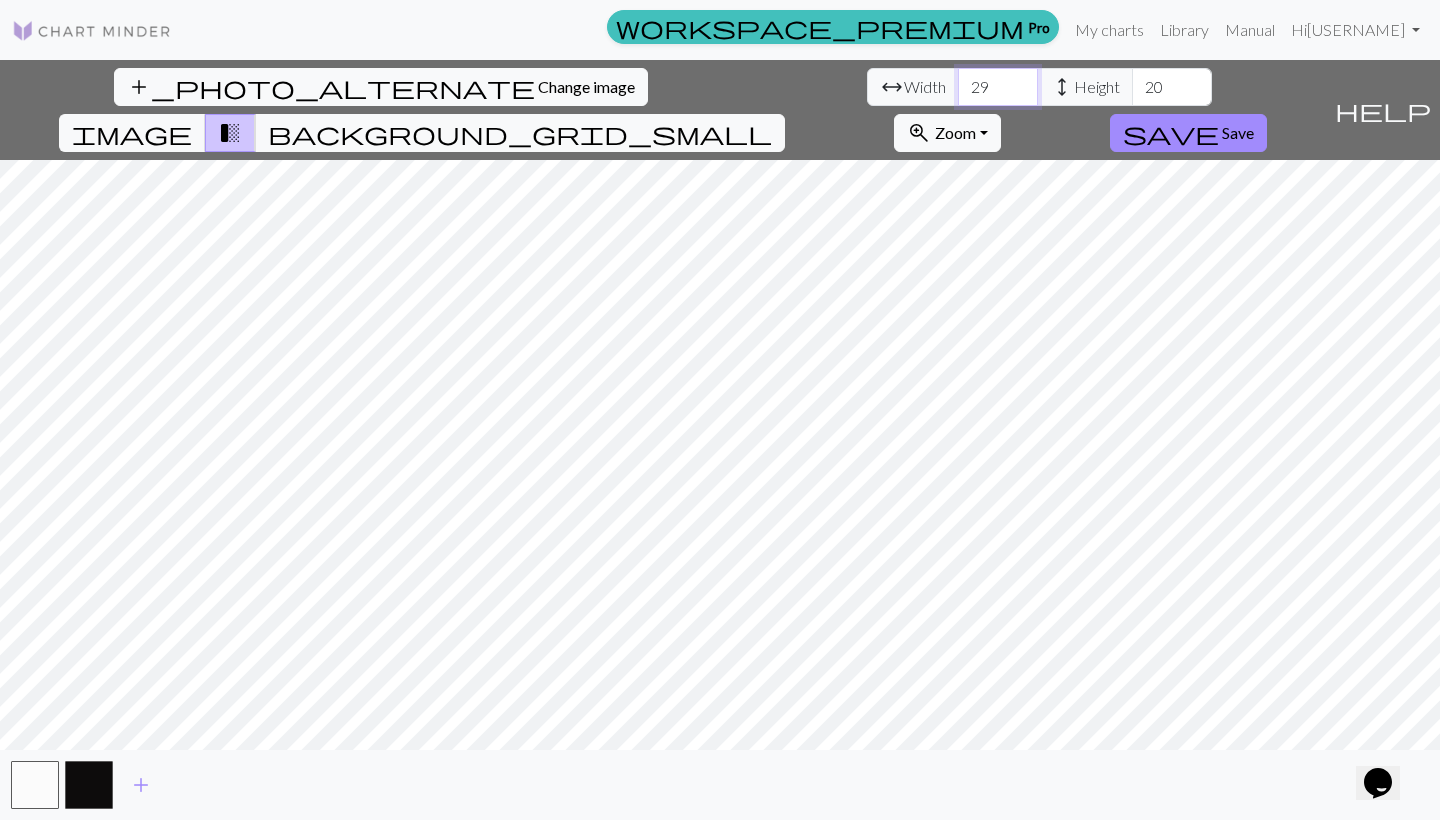 click on "29" at bounding box center [998, 87] 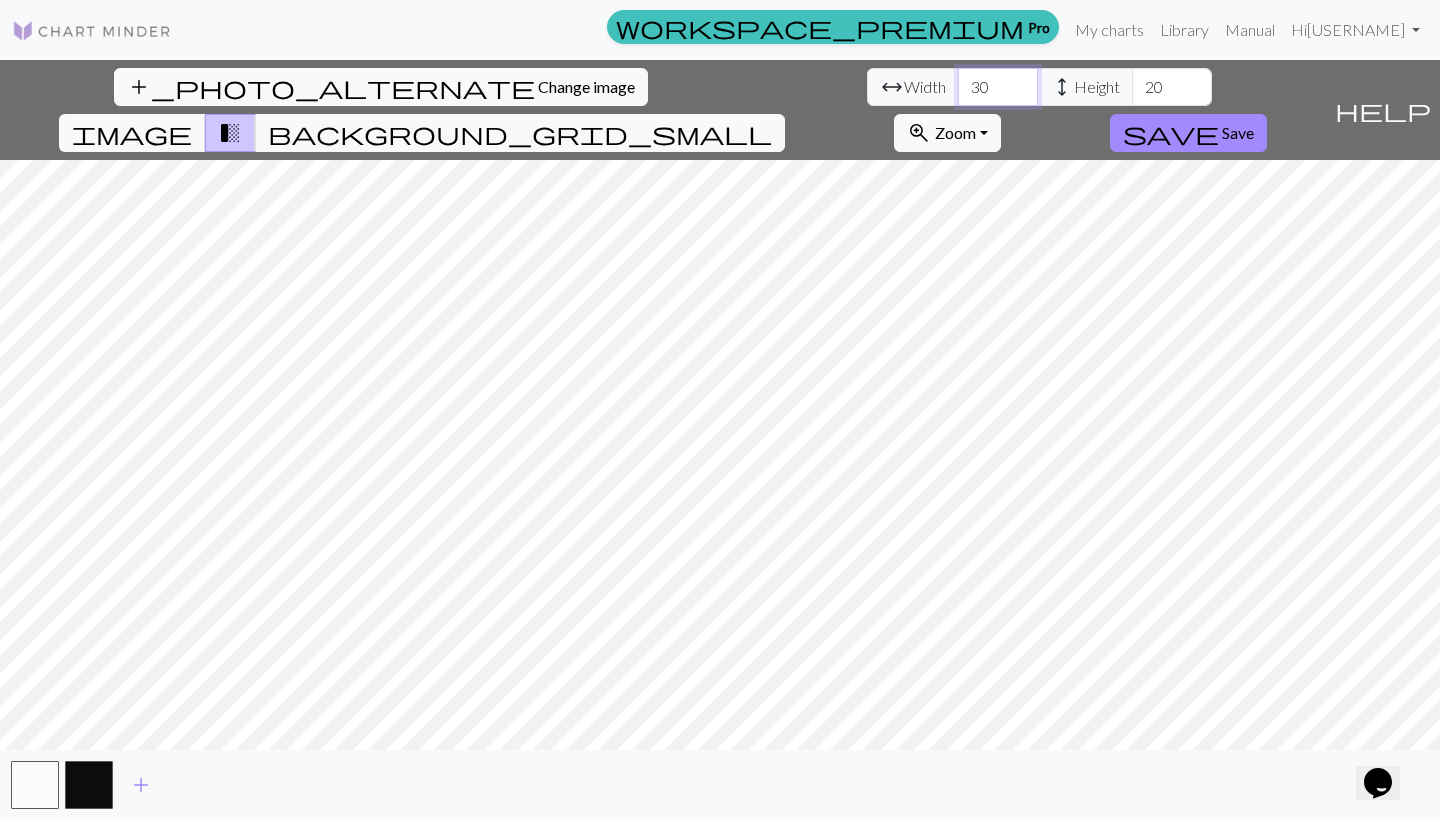 click on "30" at bounding box center (998, 87) 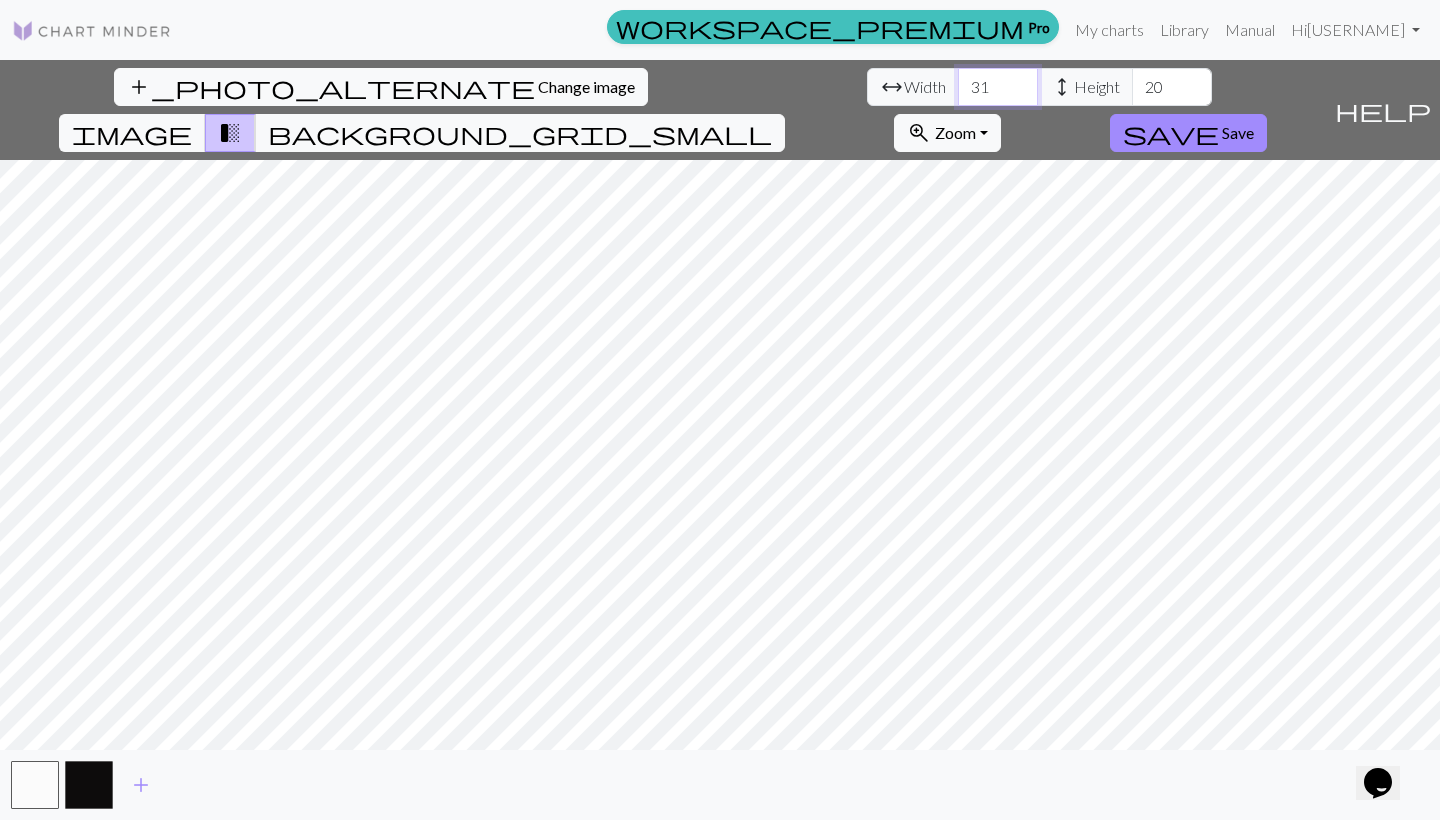 click on "31" at bounding box center [998, 87] 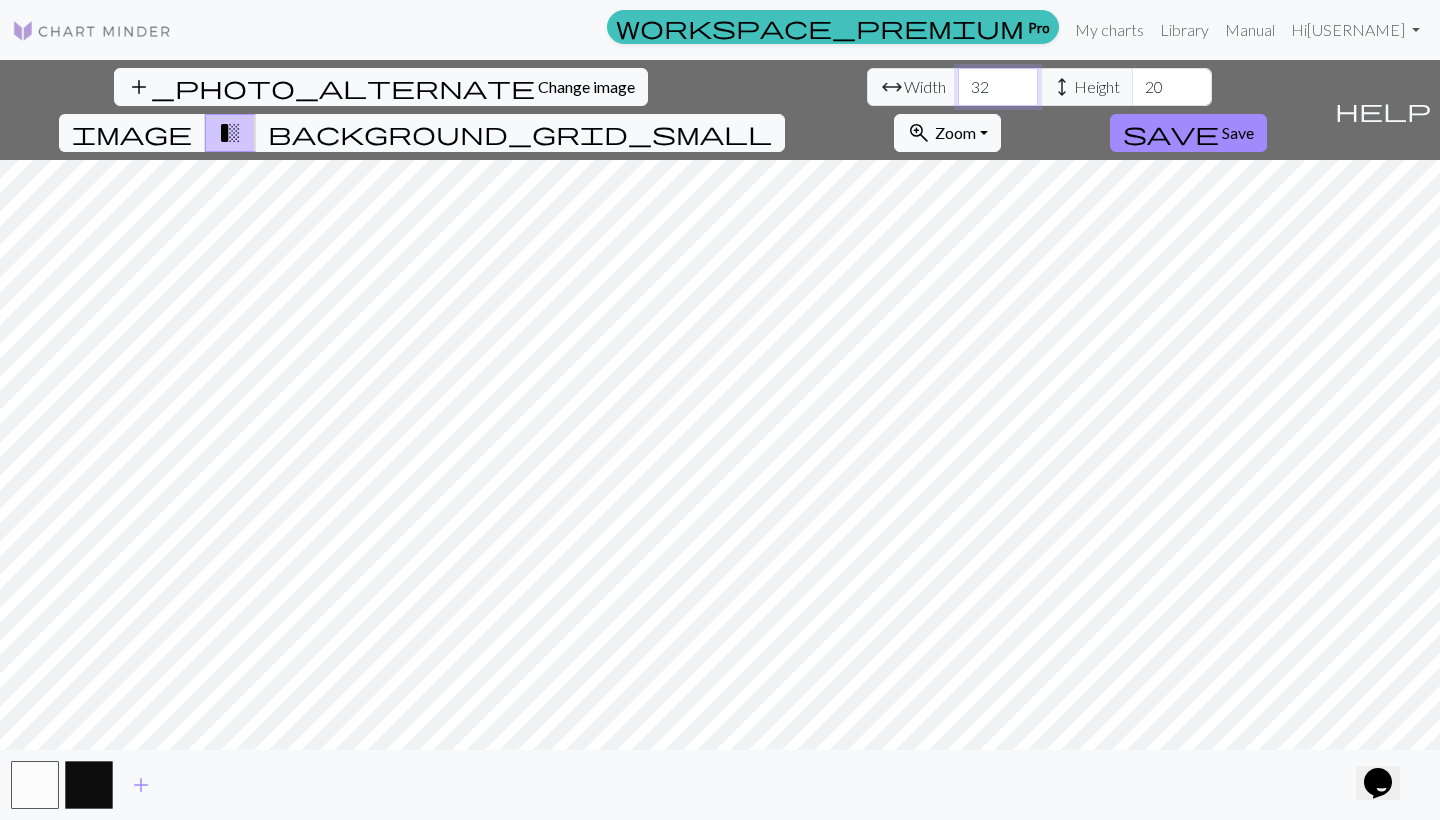 click on "32" at bounding box center [998, 87] 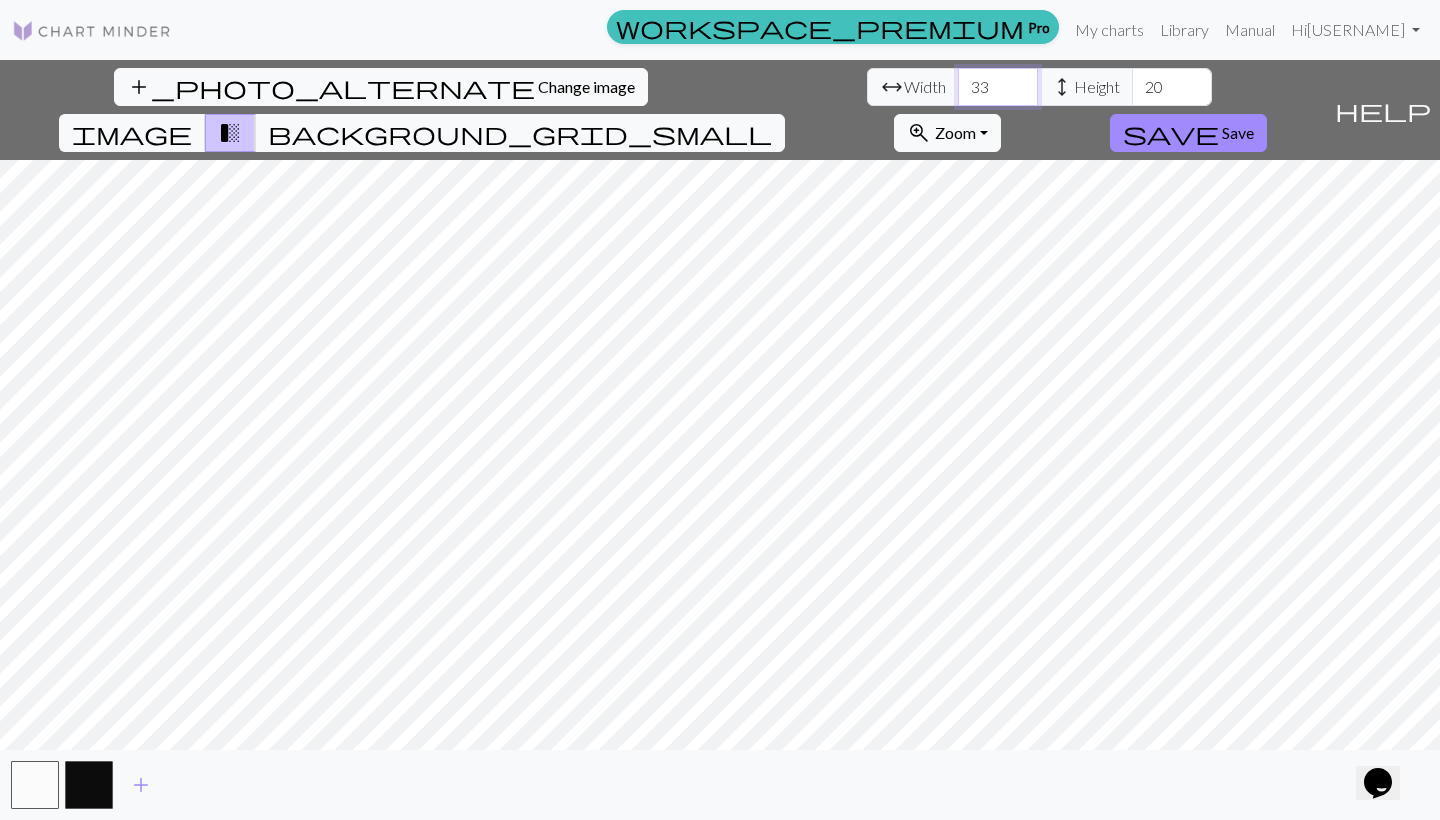 click on "33" at bounding box center [998, 87] 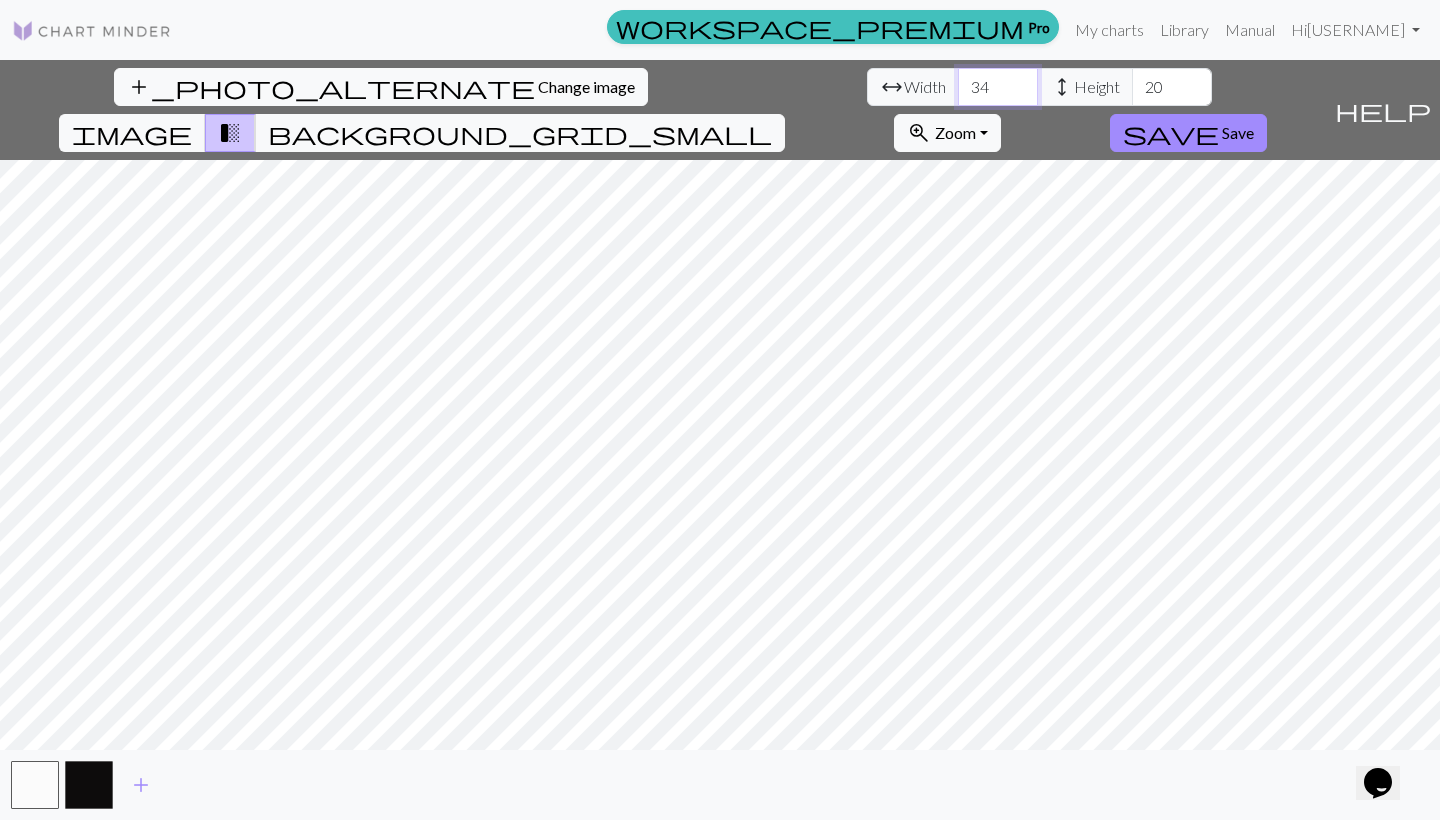 click on "34" at bounding box center (998, 87) 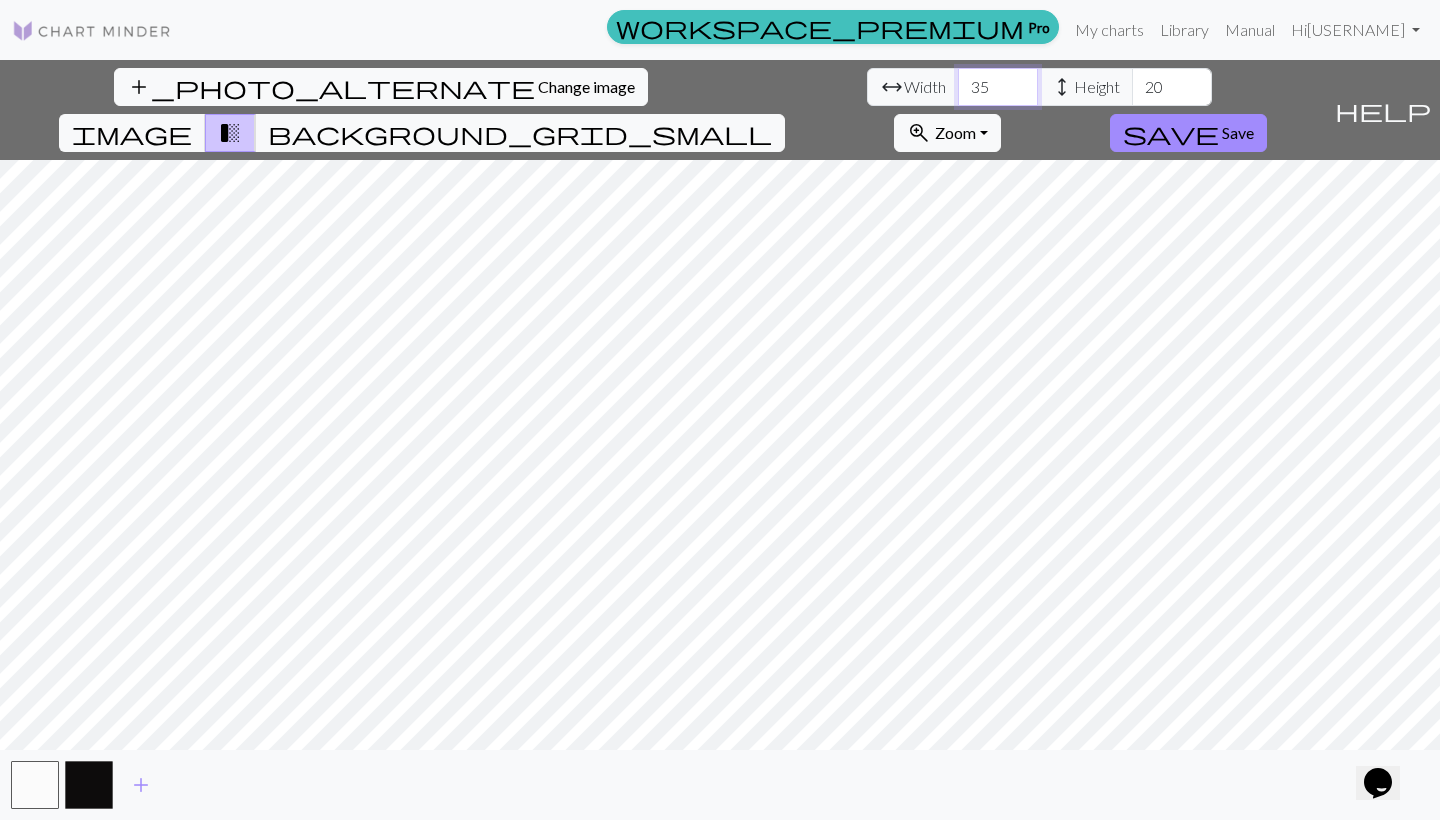 click on "35" at bounding box center [998, 87] 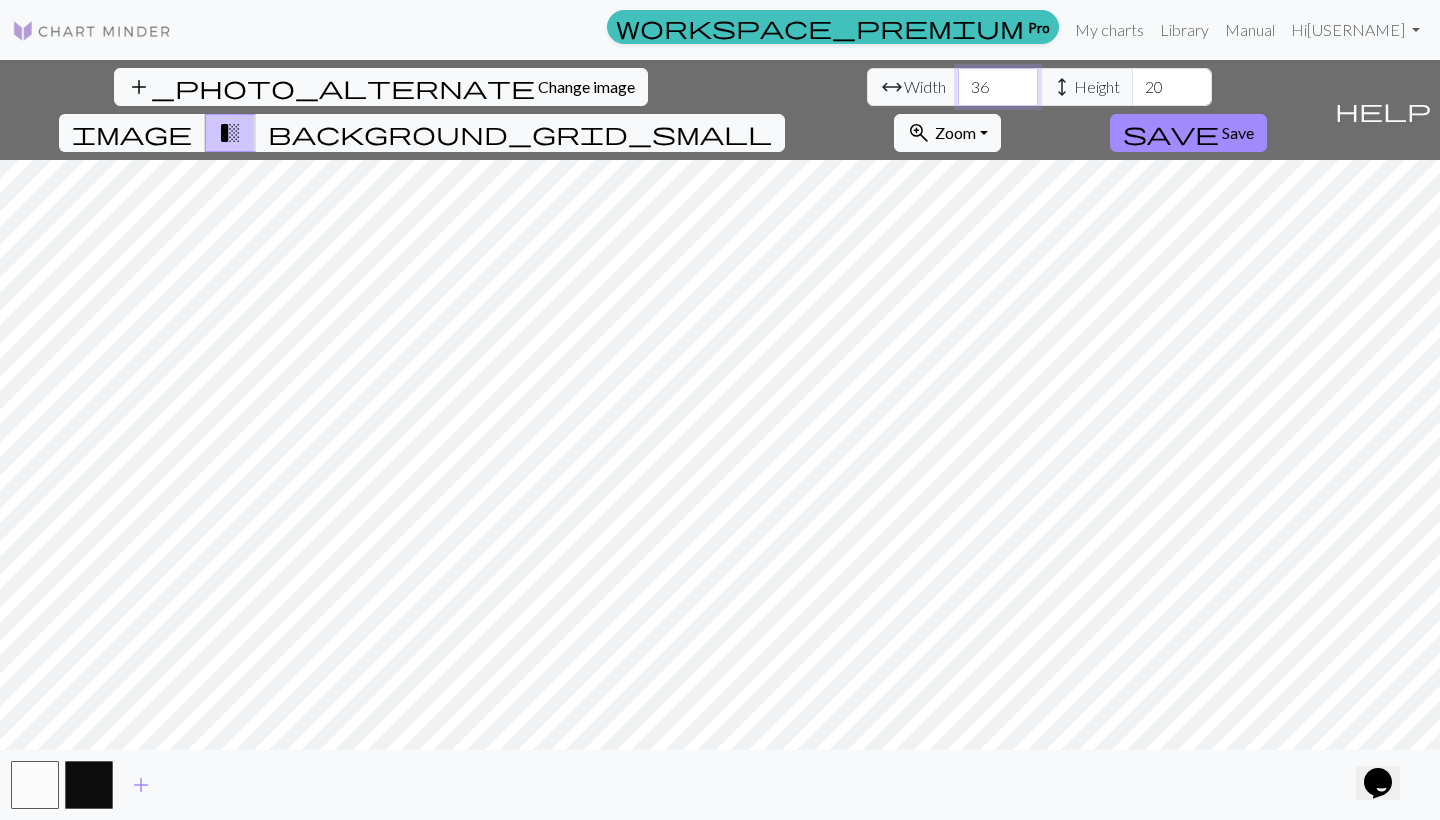 click on "36" at bounding box center [998, 87] 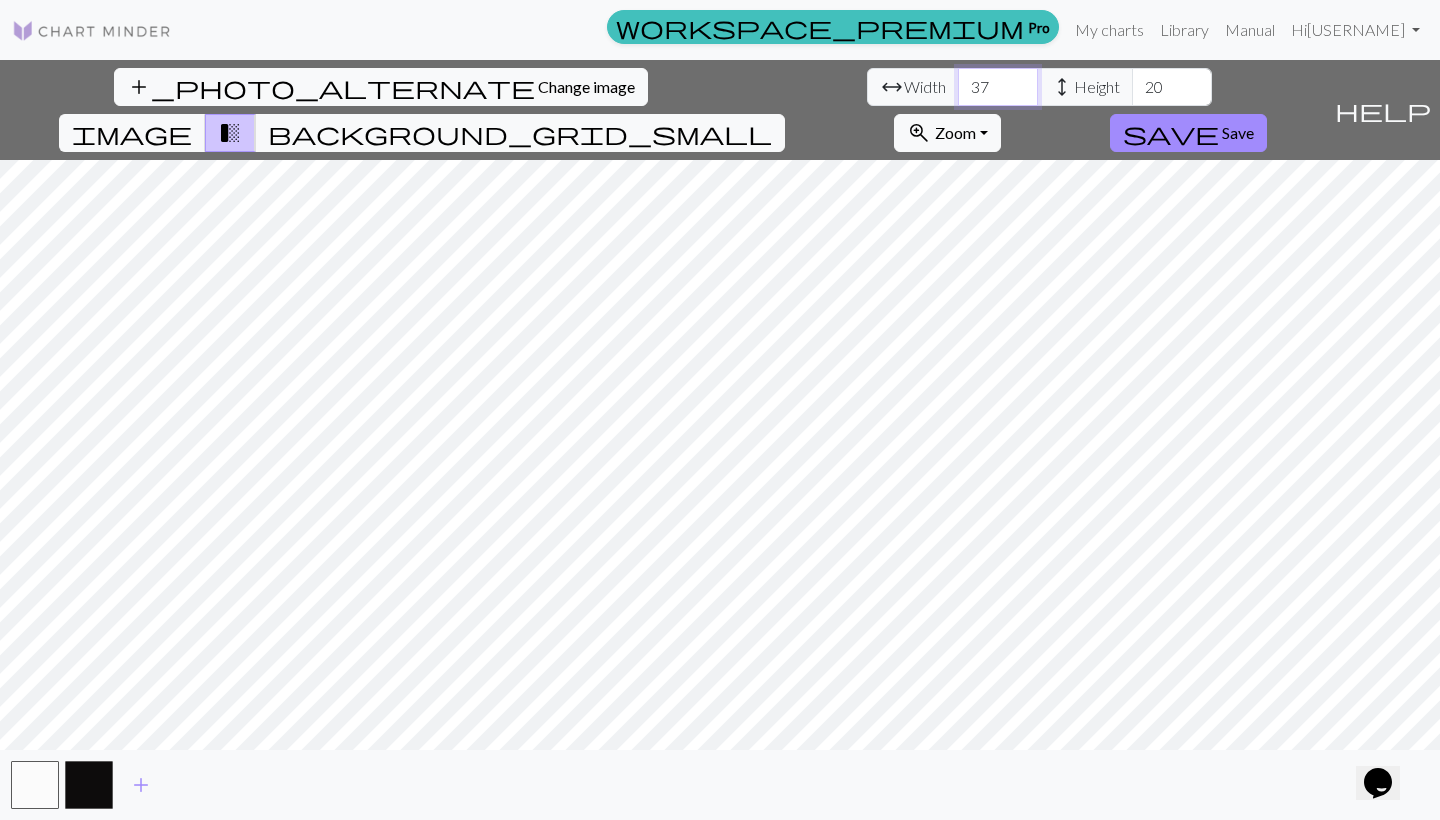 click on "37" at bounding box center [998, 87] 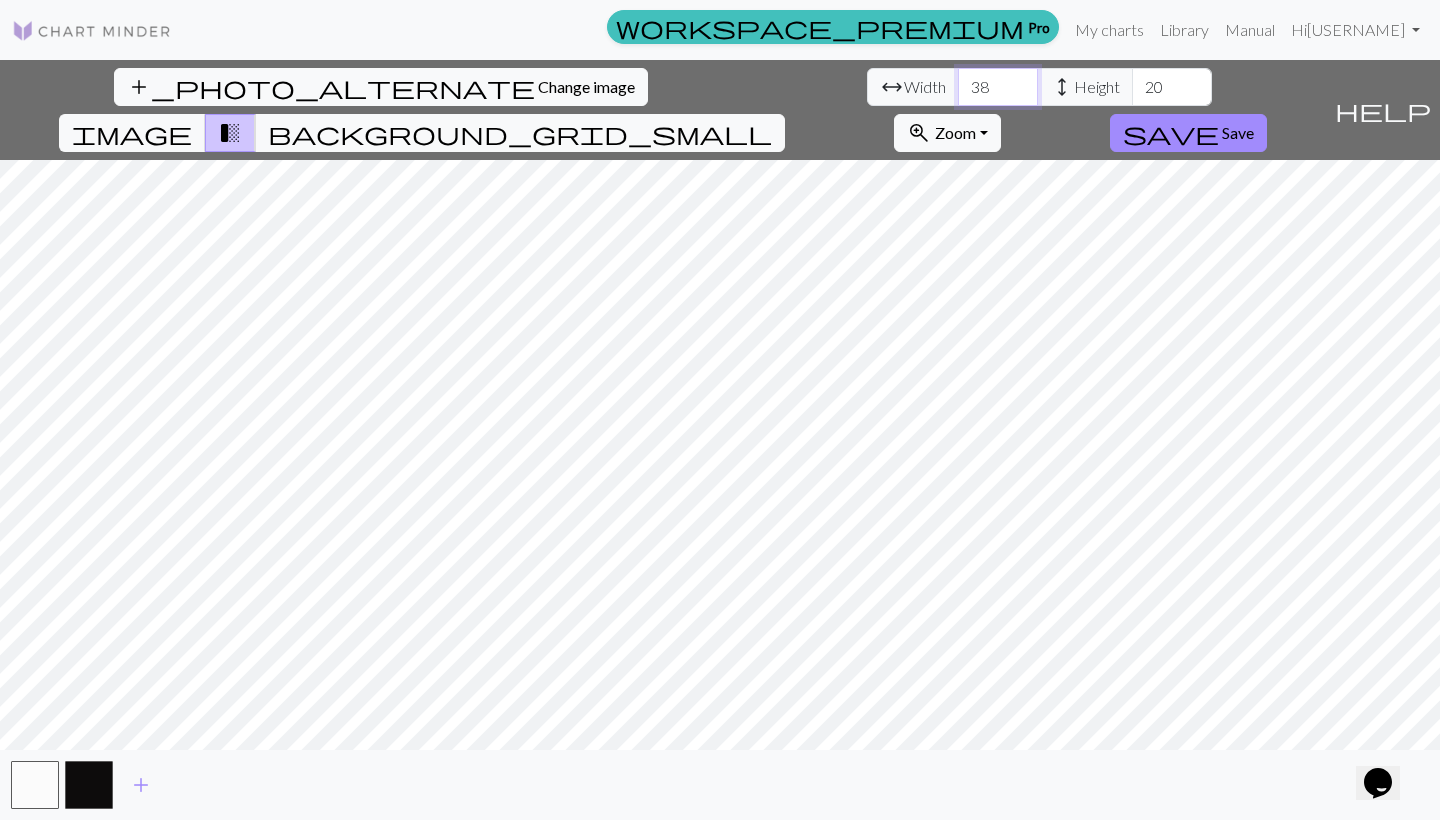 click on "38" at bounding box center (998, 87) 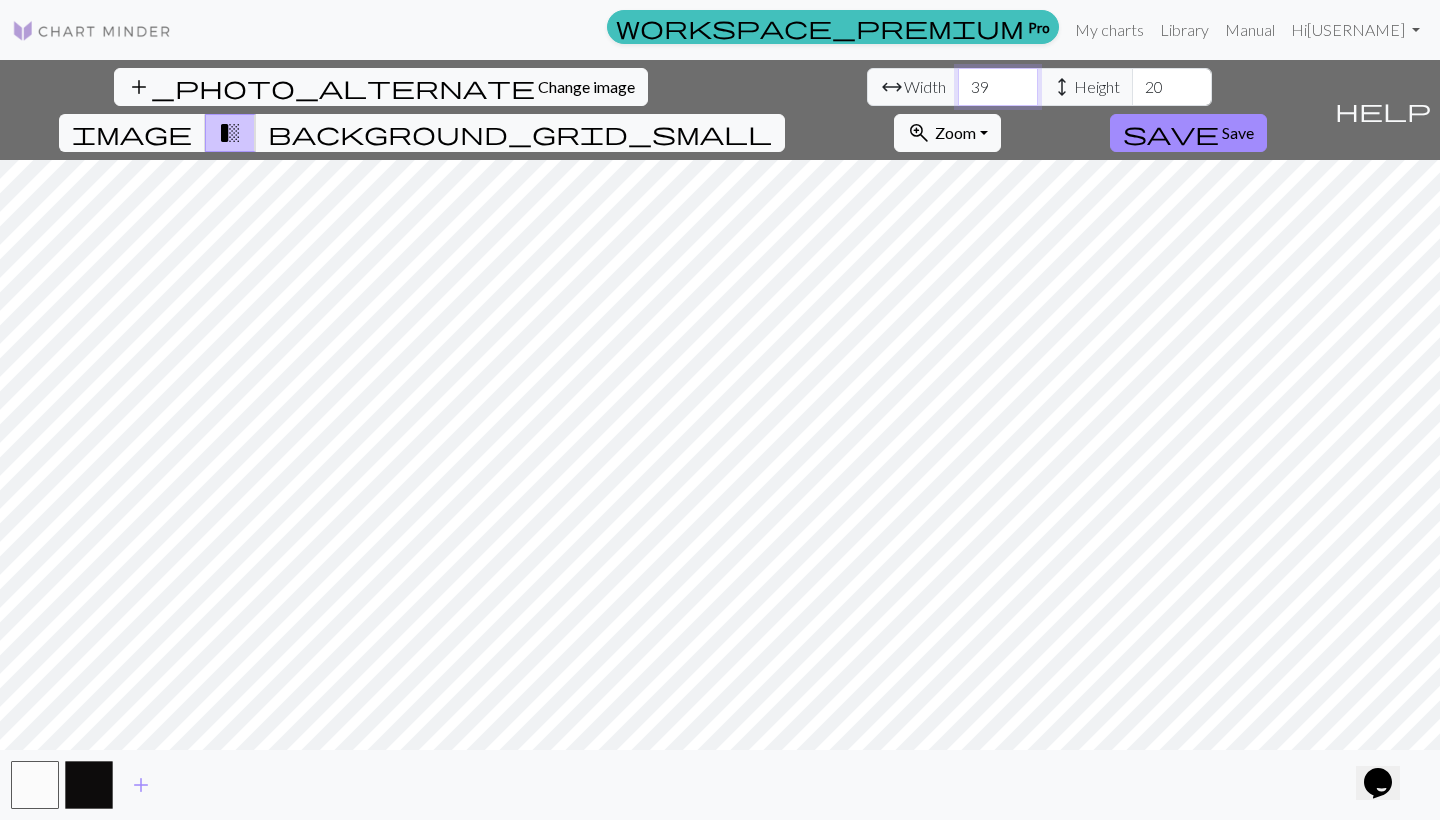 click on "39" at bounding box center (998, 87) 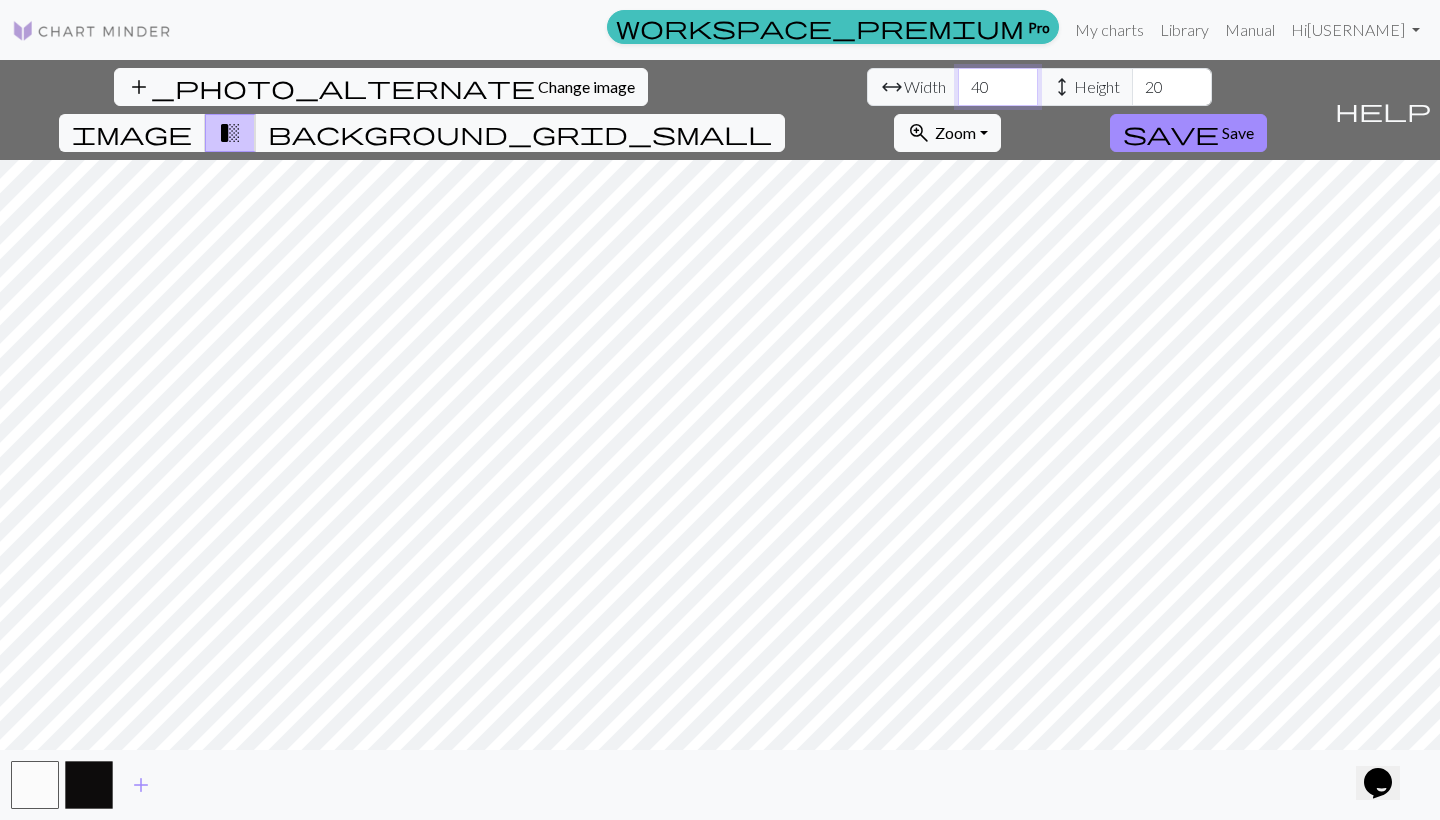 click on "40" at bounding box center [998, 87] 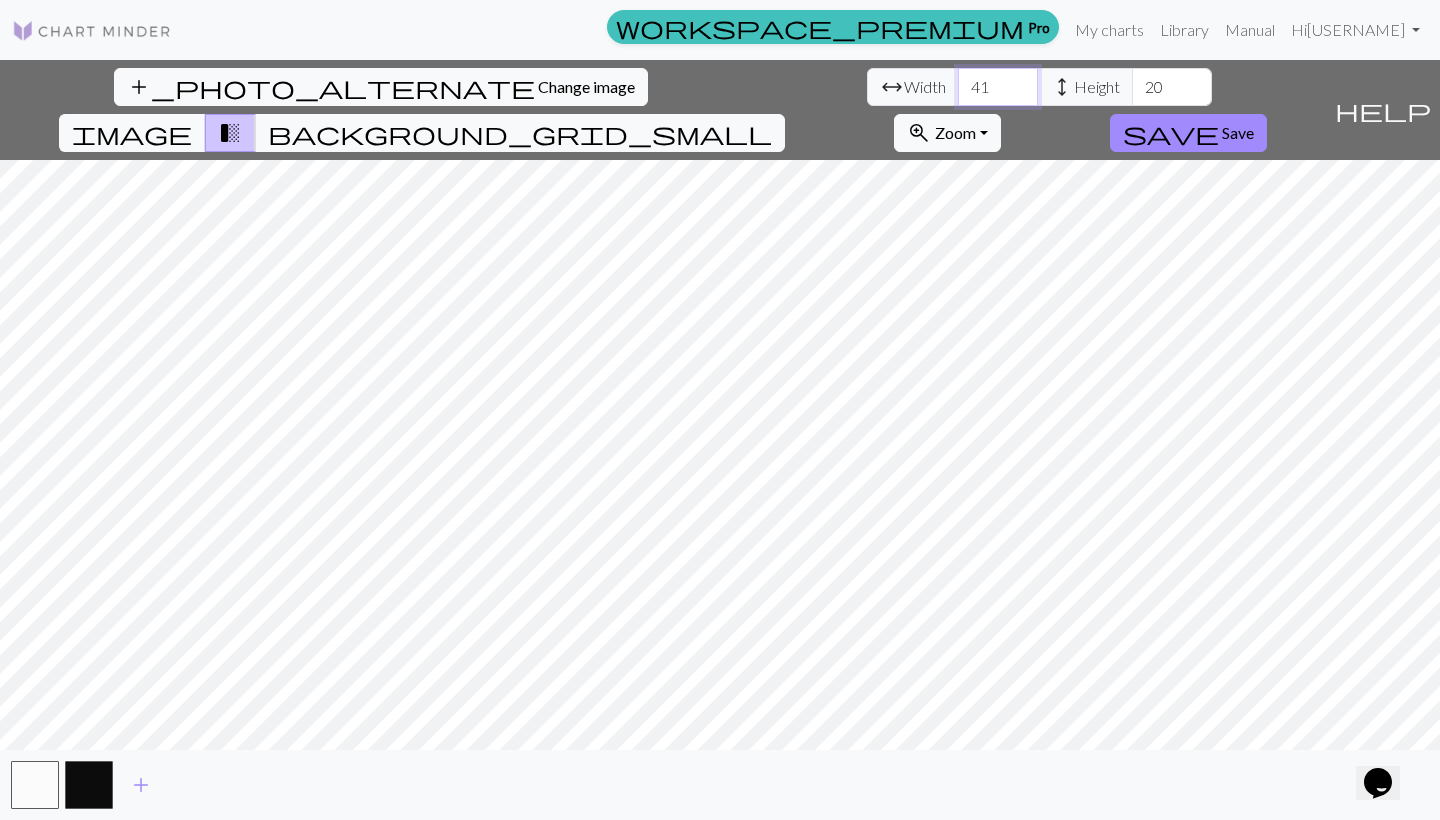 click on "41" at bounding box center [998, 87] 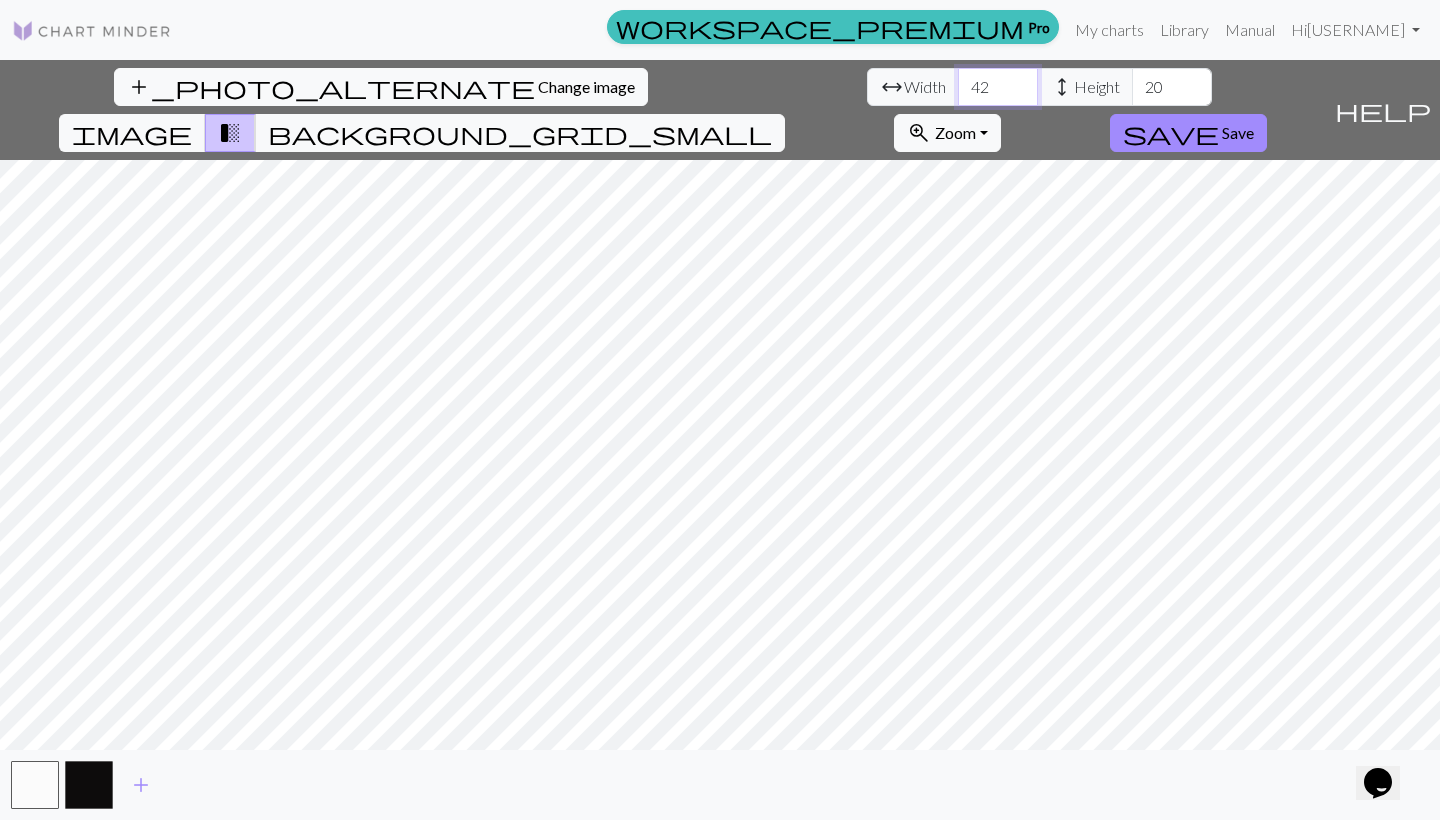 click on "42" at bounding box center [998, 87] 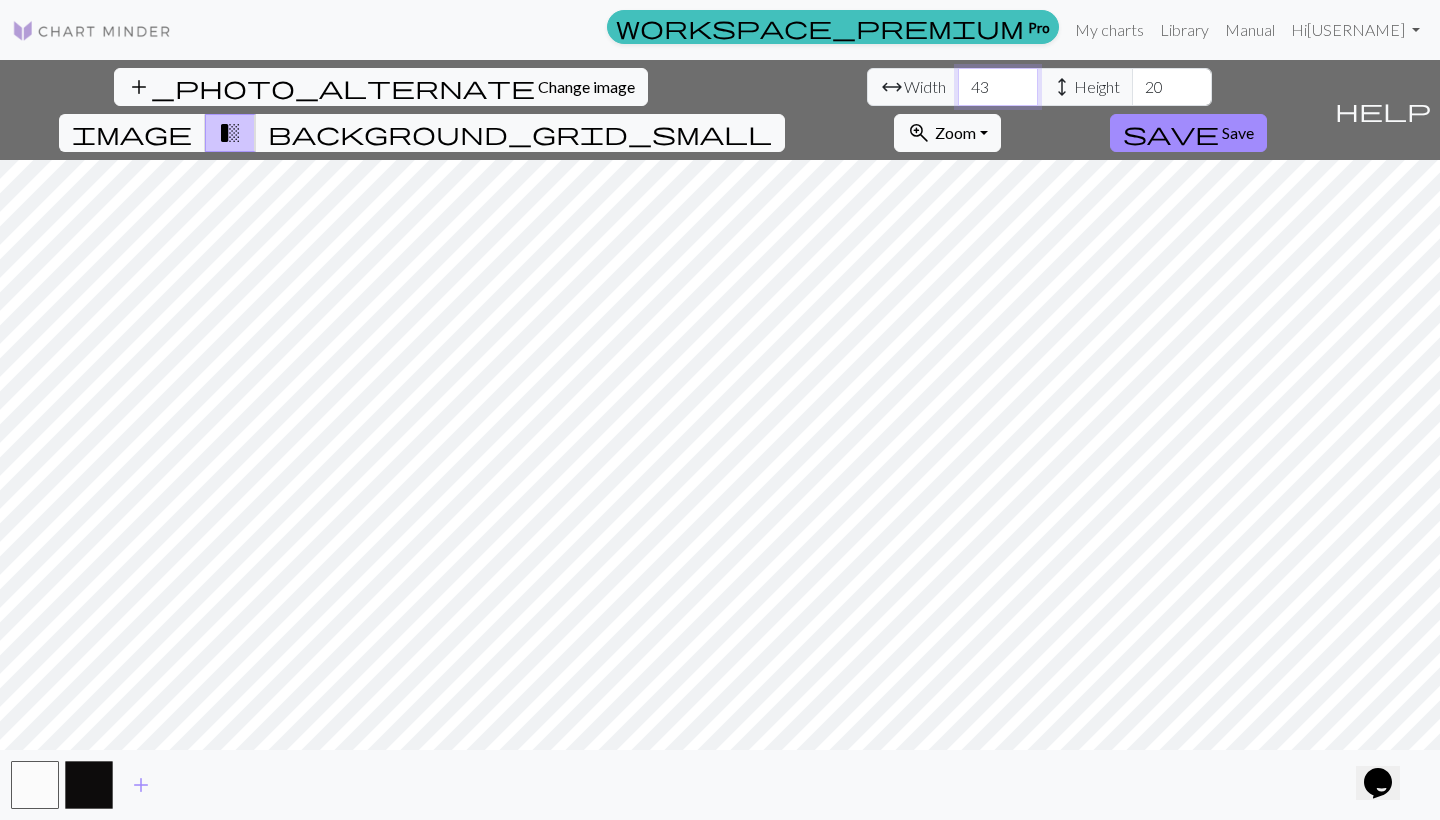 click on "43" at bounding box center [998, 87] 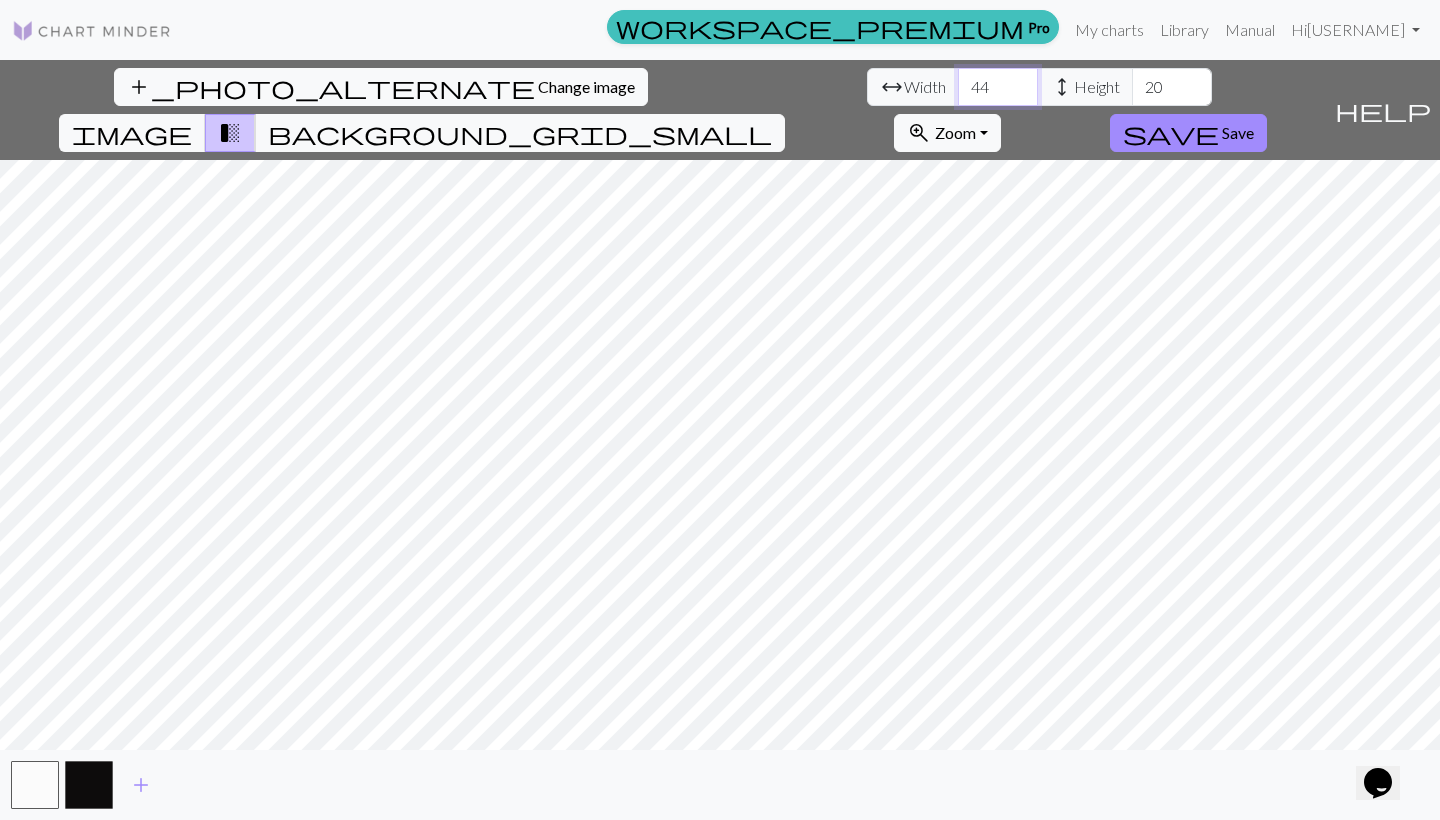 click on "44" at bounding box center [998, 87] 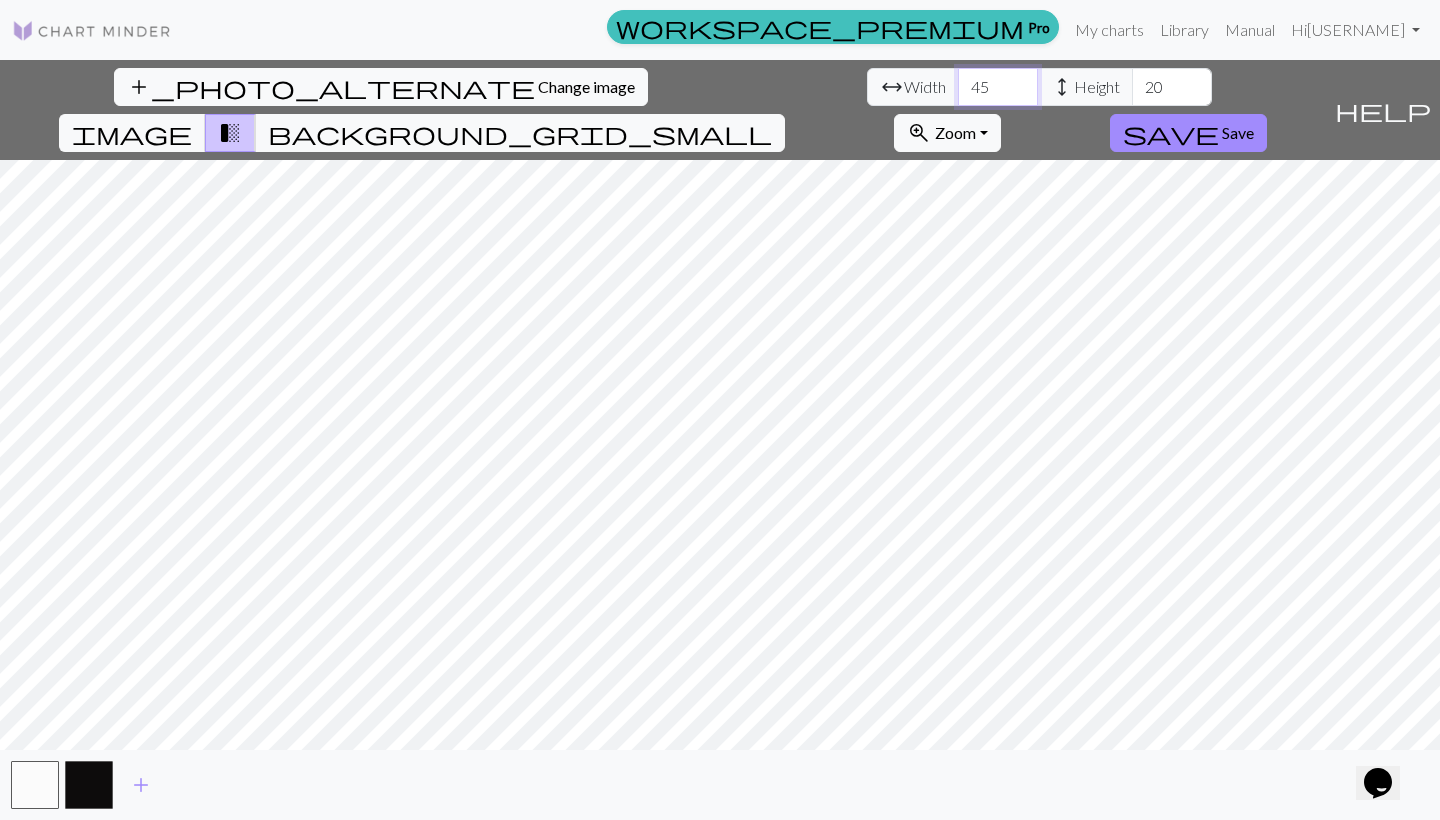 click on "45" at bounding box center [998, 87] 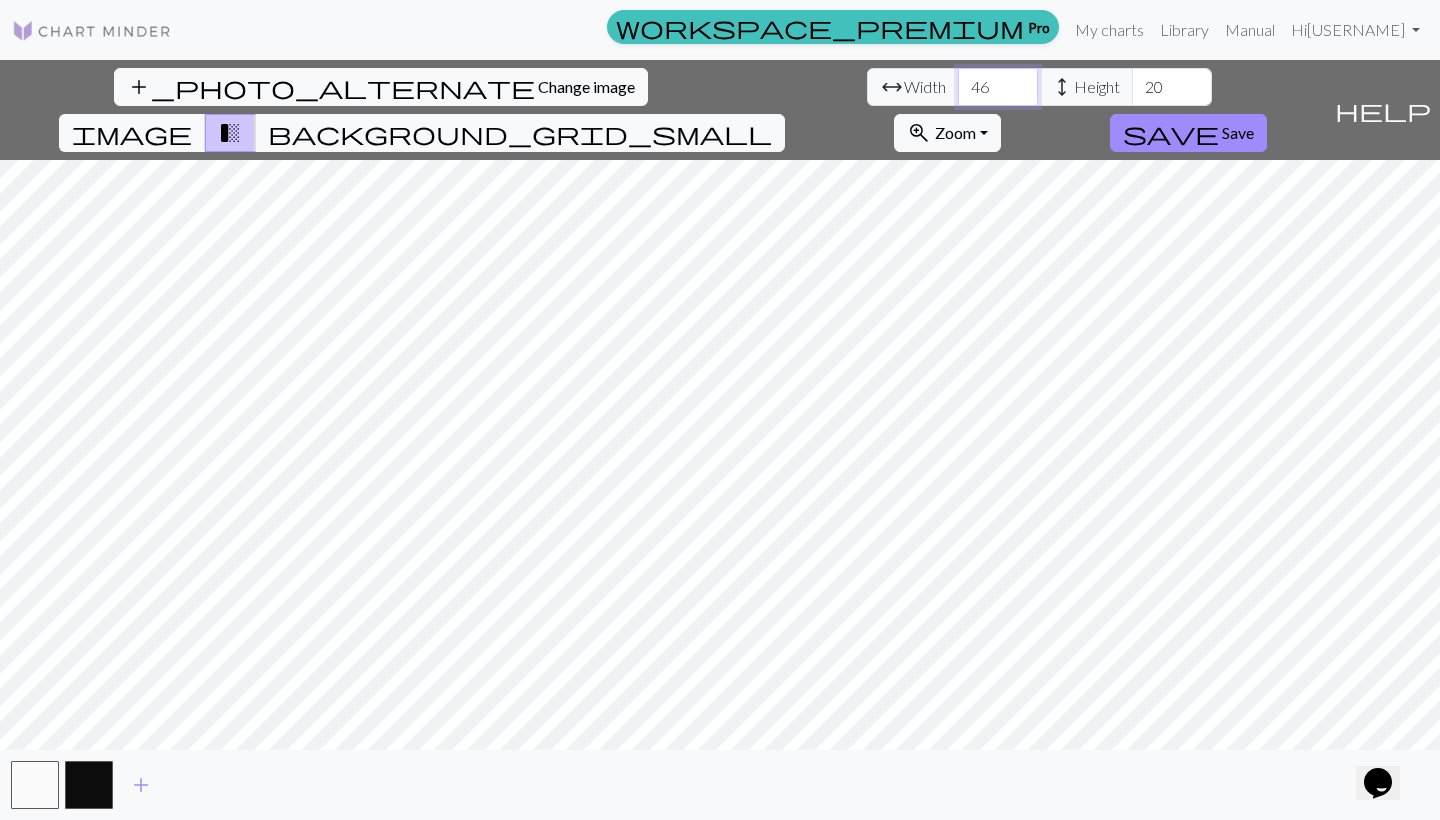click on "46" at bounding box center [998, 87] 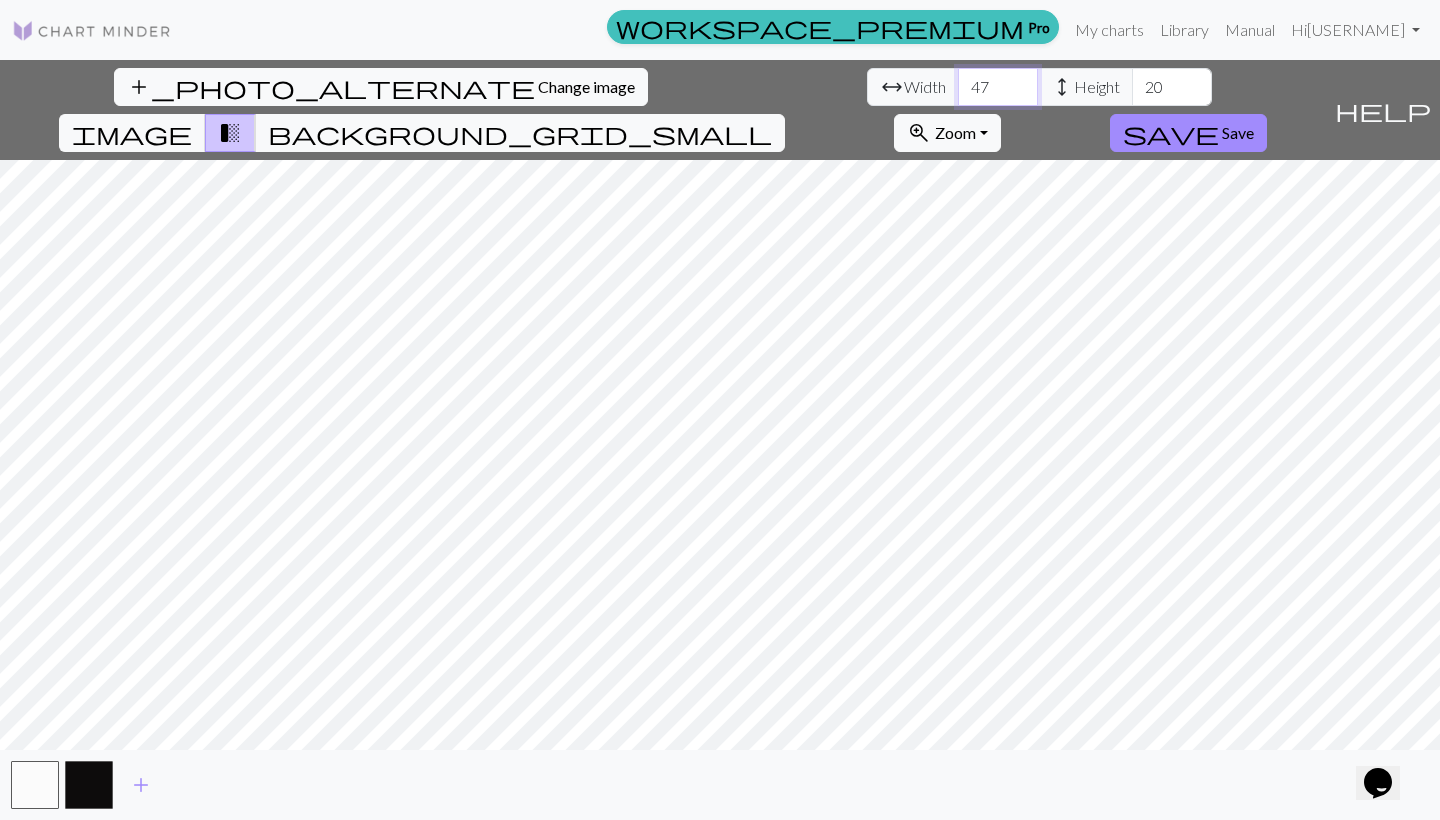 click on "47" at bounding box center [998, 87] 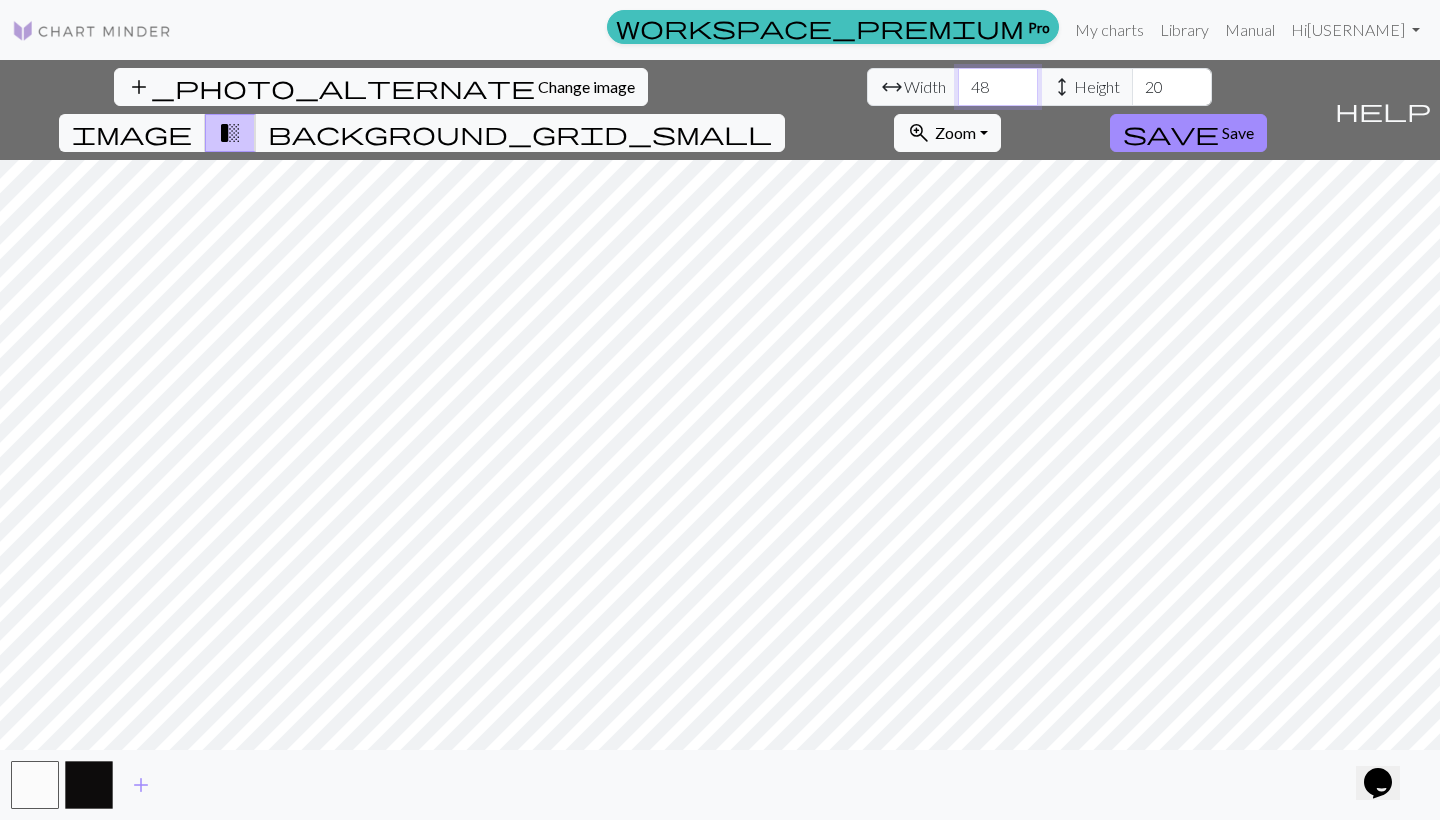 click on "48" at bounding box center [998, 87] 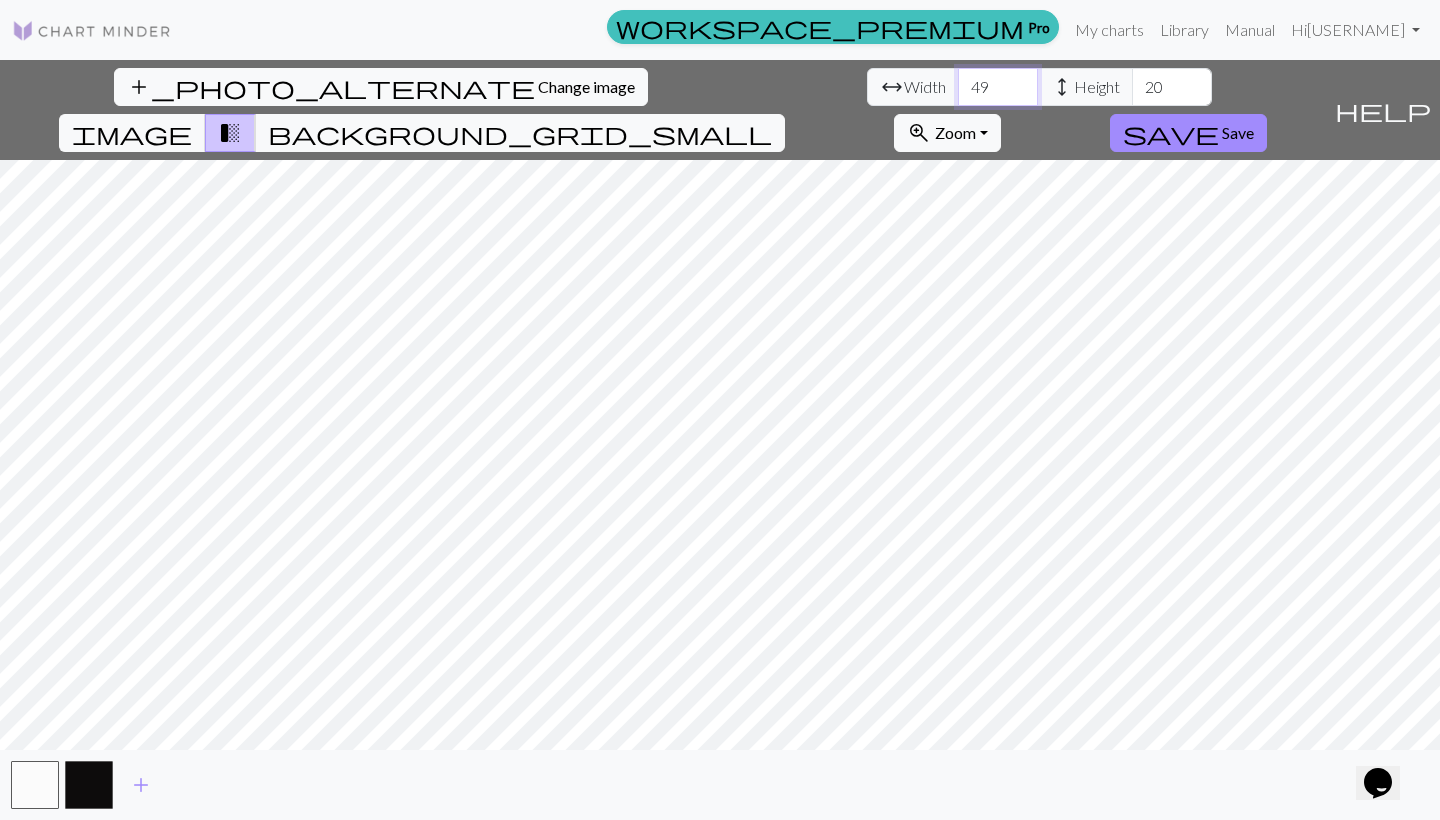click on "49" at bounding box center (998, 87) 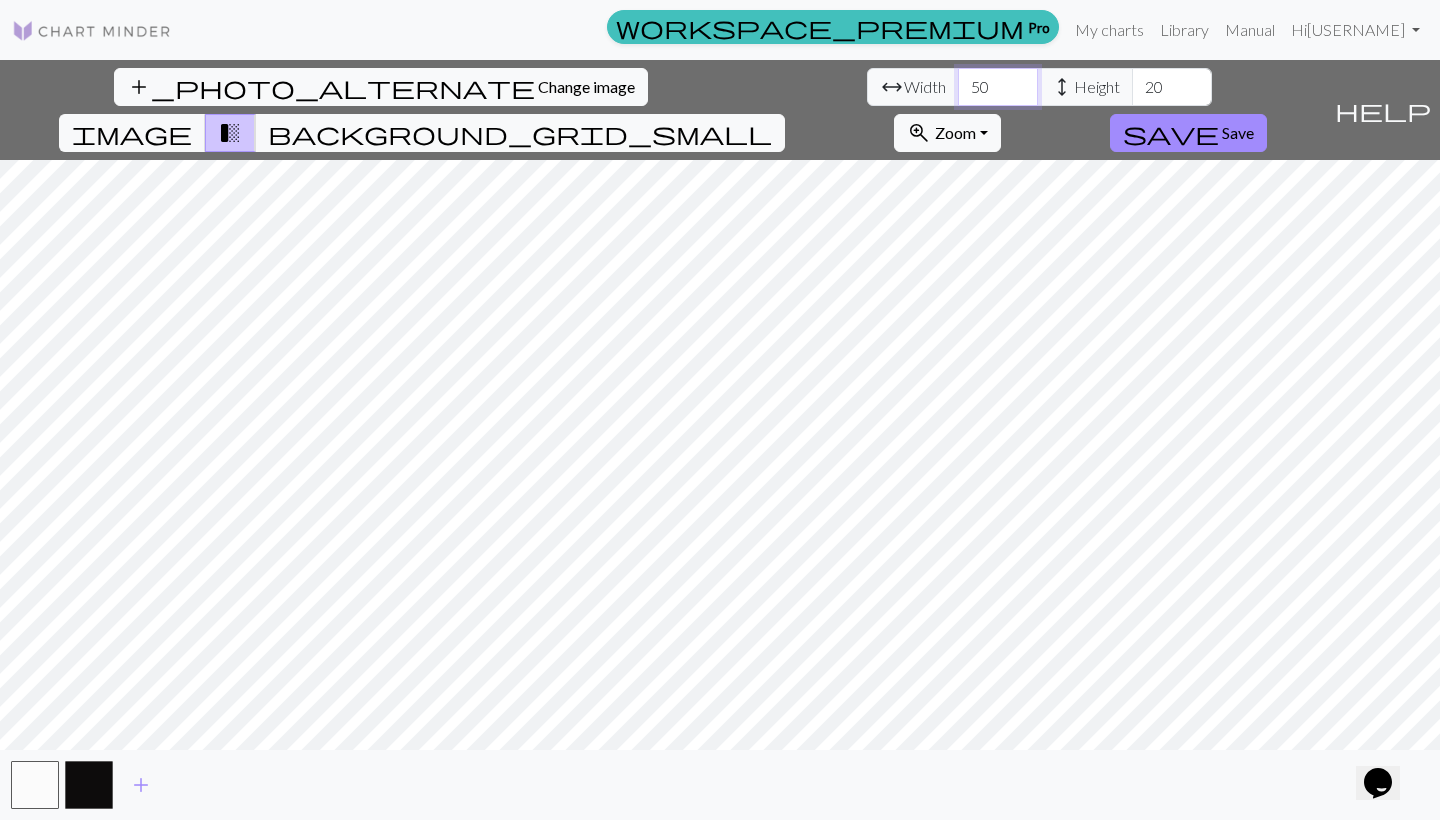 click on "50" at bounding box center [998, 87] 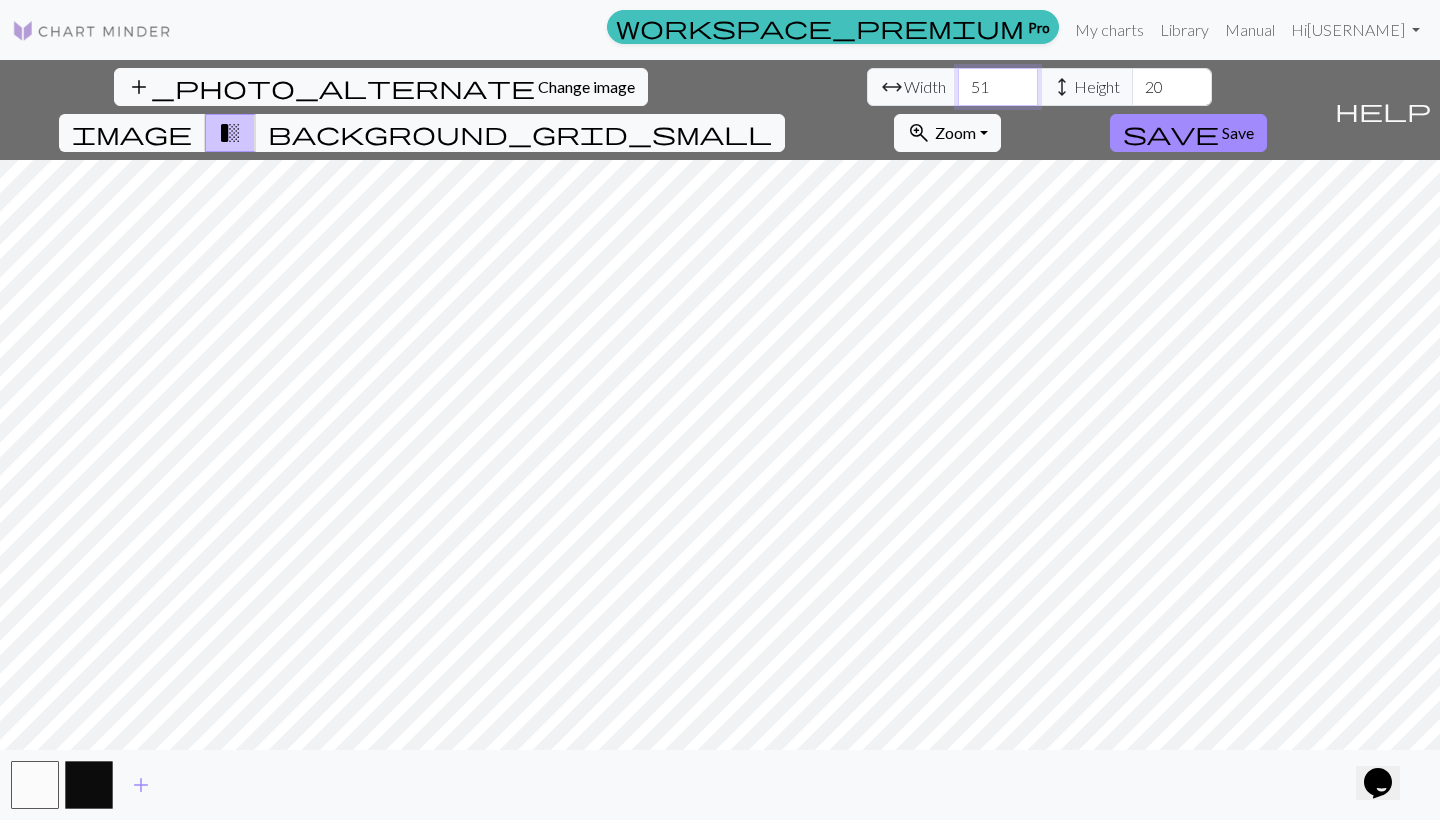 click on "51" at bounding box center (998, 87) 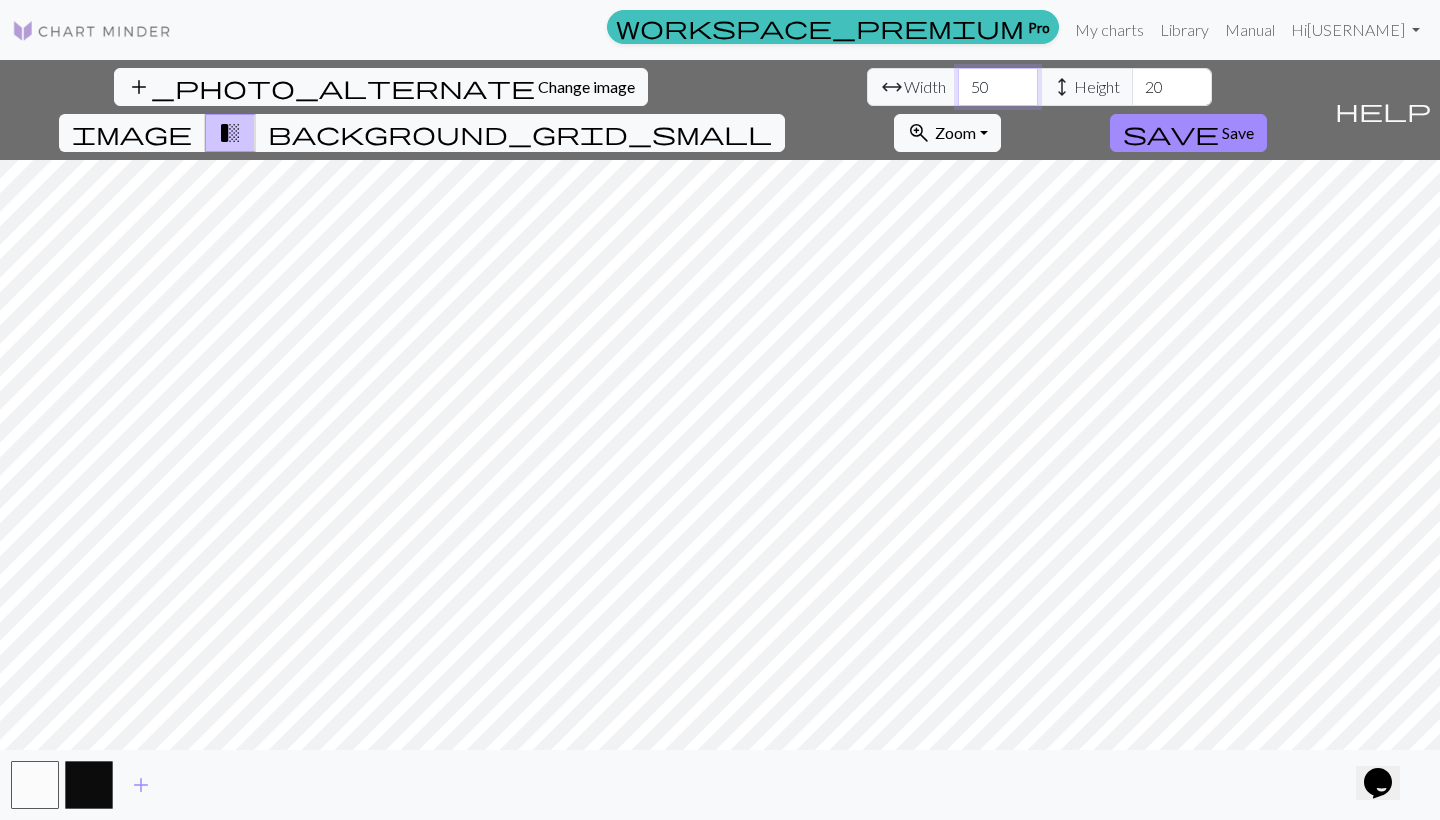 click on "50" at bounding box center (998, 87) 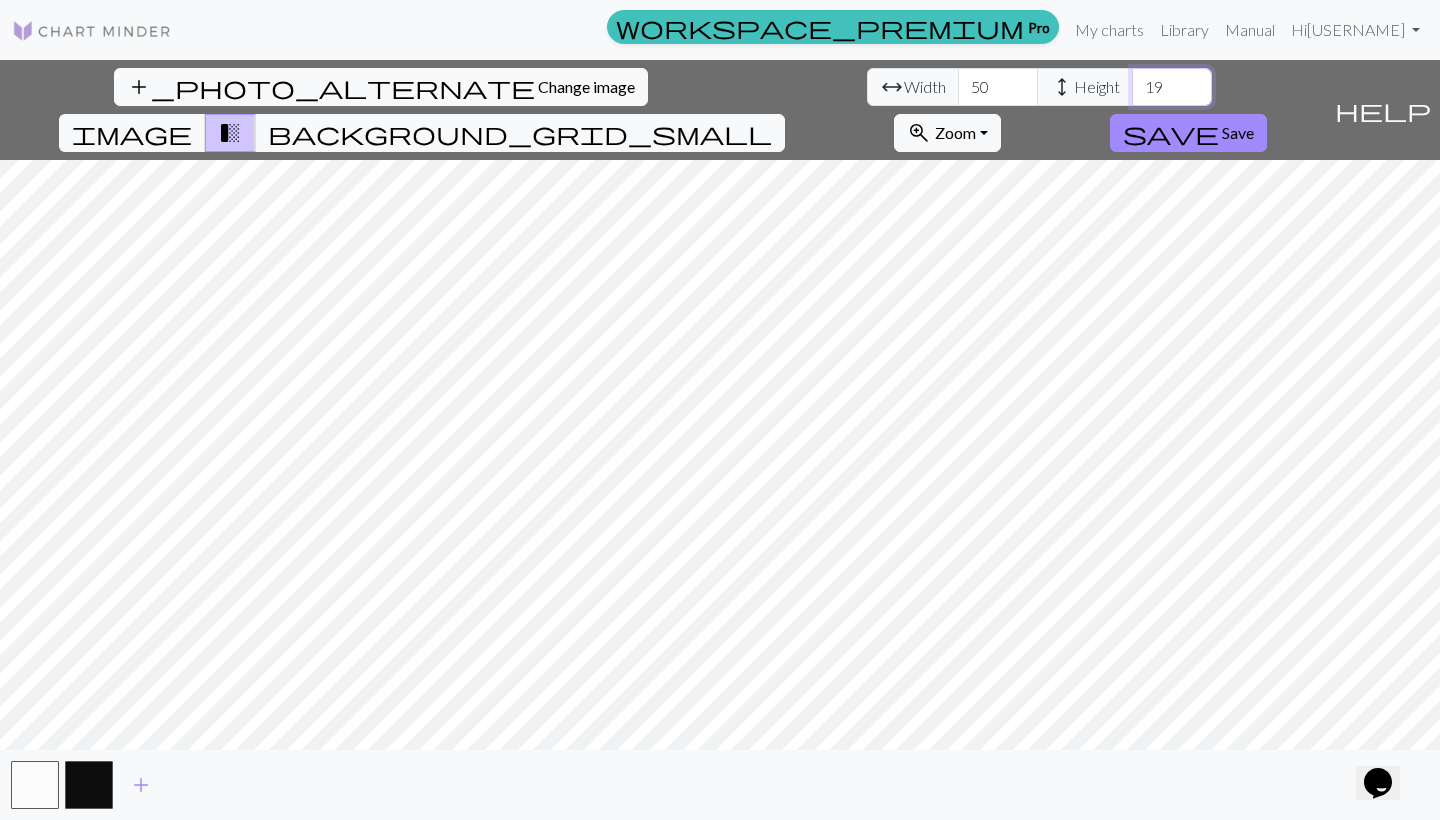 click on "19" at bounding box center (1172, 87) 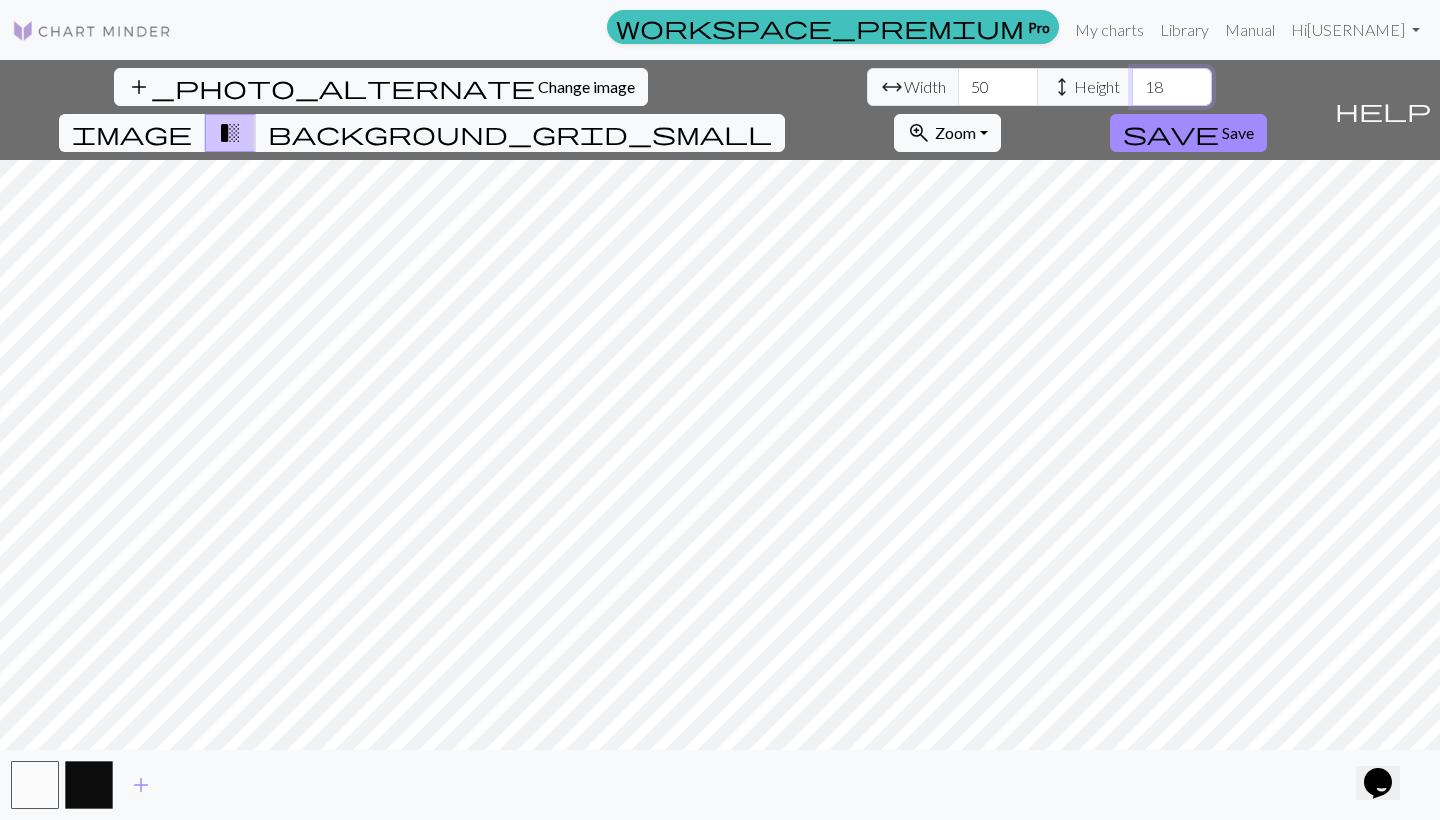 click on "18" at bounding box center (1172, 87) 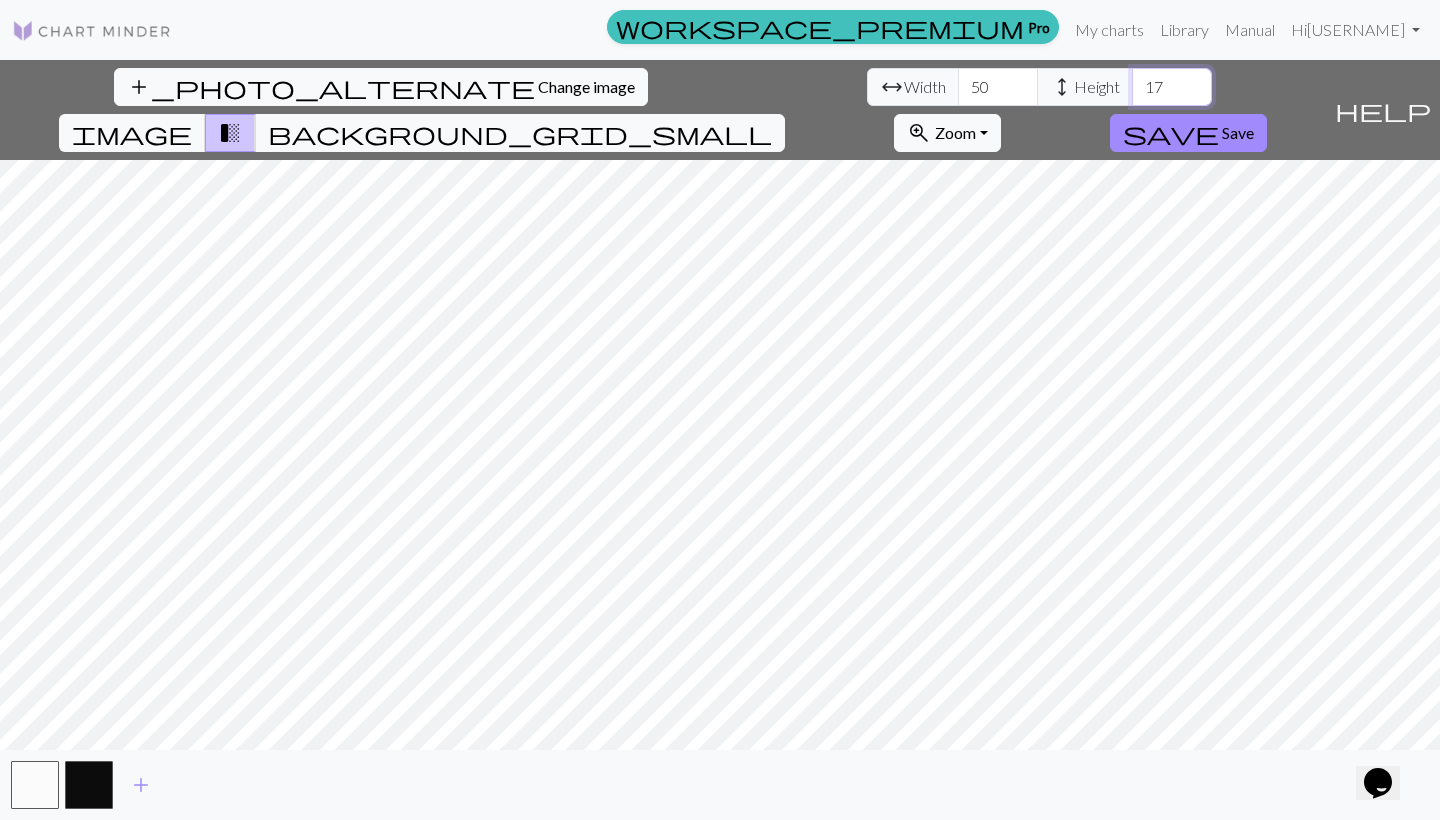 click on "17" at bounding box center [1172, 87] 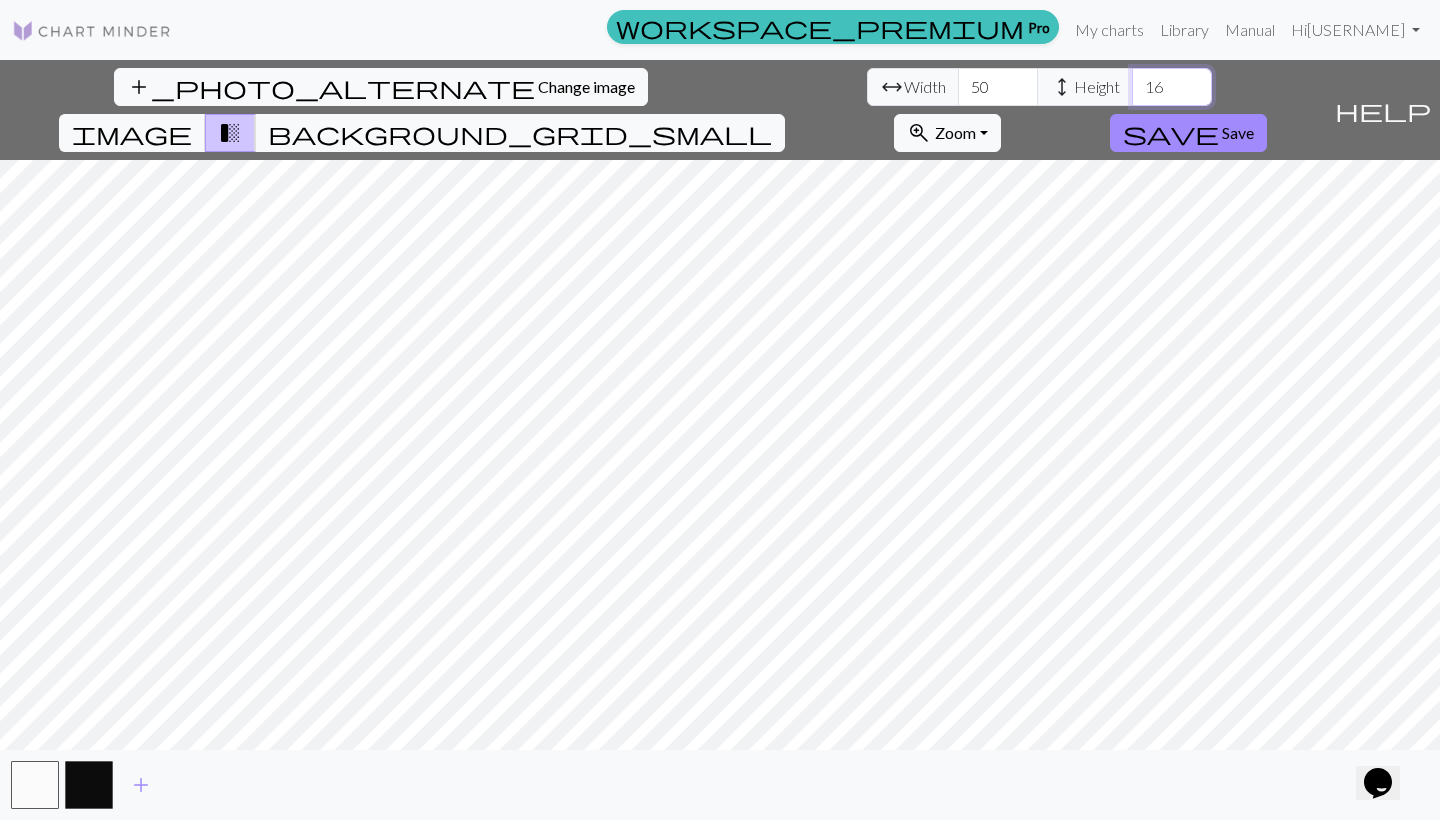 click on "16" at bounding box center (1172, 87) 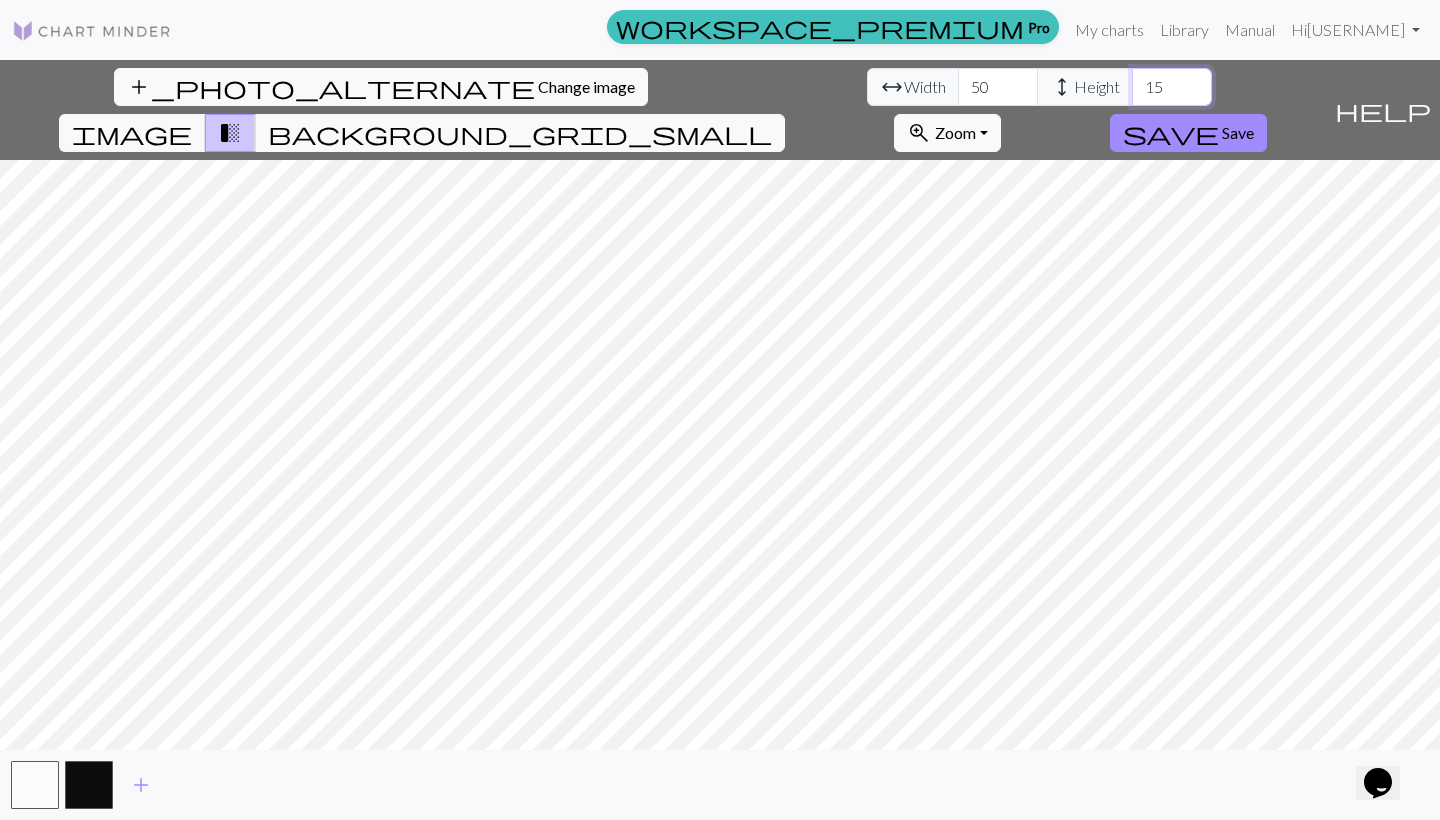 click on "15" at bounding box center [1172, 87] 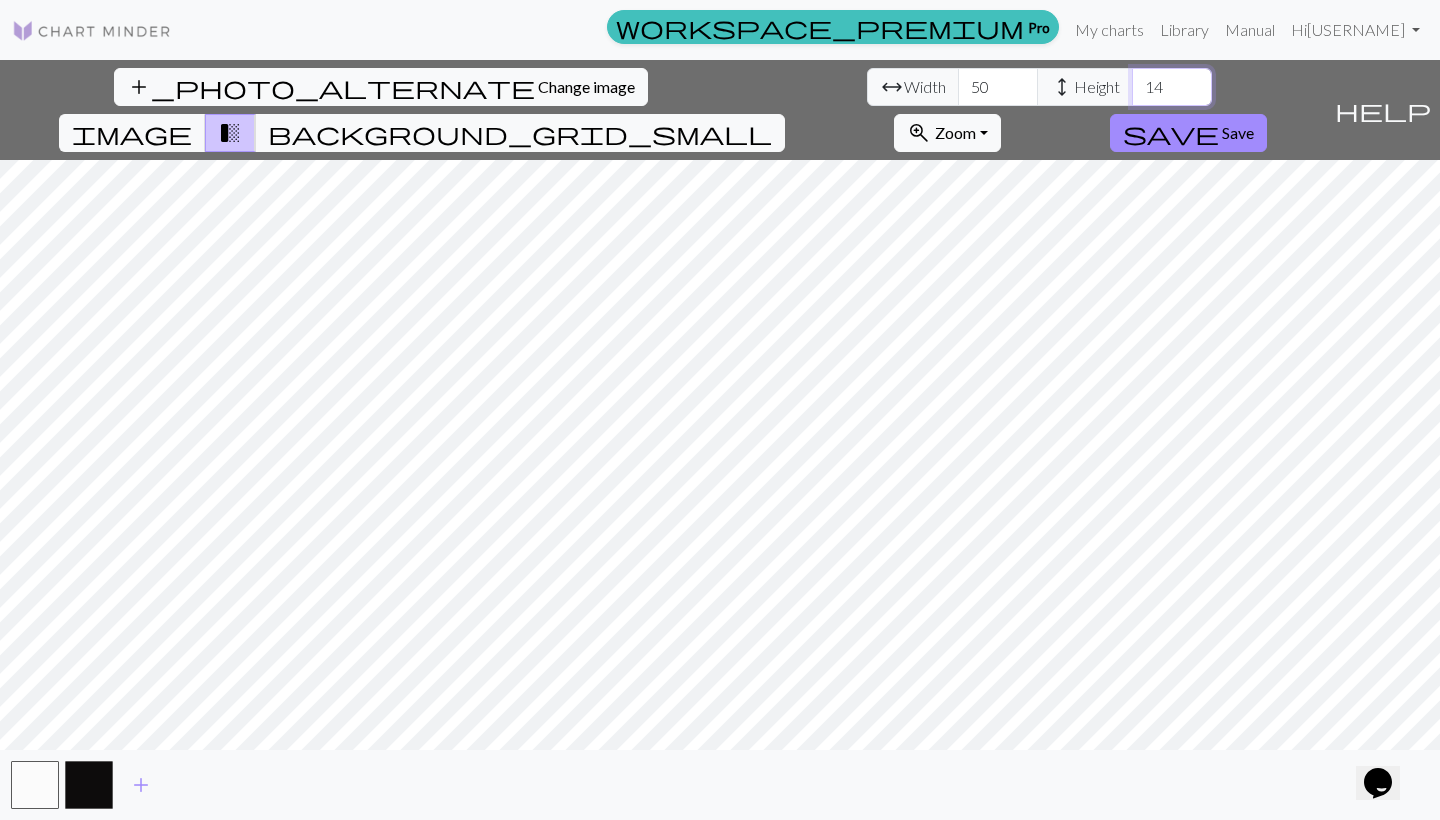 click on "14" at bounding box center (1172, 87) 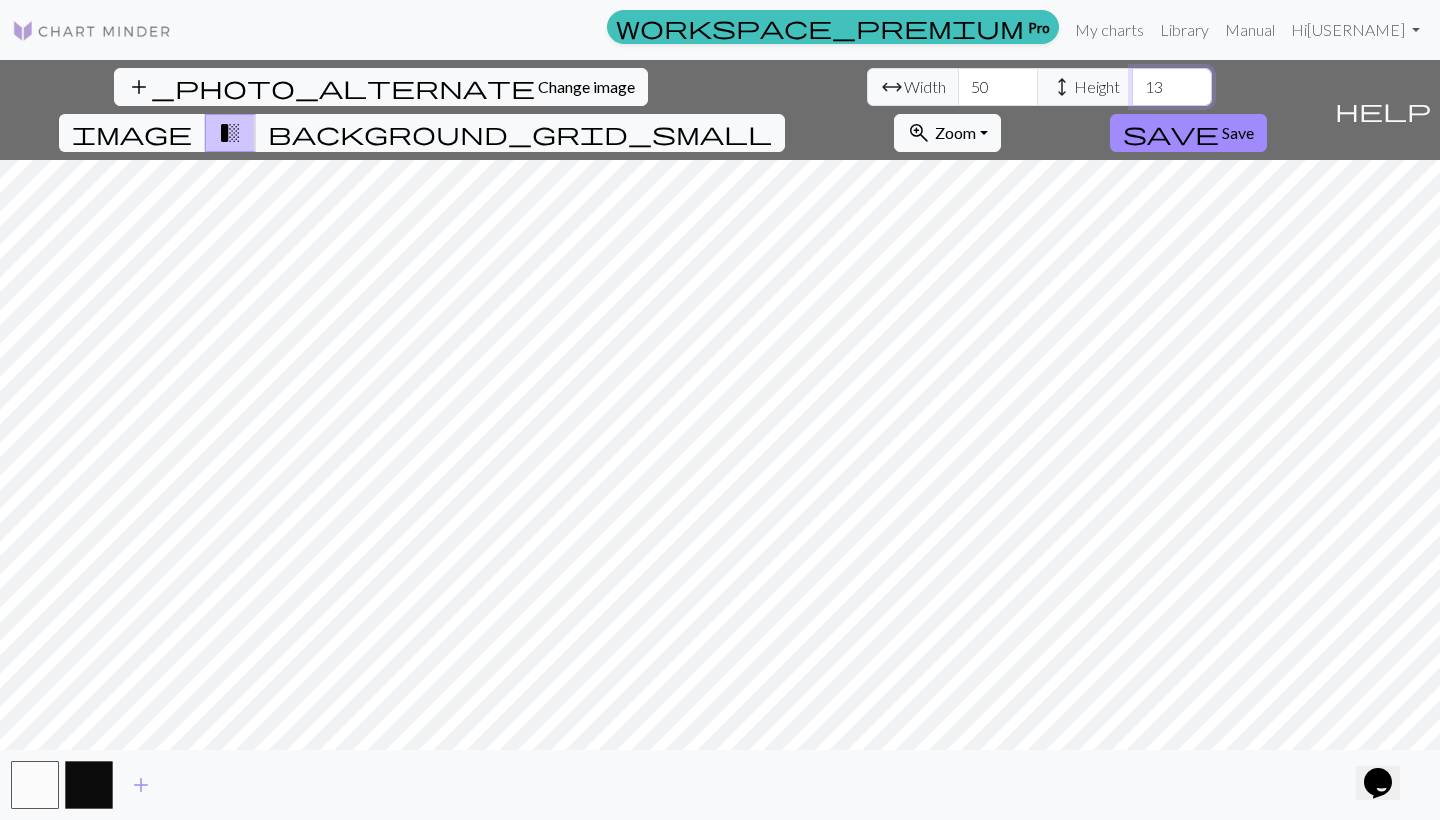 click on "13" at bounding box center [1172, 87] 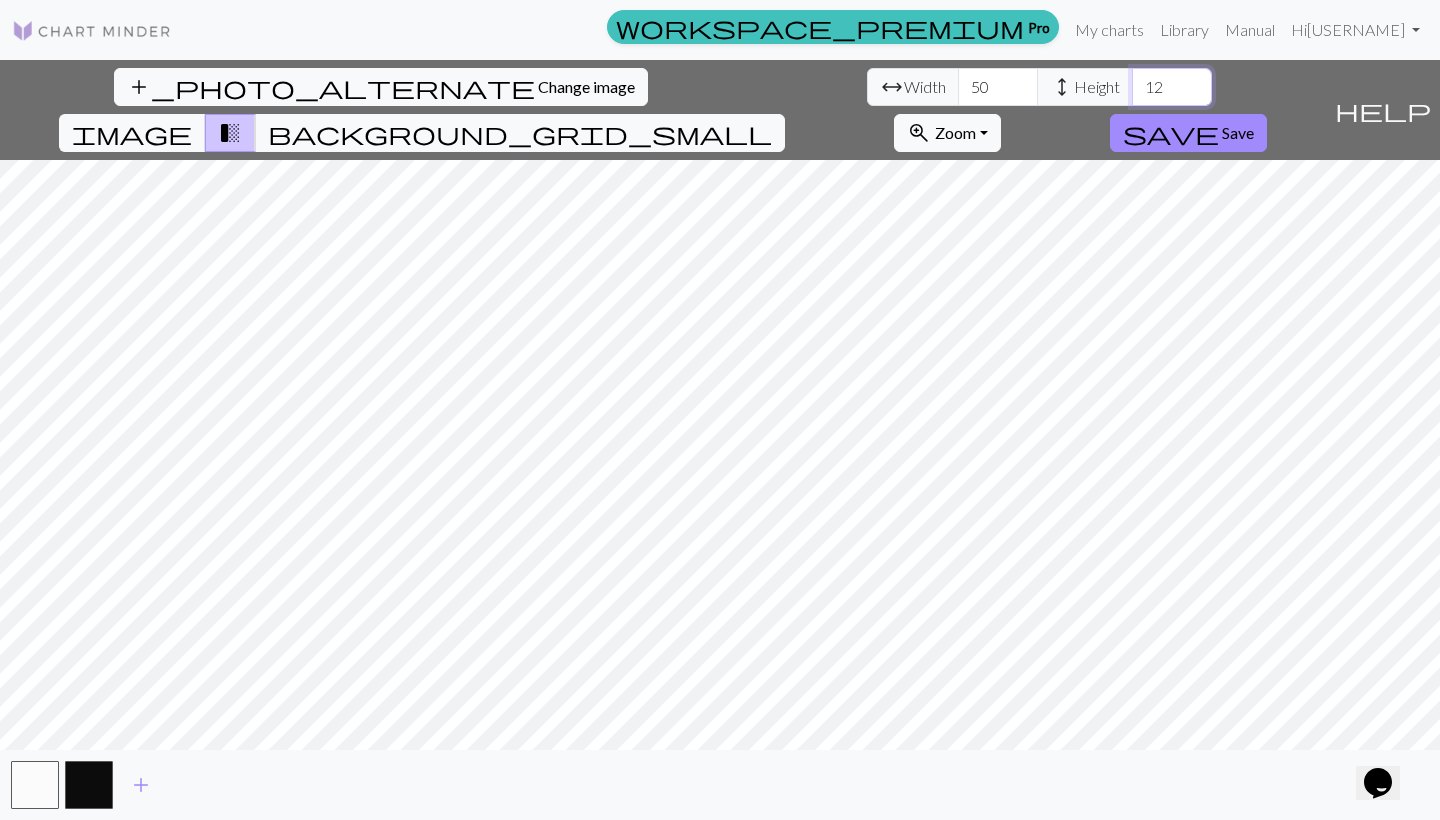 click on "12" at bounding box center [1172, 87] 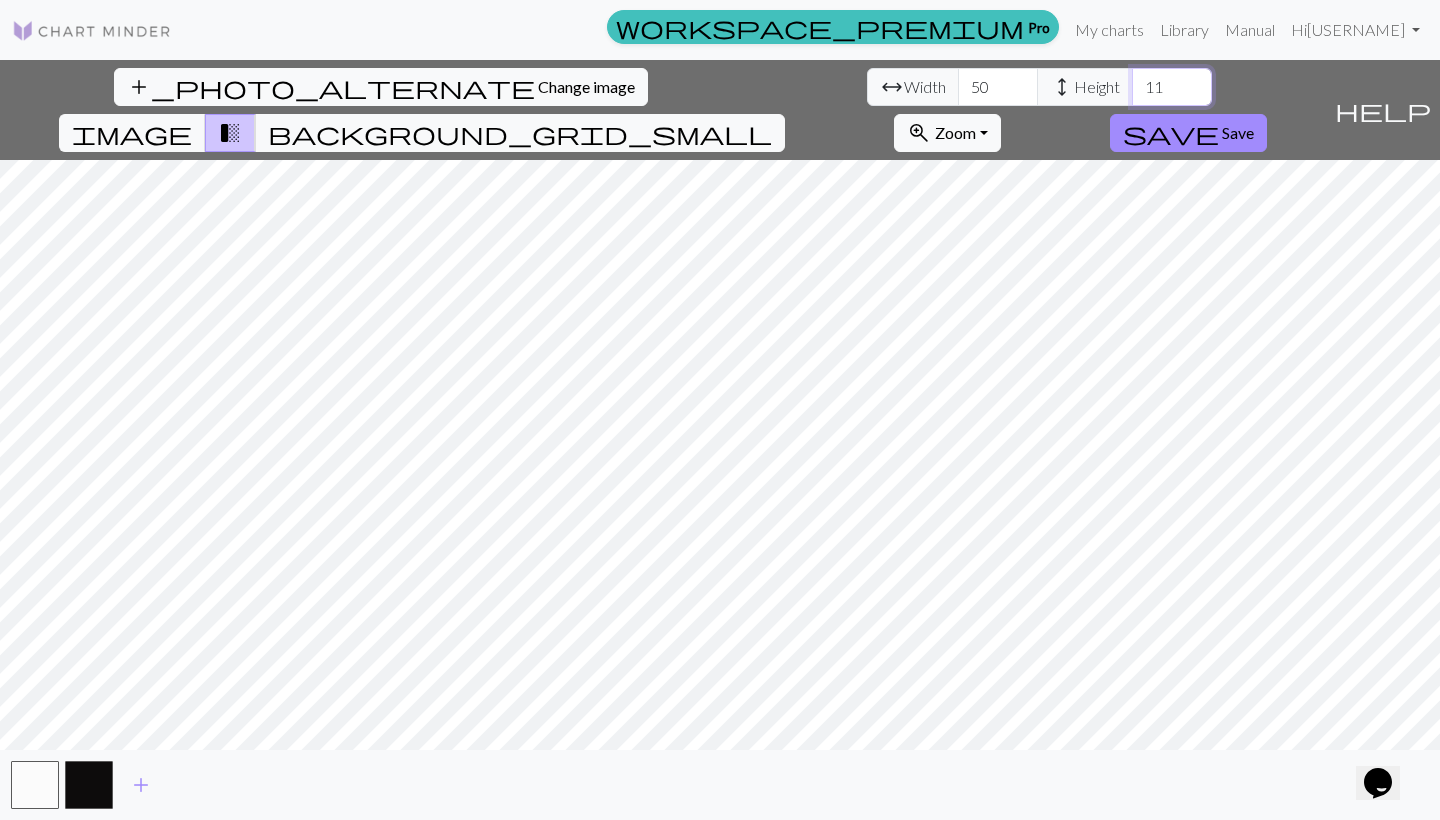 click on "11" at bounding box center (1172, 87) 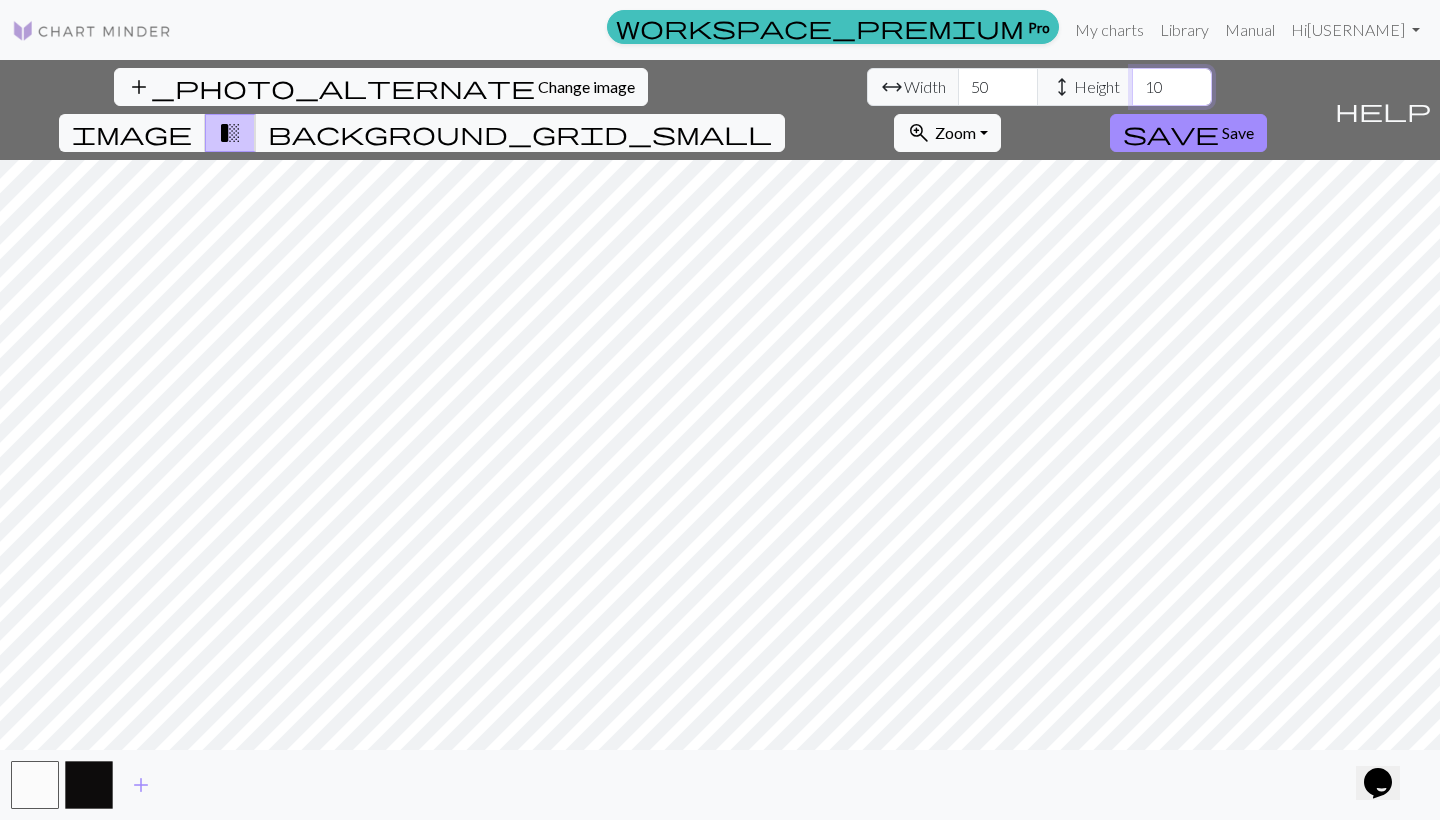 click on "10" at bounding box center (1172, 87) 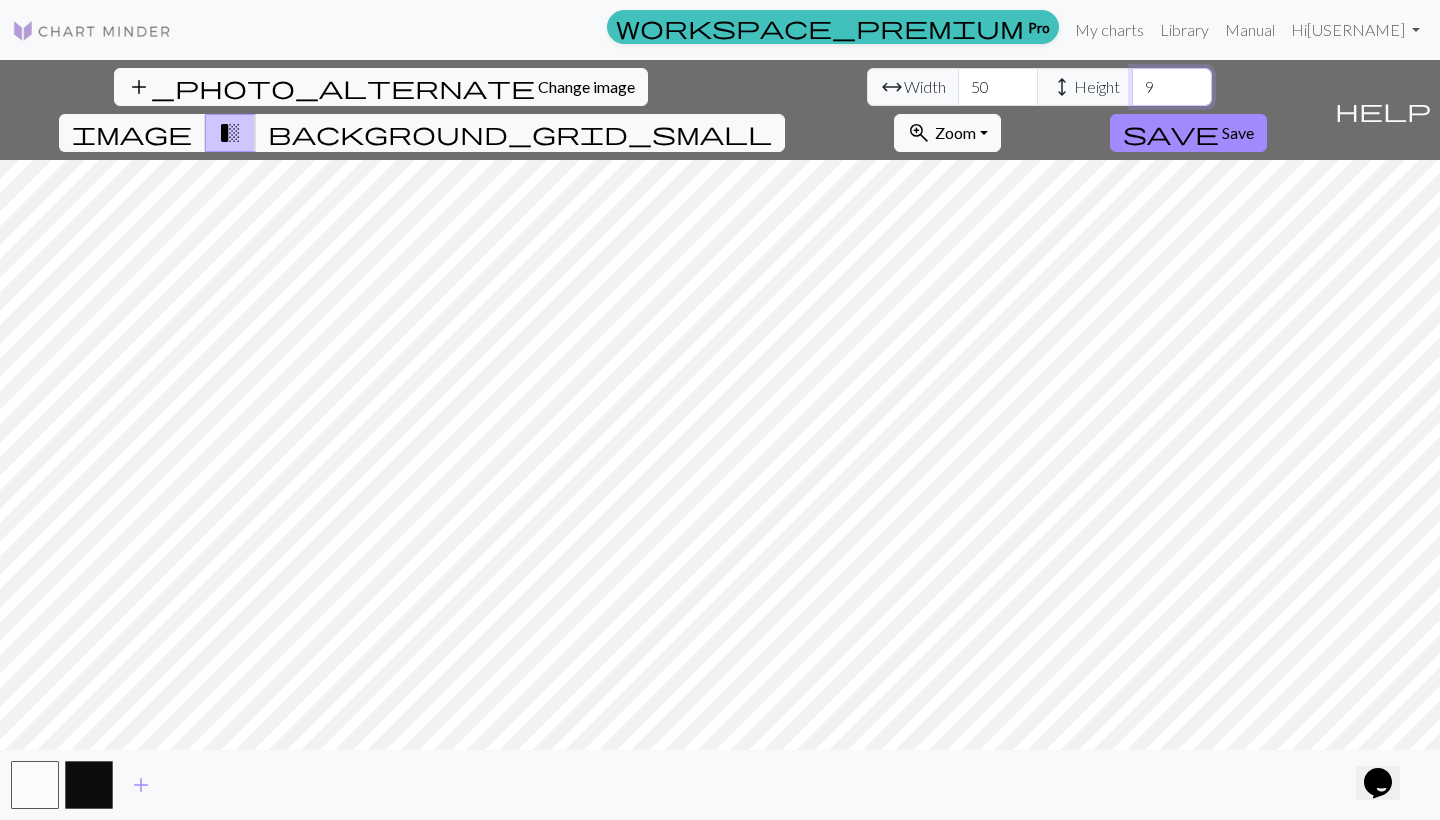 click on "9" at bounding box center [1172, 87] 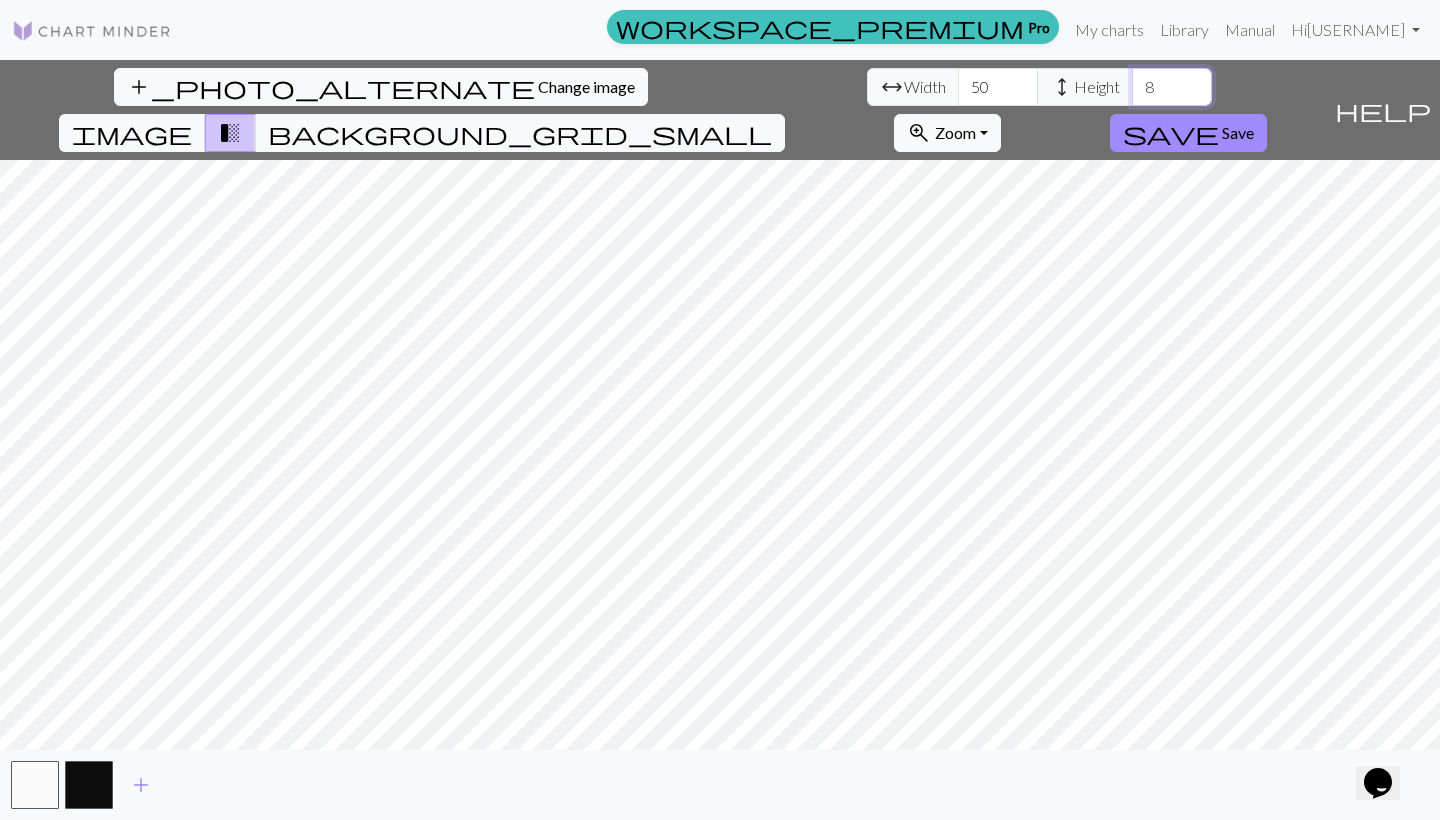 click on "8" at bounding box center (1172, 87) 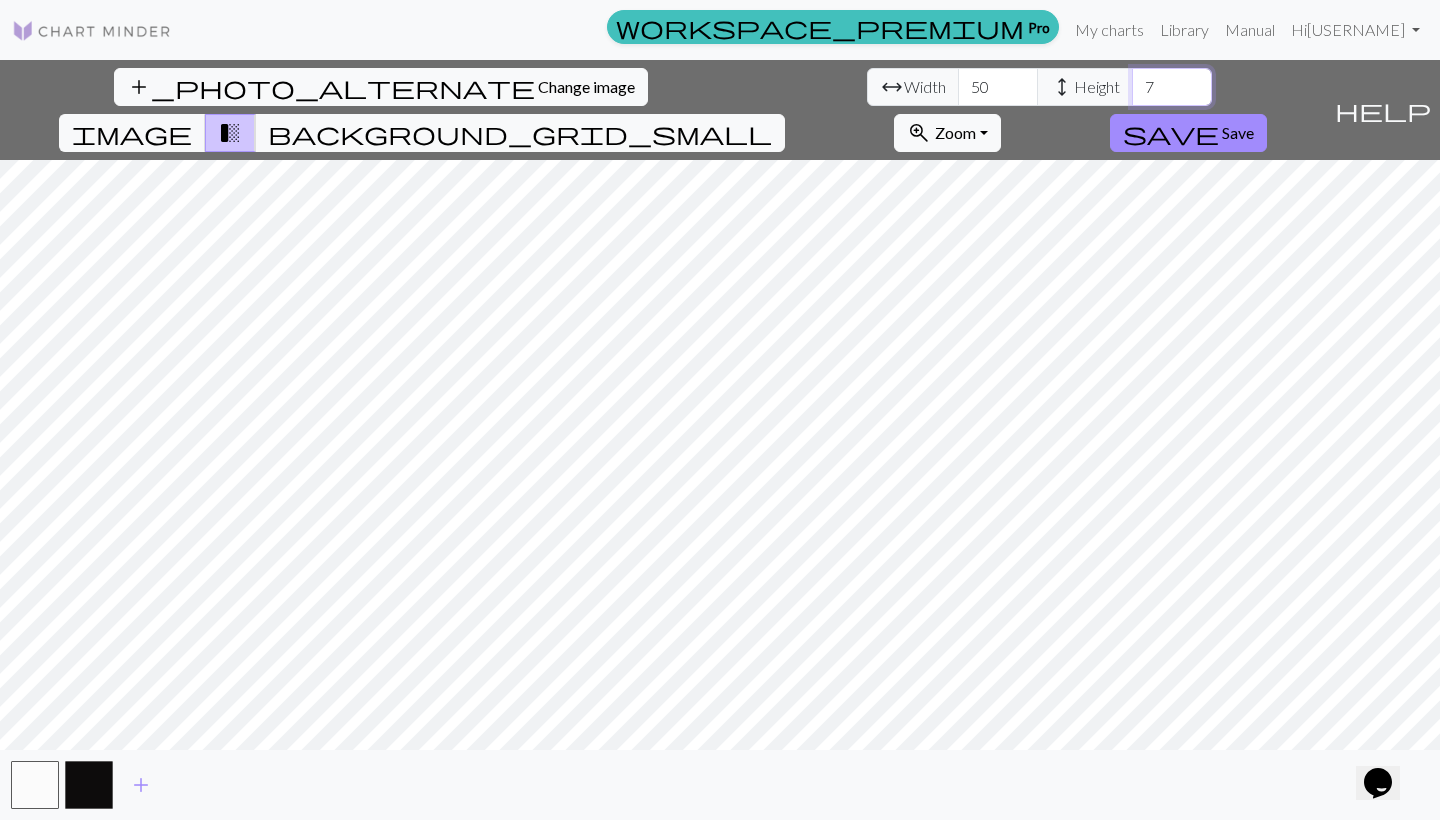 click on "7" at bounding box center [1172, 87] 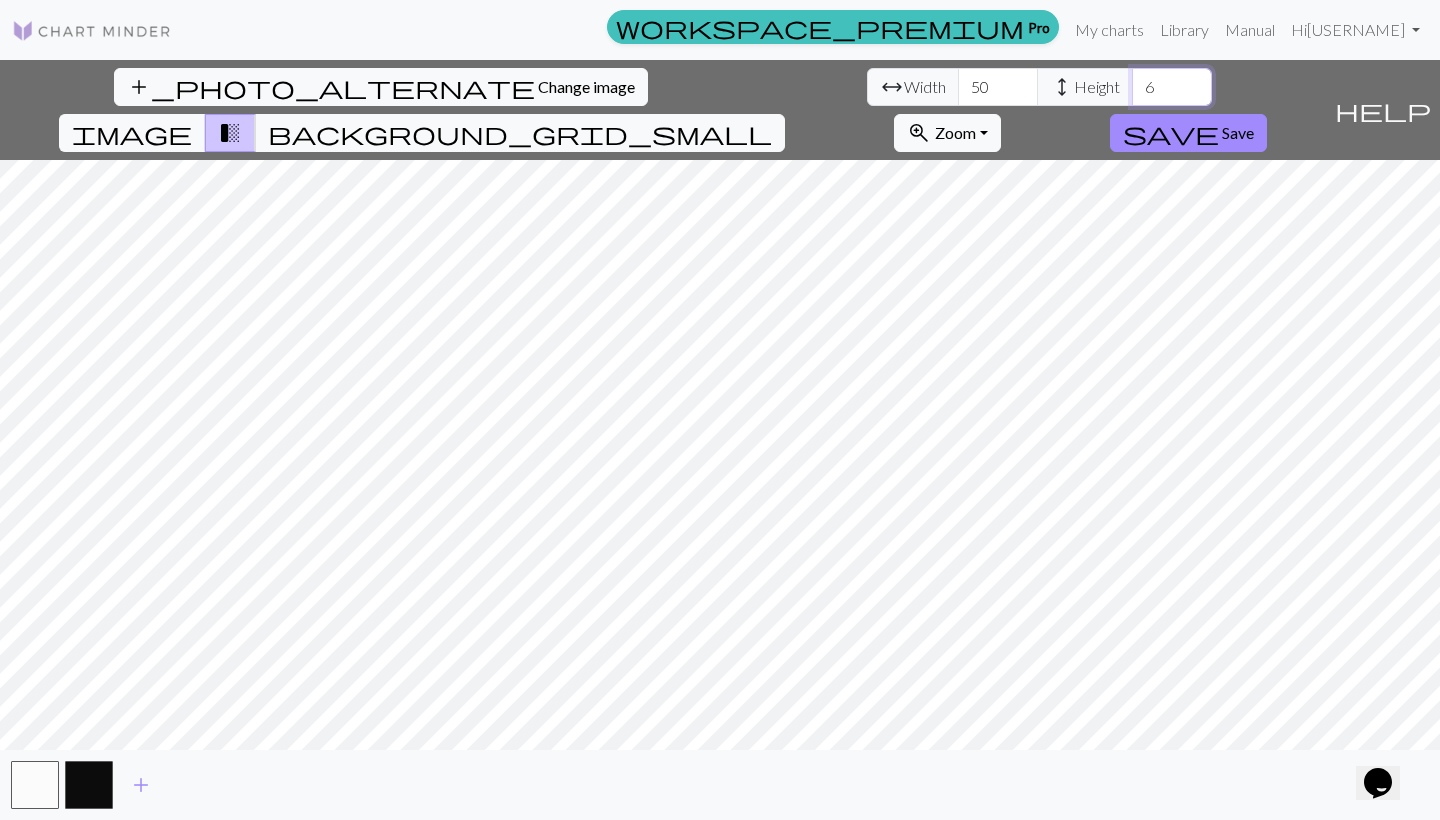 click on "6" at bounding box center [1172, 87] 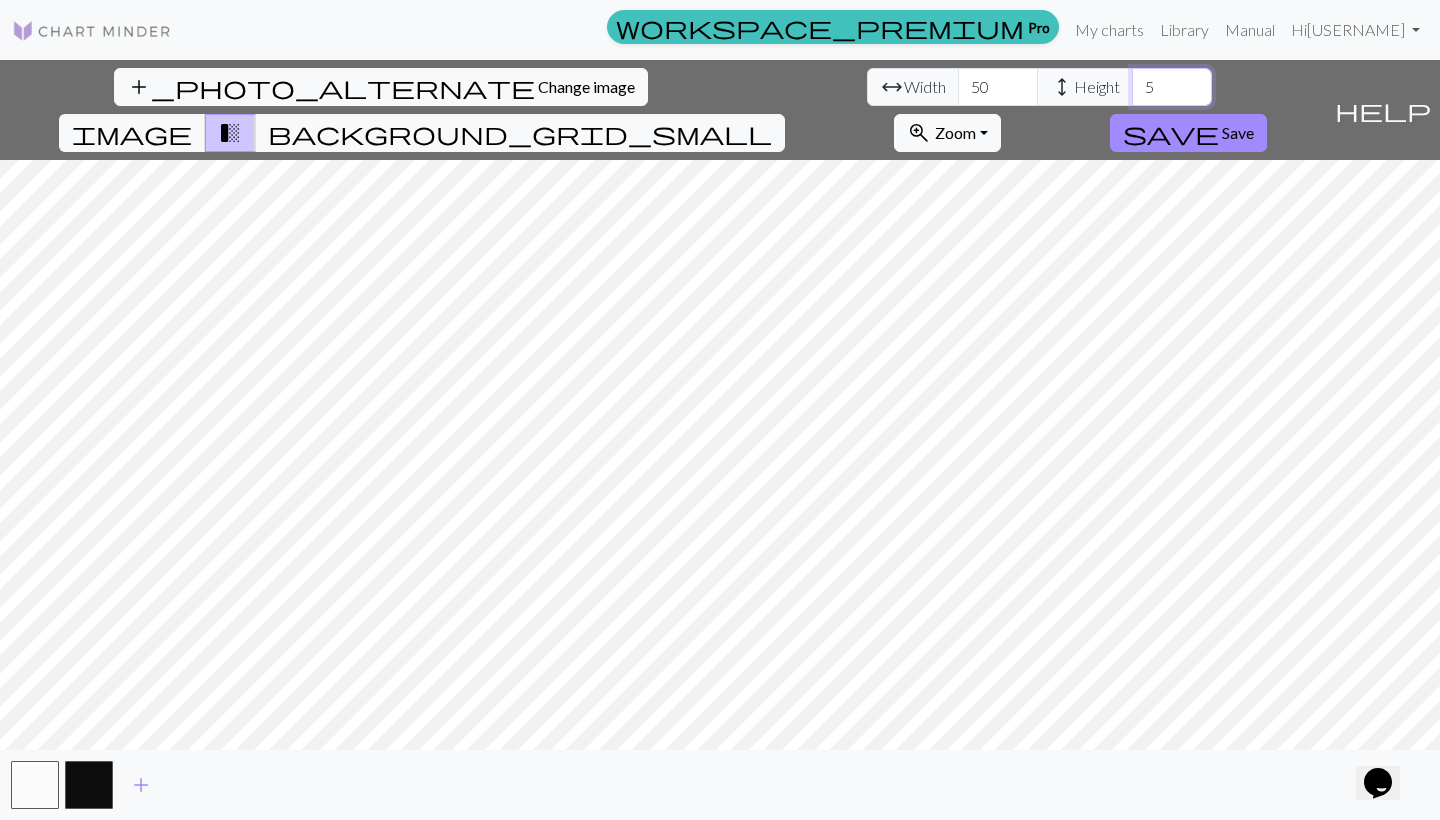 click on "5" at bounding box center (1172, 87) 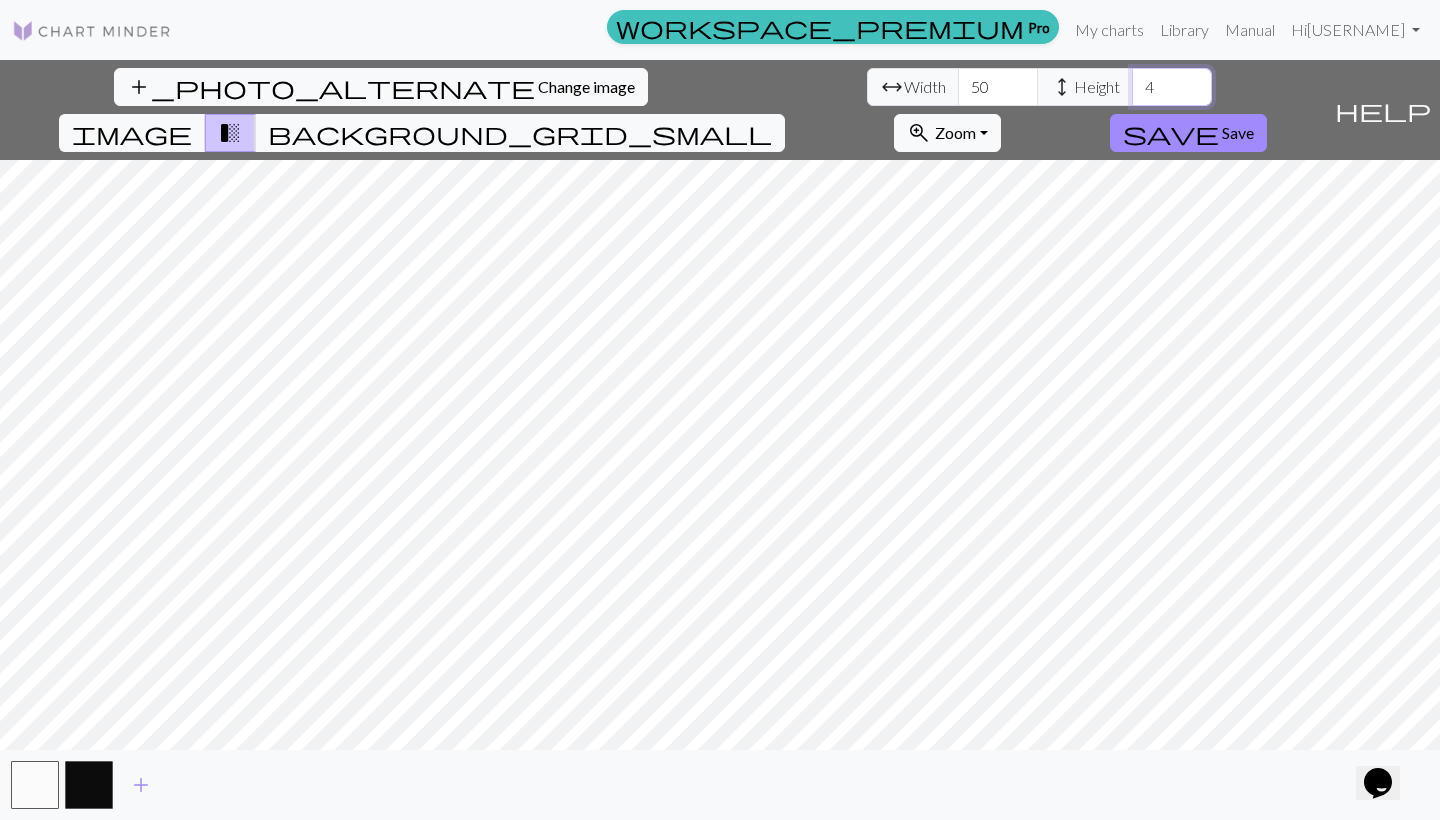 click on "4" at bounding box center (1172, 87) 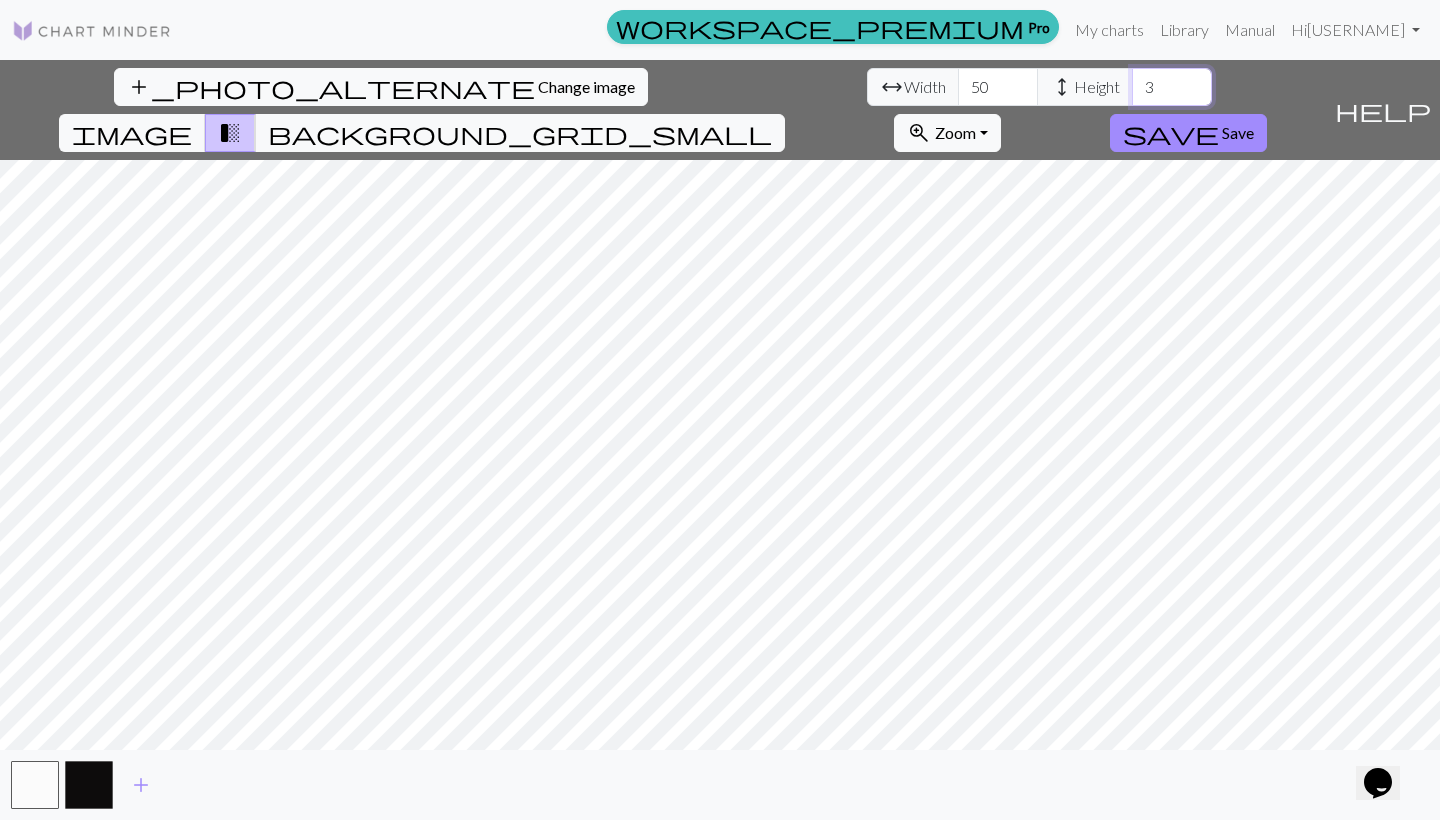 click on "3" at bounding box center (1172, 87) 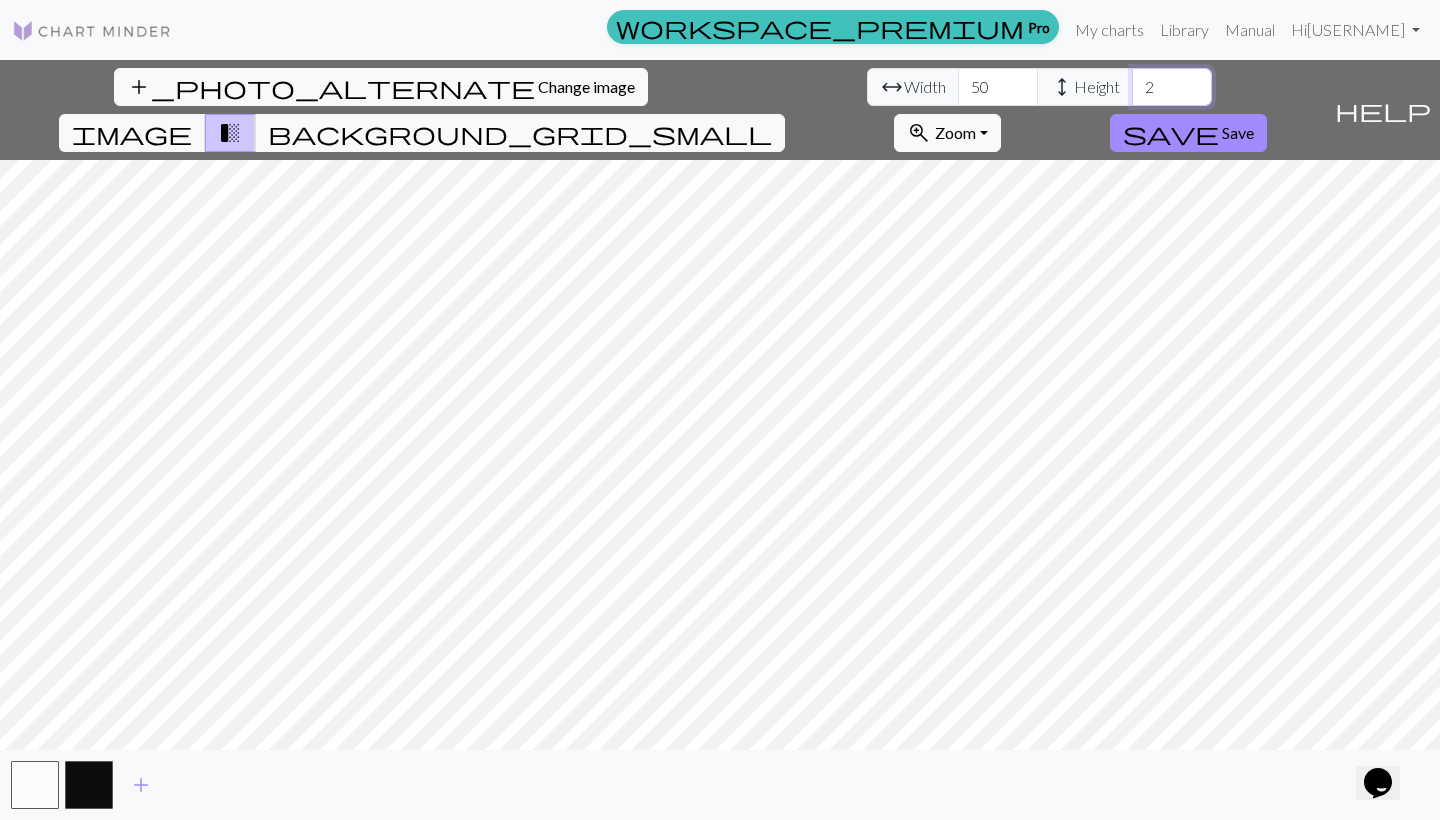 click on "2" at bounding box center [1172, 87] 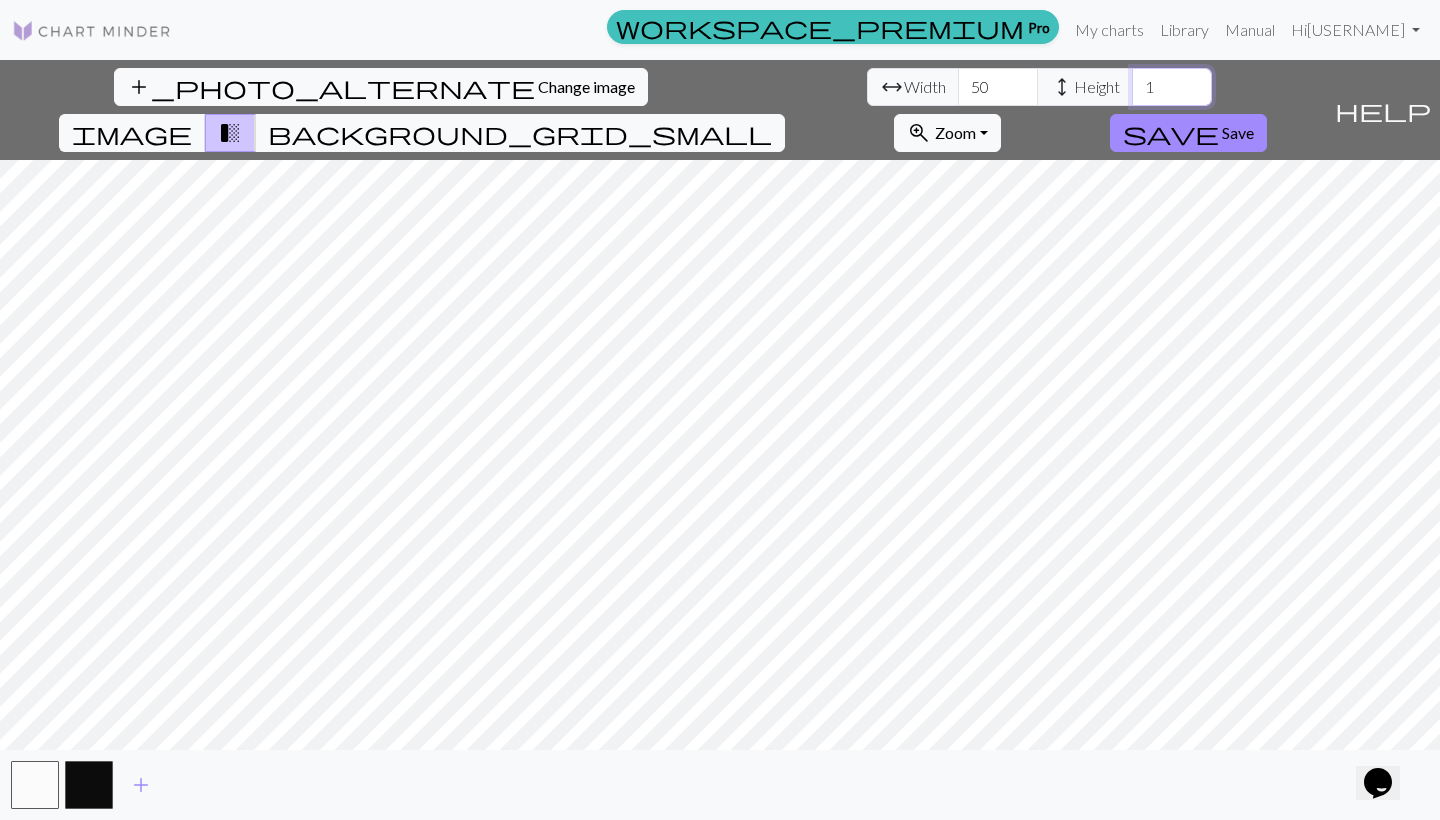 click on "1" at bounding box center [1172, 87] 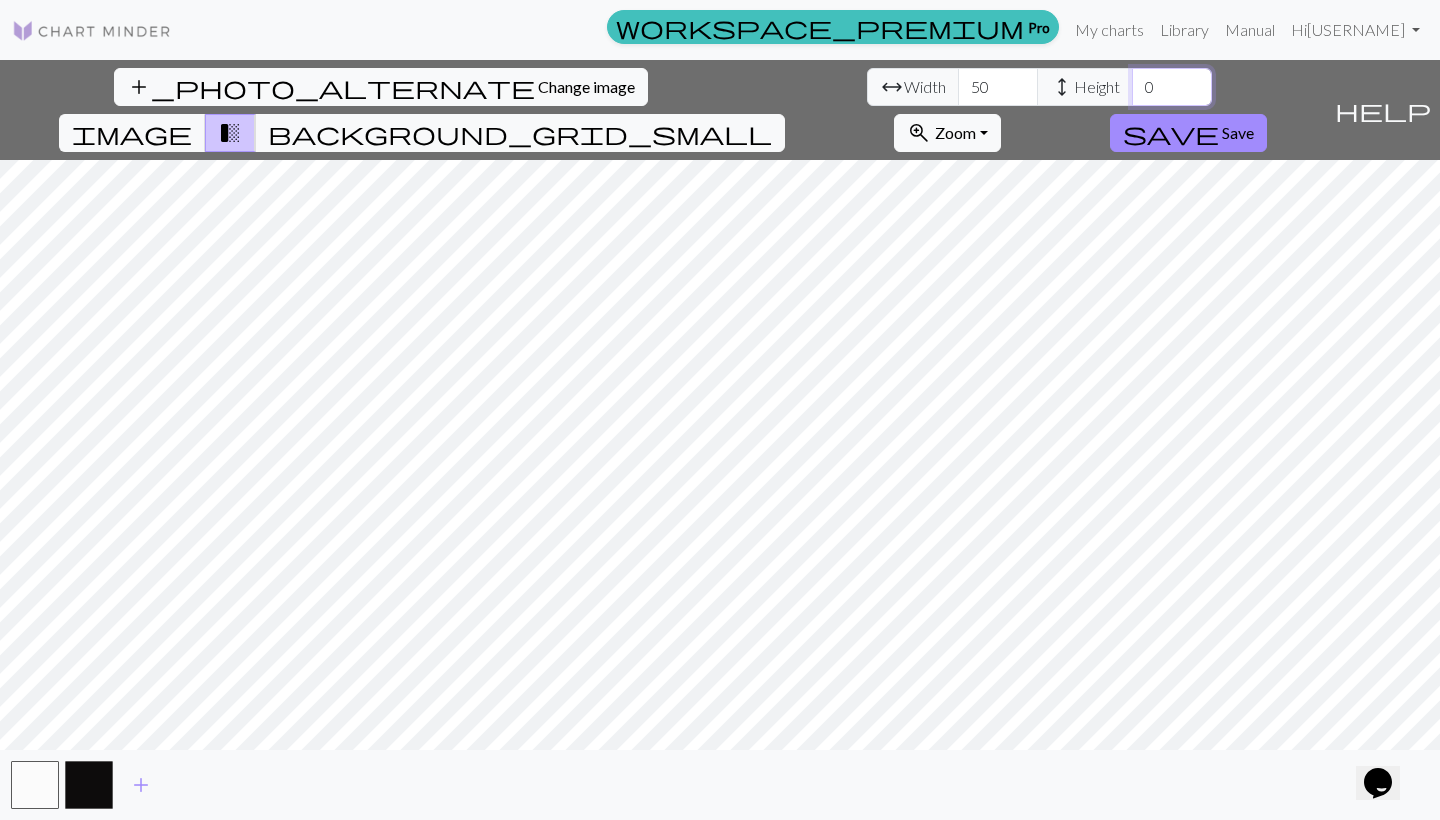click on "0" at bounding box center [1172, 87] 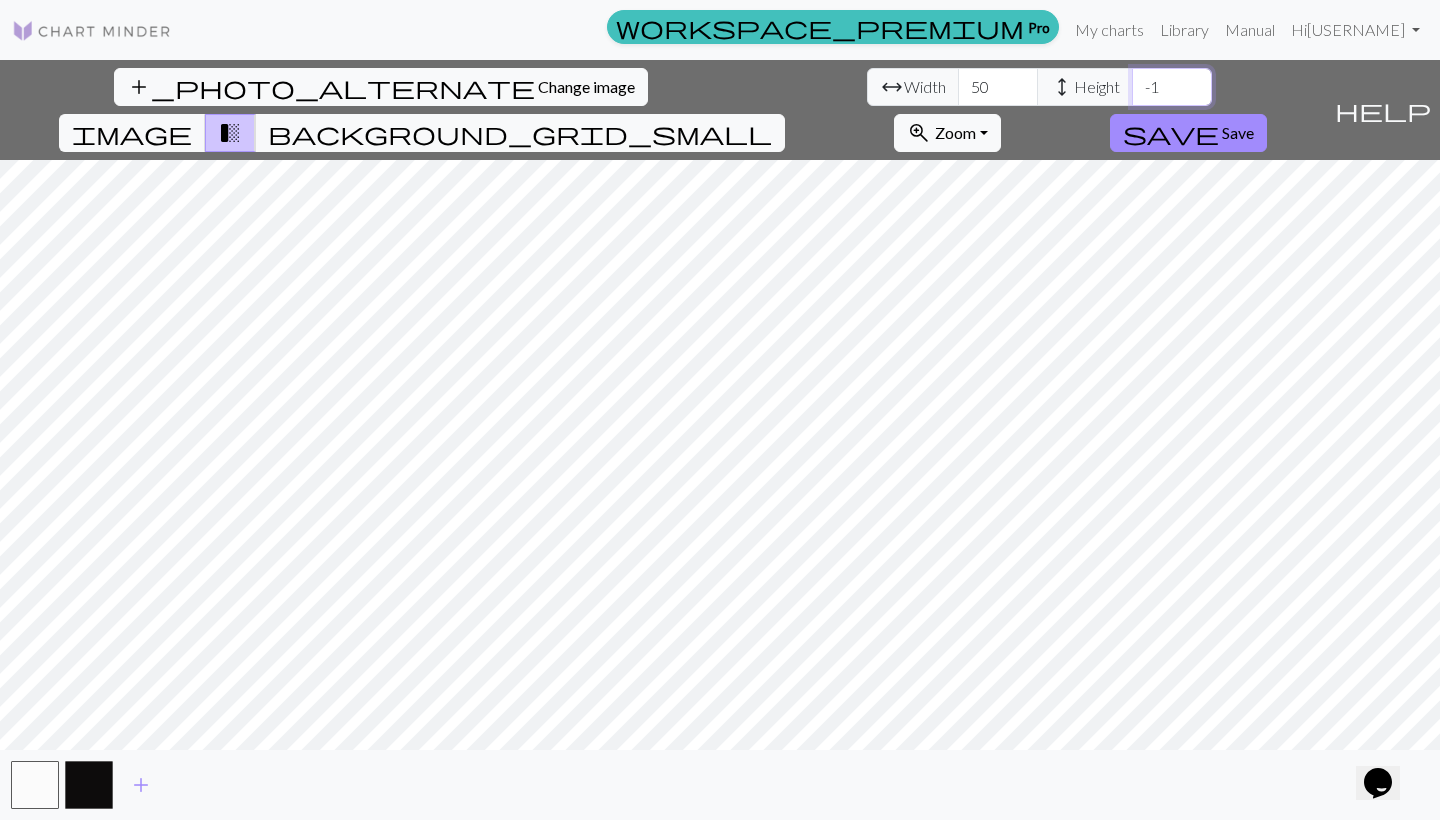 click on "-1" at bounding box center [1172, 87] 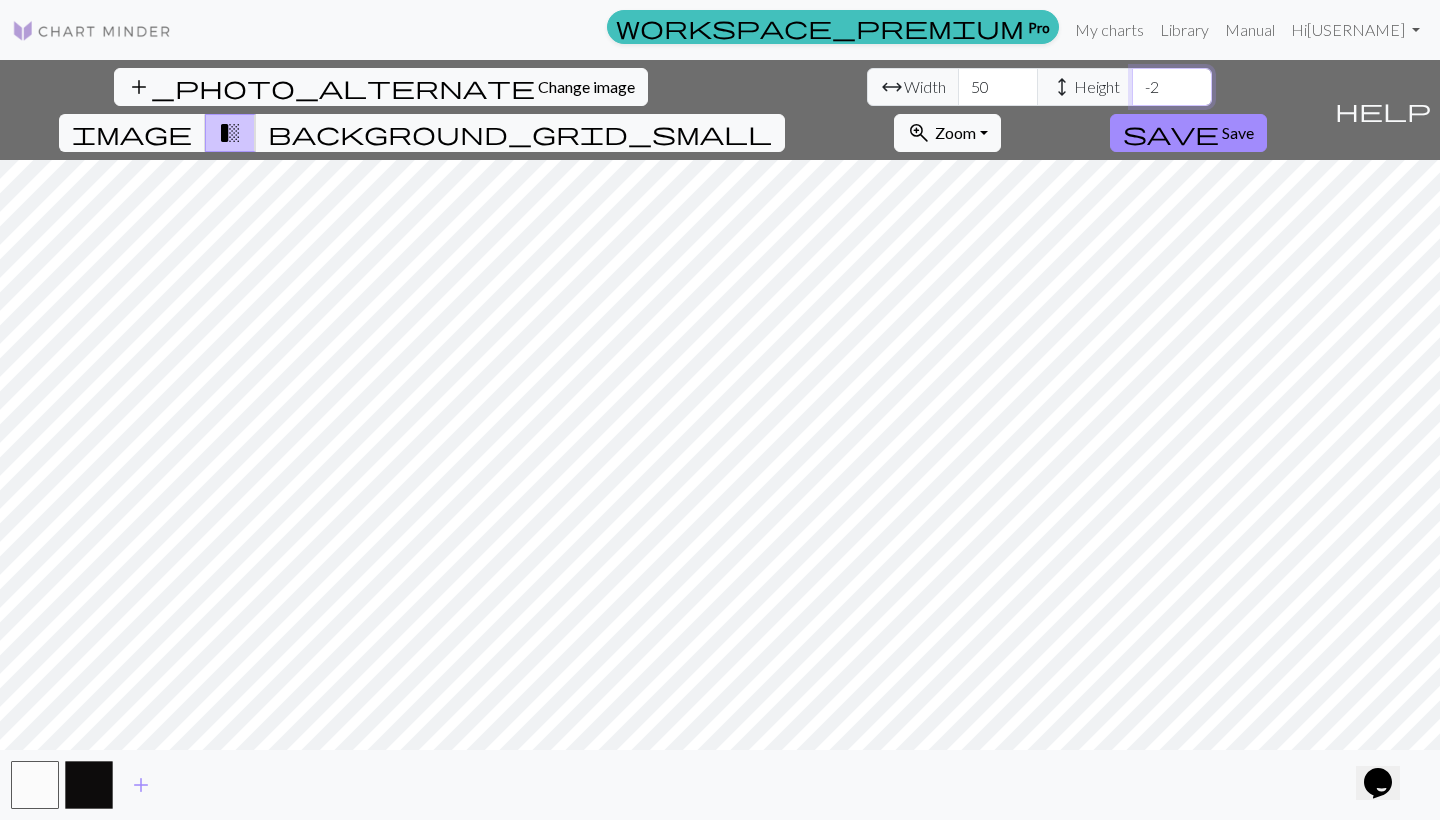 click on "-2" at bounding box center (1172, 87) 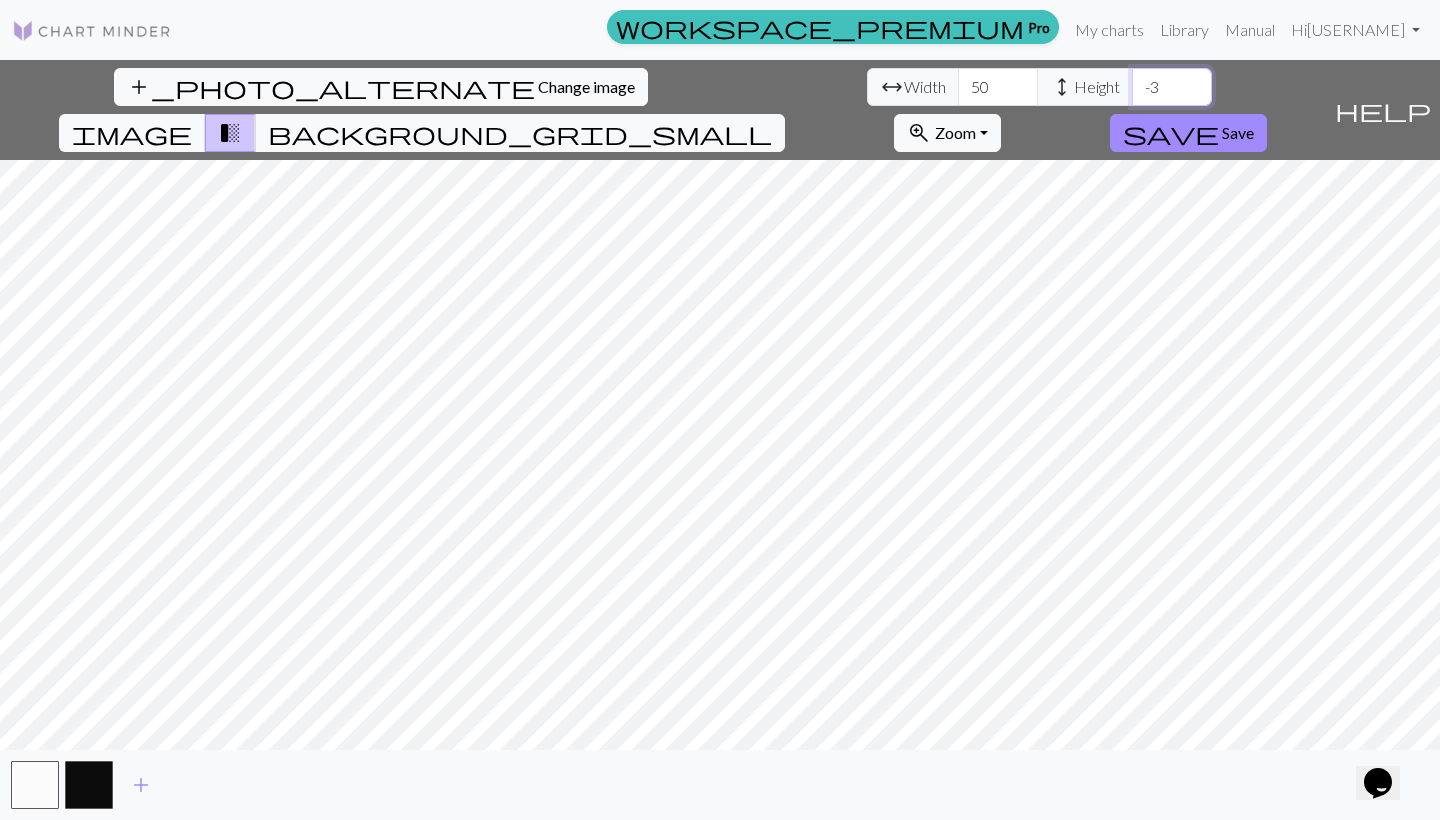 click on "-3" at bounding box center (1172, 87) 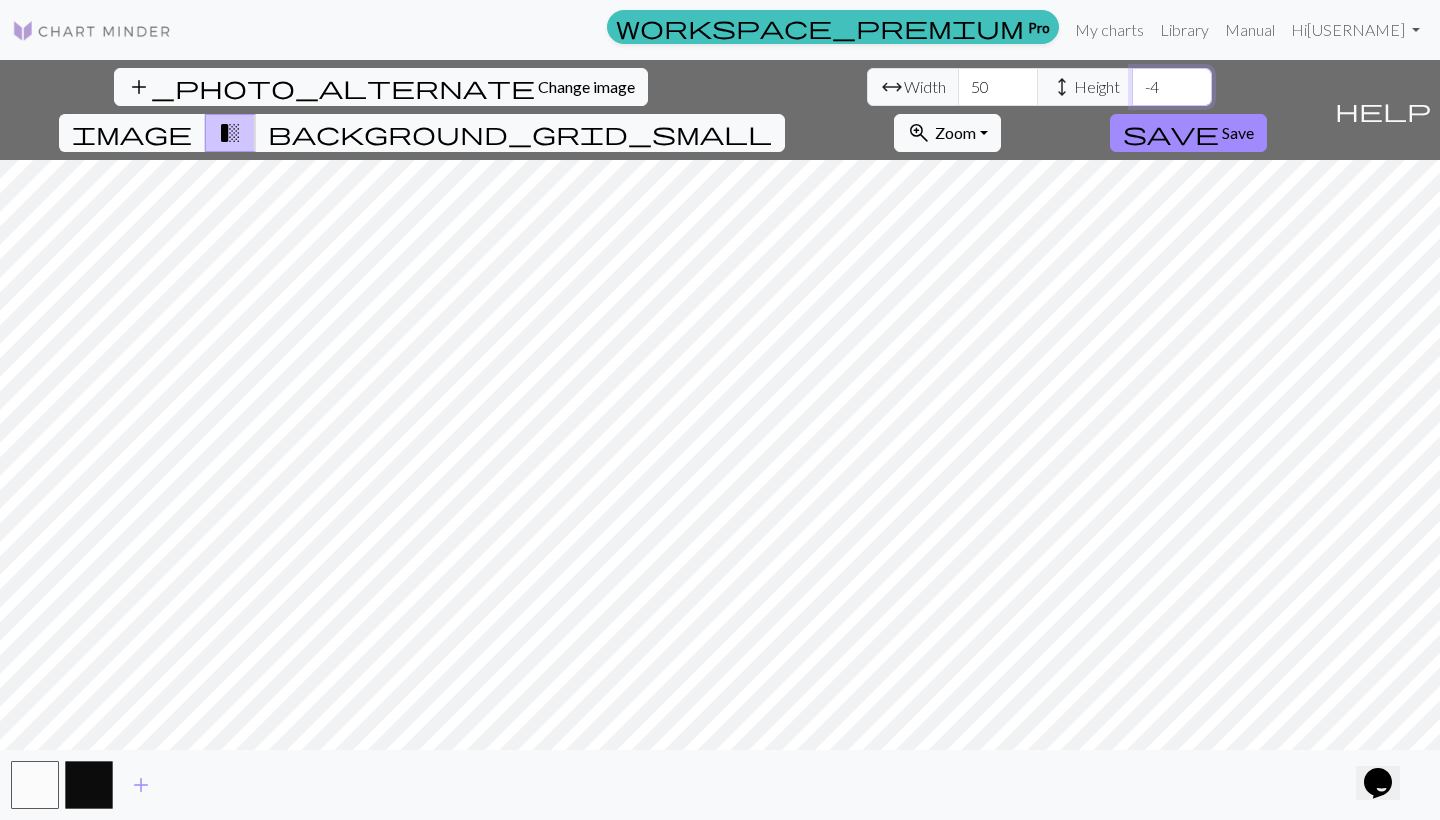 click on "-4" at bounding box center (1172, 87) 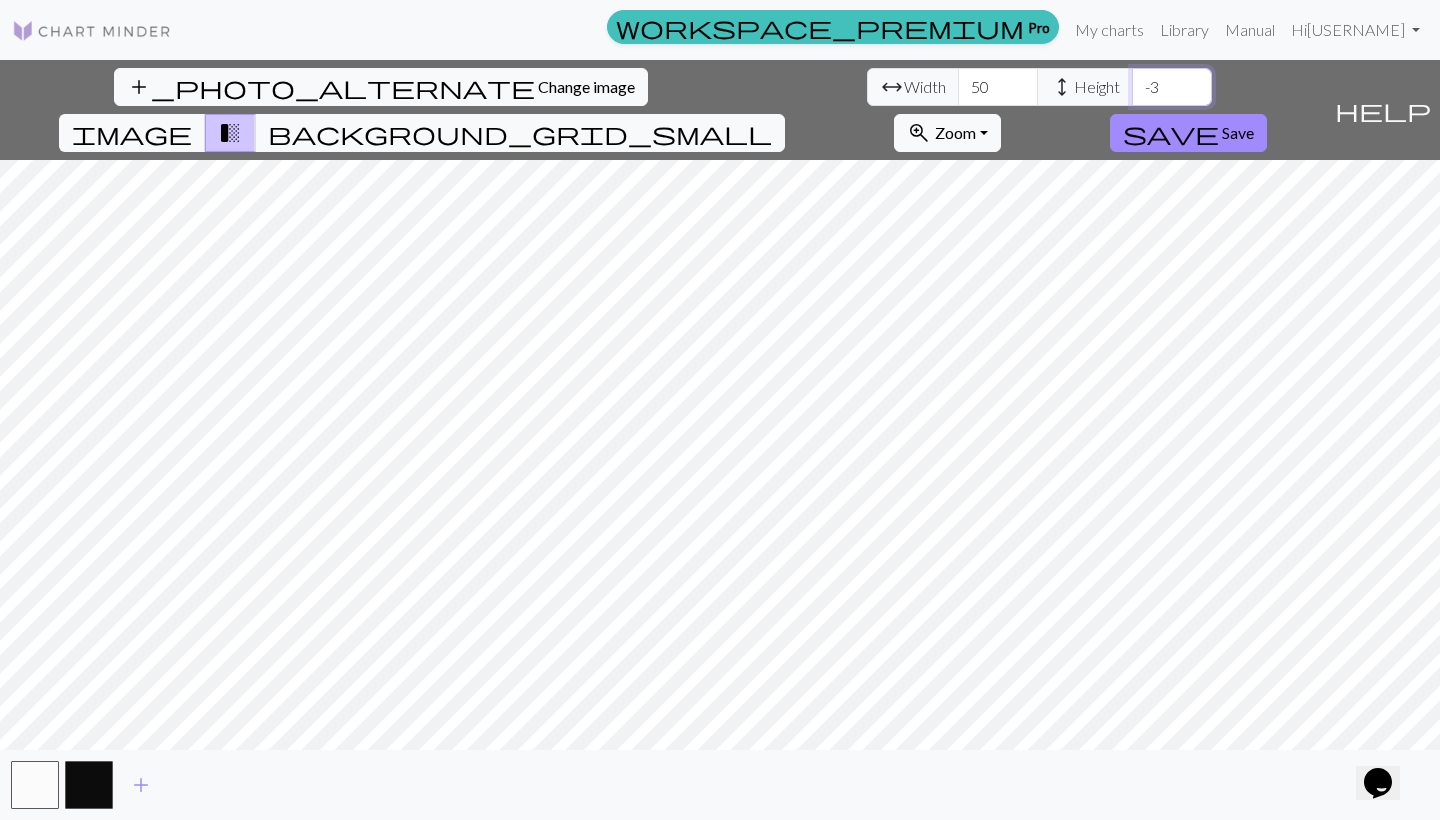 click on "-3" at bounding box center [1172, 87] 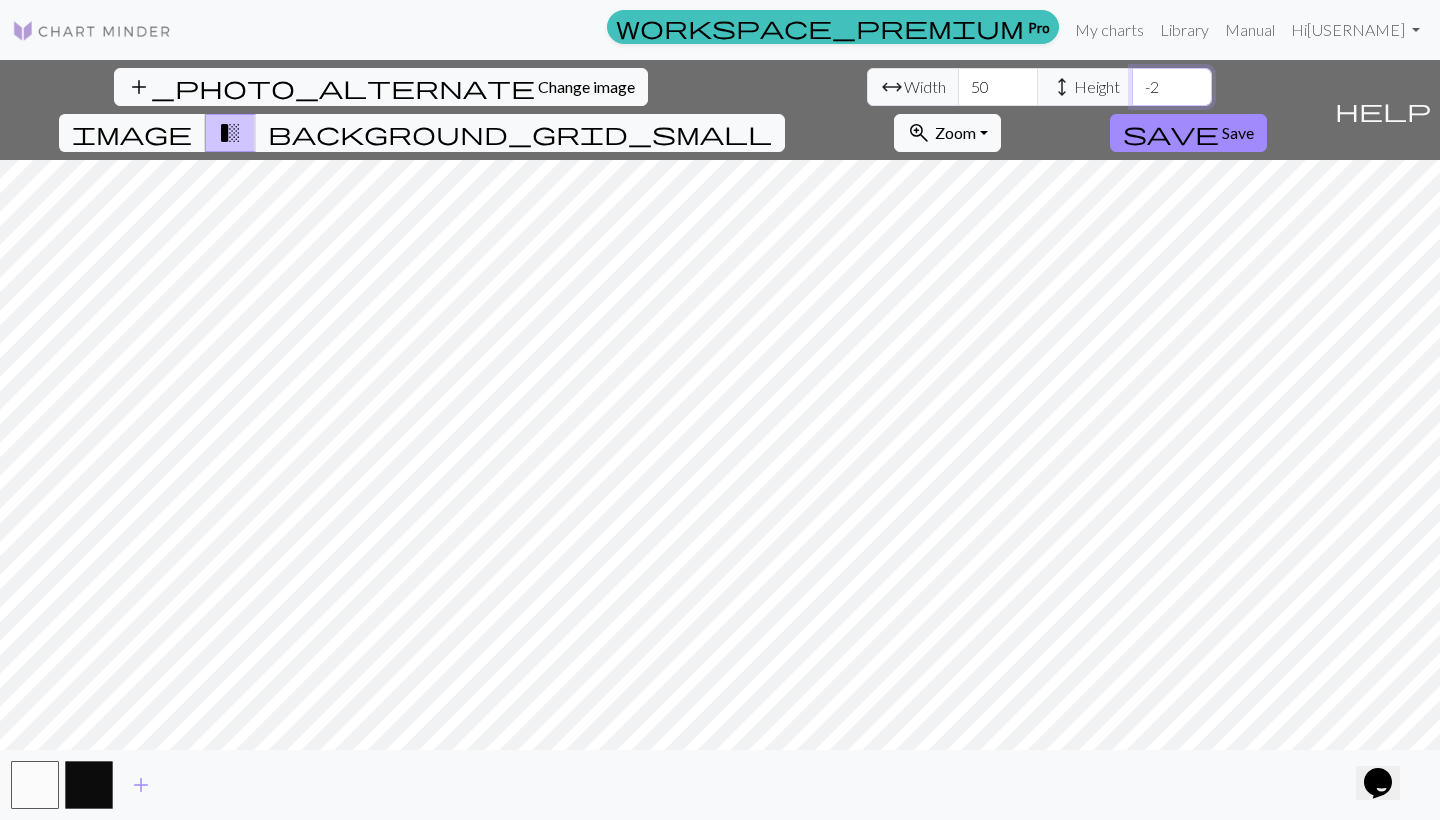 click on "-2" at bounding box center [1172, 87] 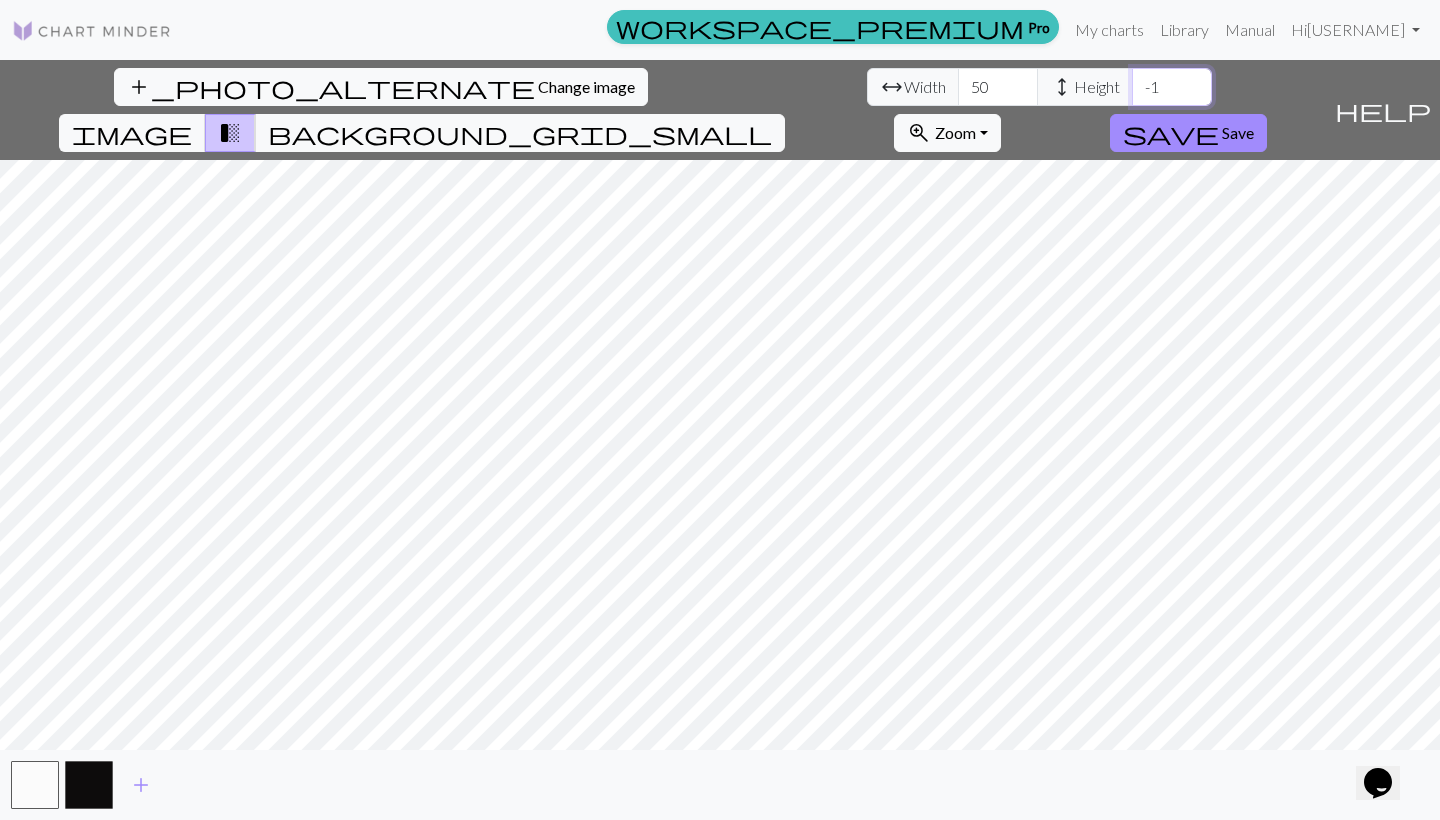 click on "-1" at bounding box center (1172, 87) 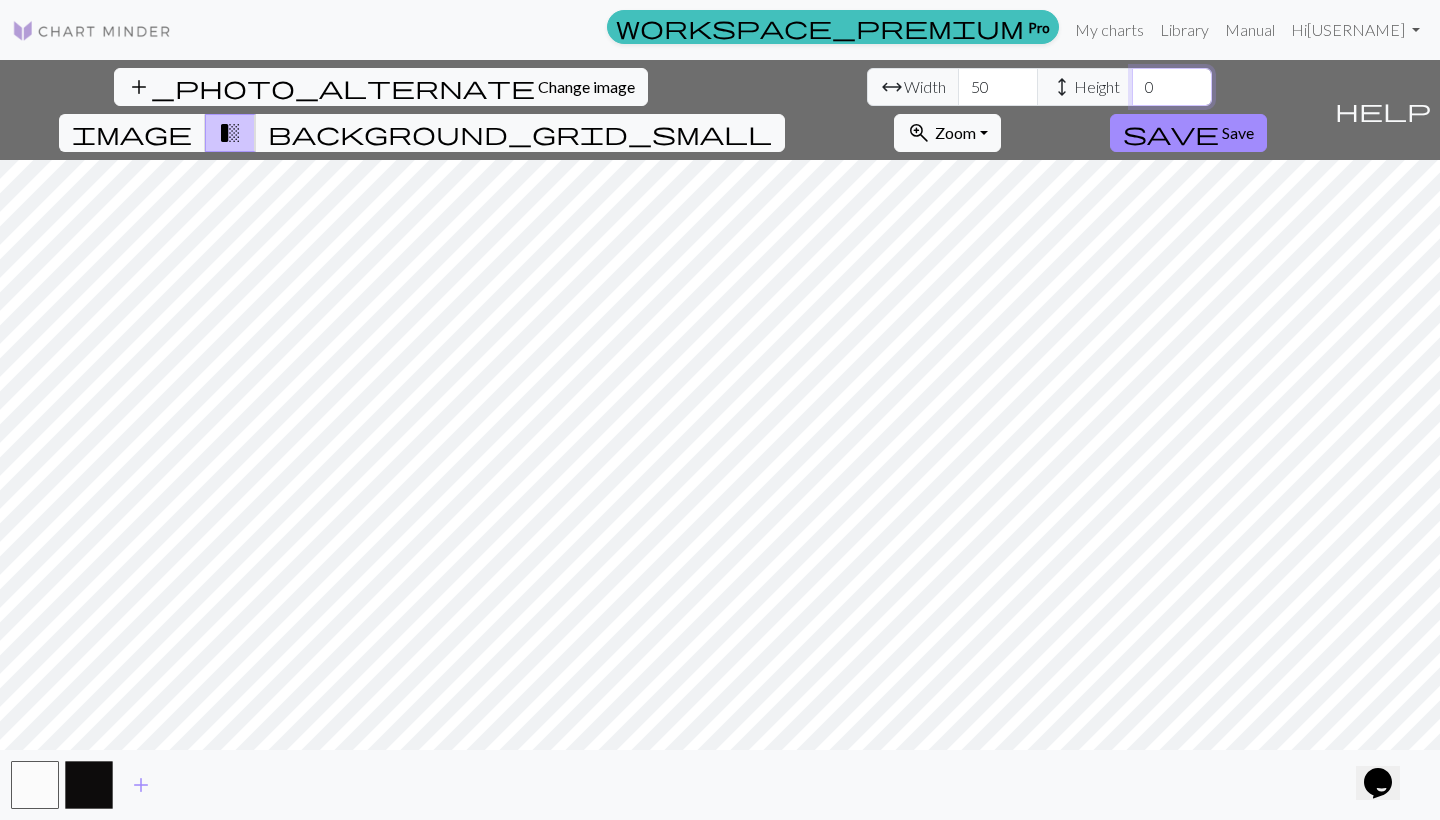 click on "0" at bounding box center (1172, 87) 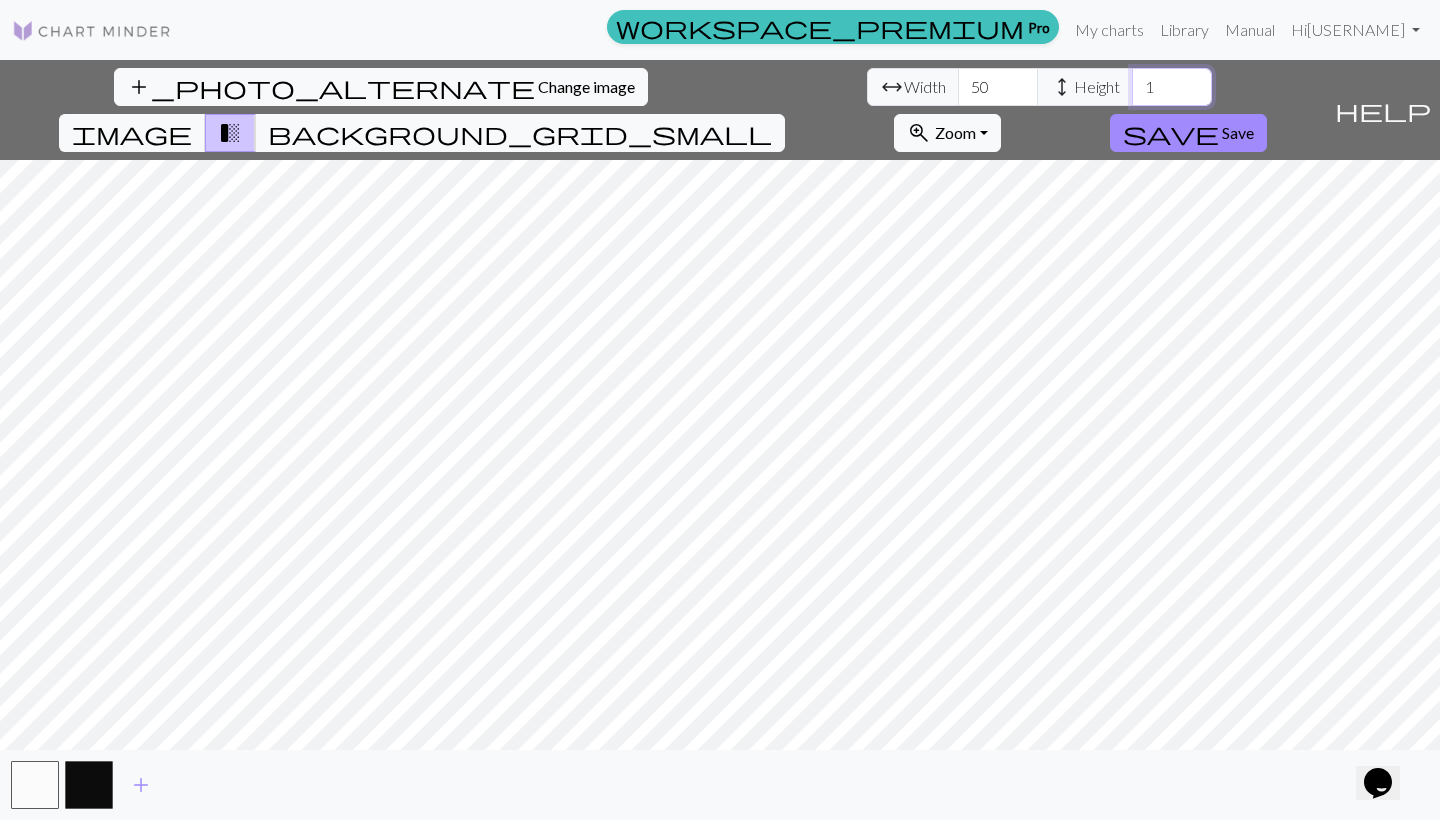 click on "1" at bounding box center [1172, 87] 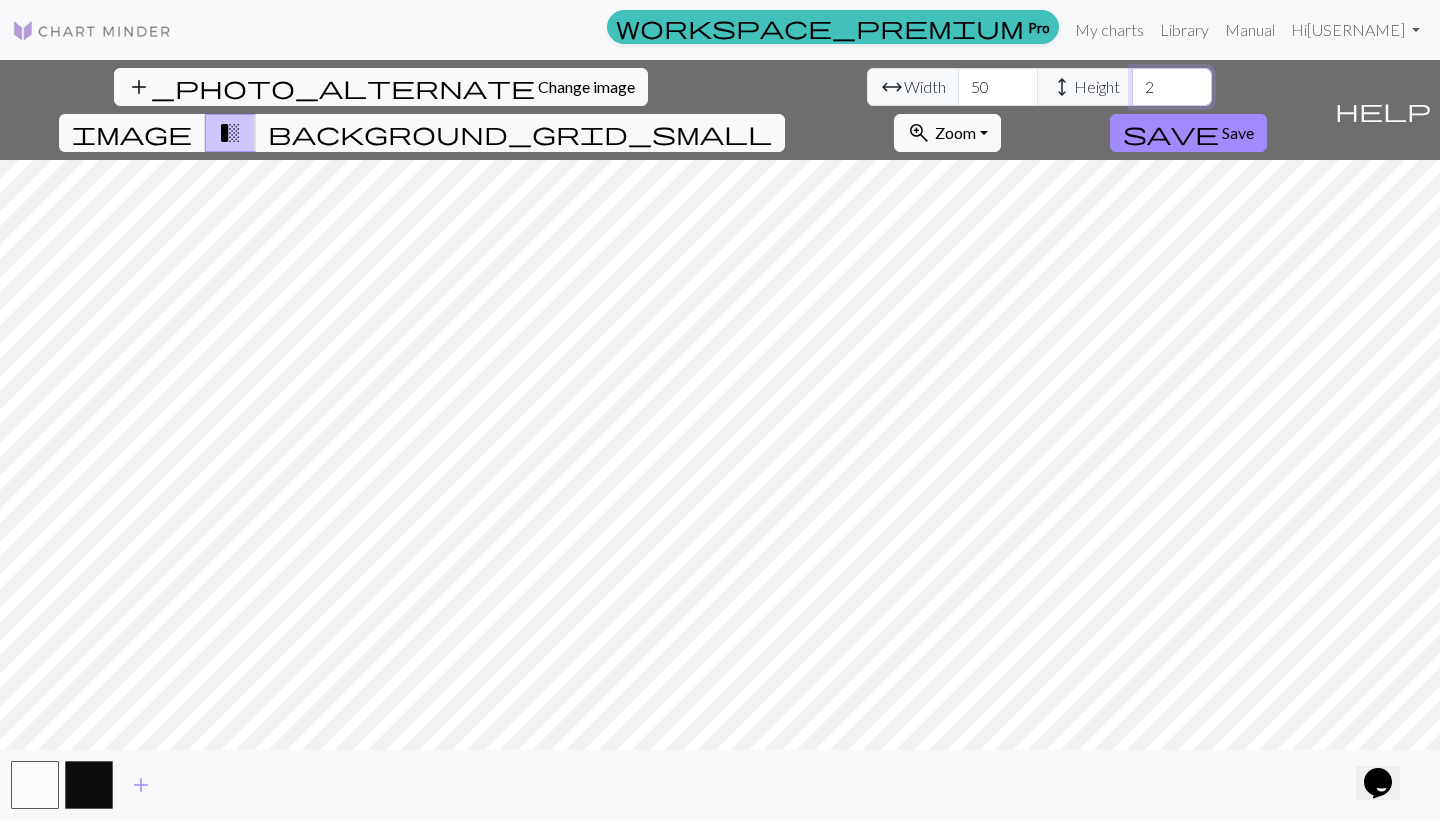 click on "2" at bounding box center (1172, 87) 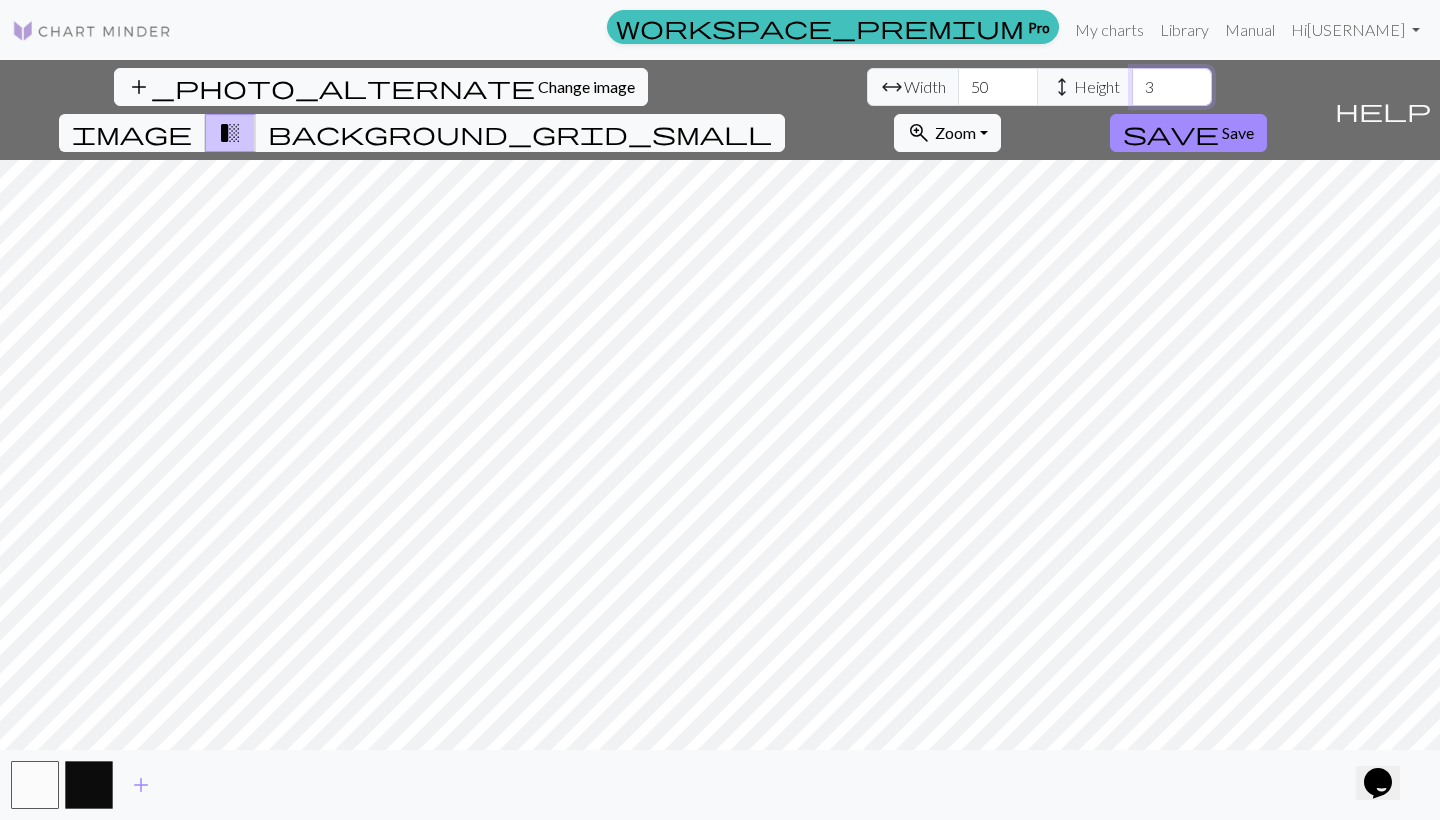 click on "3" at bounding box center (1172, 87) 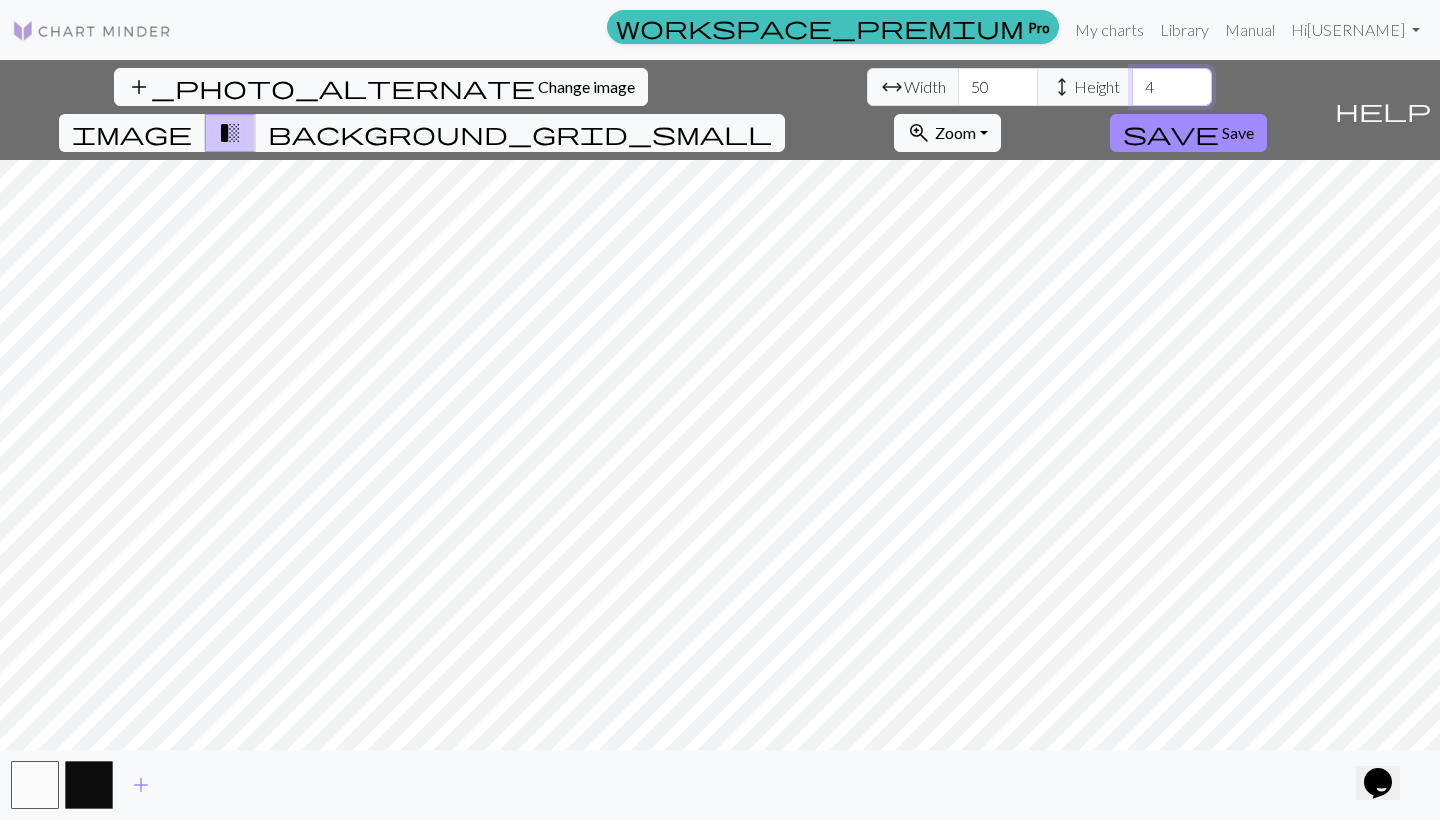 click on "4" at bounding box center [1172, 87] 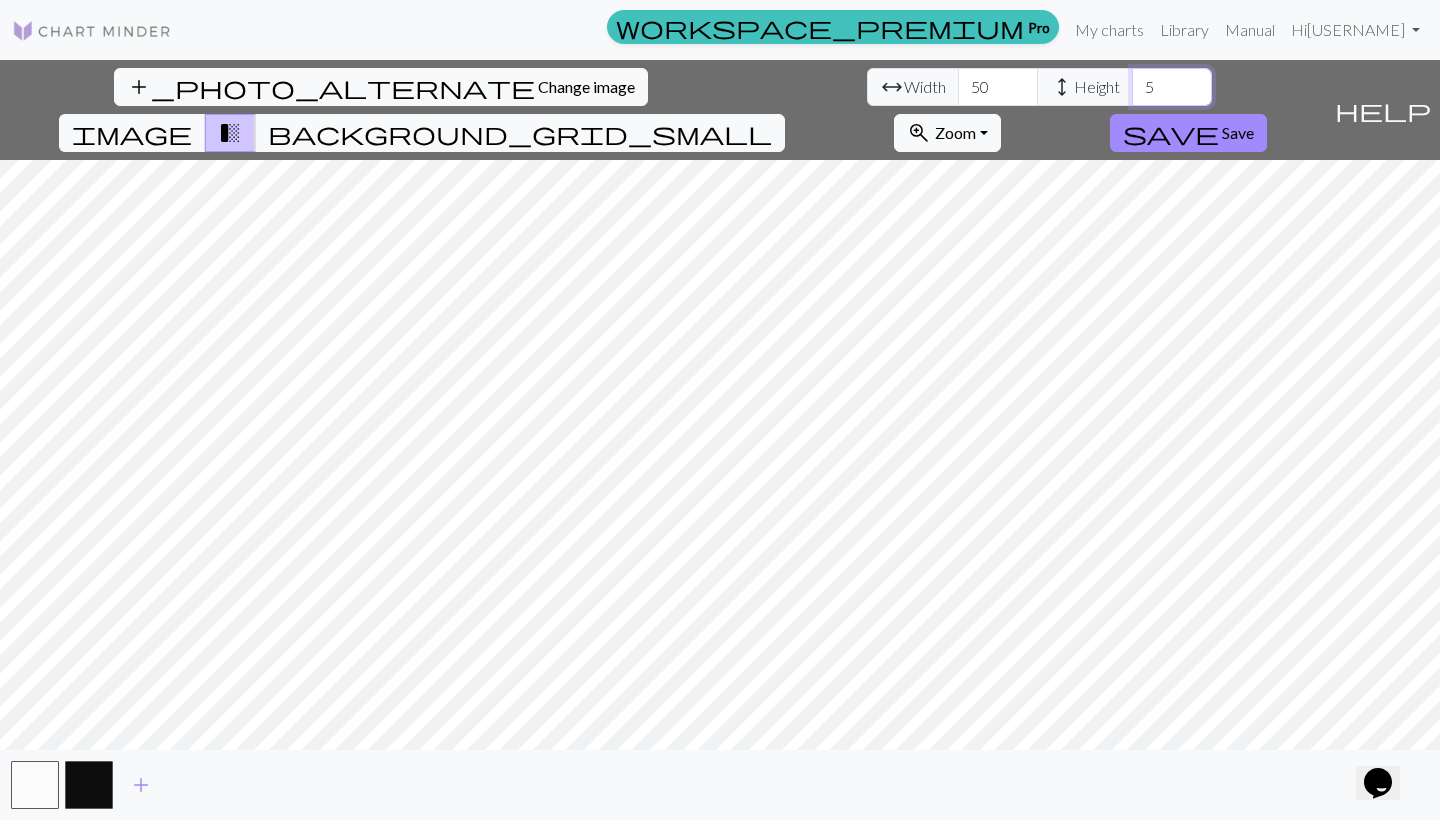 click on "5" at bounding box center (1172, 87) 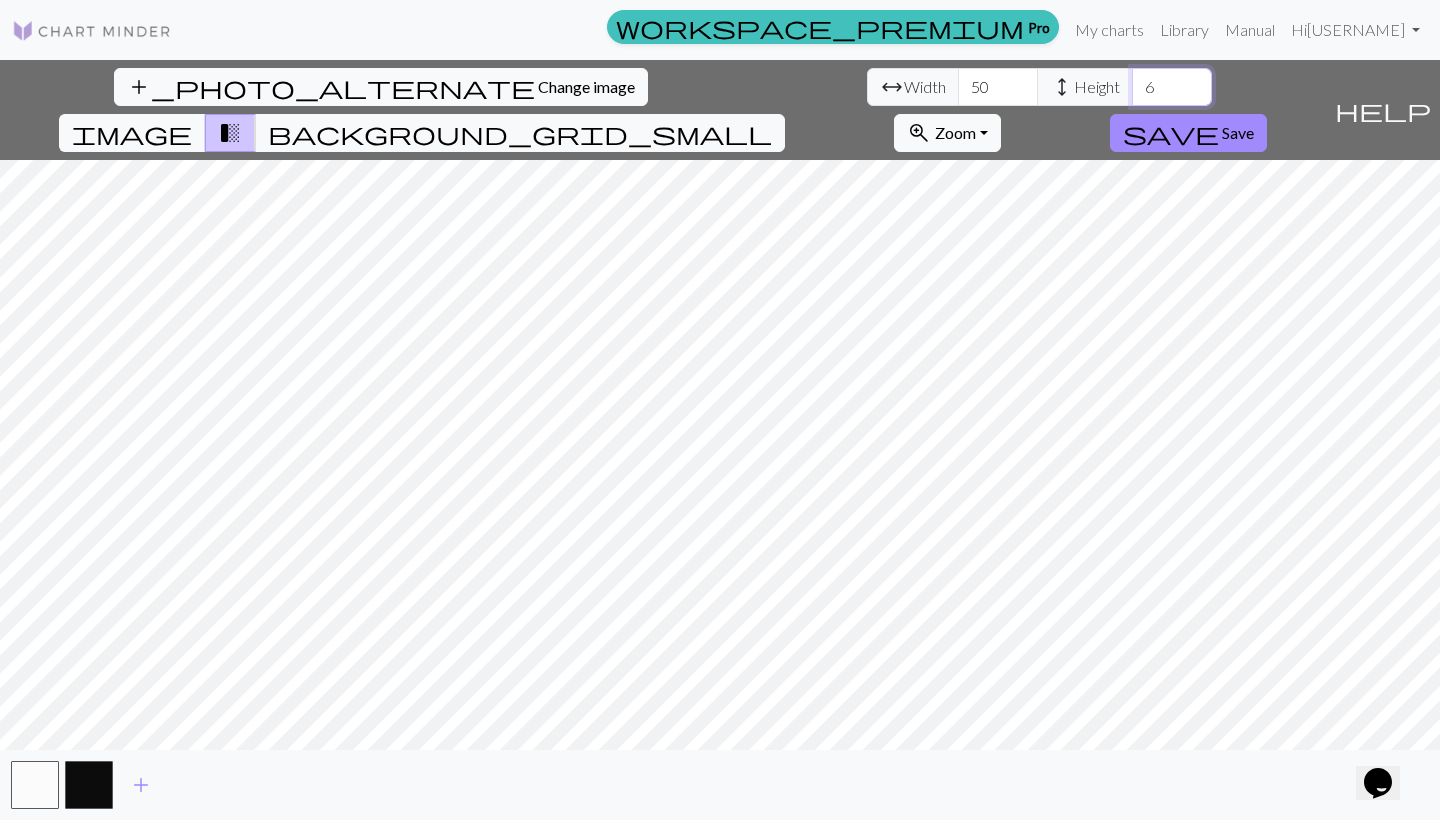 click on "6" at bounding box center (1172, 87) 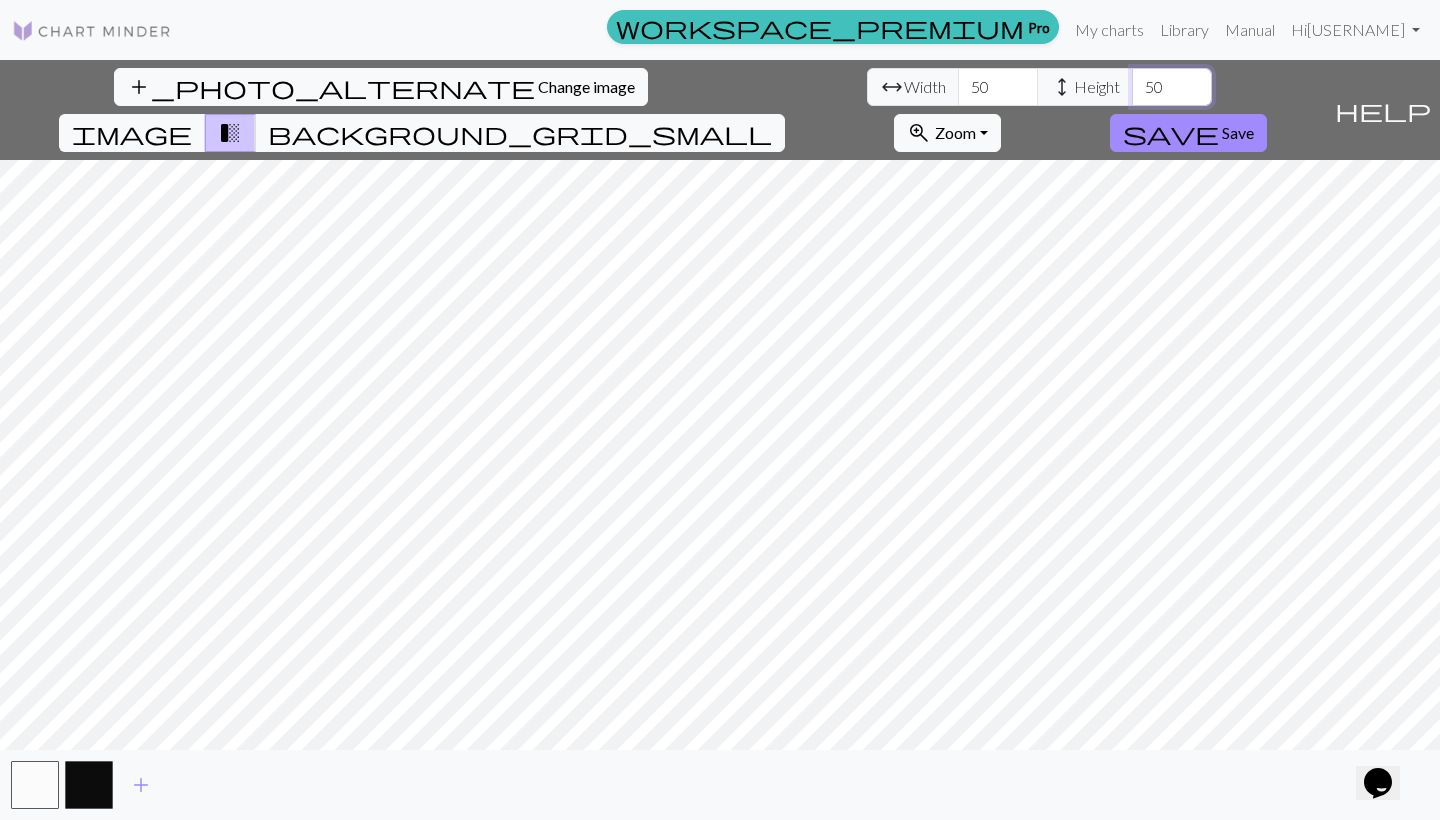 type on "50" 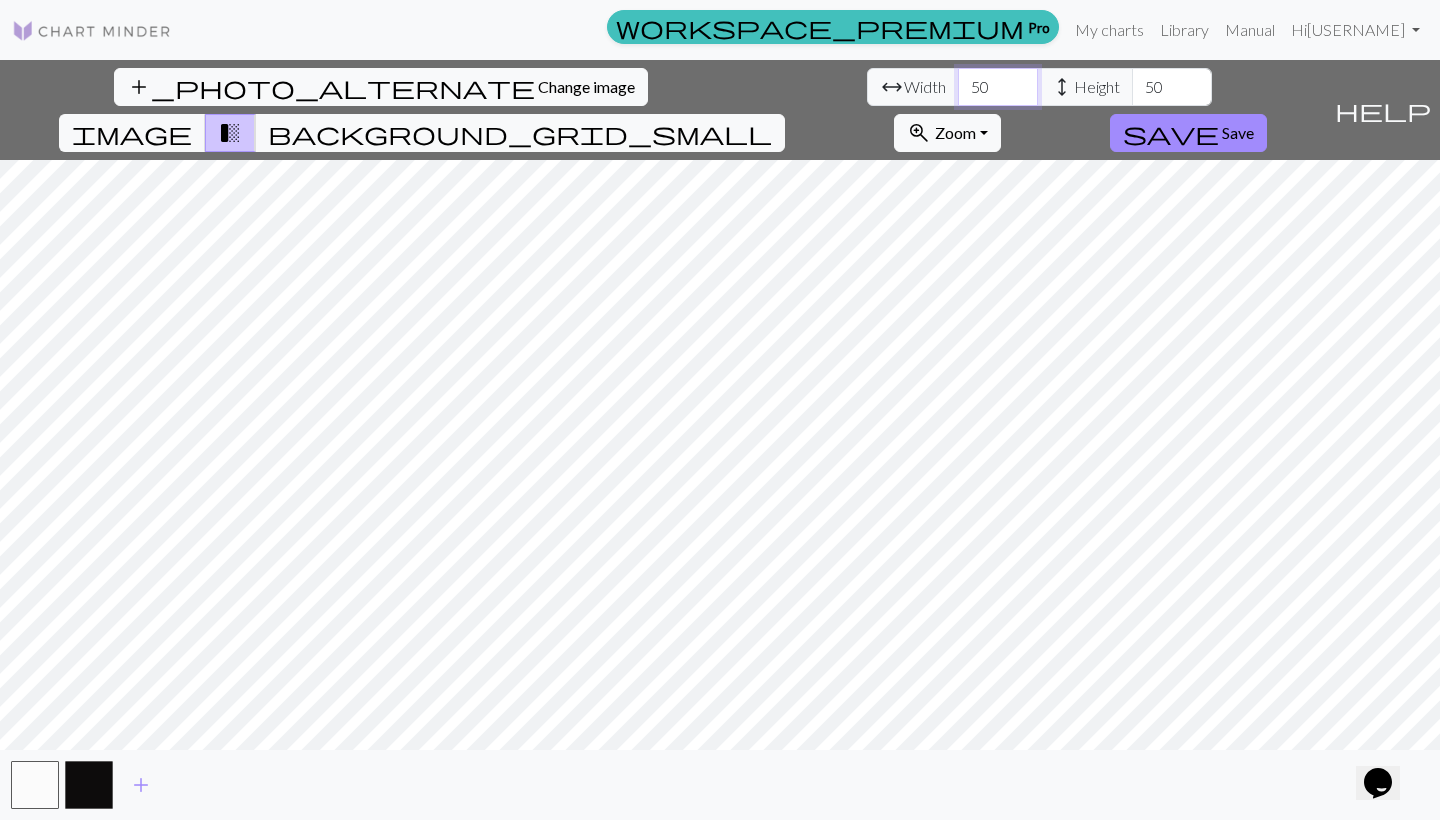 click on "50" at bounding box center [998, 87] 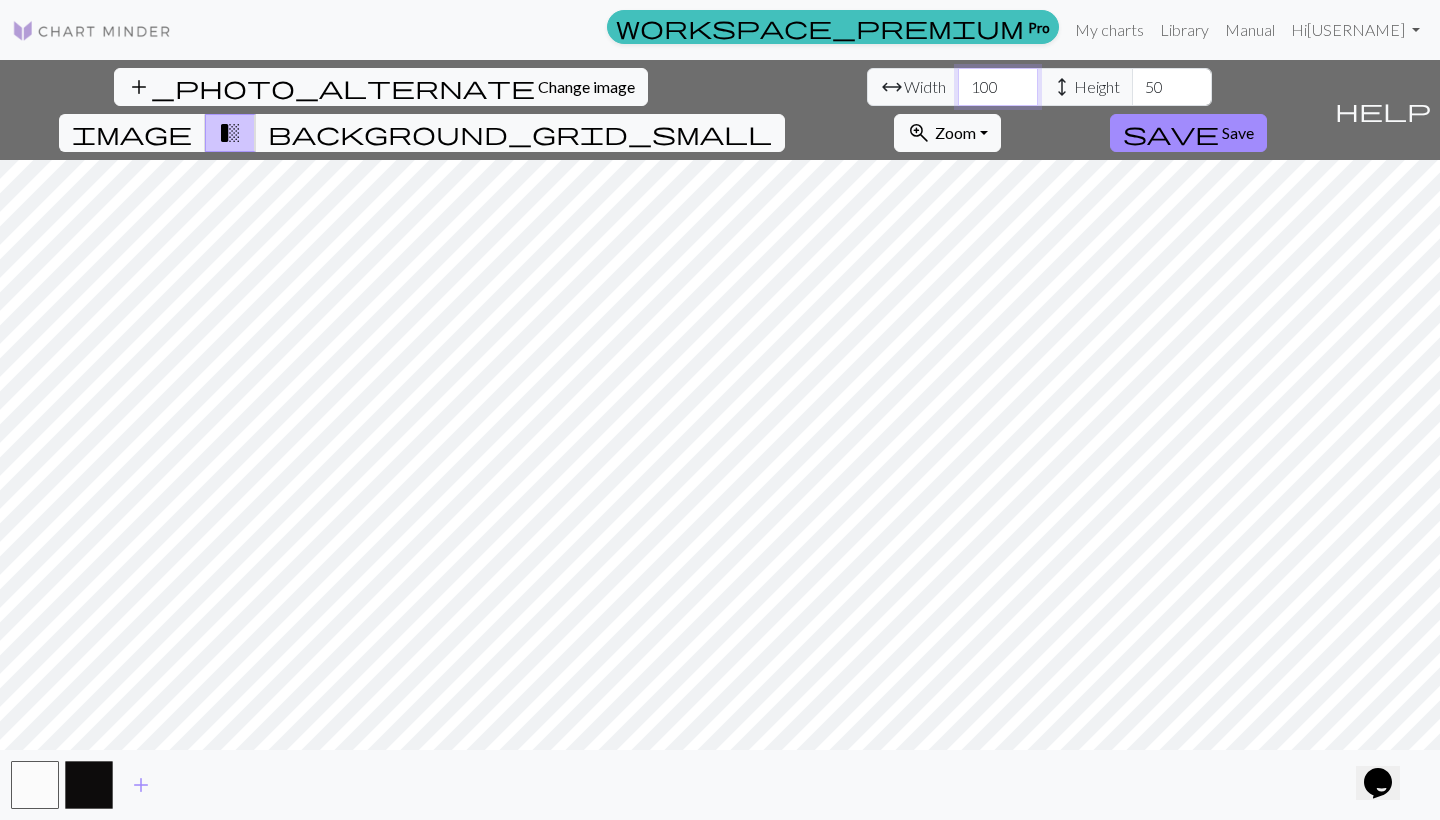 type on "100" 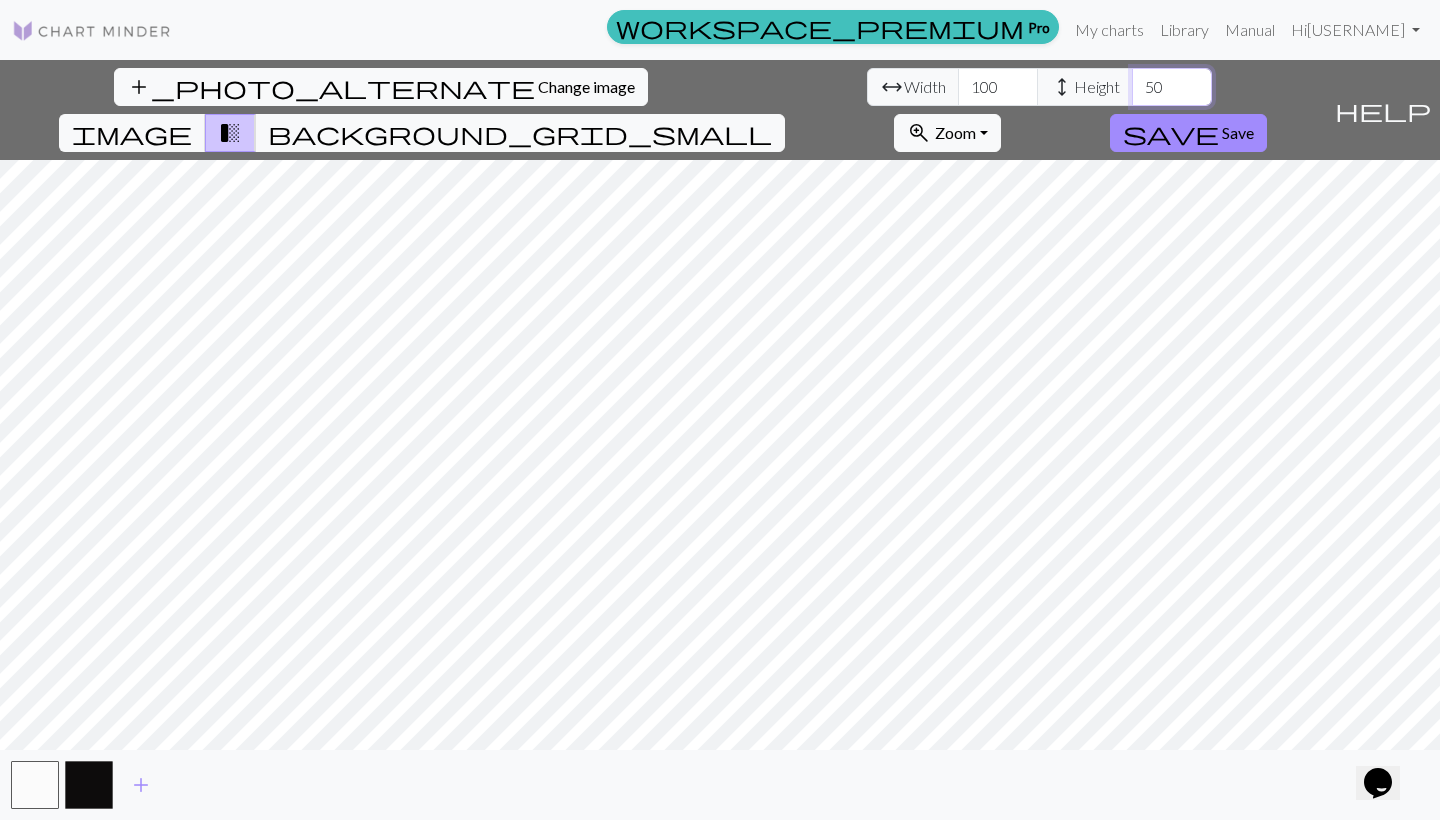 click on "50" at bounding box center (1172, 87) 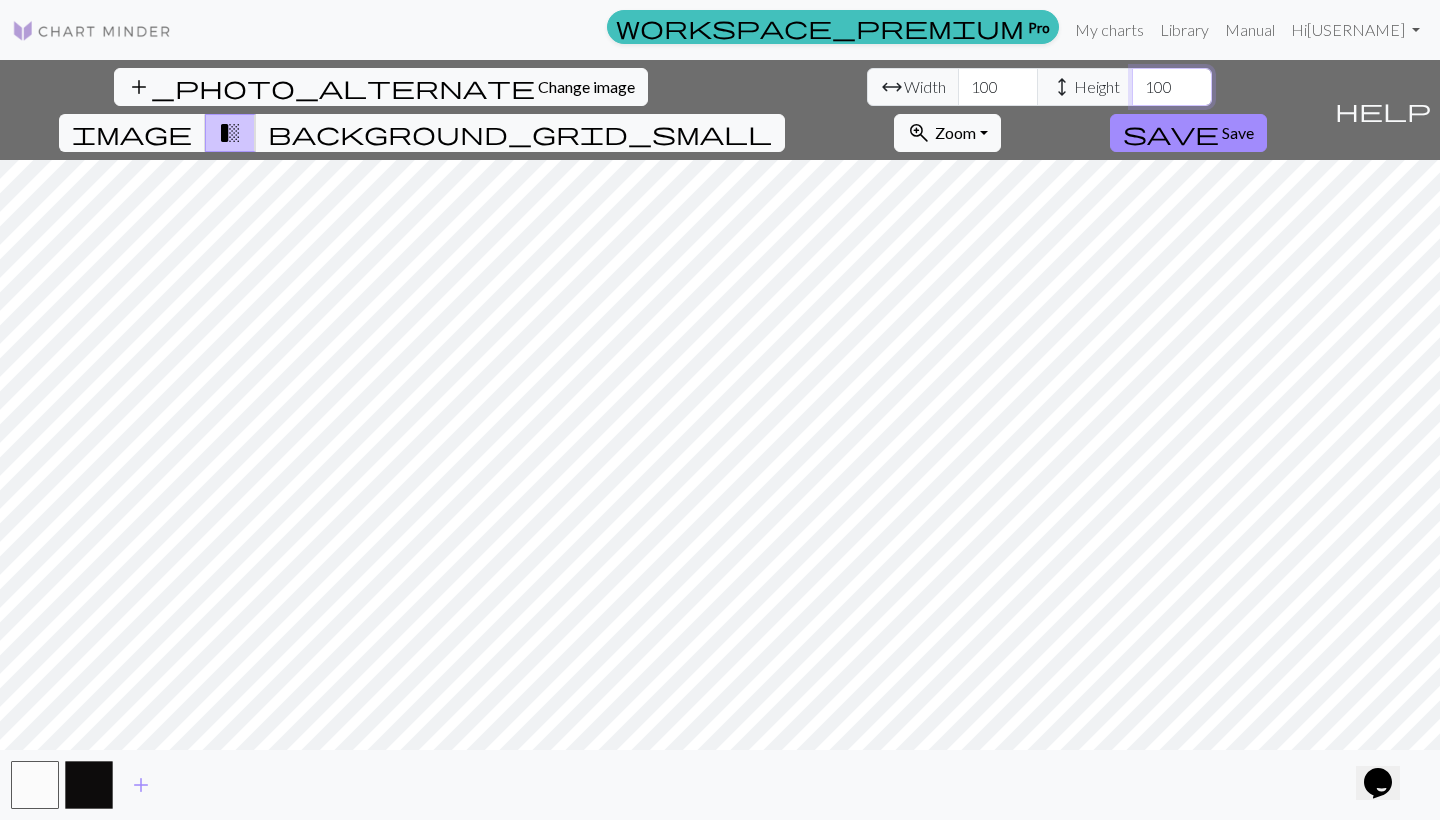 type on "100" 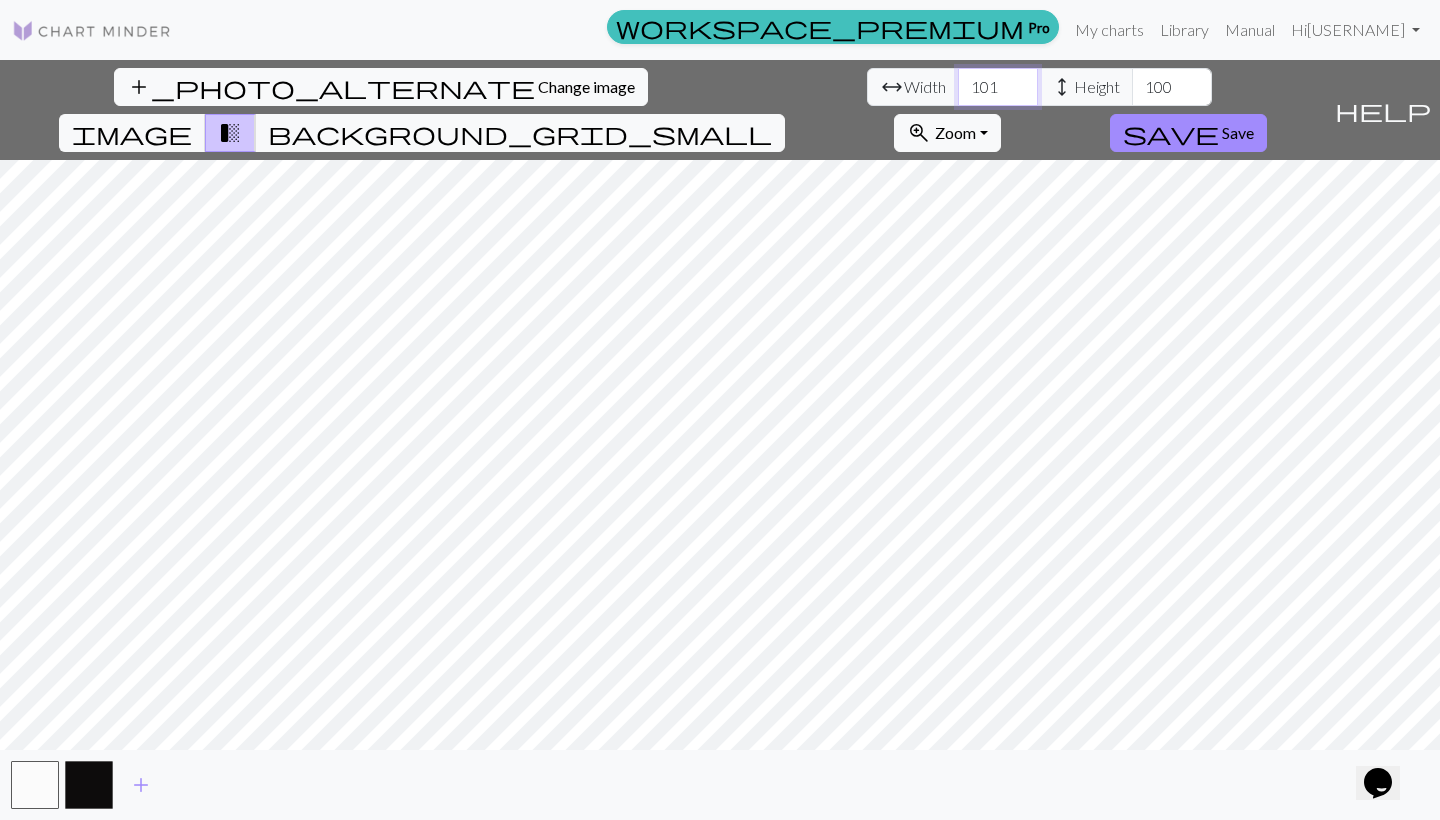 click on "101" at bounding box center [998, 87] 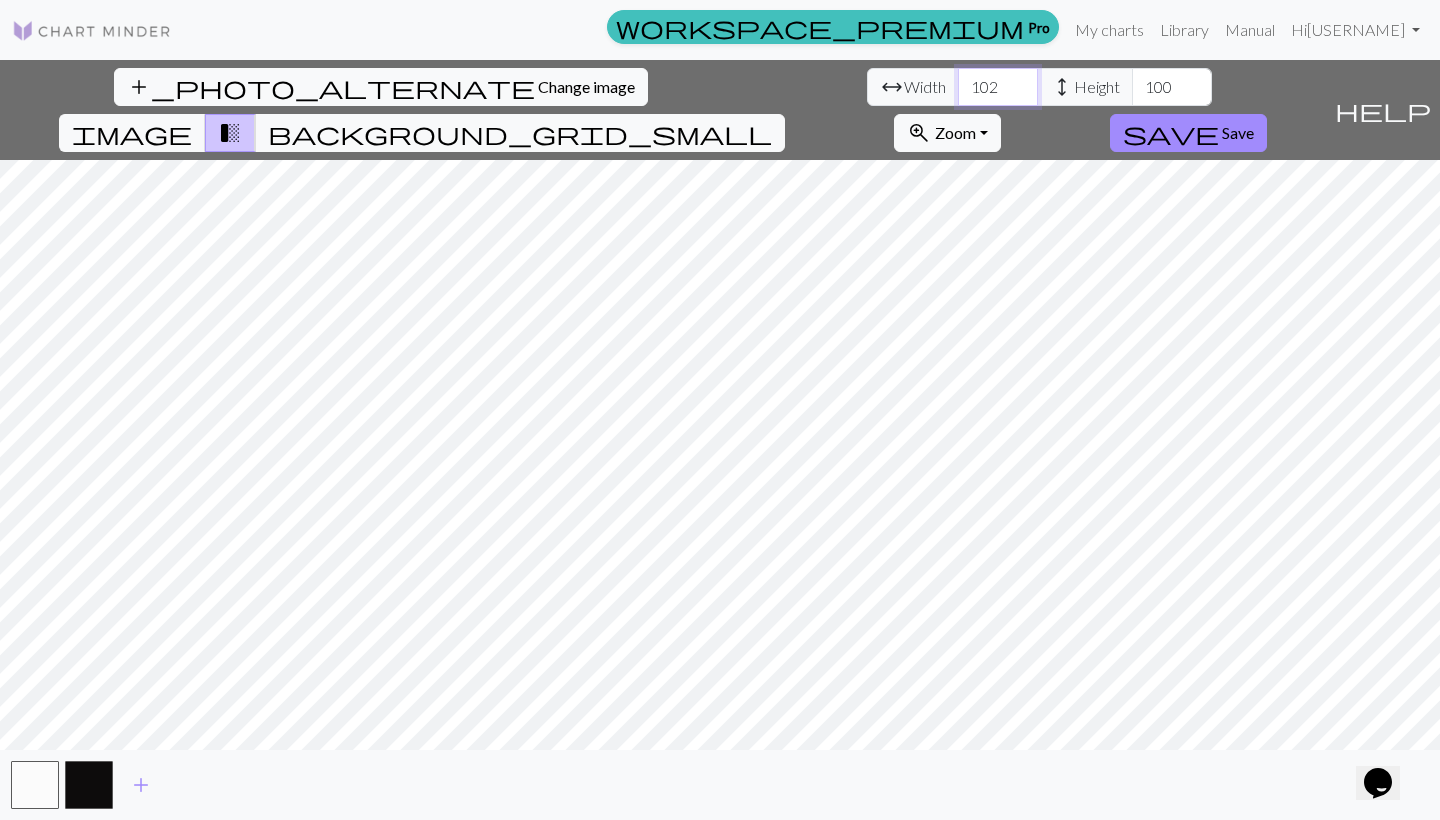 click on "102" at bounding box center [998, 87] 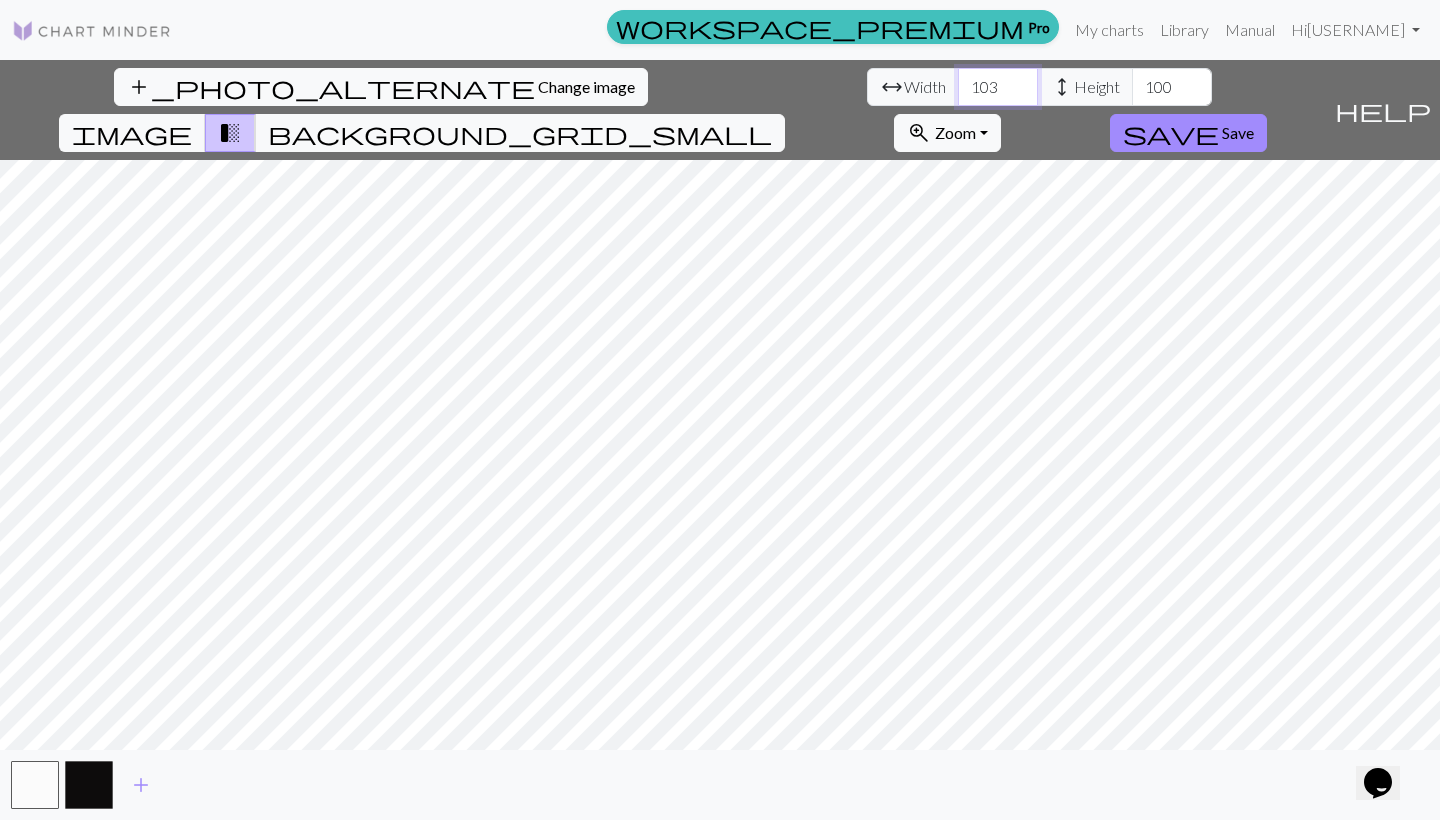 click on "103" at bounding box center [998, 87] 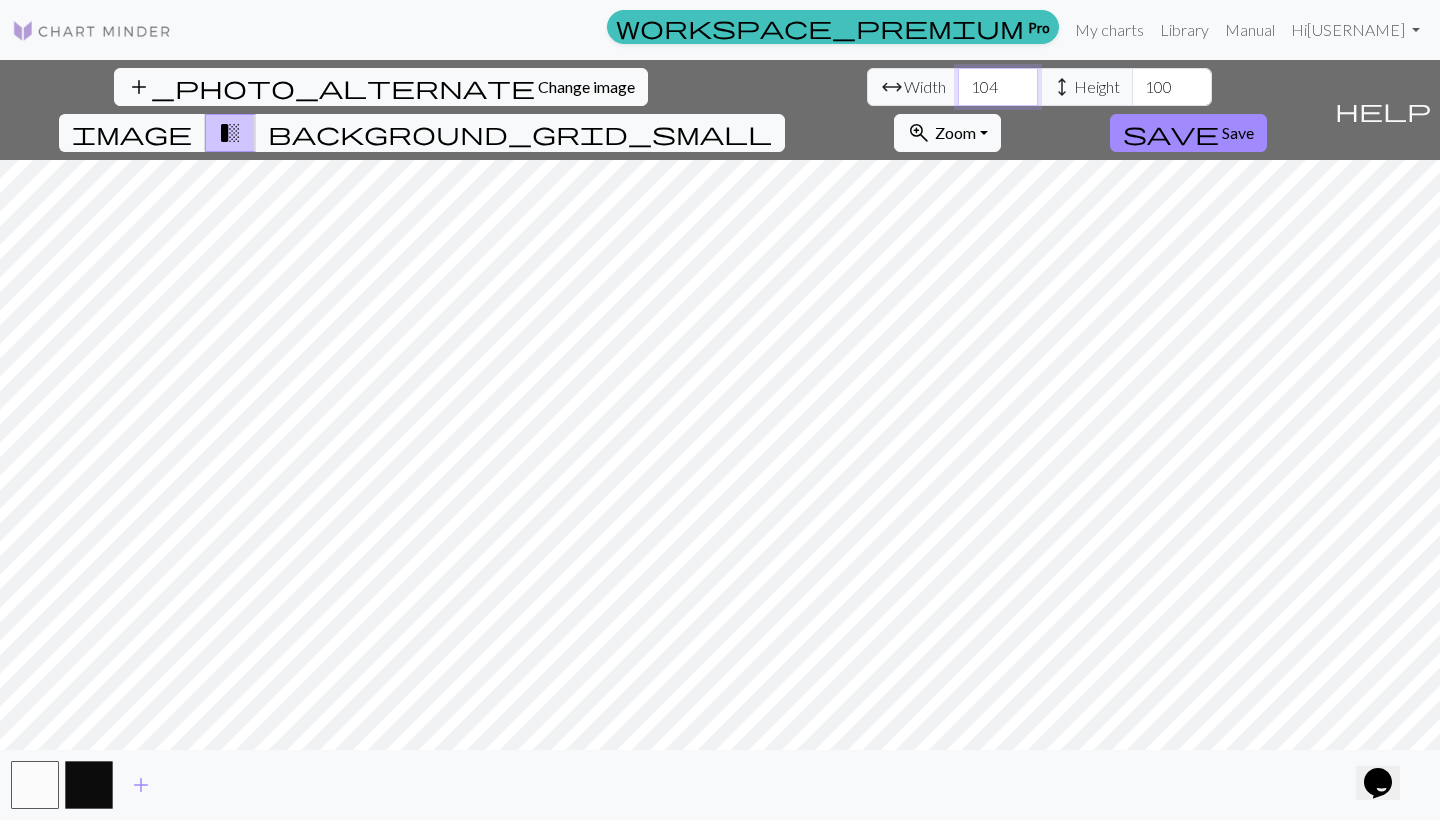 click on "104" at bounding box center (998, 87) 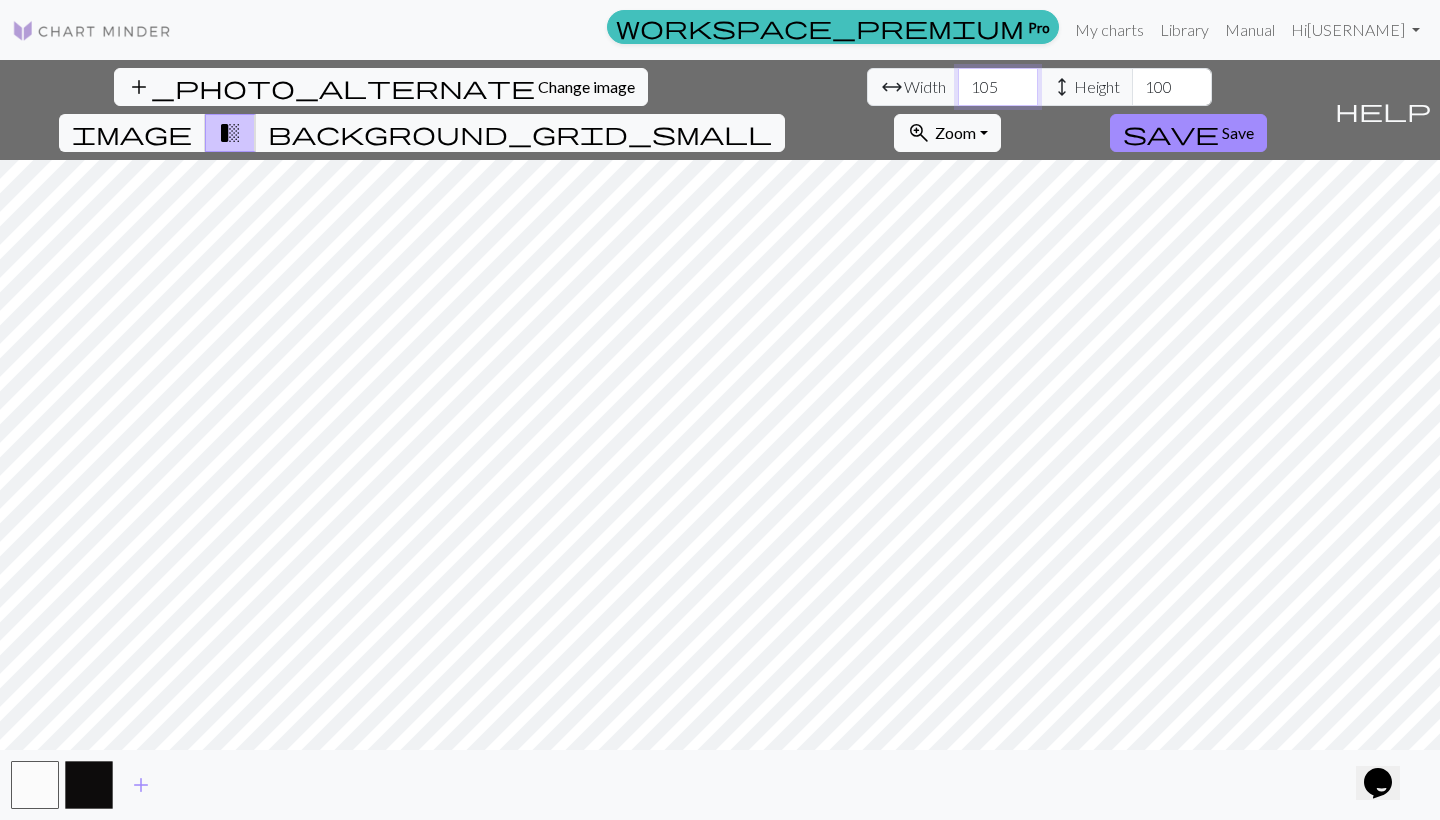 click on "105" at bounding box center (998, 87) 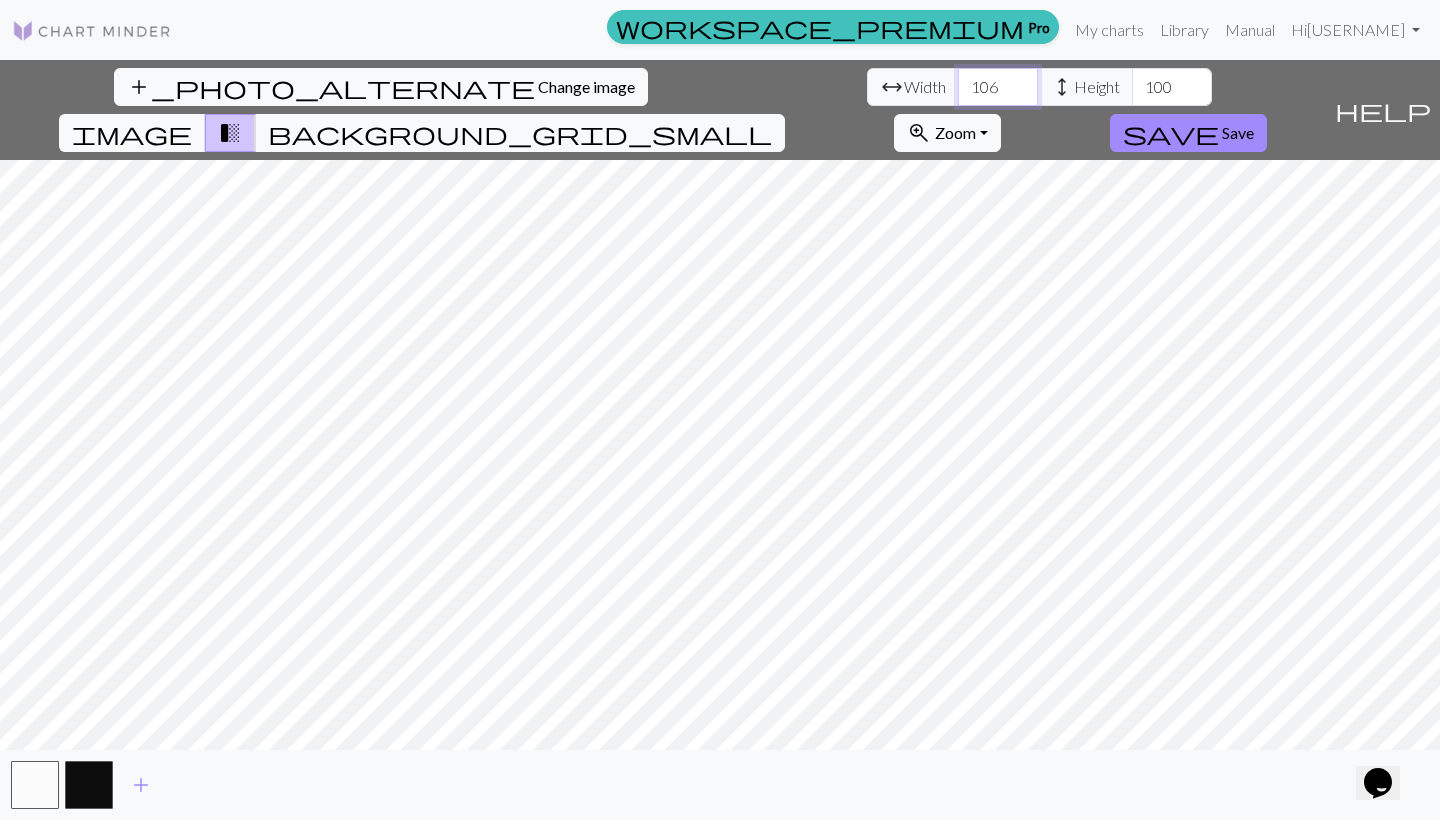 click on "106" at bounding box center [998, 87] 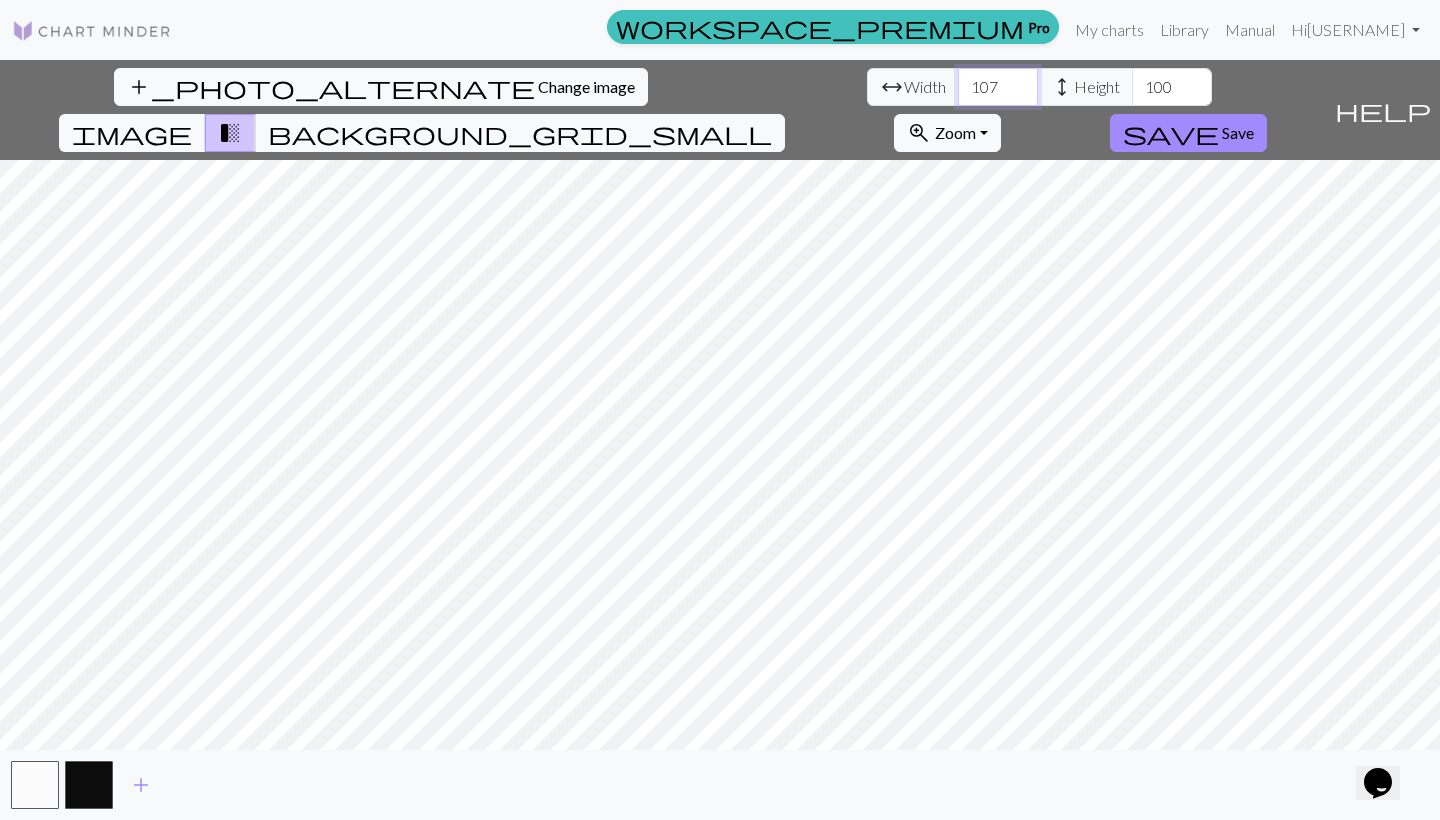 click on "107" at bounding box center (998, 87) 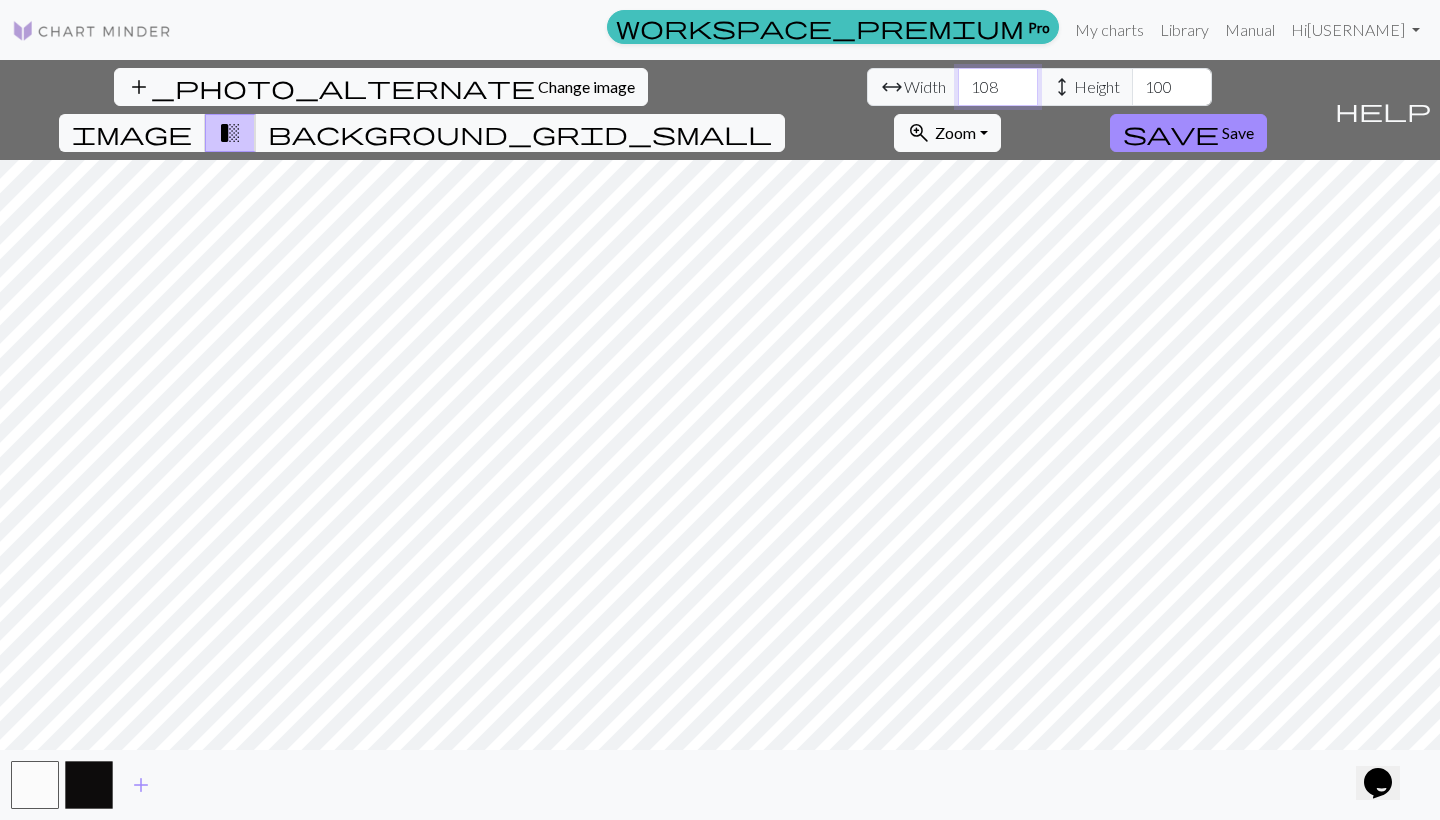 click on "108" at bounding box center [998, 87] 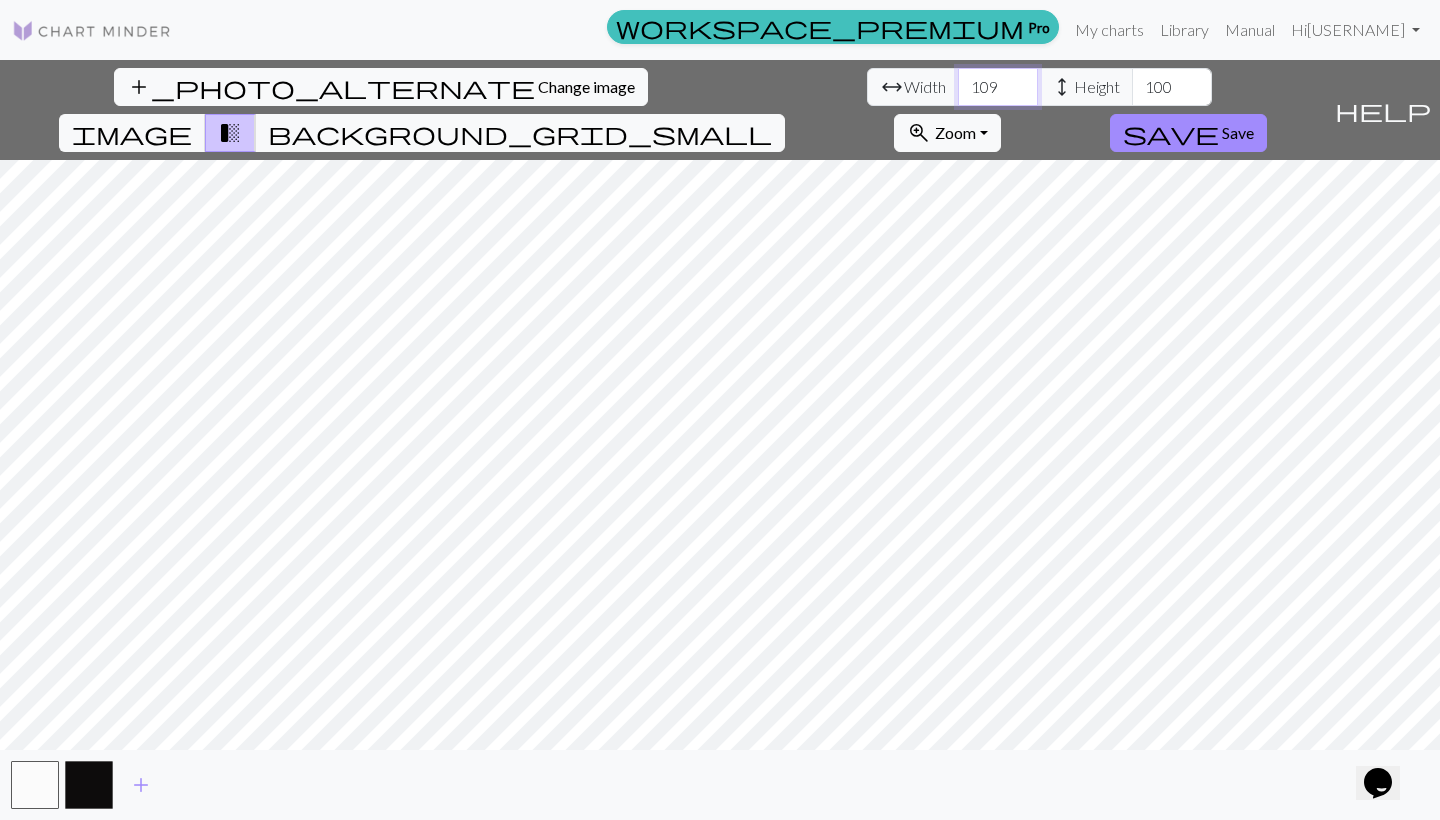 click on "109" at bounding box center (998, 87) 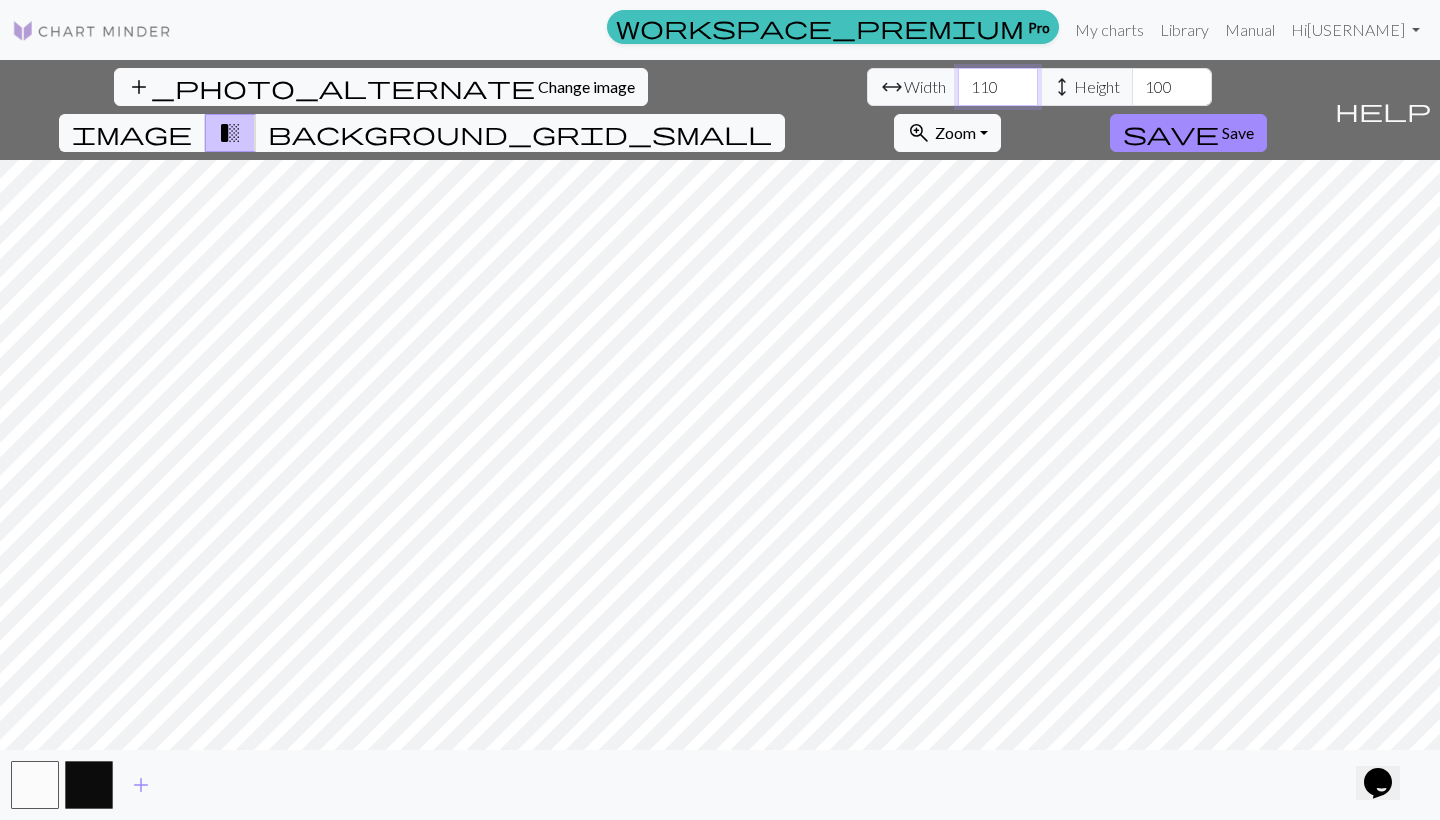 click on "110" at bounding box center (998, 87) 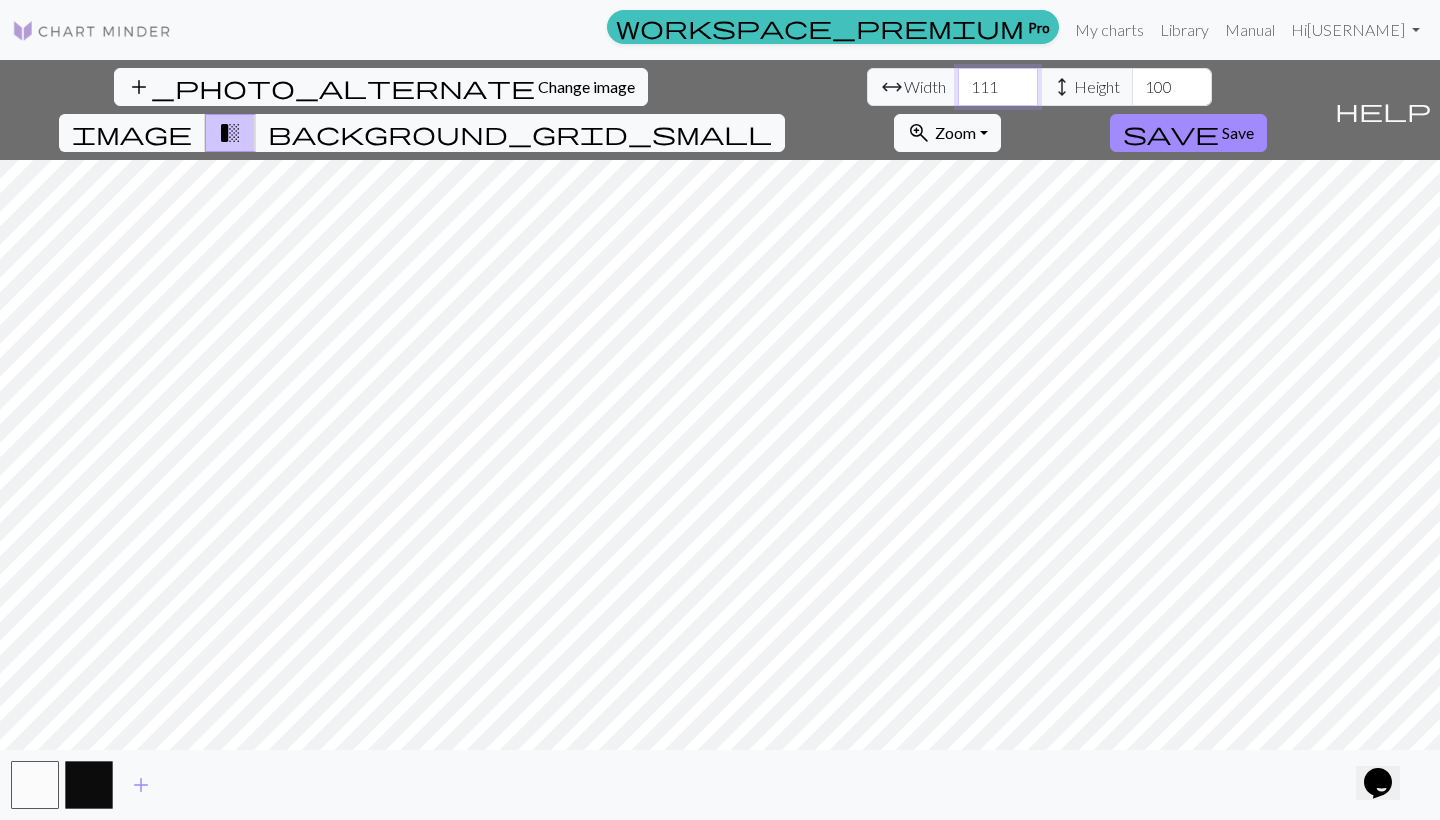 click on "111" at bounding box center (998, 87) 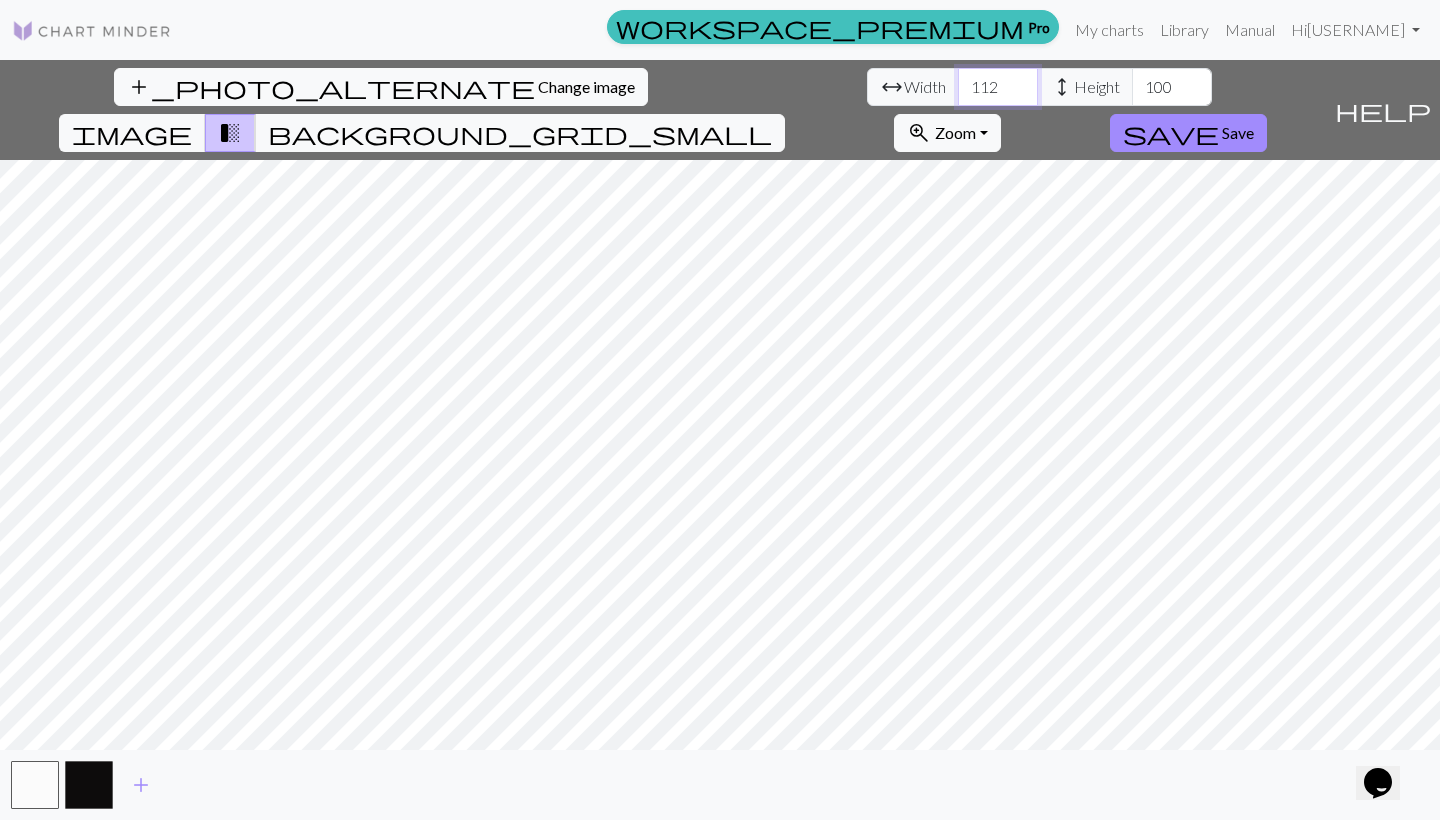 click on "112" at bounding box center [998, 87] 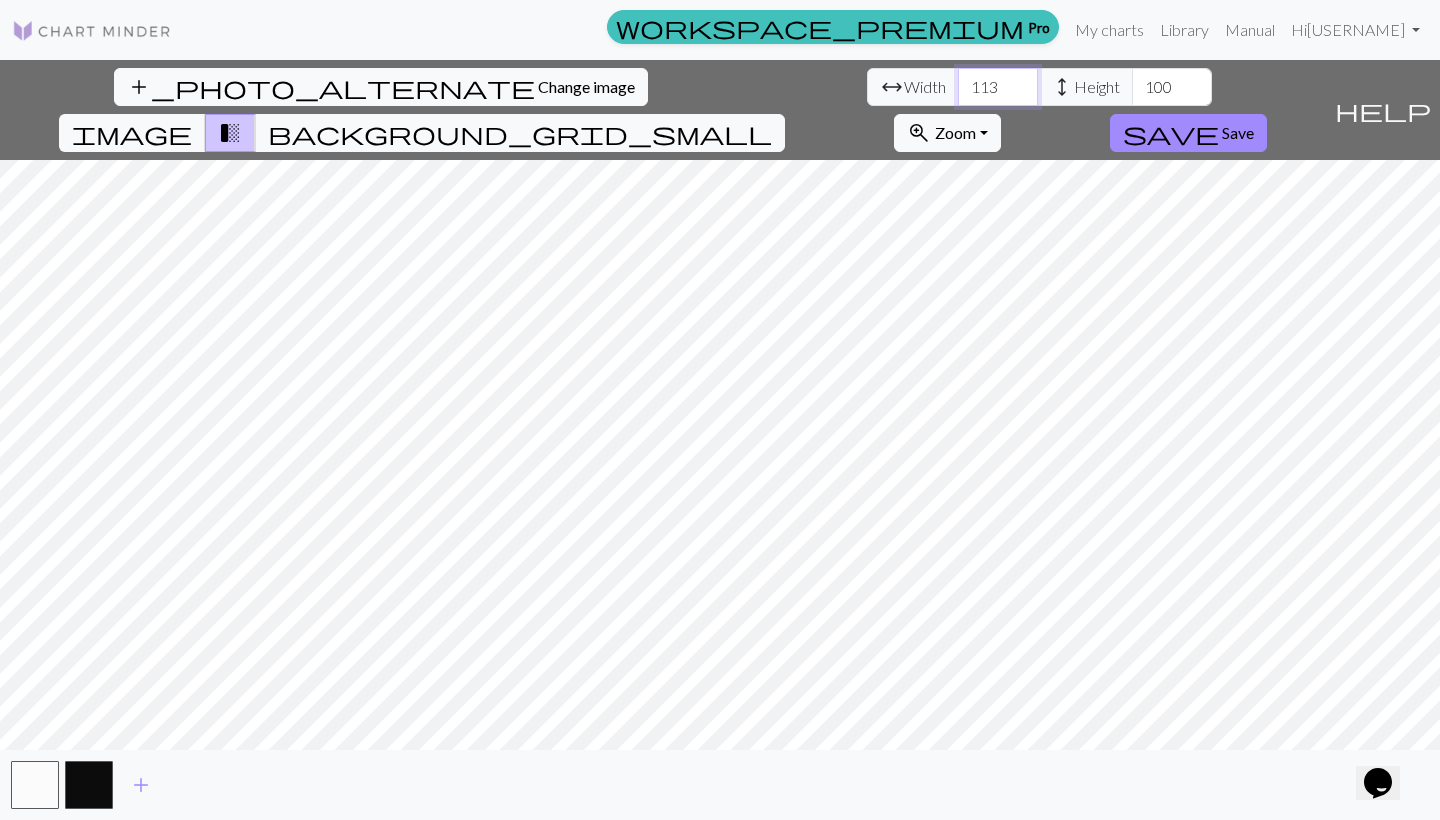 click on "113" at bounding box center [998, 87] 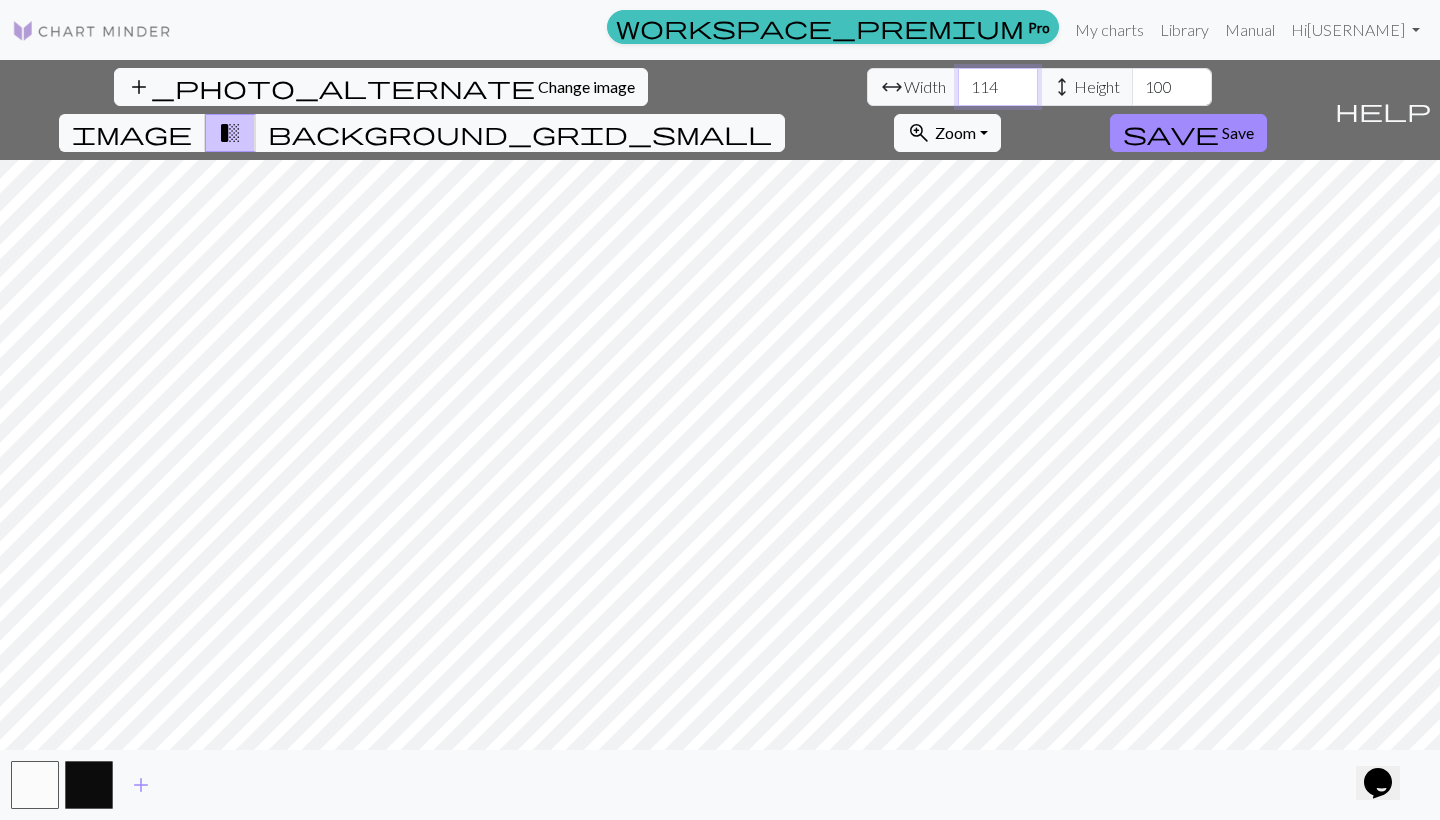 click on "114" at bounding box center [998, 87] 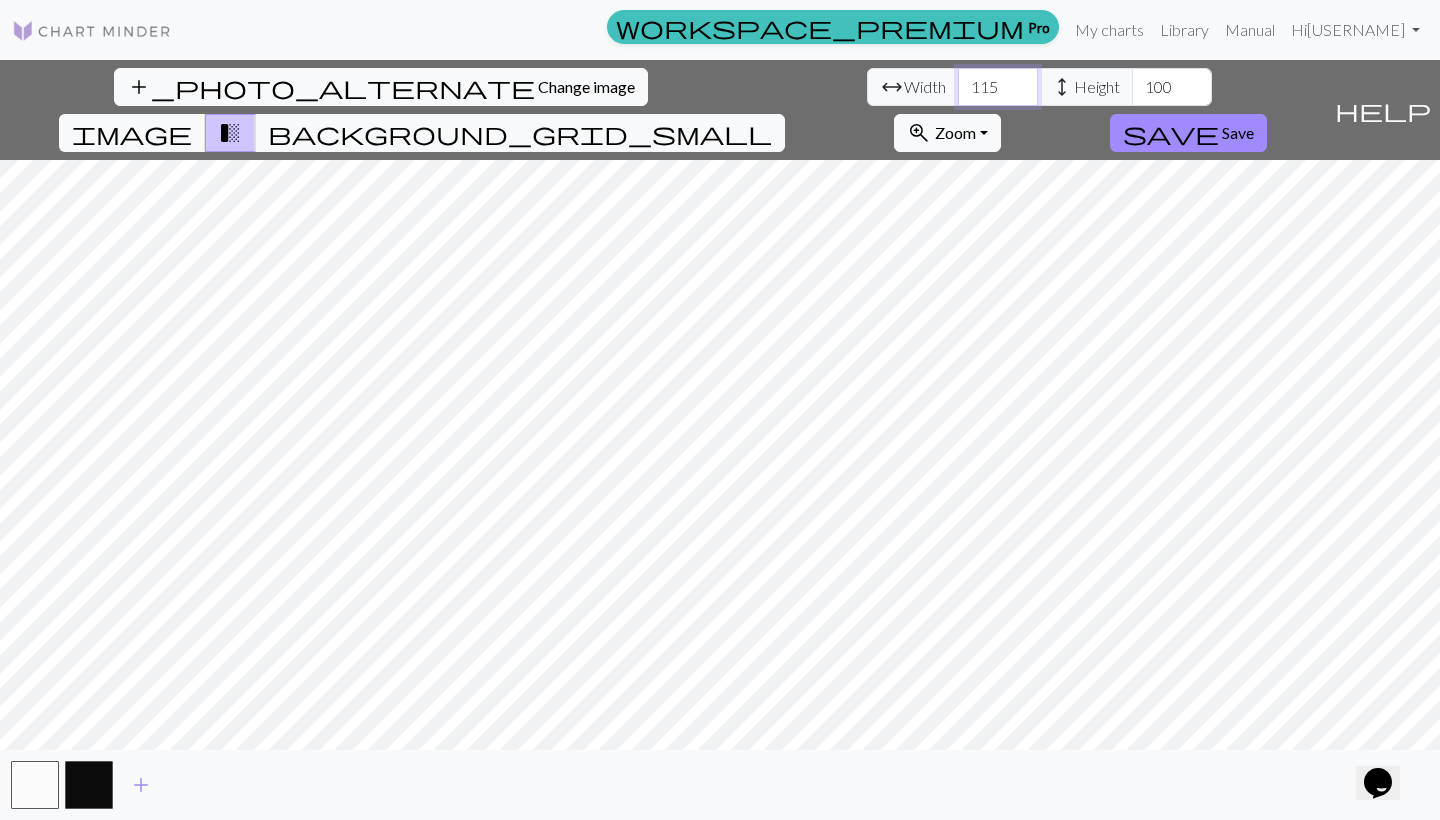 click on "115" at bounding box center [998, 87] 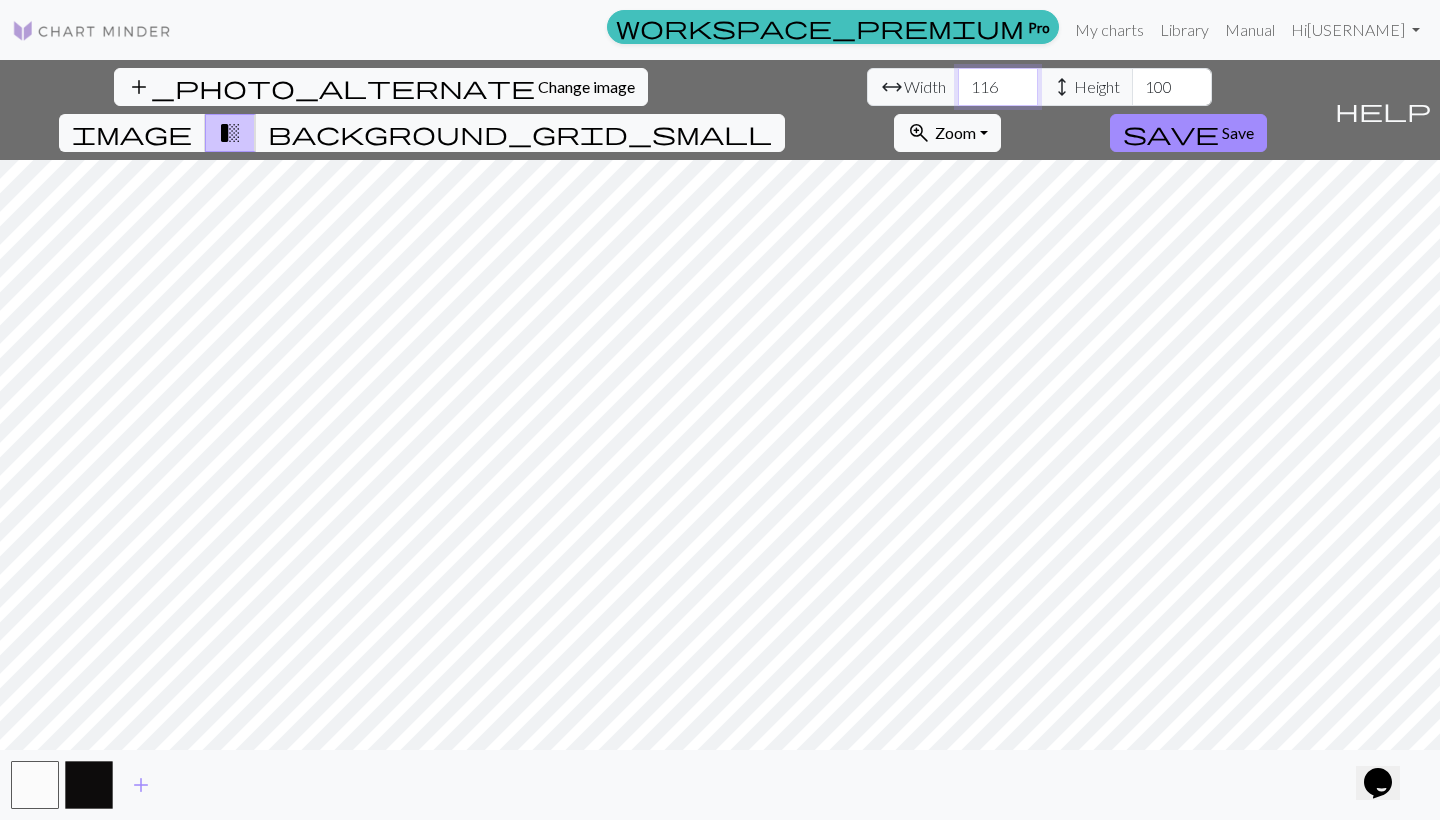 click on "116" at bounding box center [998, 87] 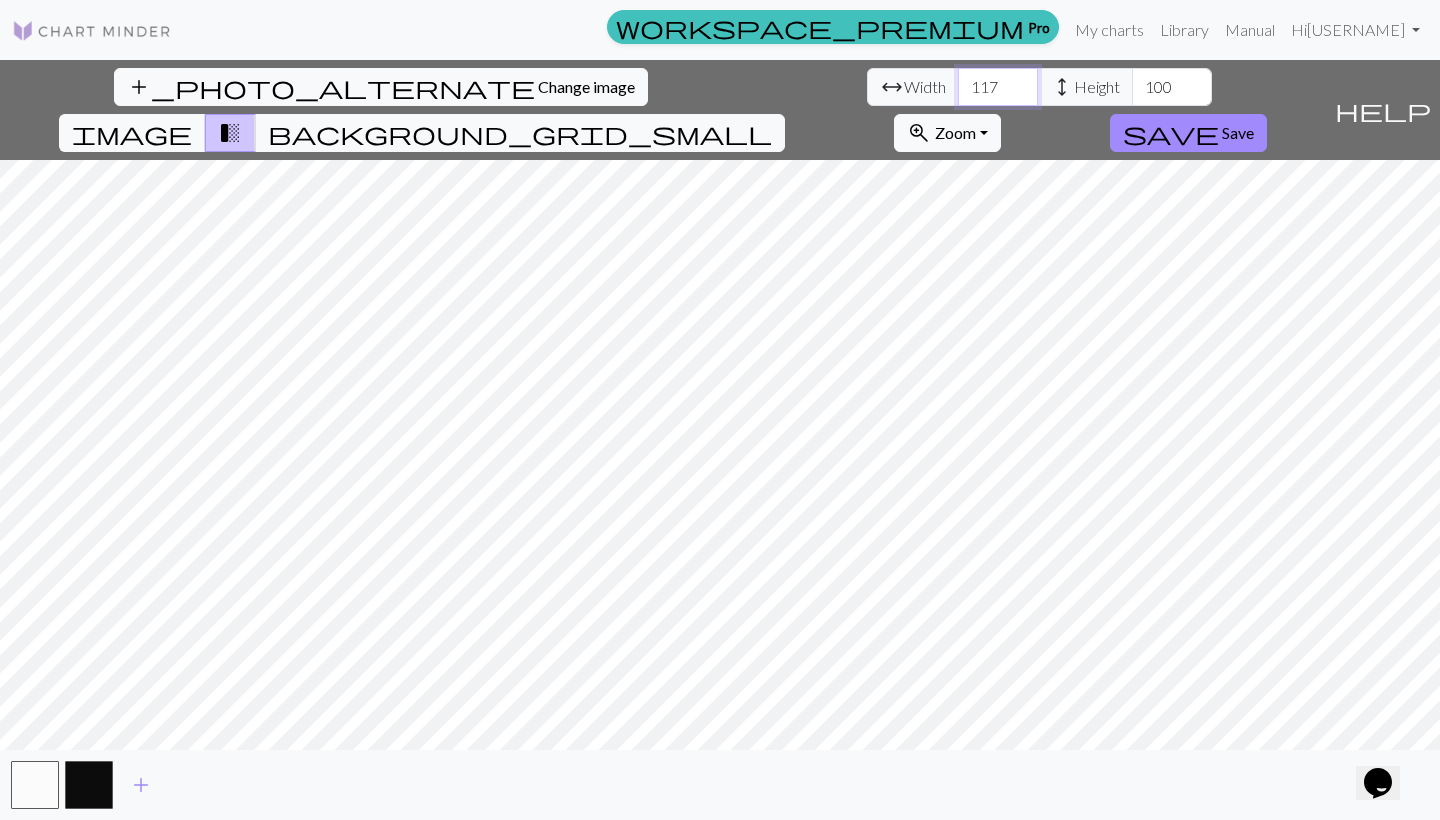 click on "117" at bounding box center [998, 87] 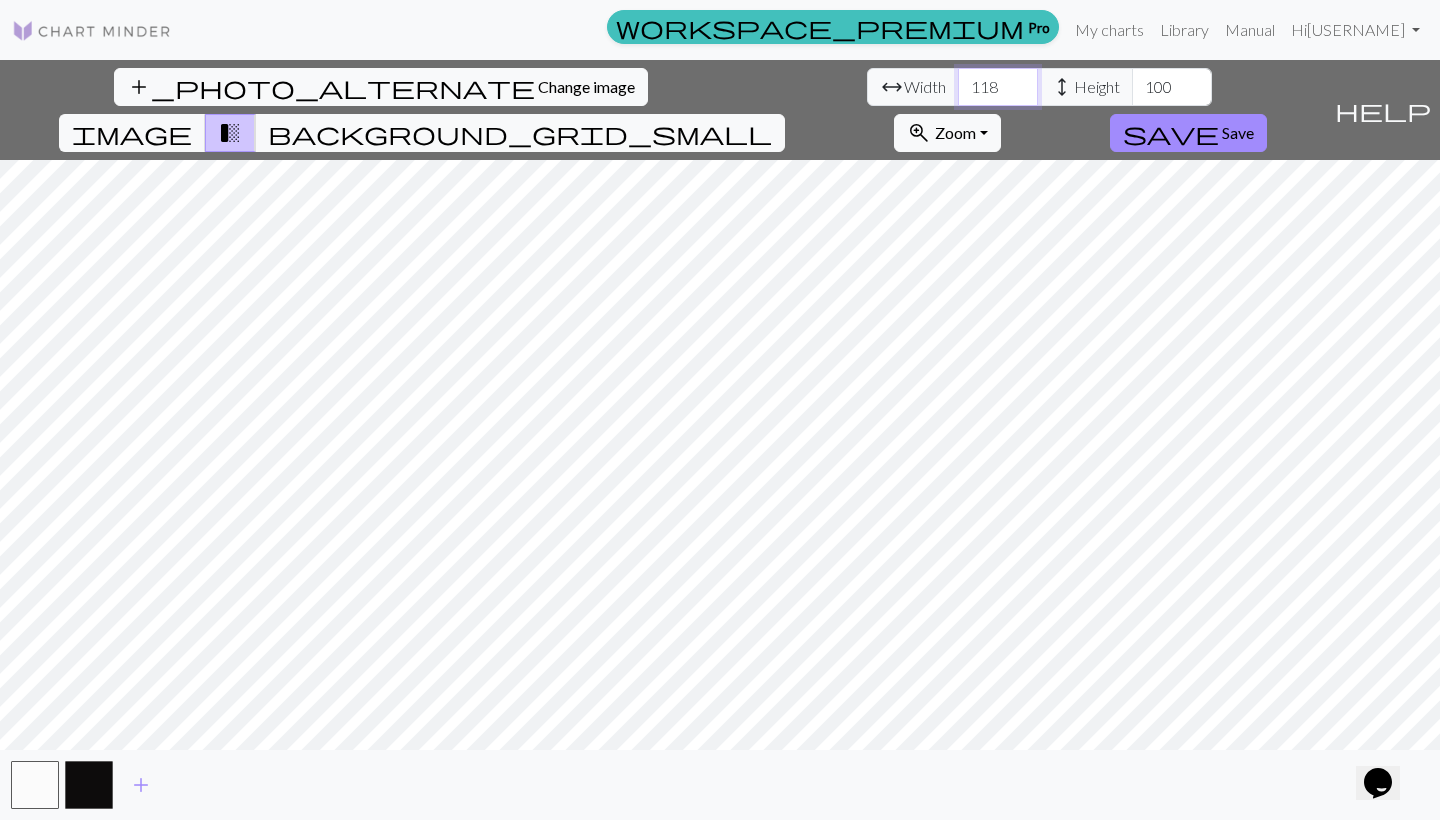 click on "118" at bounding box center [998, 87] 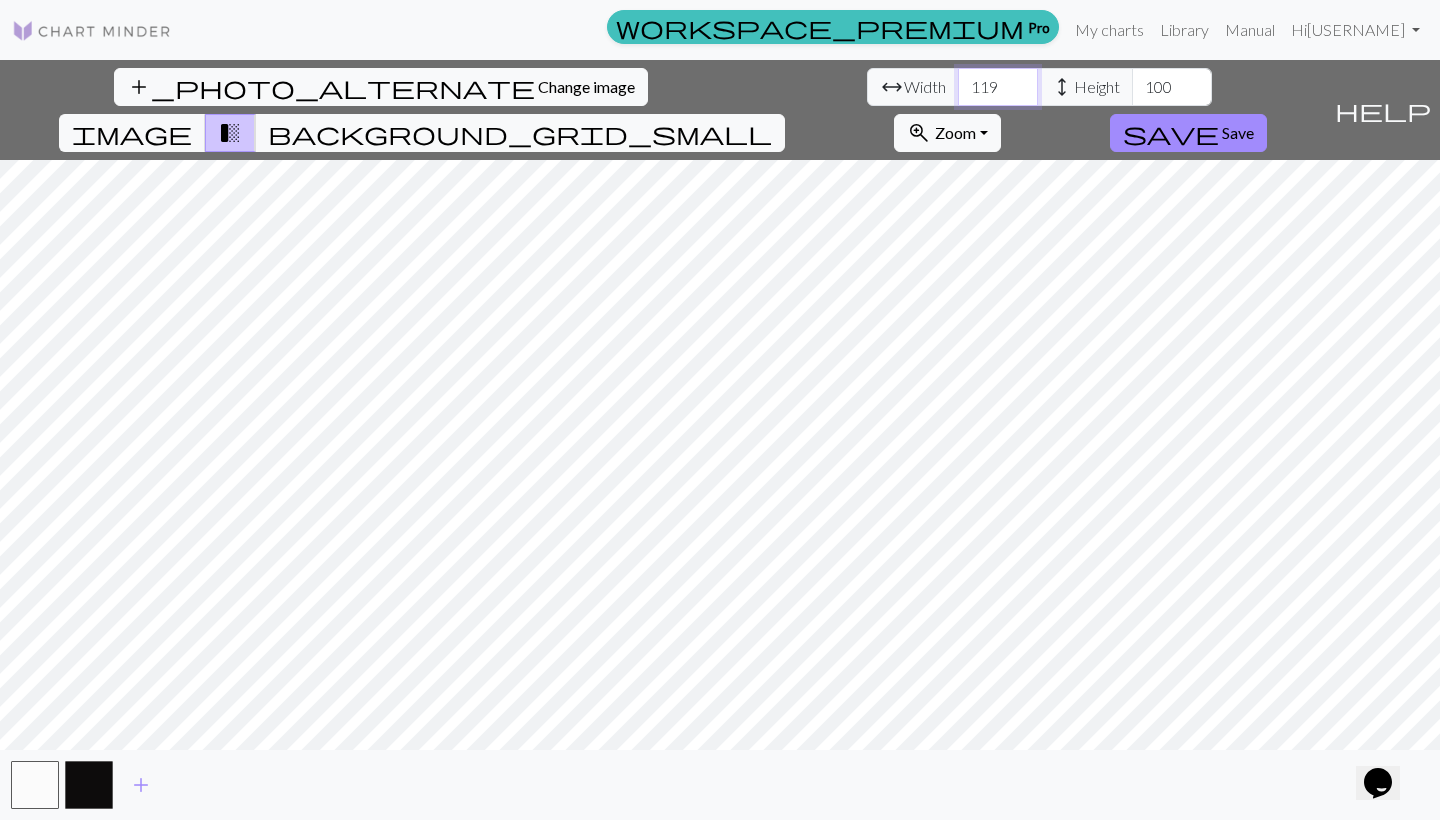 click on "119" at bounding box center (998, 87) 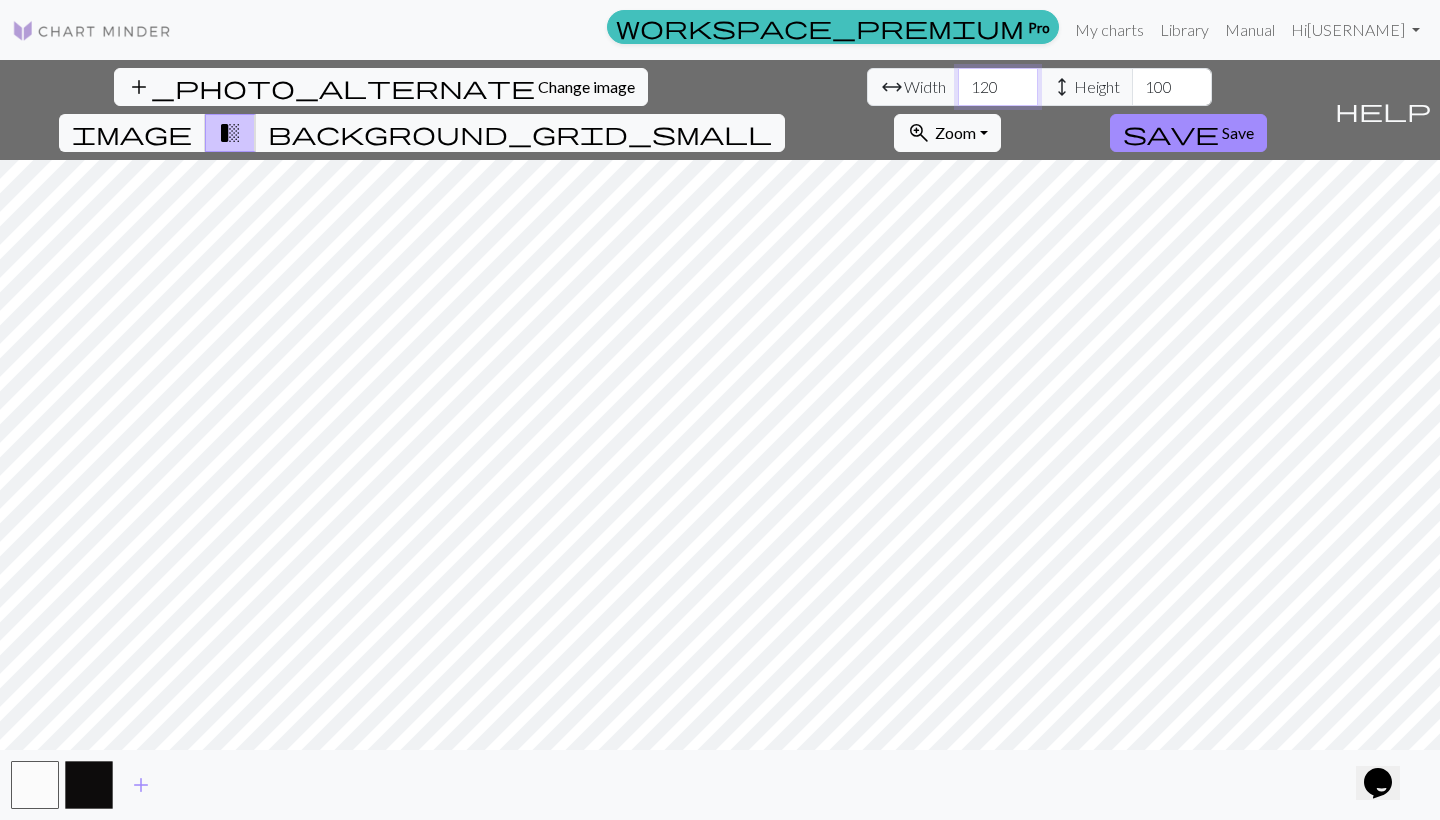 click on "120" at bounding box center [998, 87] 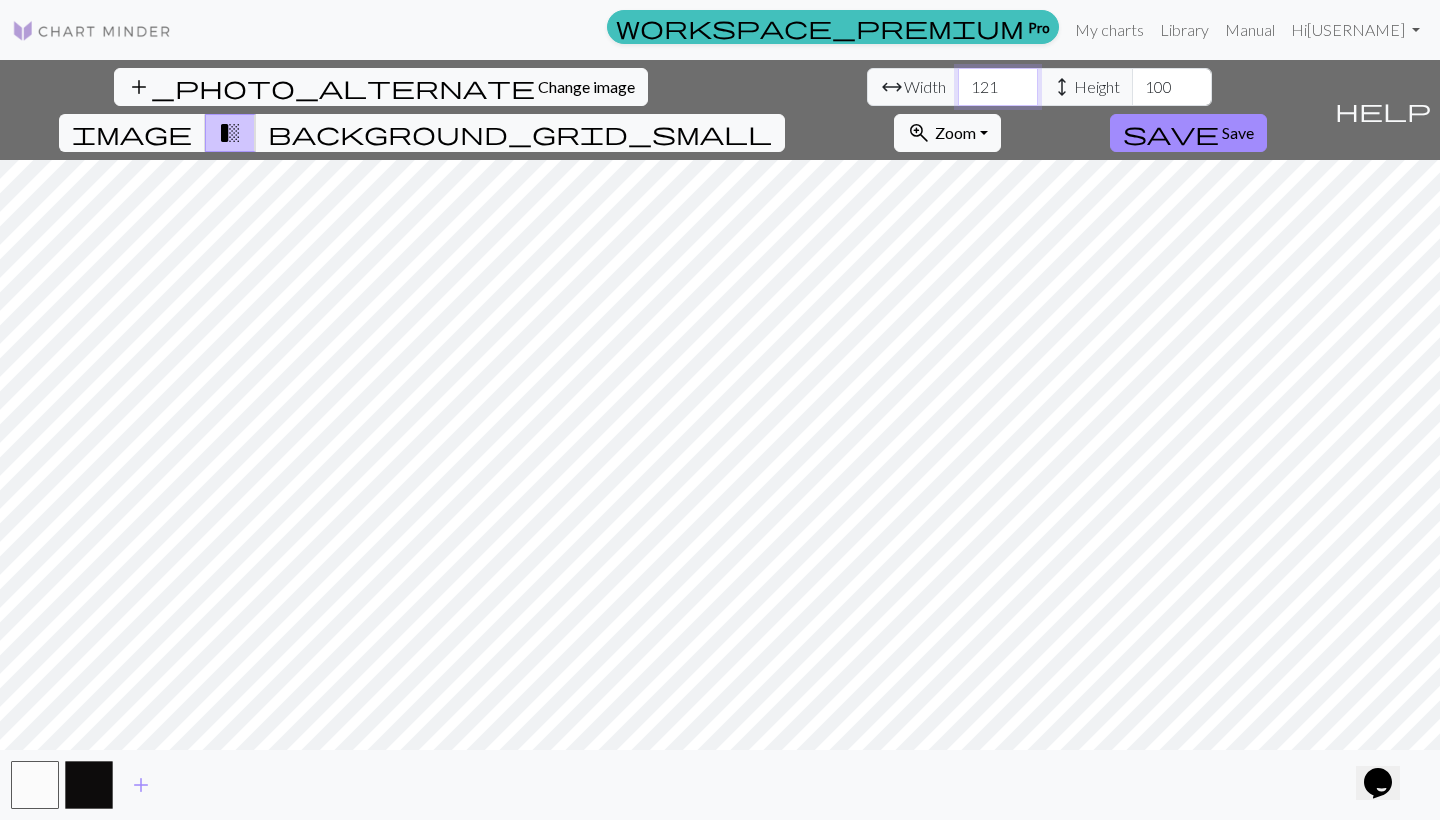 click on "121" at bounding box center (998, 87) 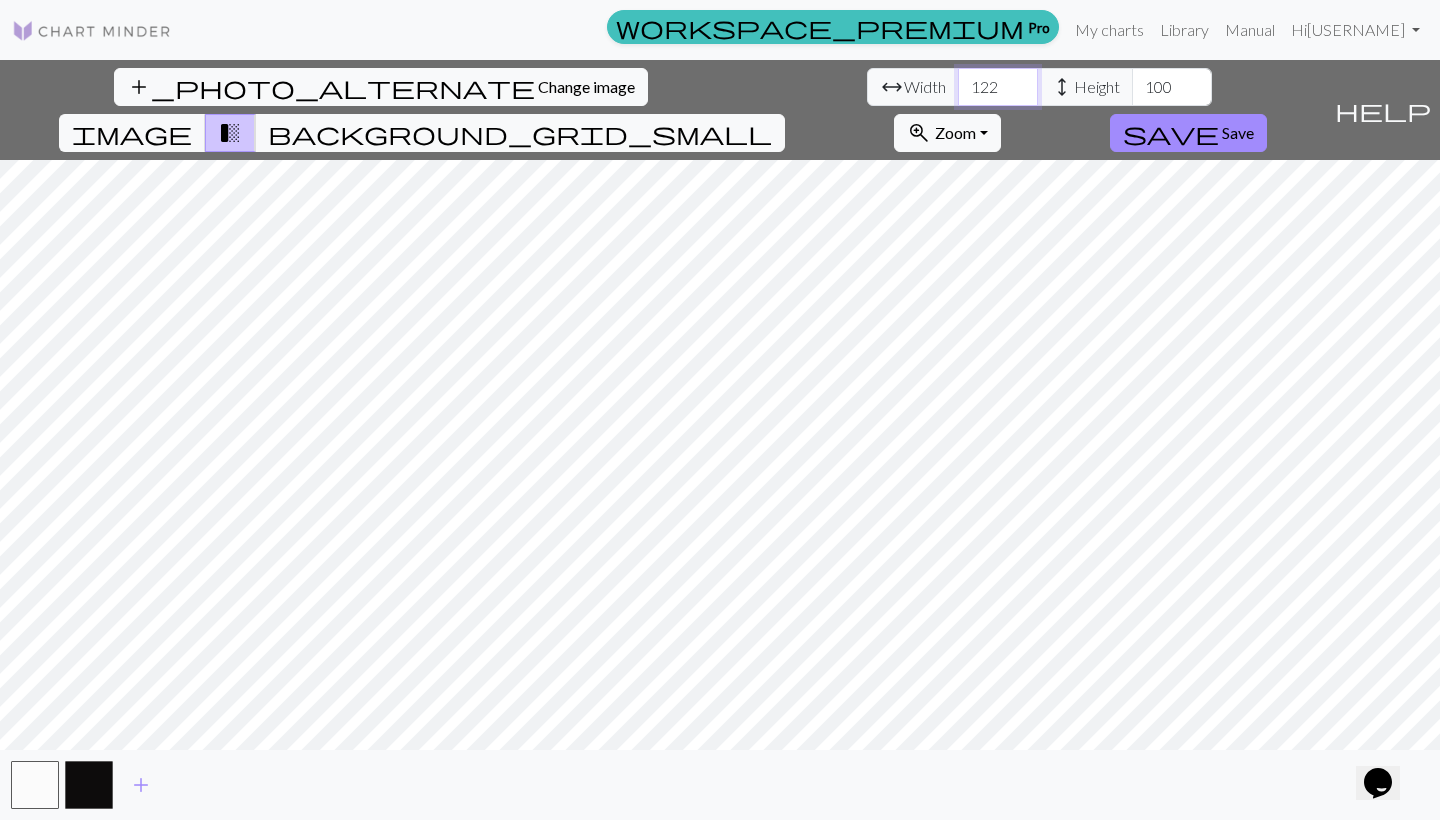 click on "122" at bounding box center [998, 87] 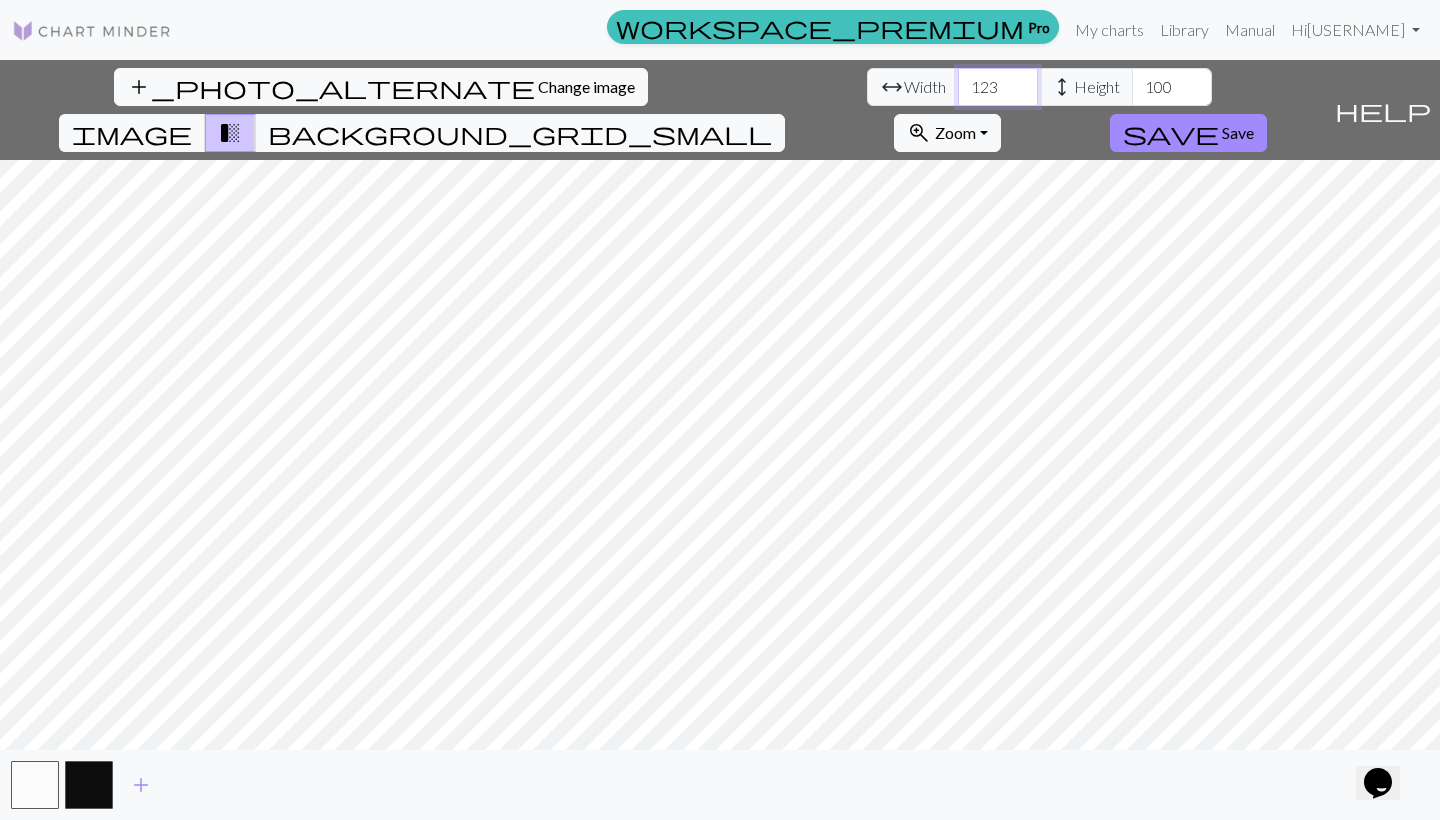 click on "123" at bounding box center (998, 87) 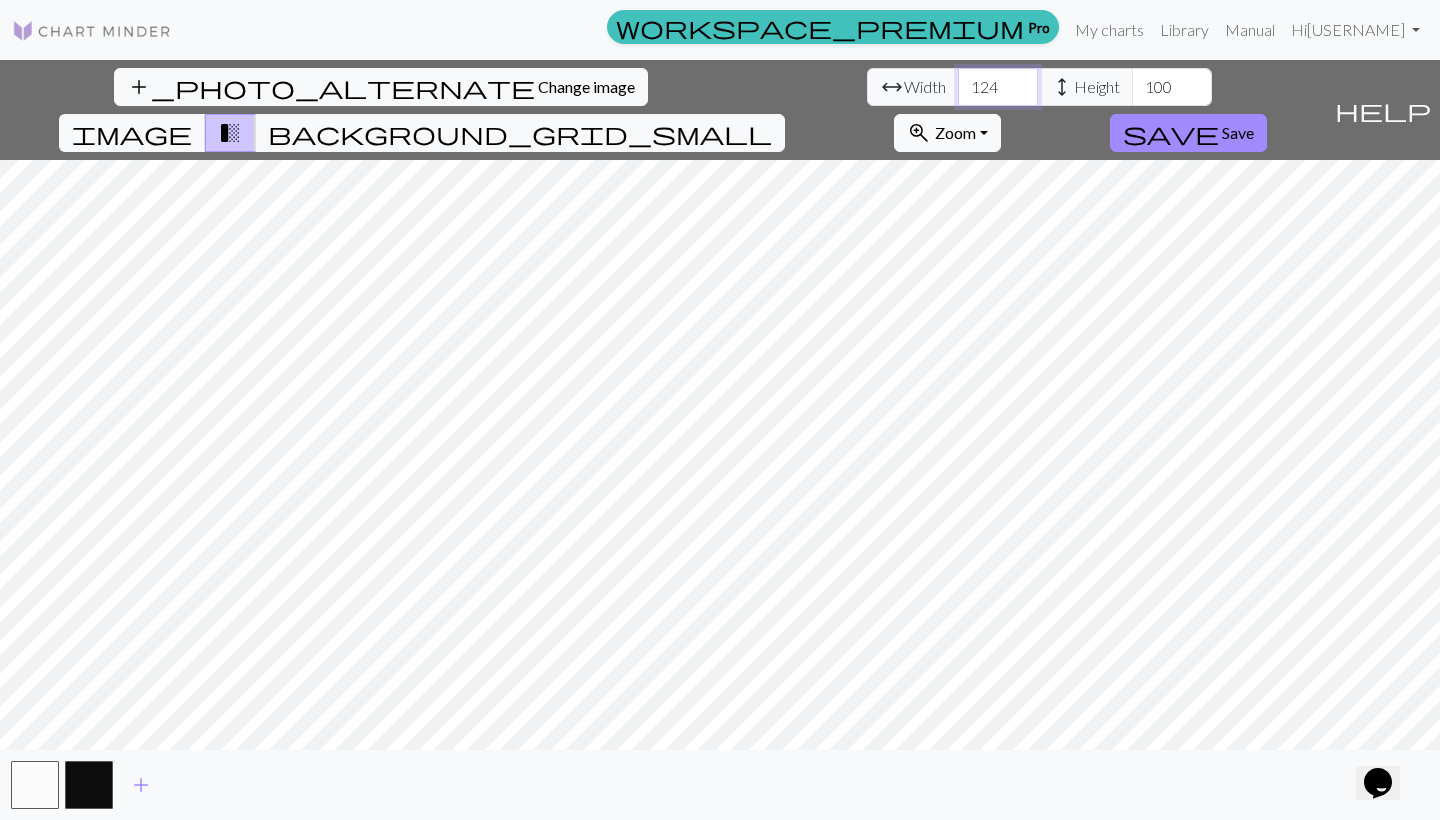 click on "124" at bounding box center [998, 87] 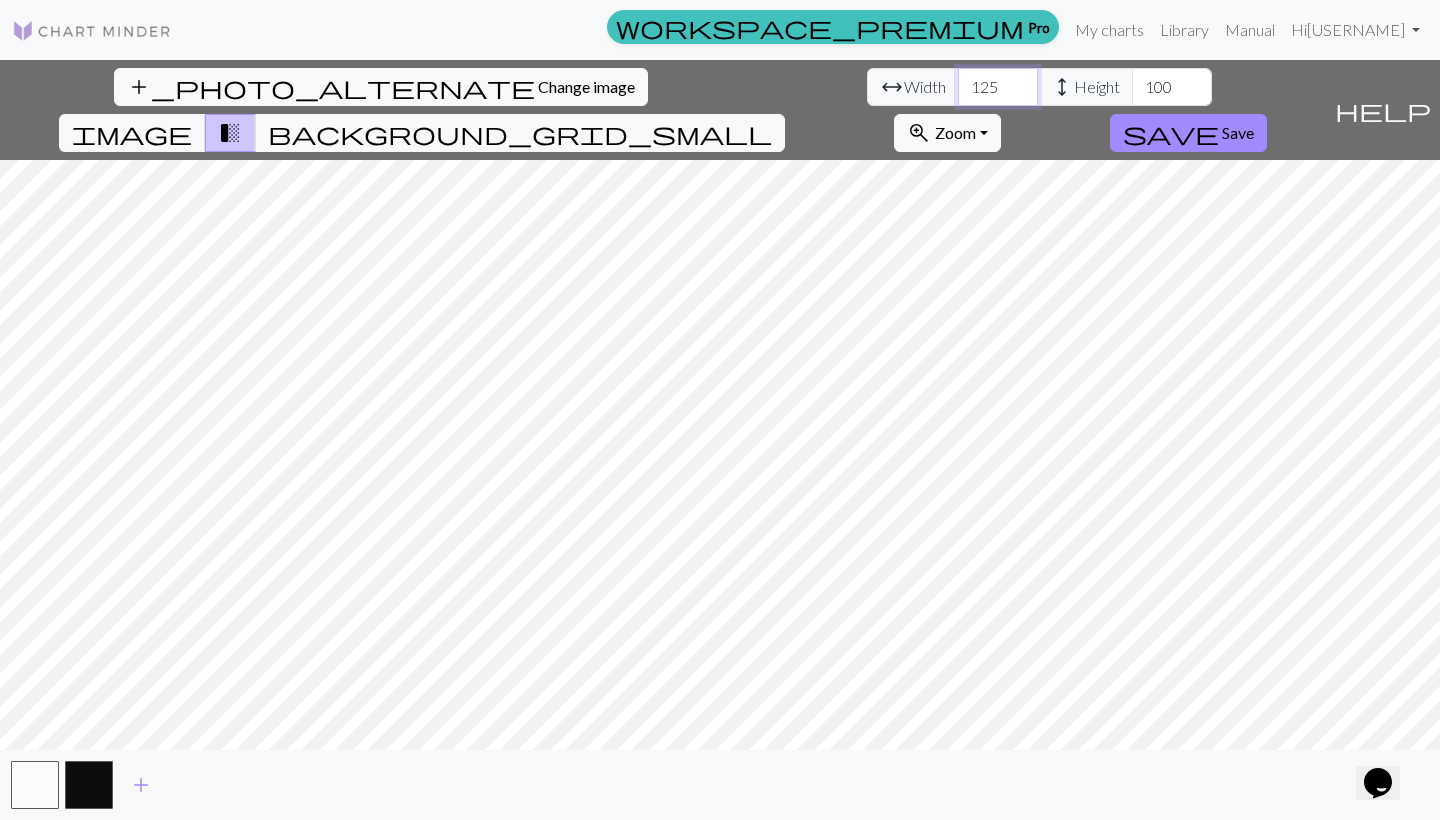 click on "125" at bounding box center (998, 87) 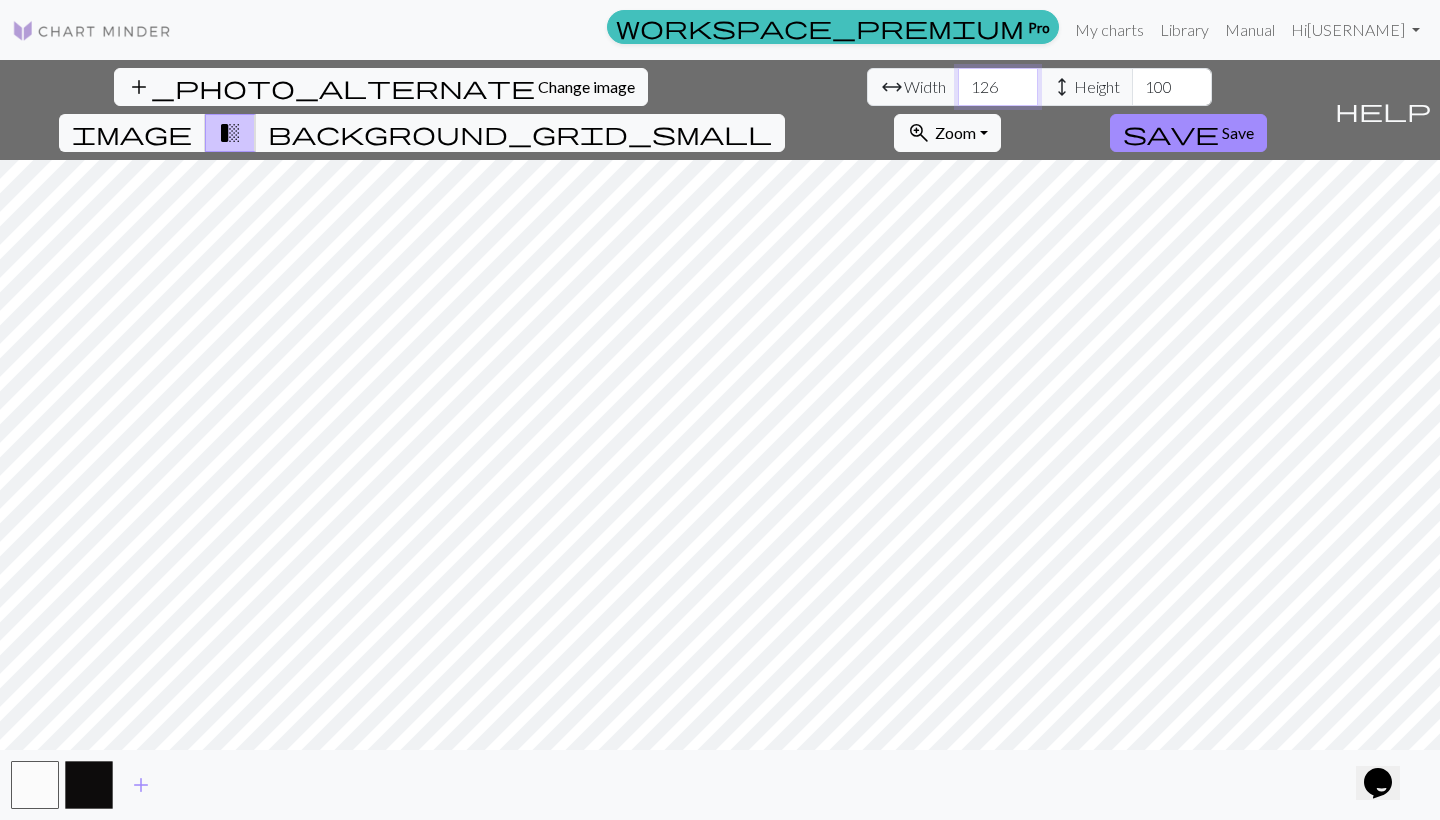 click on "126" at bounding box center (998, 87) 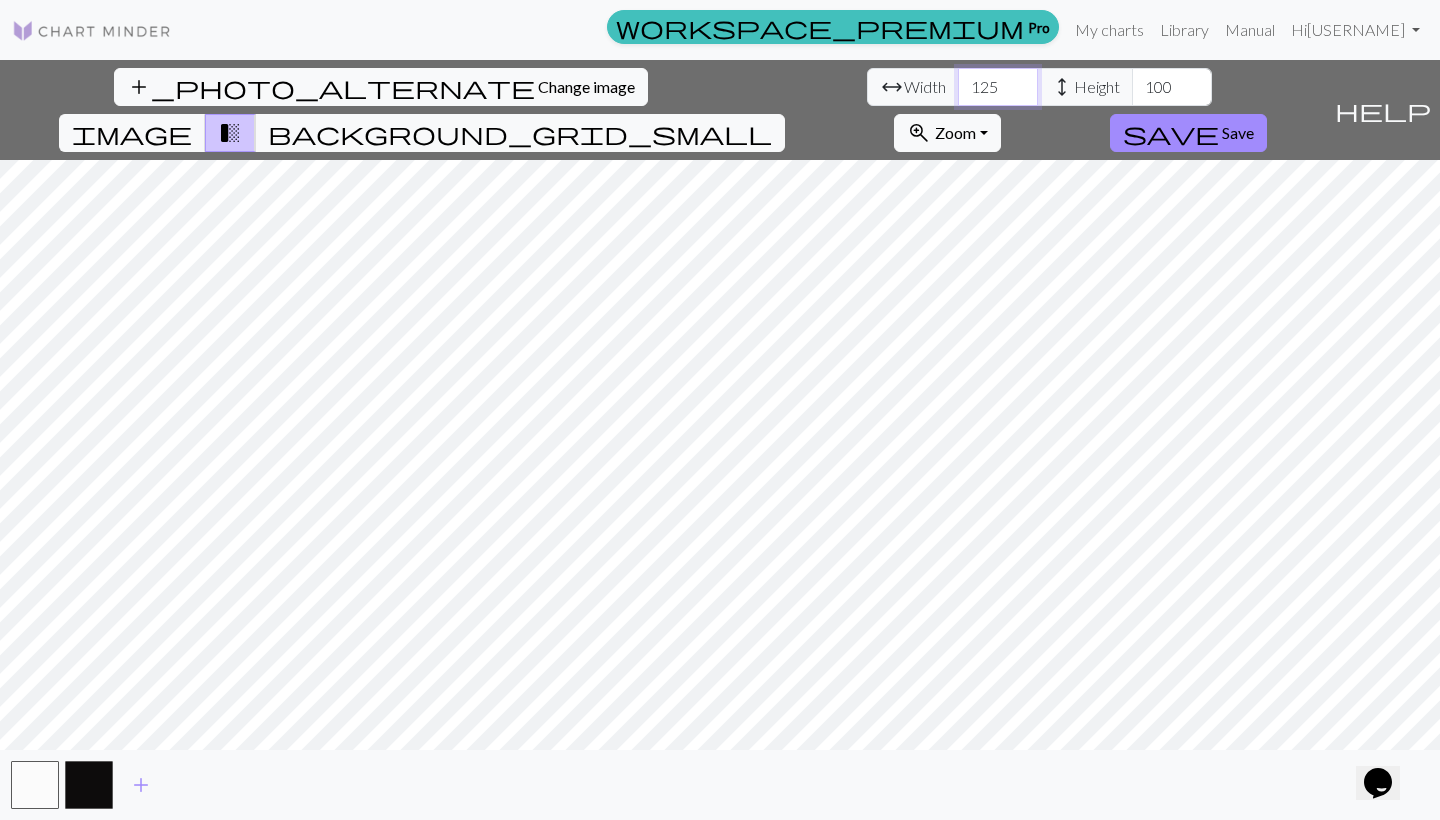 click on "125" at bounding box center [998, 87] 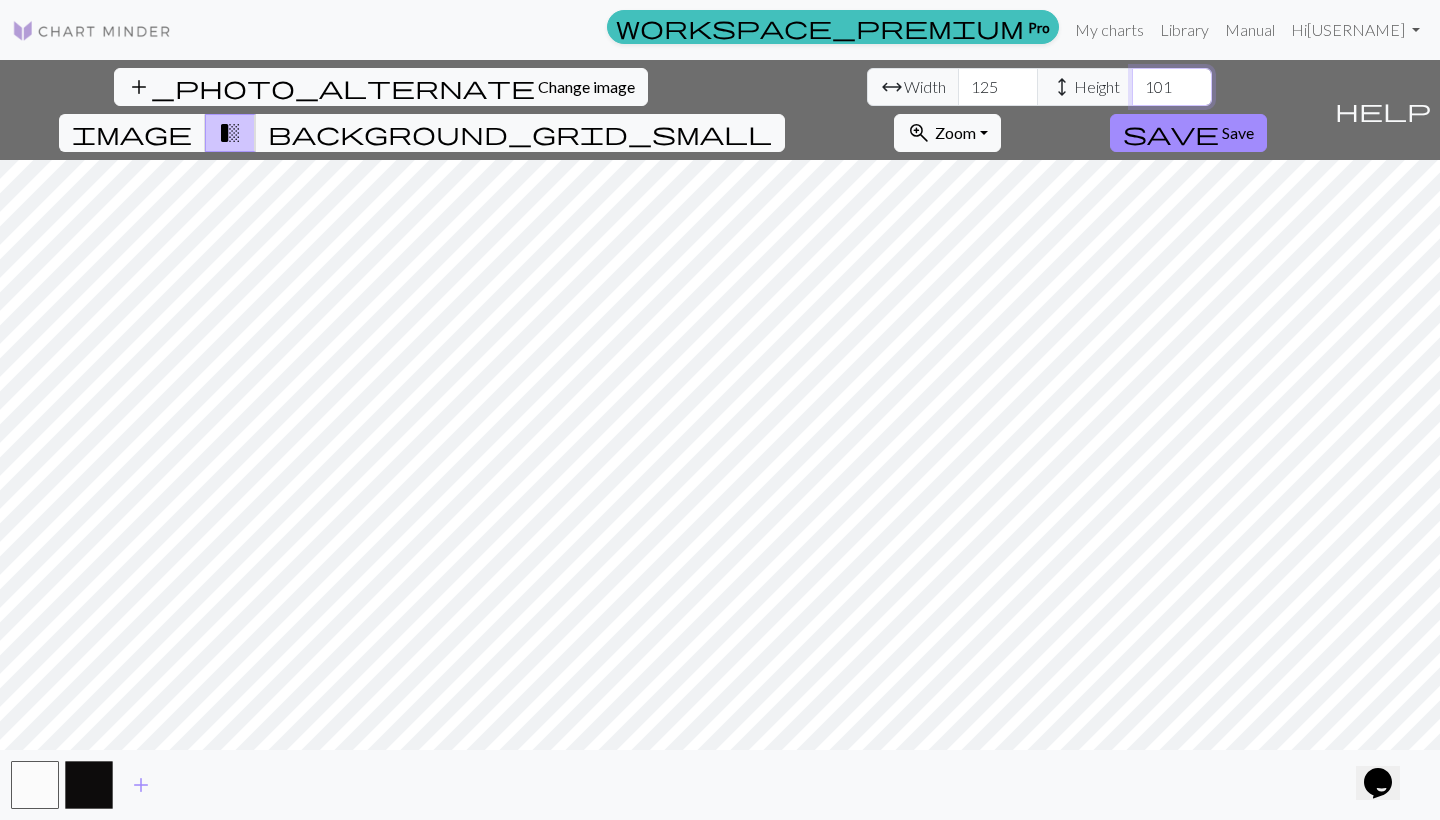 click on "101" at bounding box center (1172, 87) 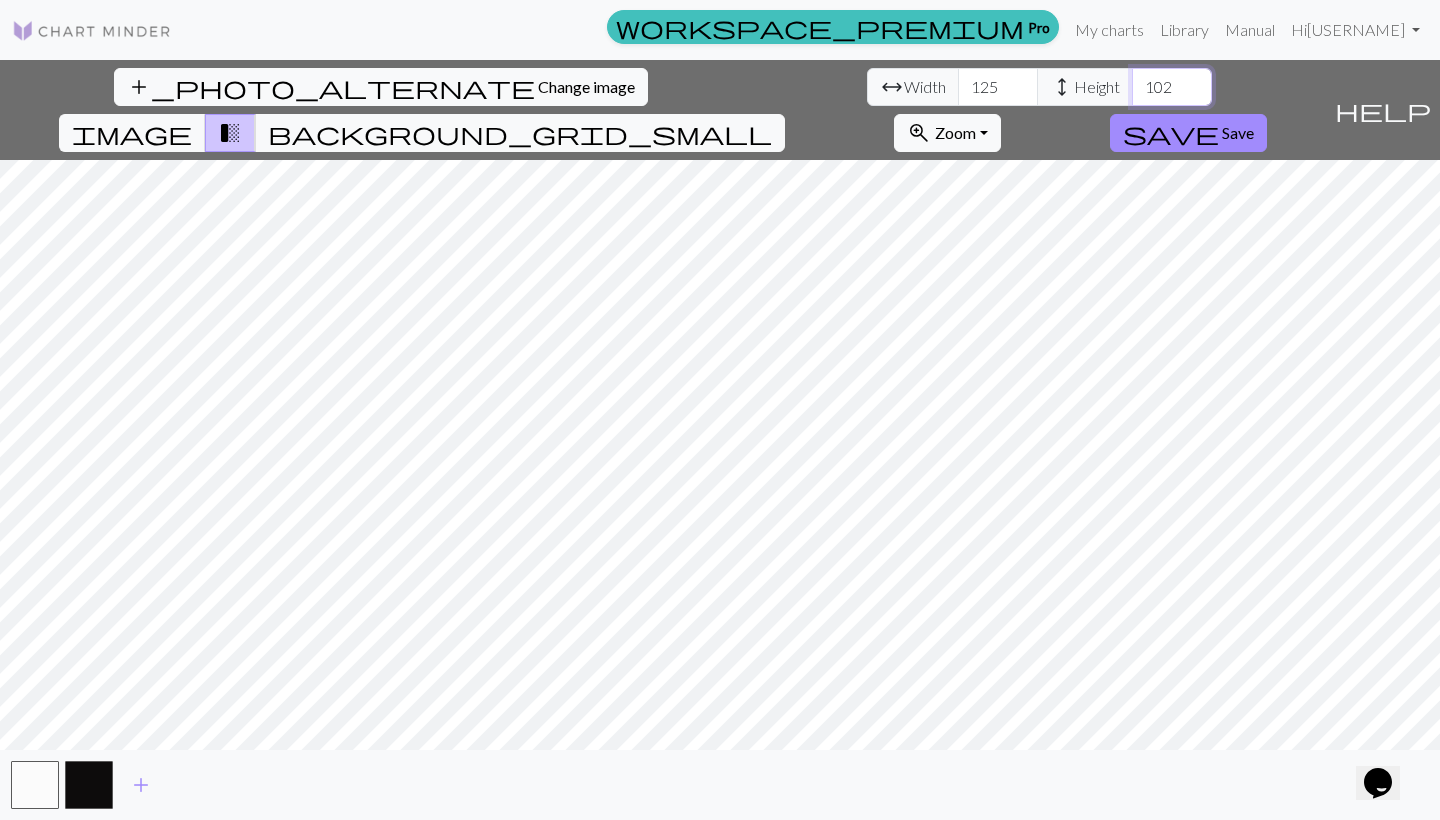 click on "102" at bounding box center [1172, 87] 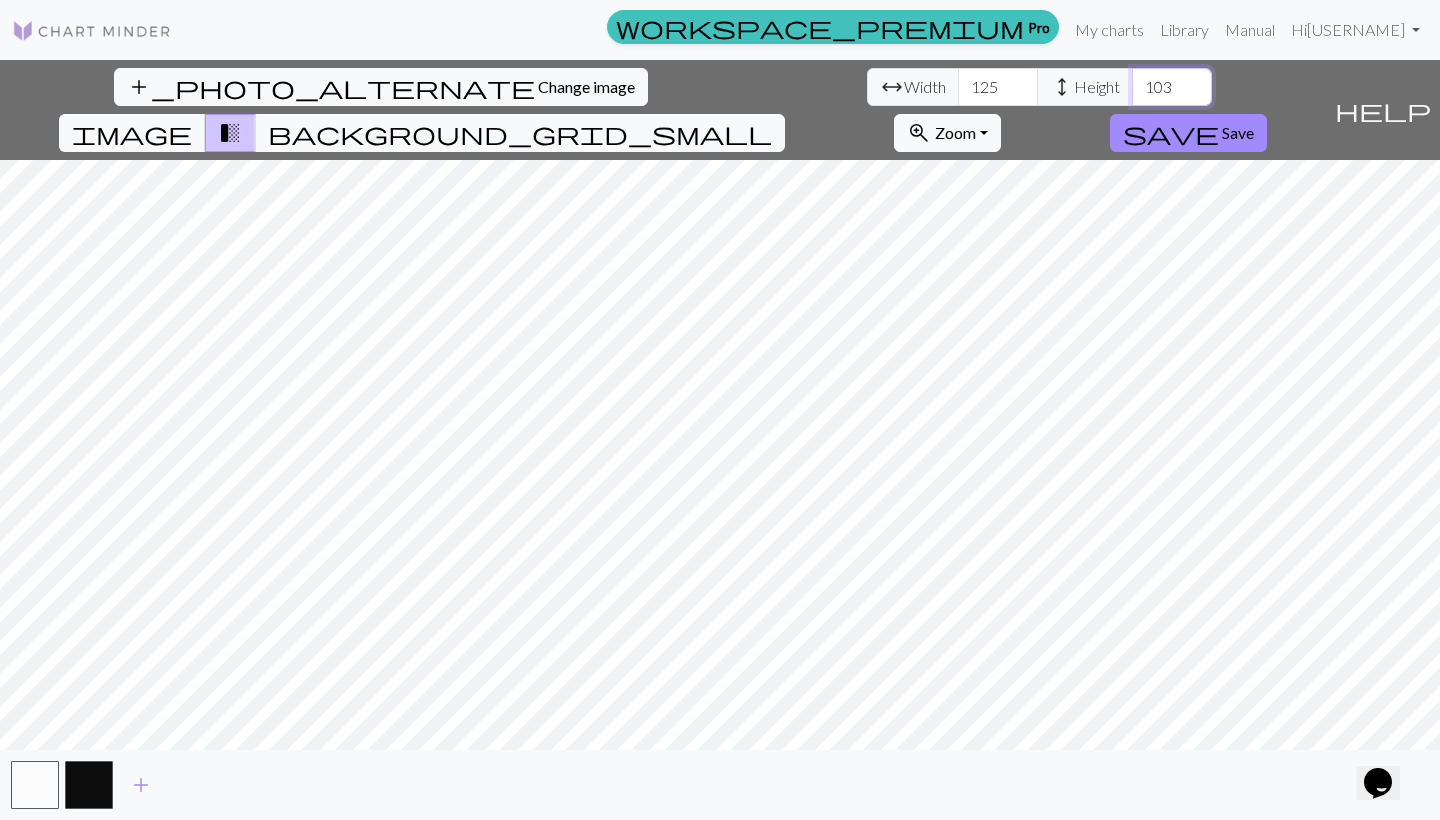 click on "103" at bounding box center [1172, 87] 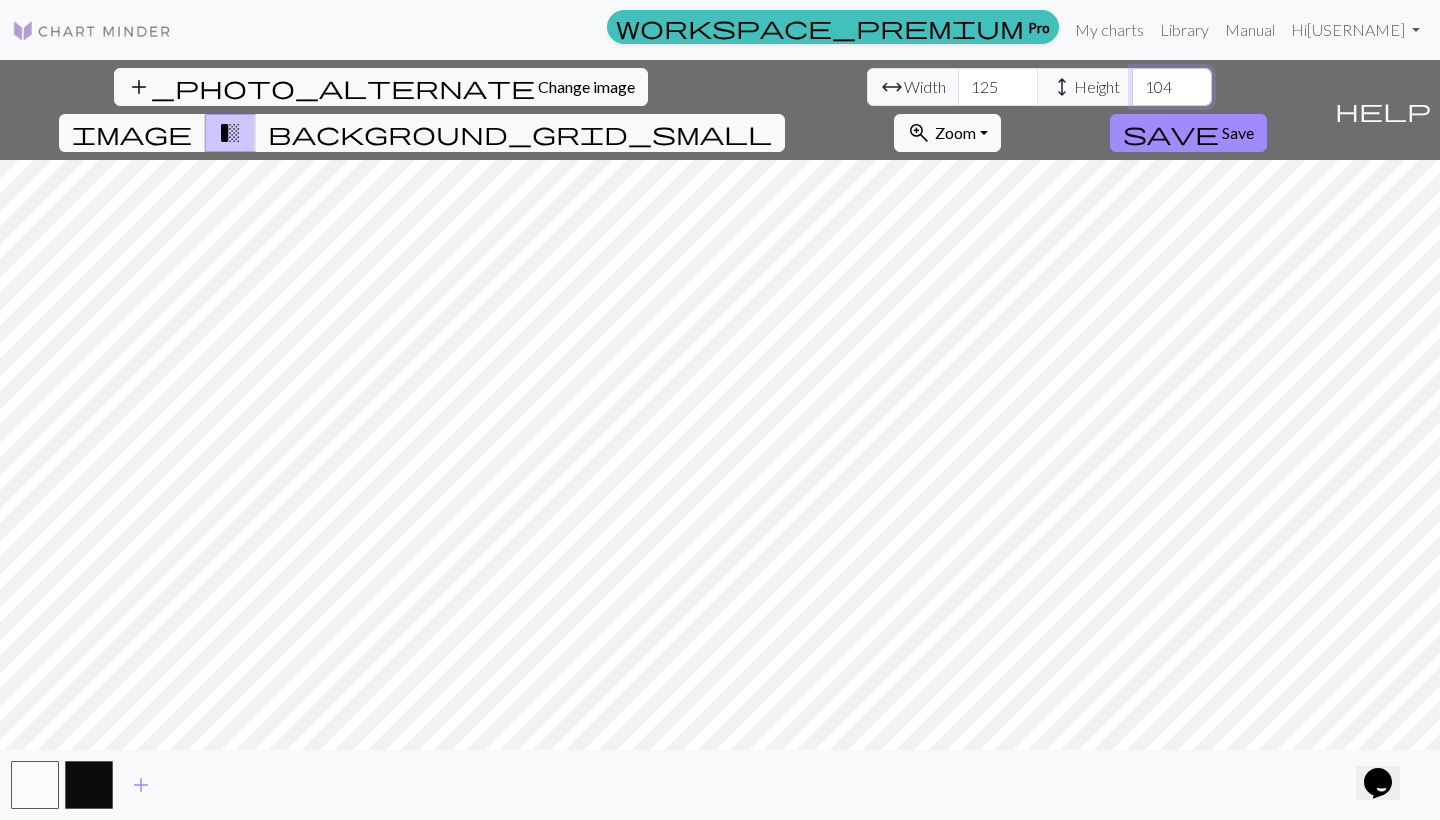 click on "104" at bounding box center (1172, 87) 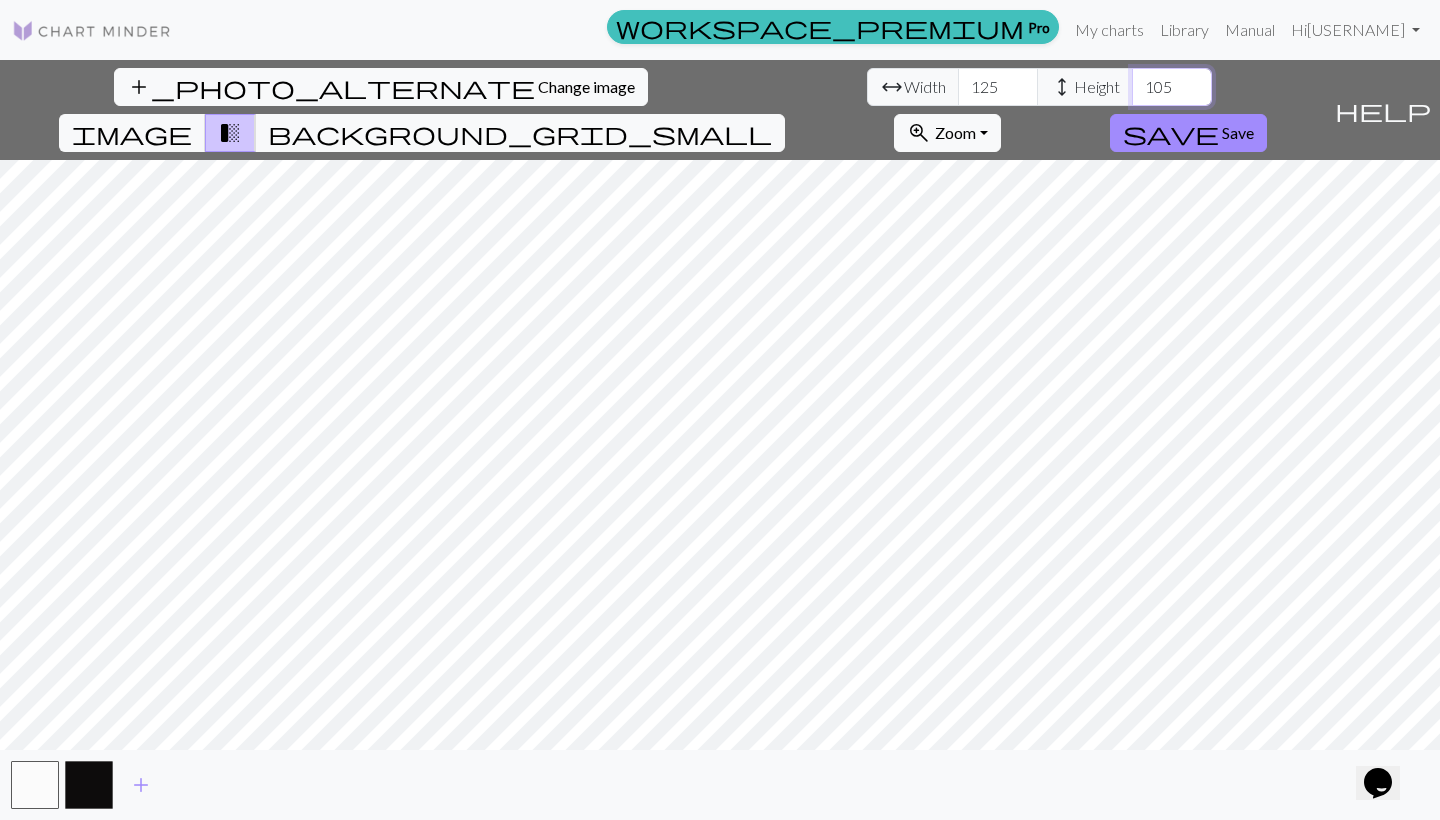 click on "105" at bounding box center (1172, 87) 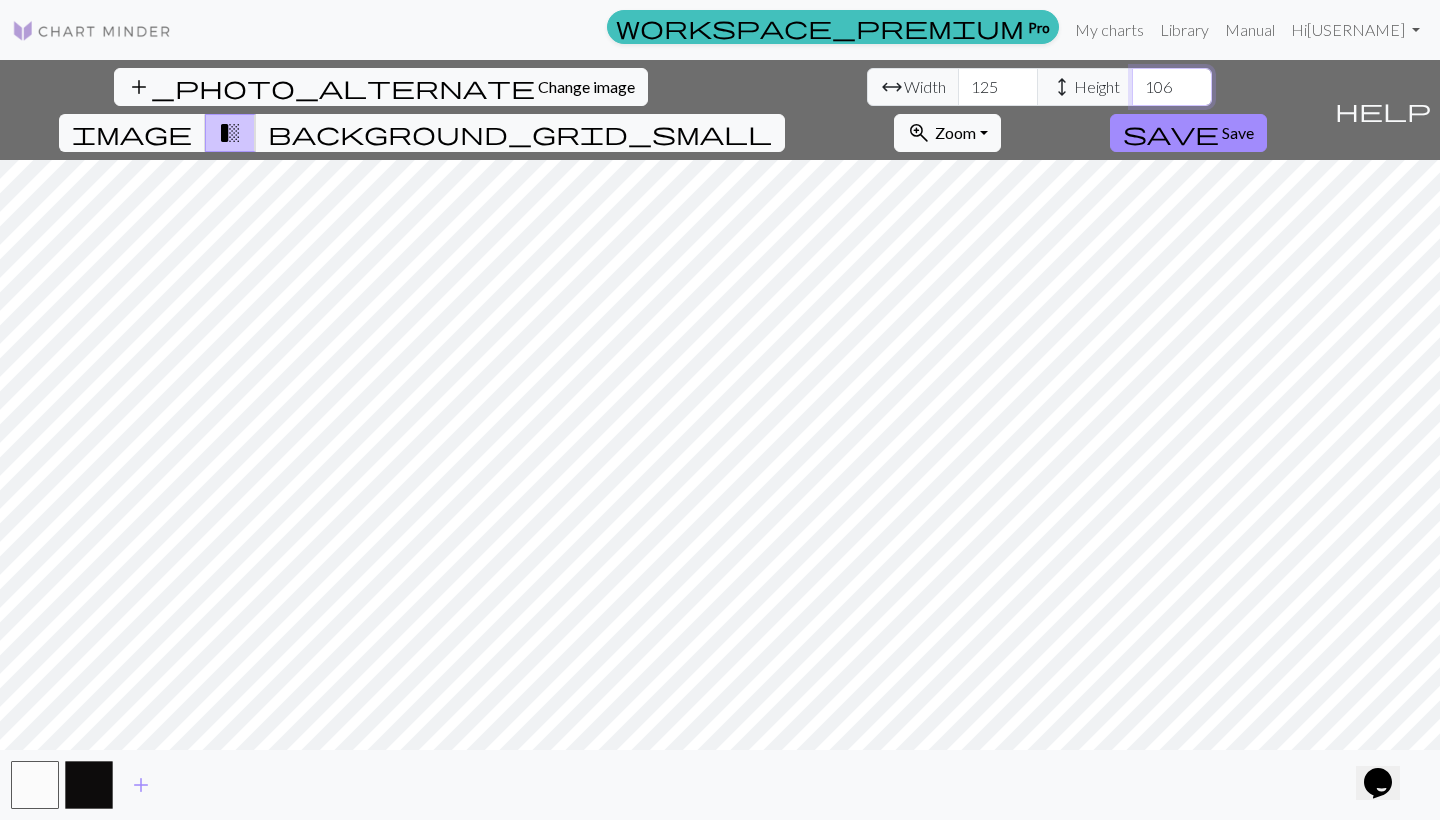 click on "106" at bounding box center (1172, 87) 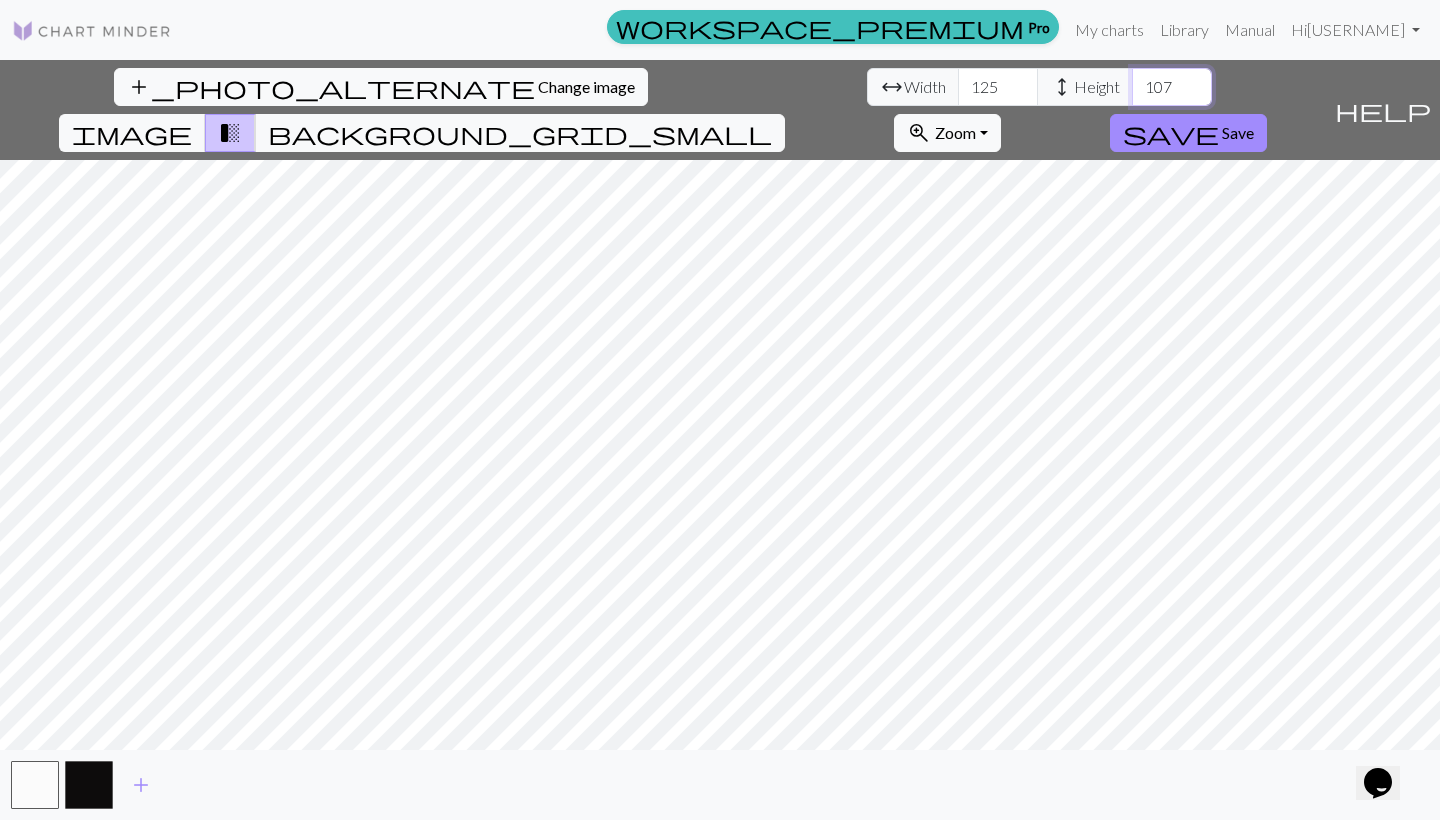 click on "107" at bounding box center [1172, 87] 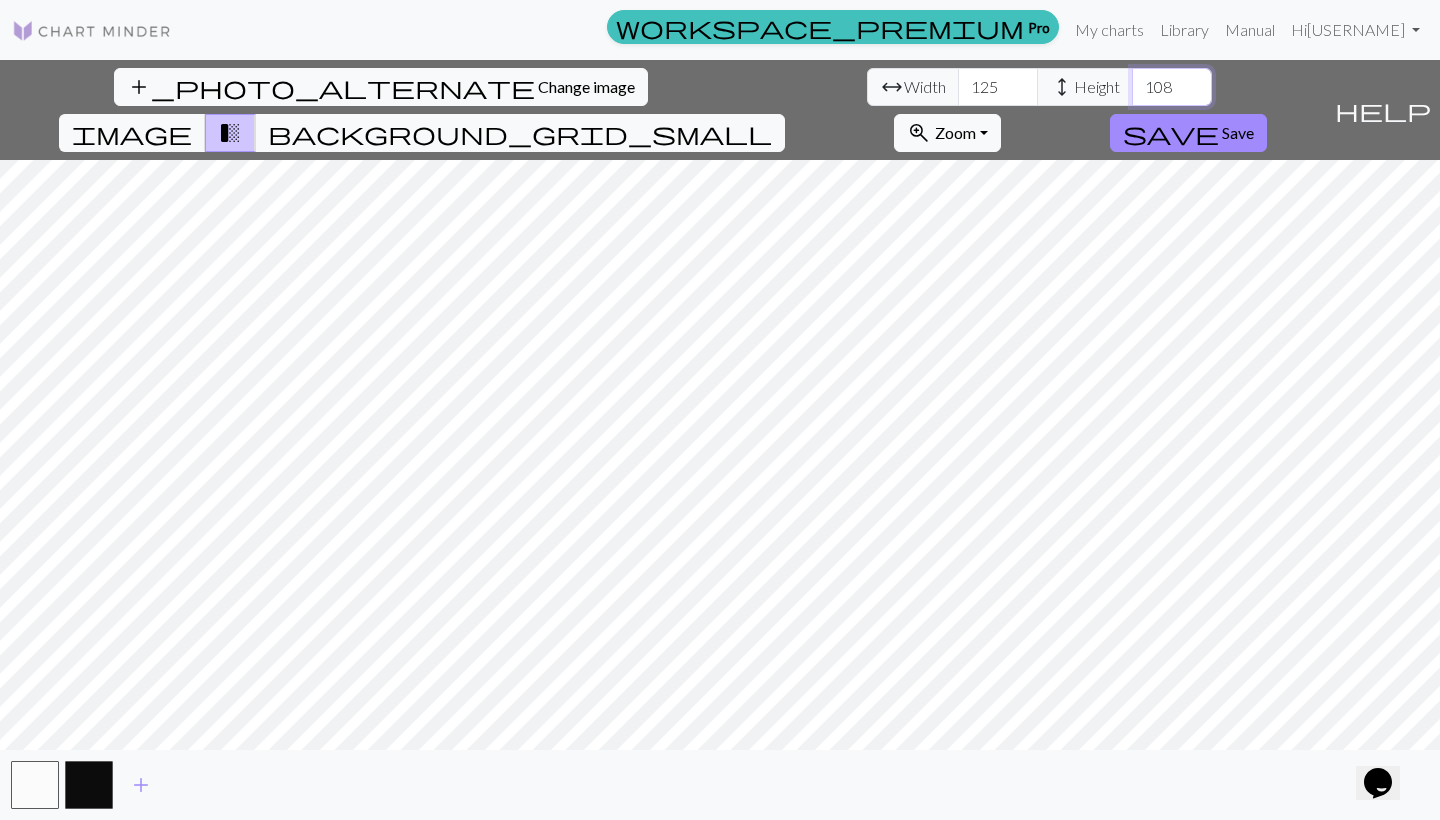 click on "108" at bounding box center [1172, 87] 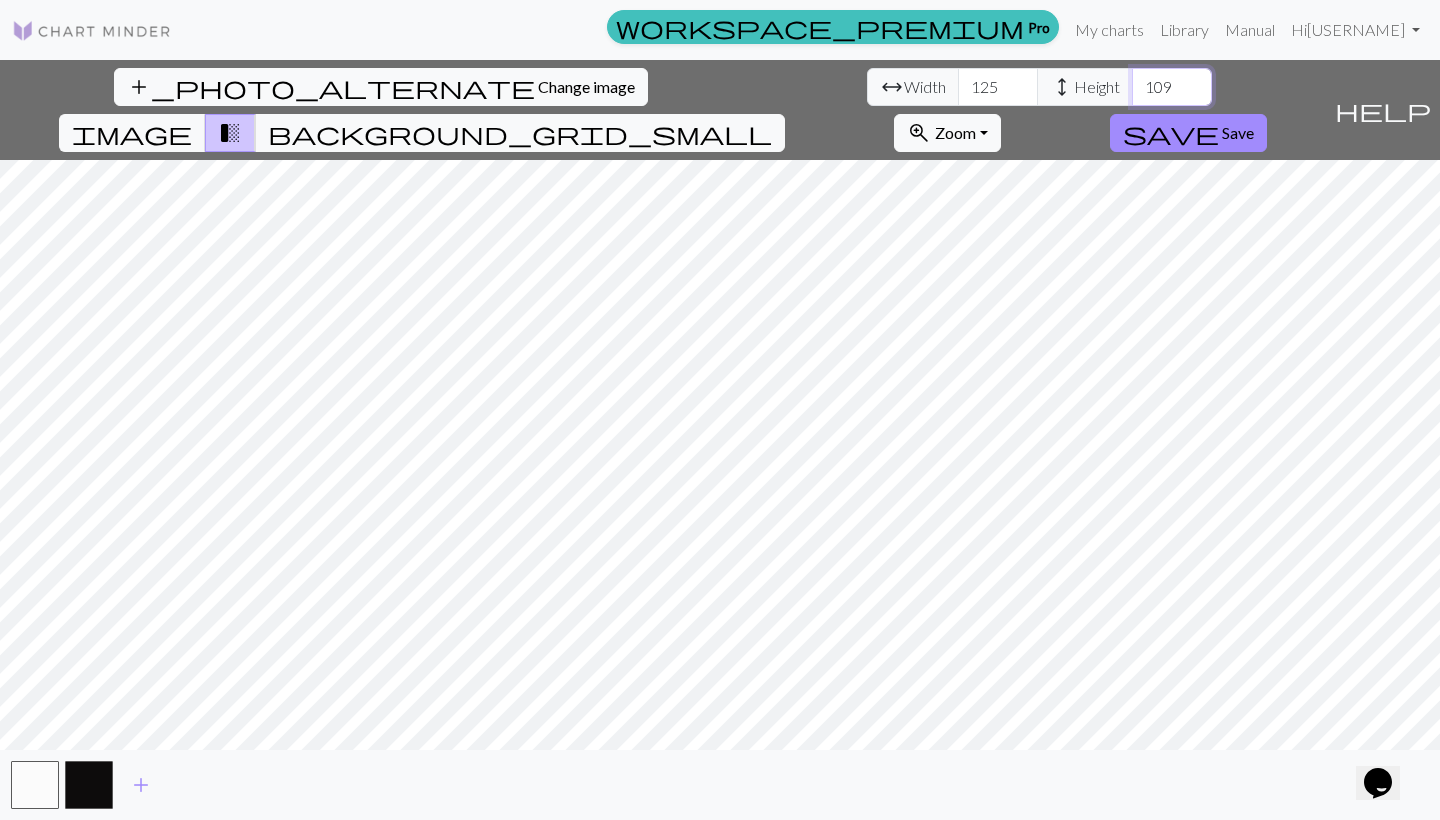 click on "109" at bounding box center [1172, 87] 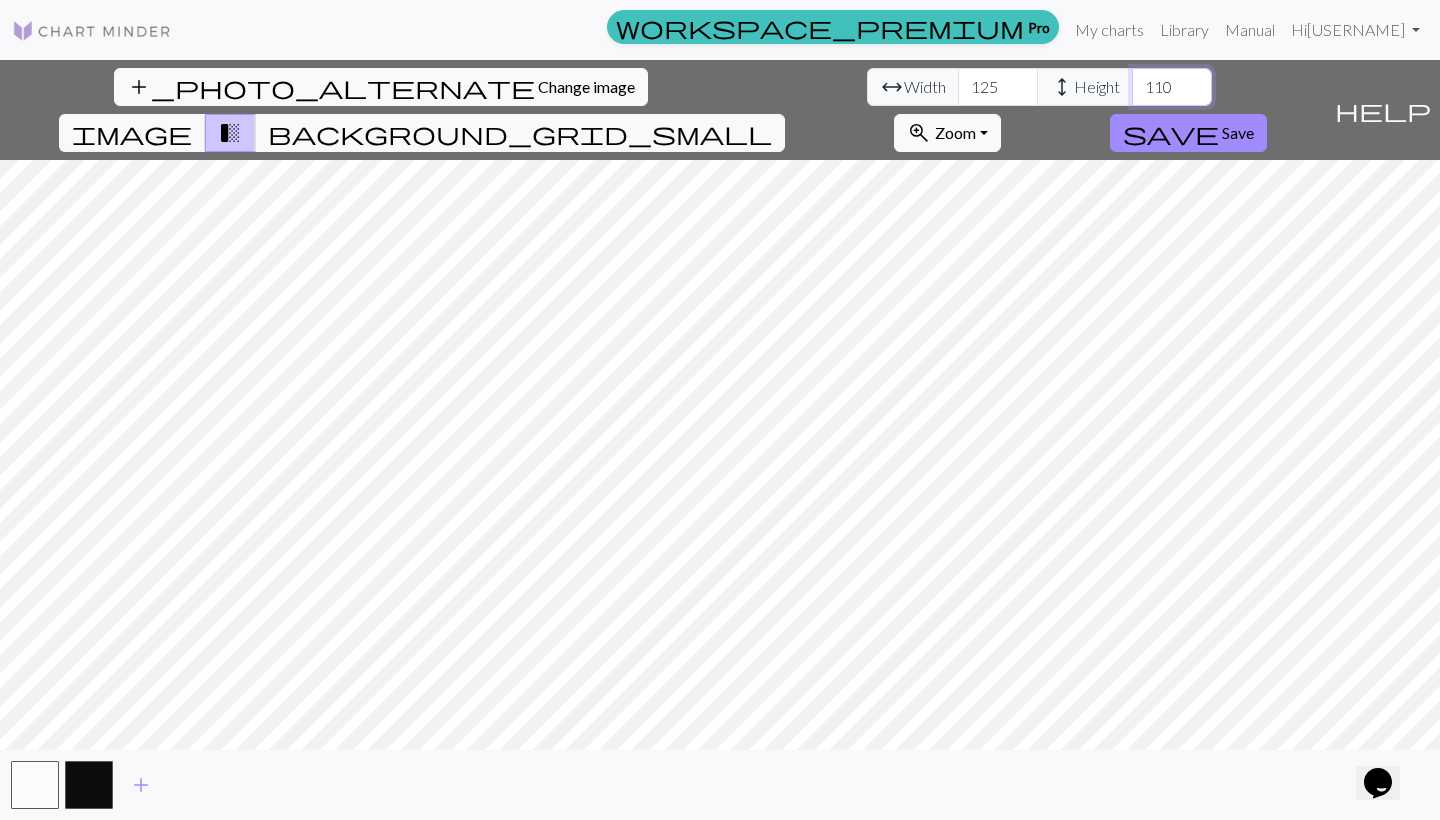 click on "110" at bounding box center [1172, 87] 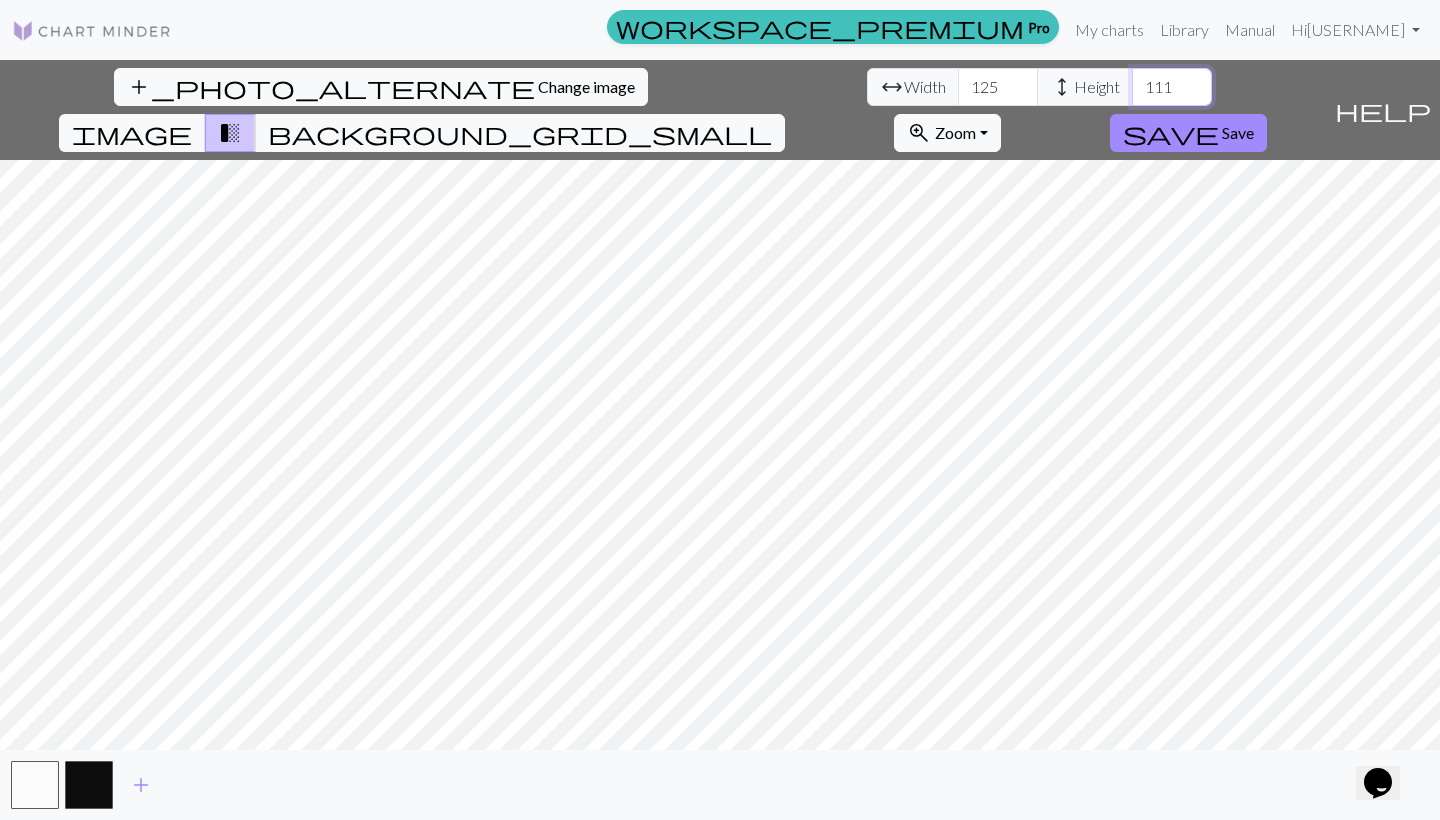 click on "111" at bounding box center [1172, 87] 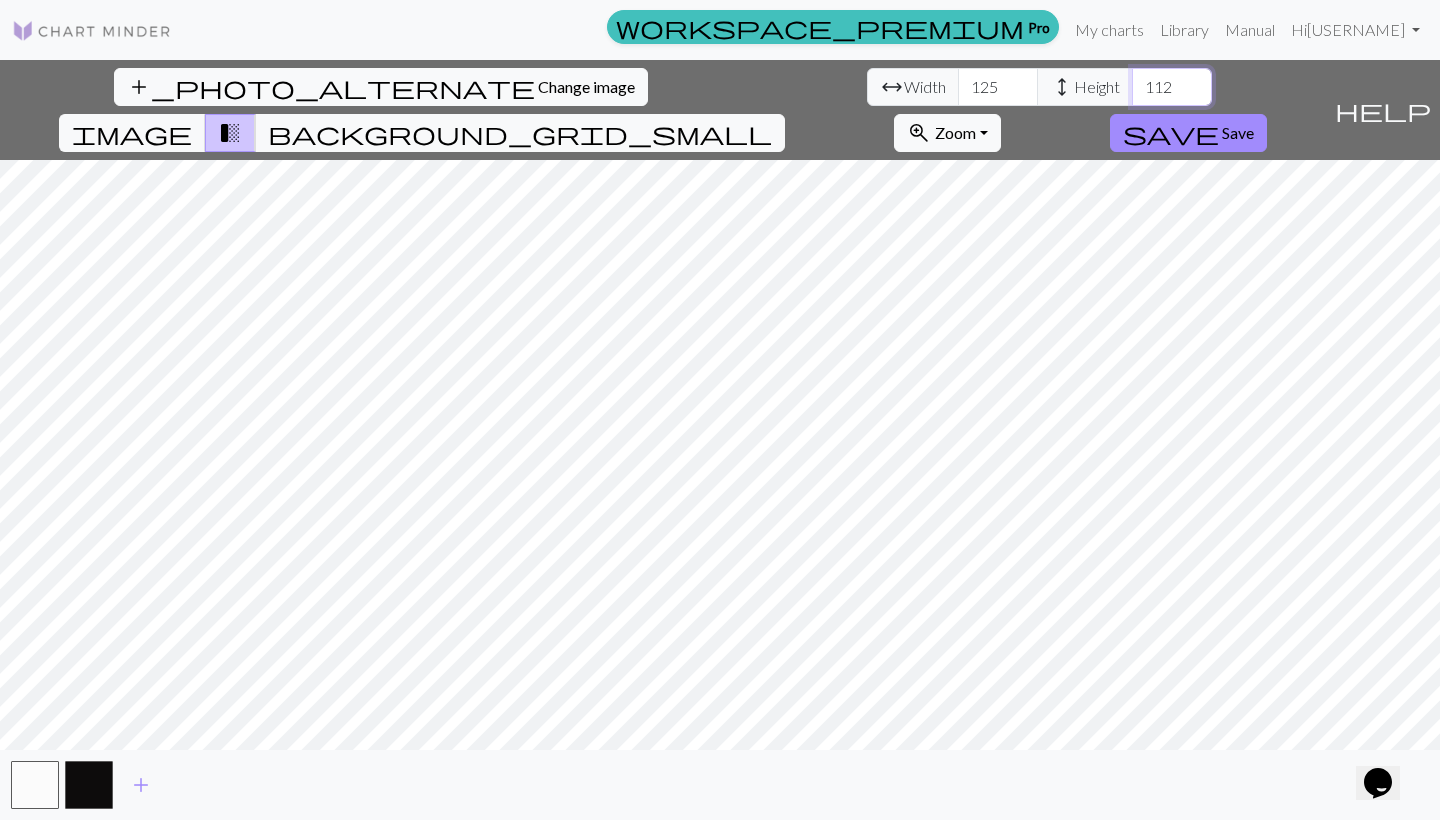 click on "112" at bounding box center [1172, 87] 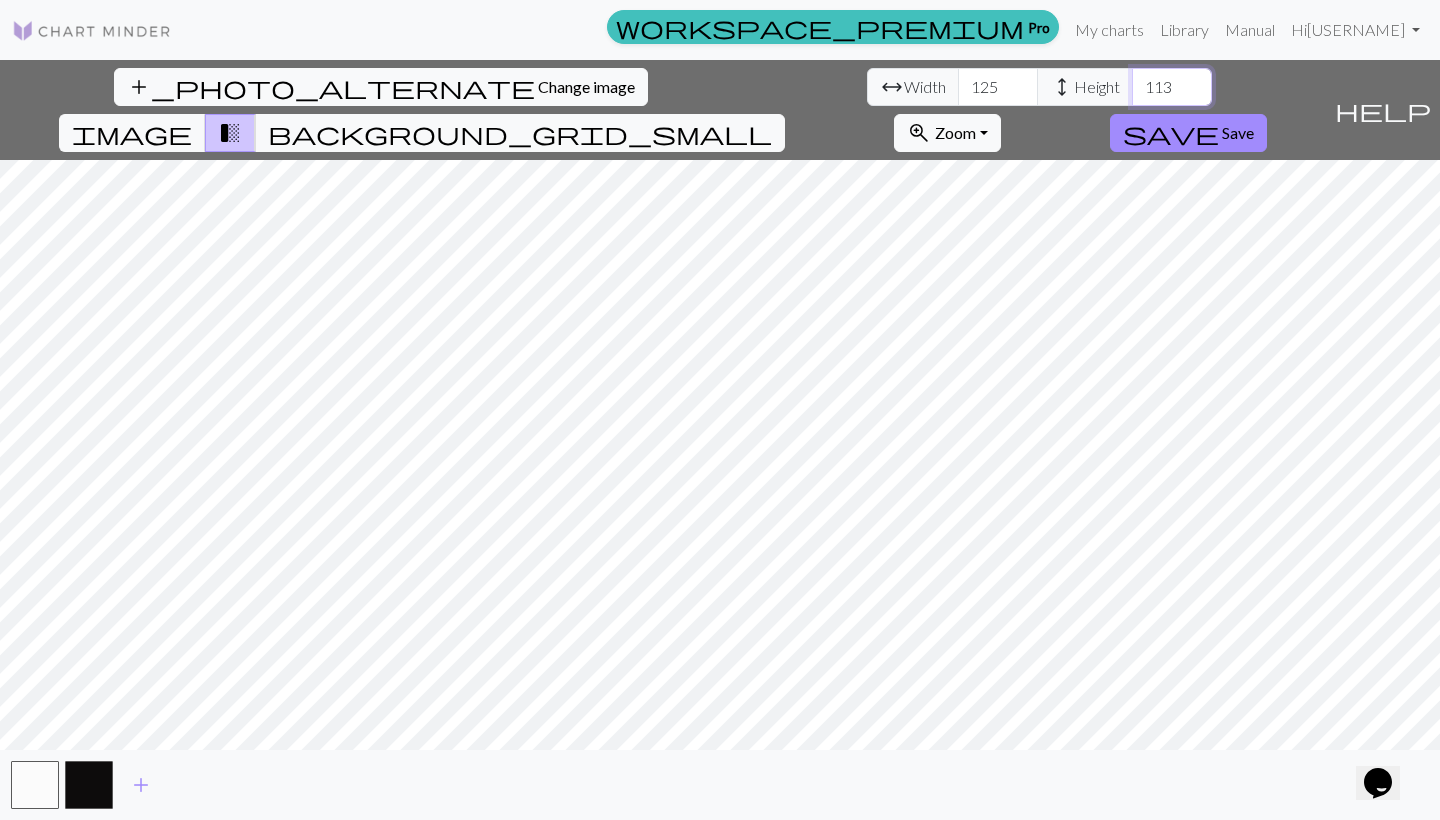 click on "113" at bounding box center [1172, 87] 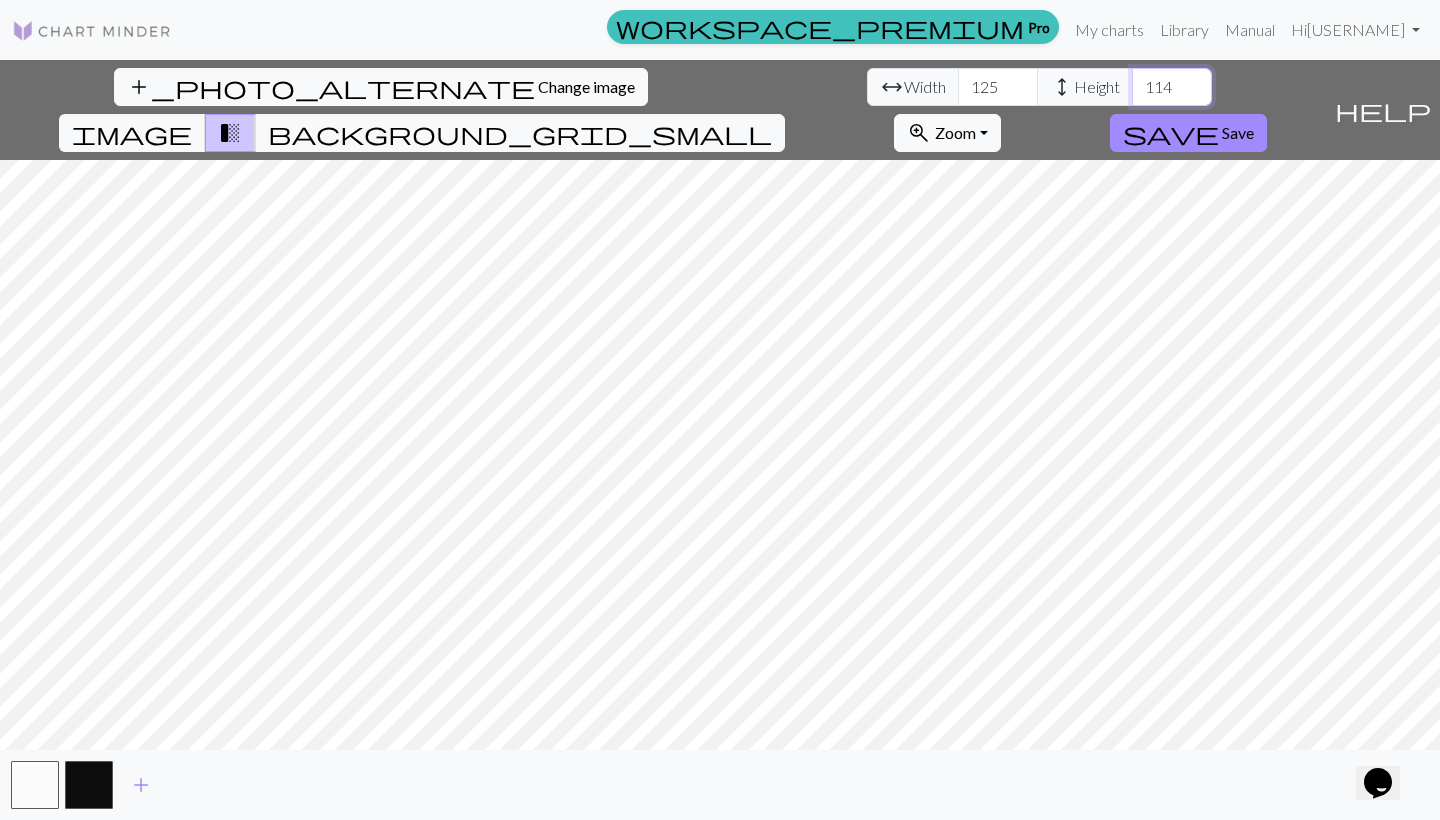 click on "114" at bounding box center (1172, 87) 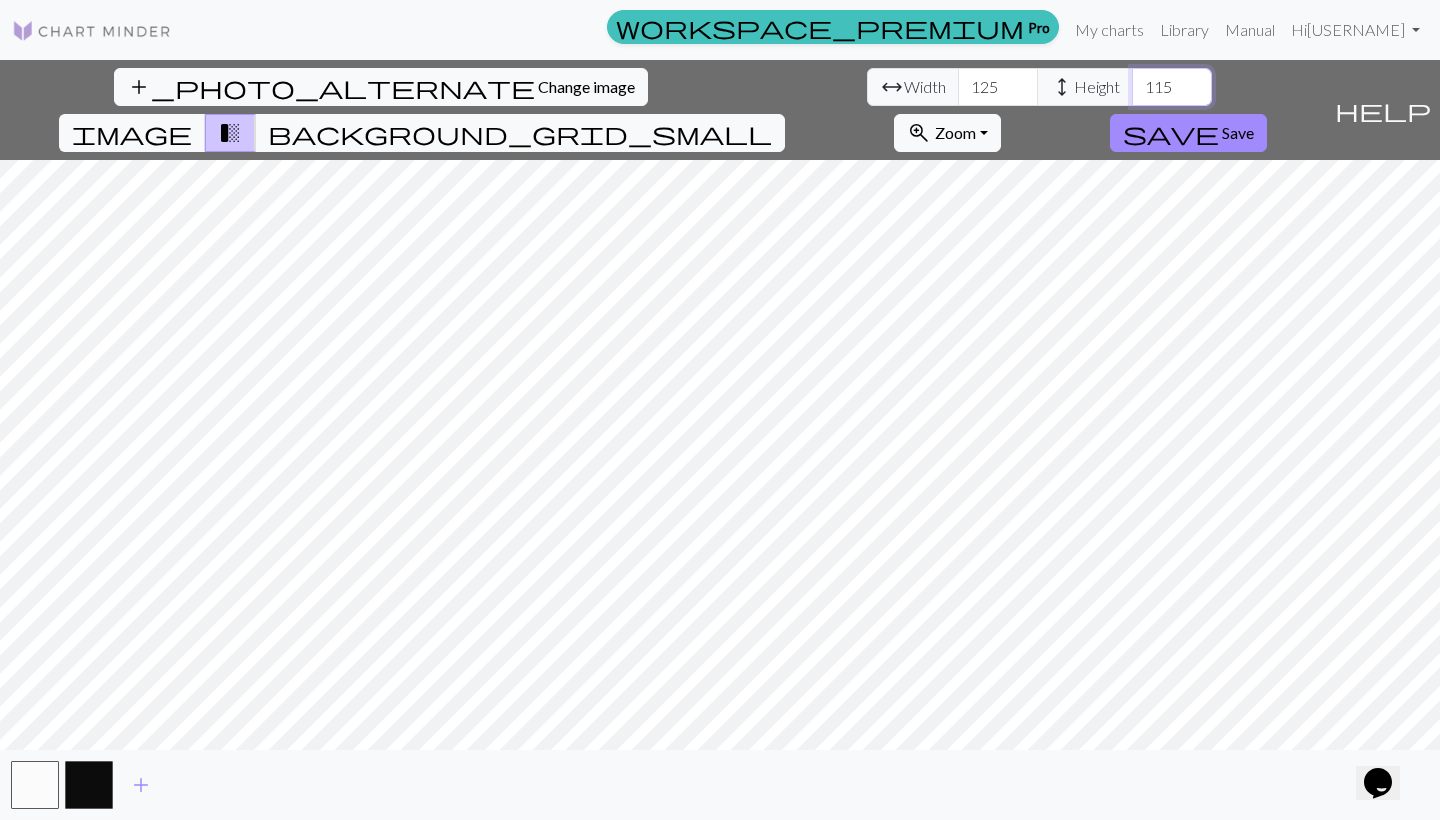 click on "115" at bounding box center [1172, 87] 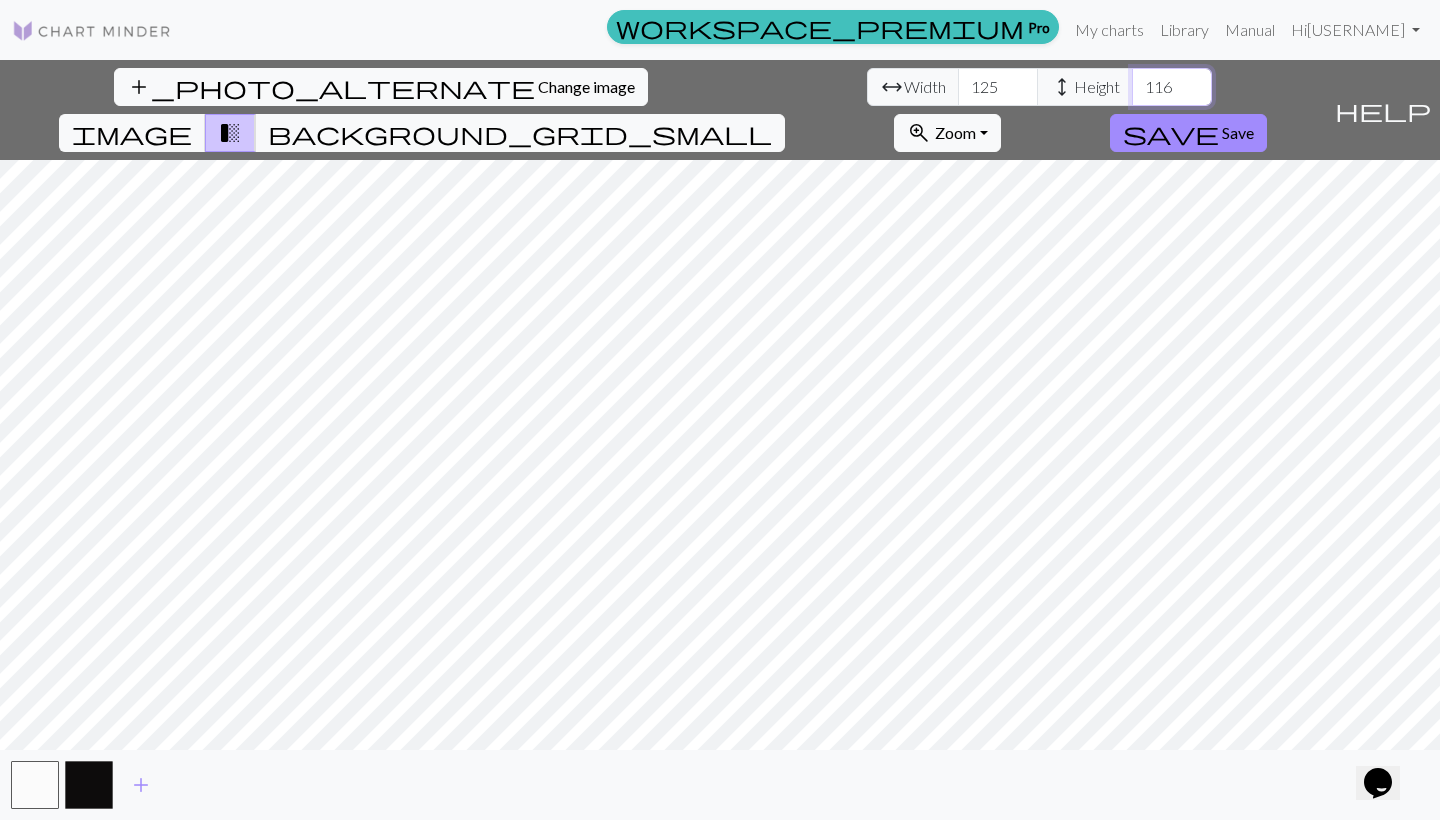 click on "116" at bounding box center (1172, 87) 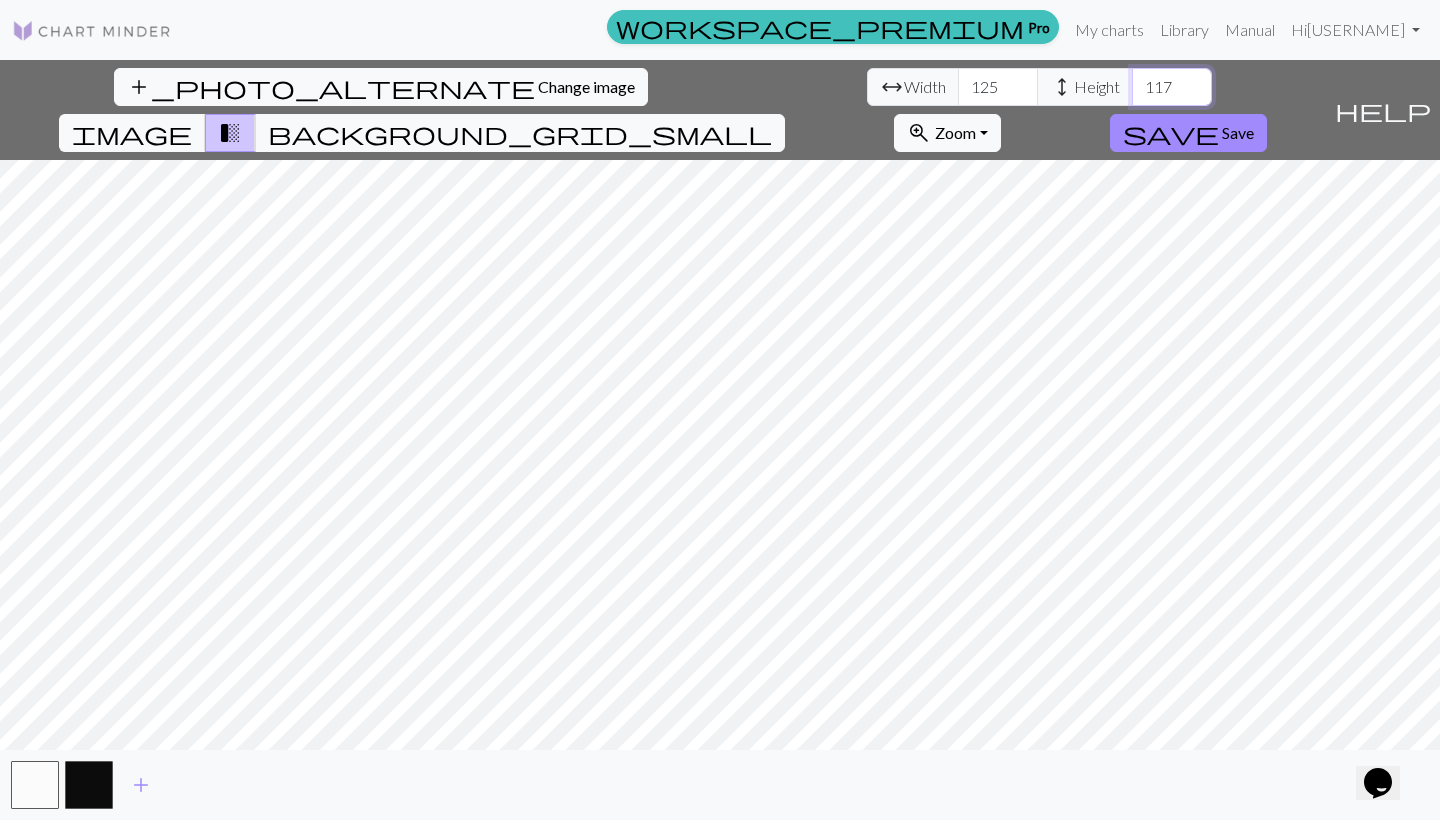 click on "117" at bounding box center (1172, 87) 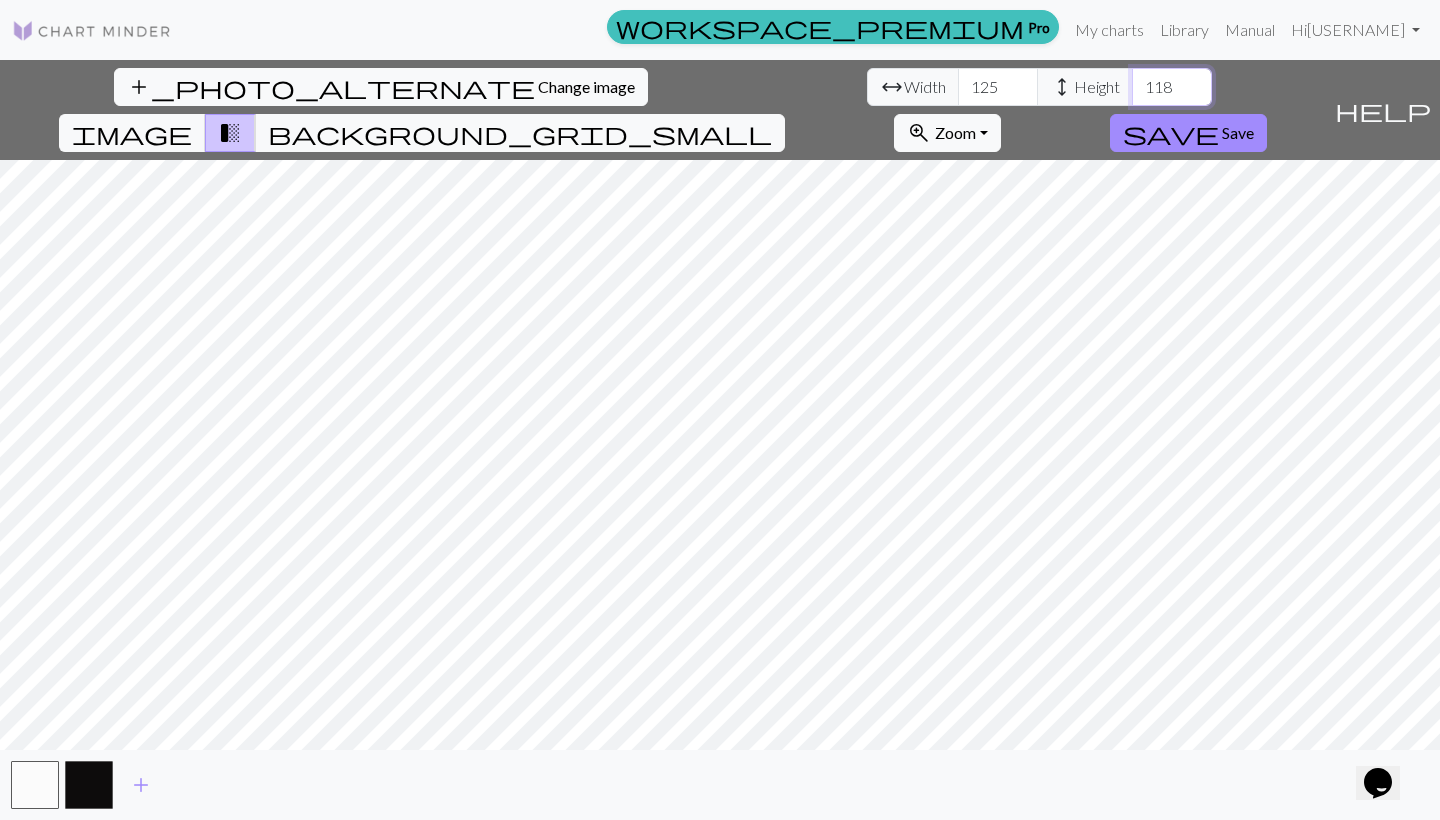 click on "118" at bounding box center [1172, 87] 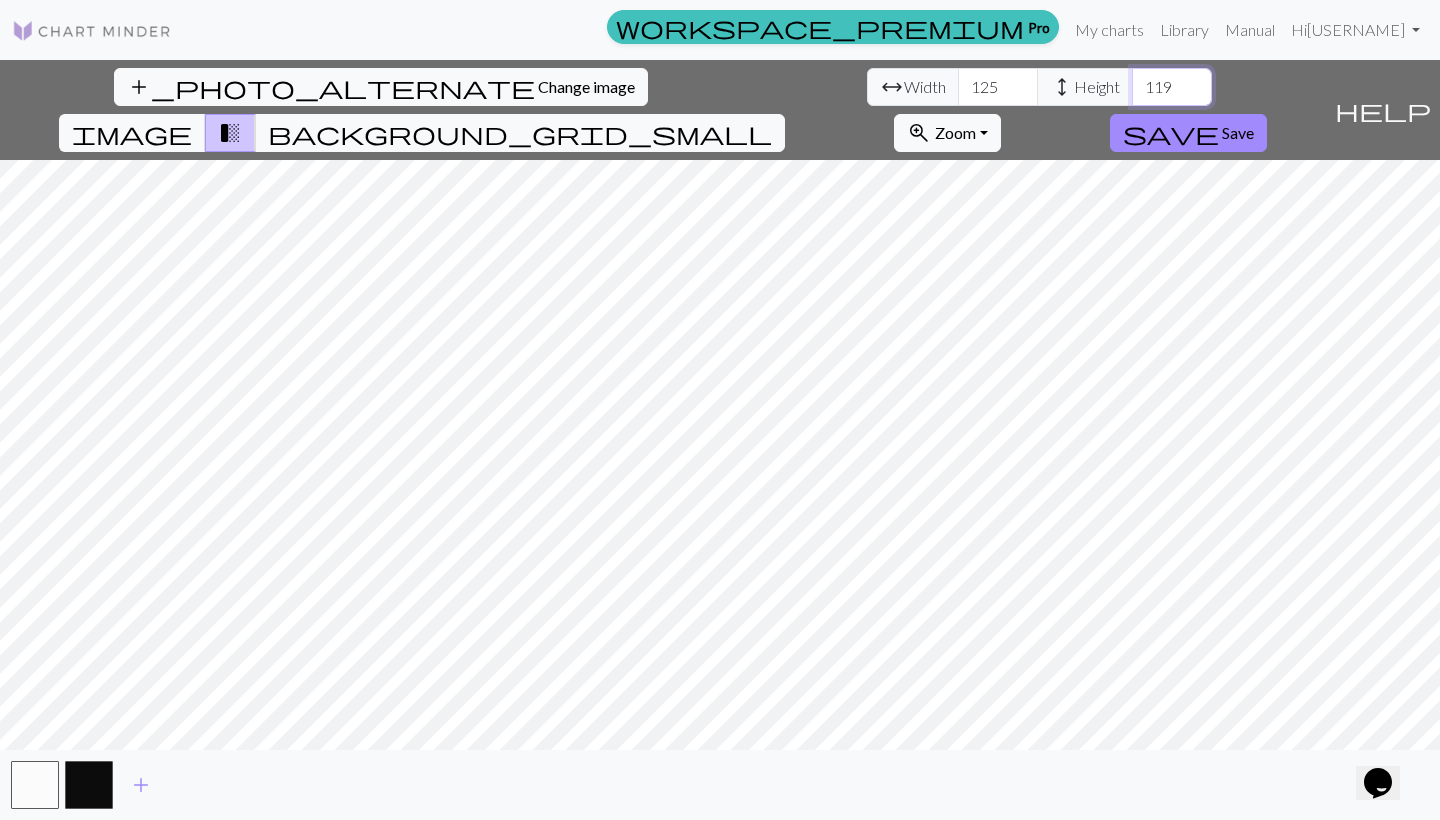 click on "119" at bounding box center [1172, 87] 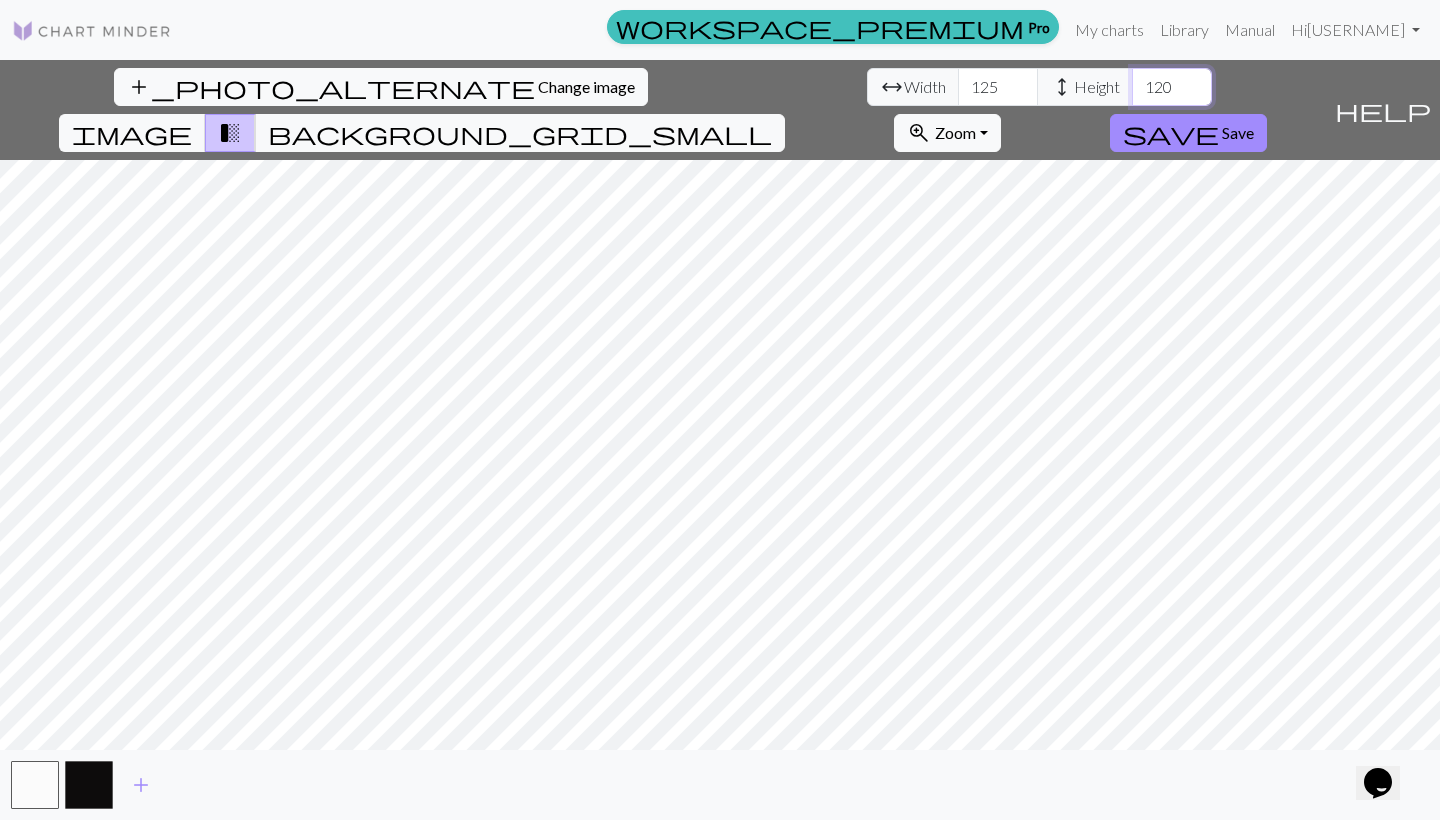 click on "120" at bounding box center (1172, 87) 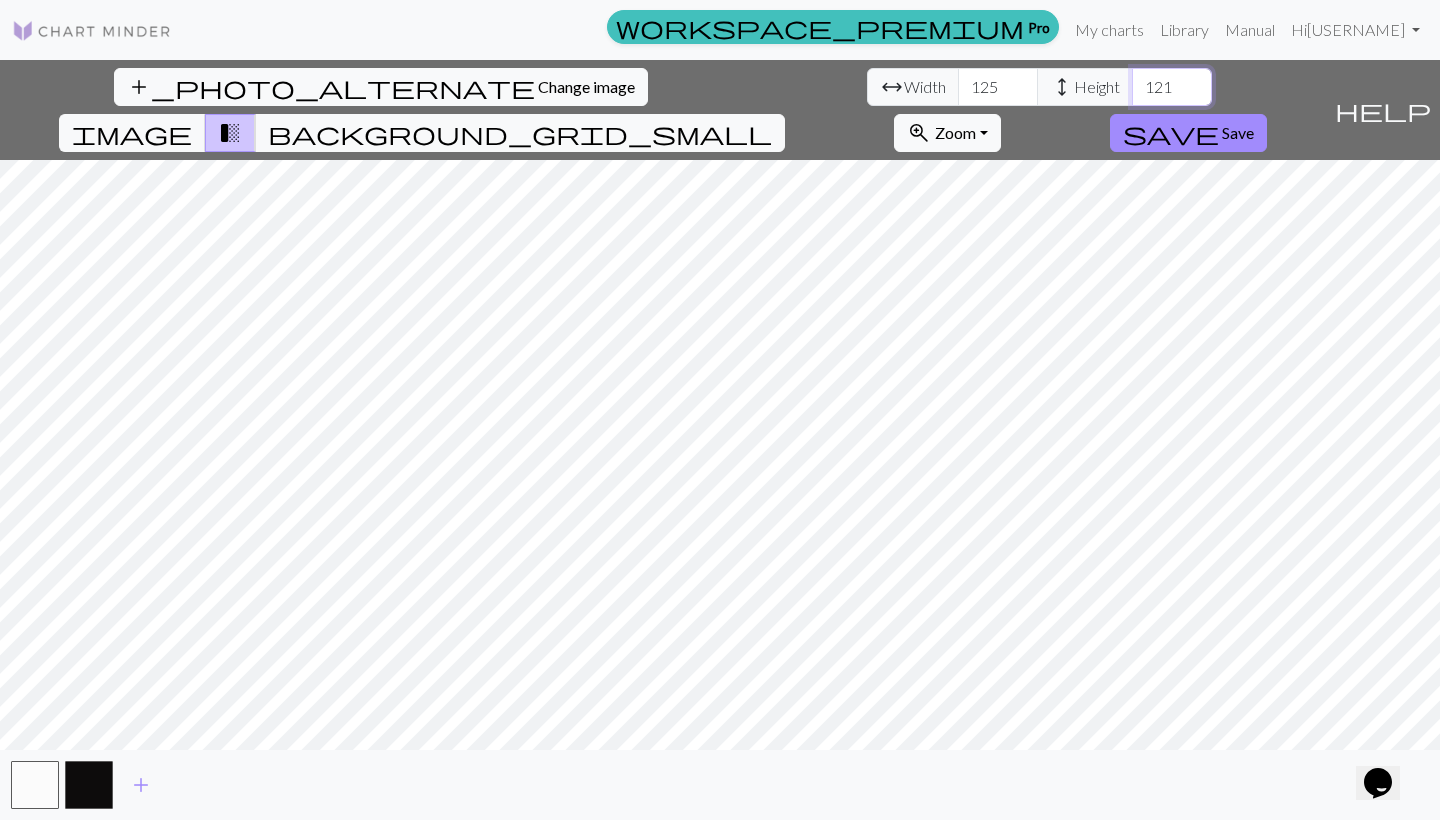click on "121" at bounding box center (1172, 87) 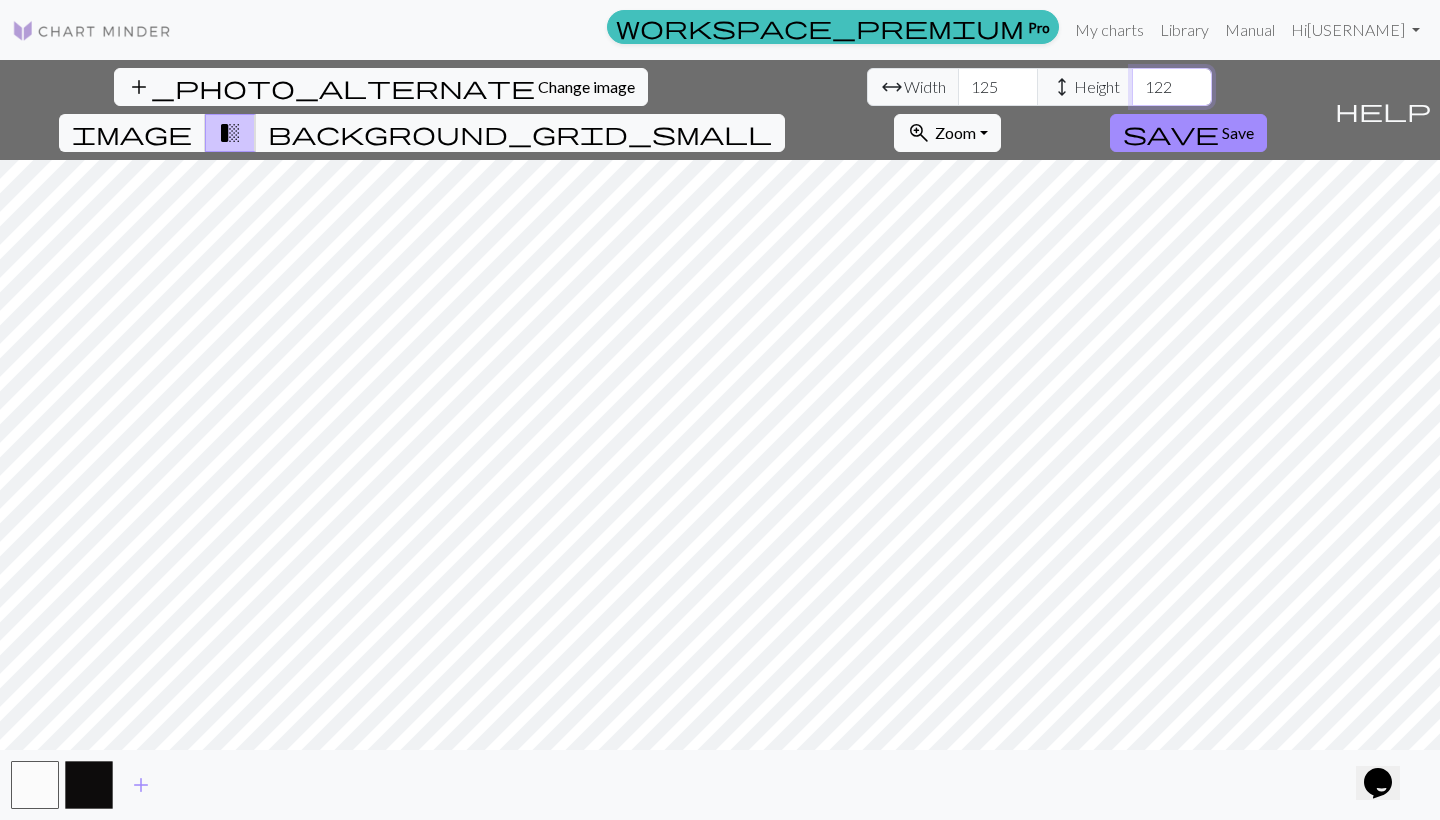 click on "122" at bounding box center (1172, 87) 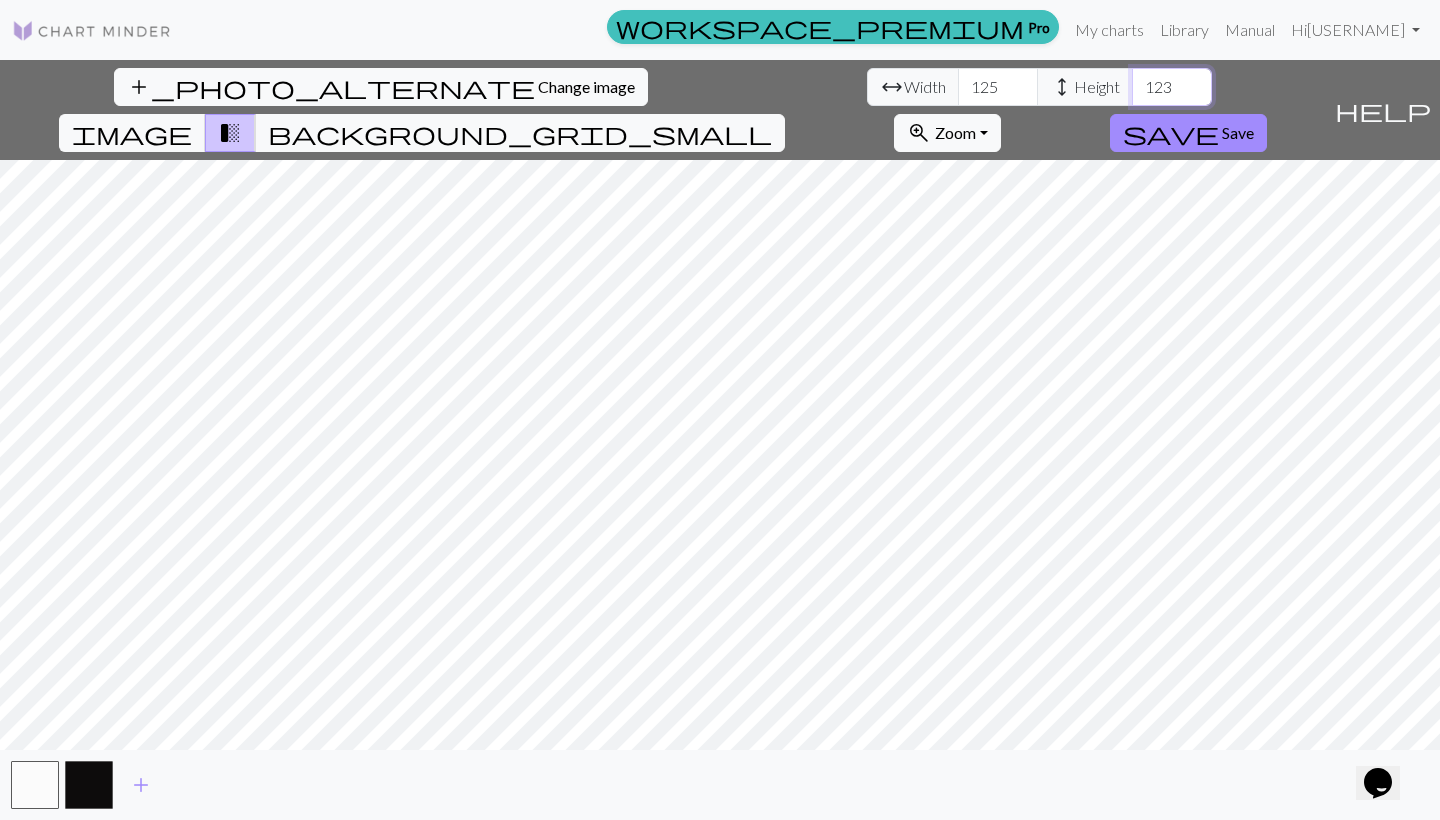 click on "123" at bounding box center (1172, 87) 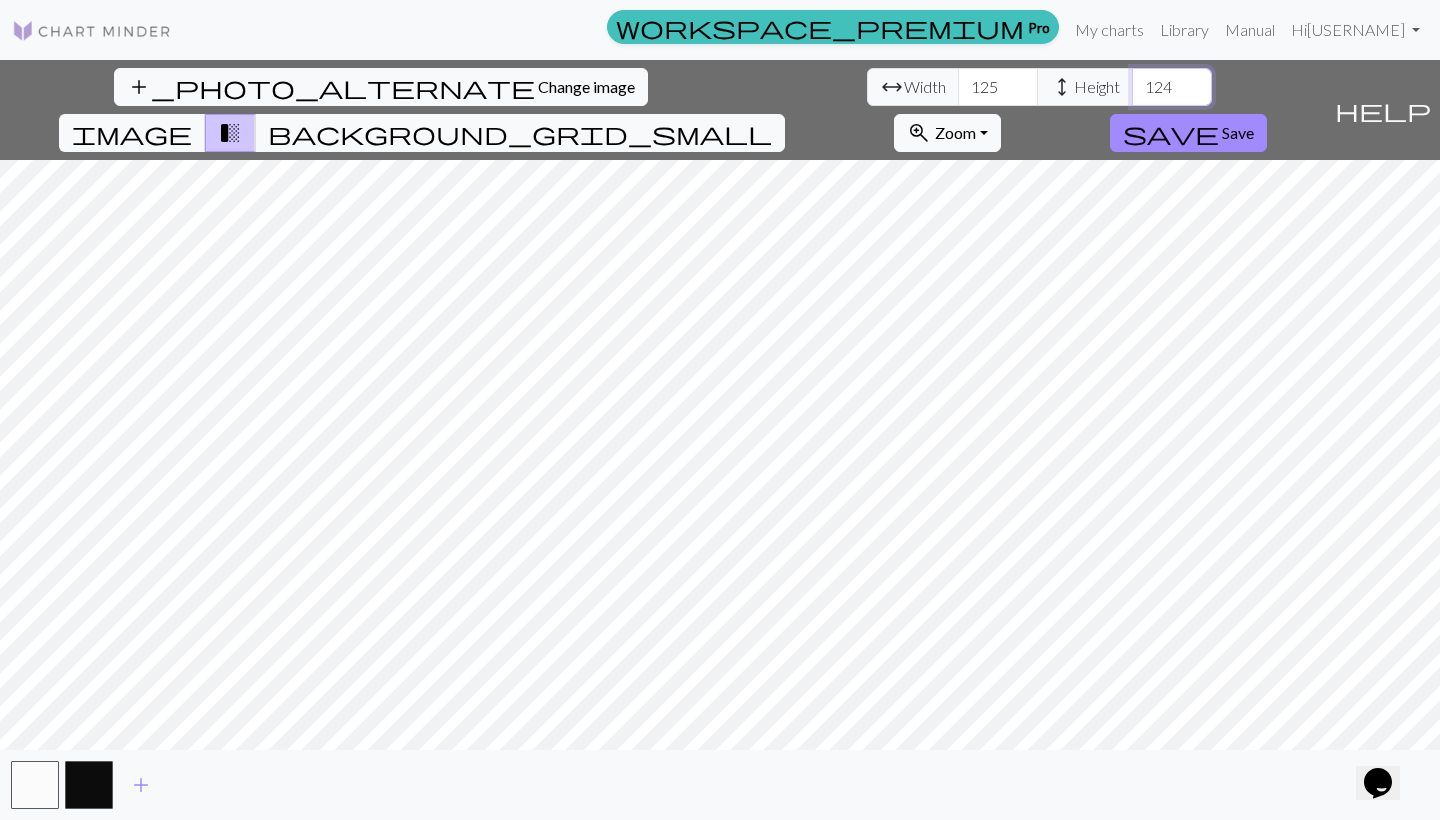 click on "124" at bounding box center (1172, 87) 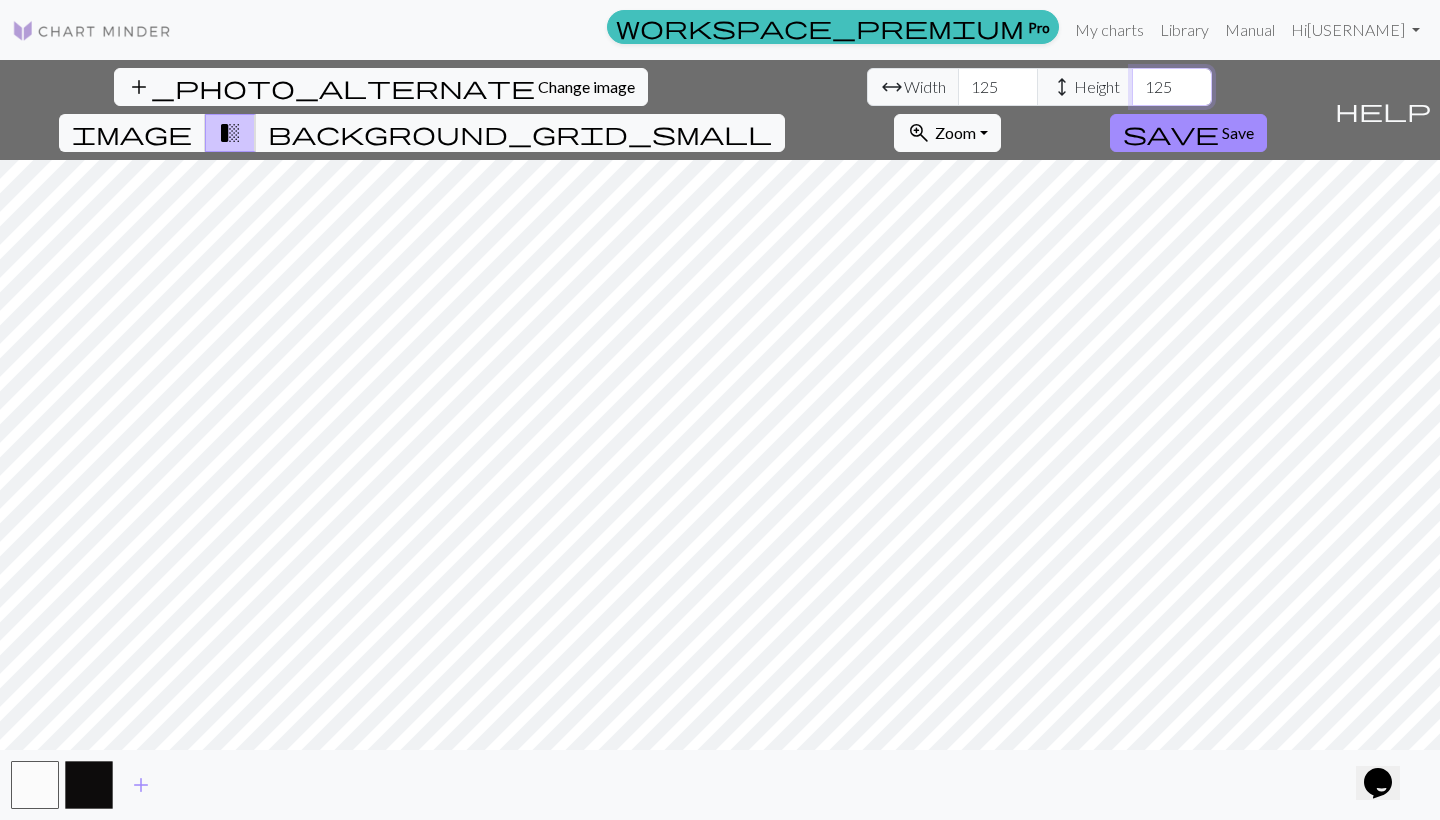 click on "125" at bounding box center (1172, 87) 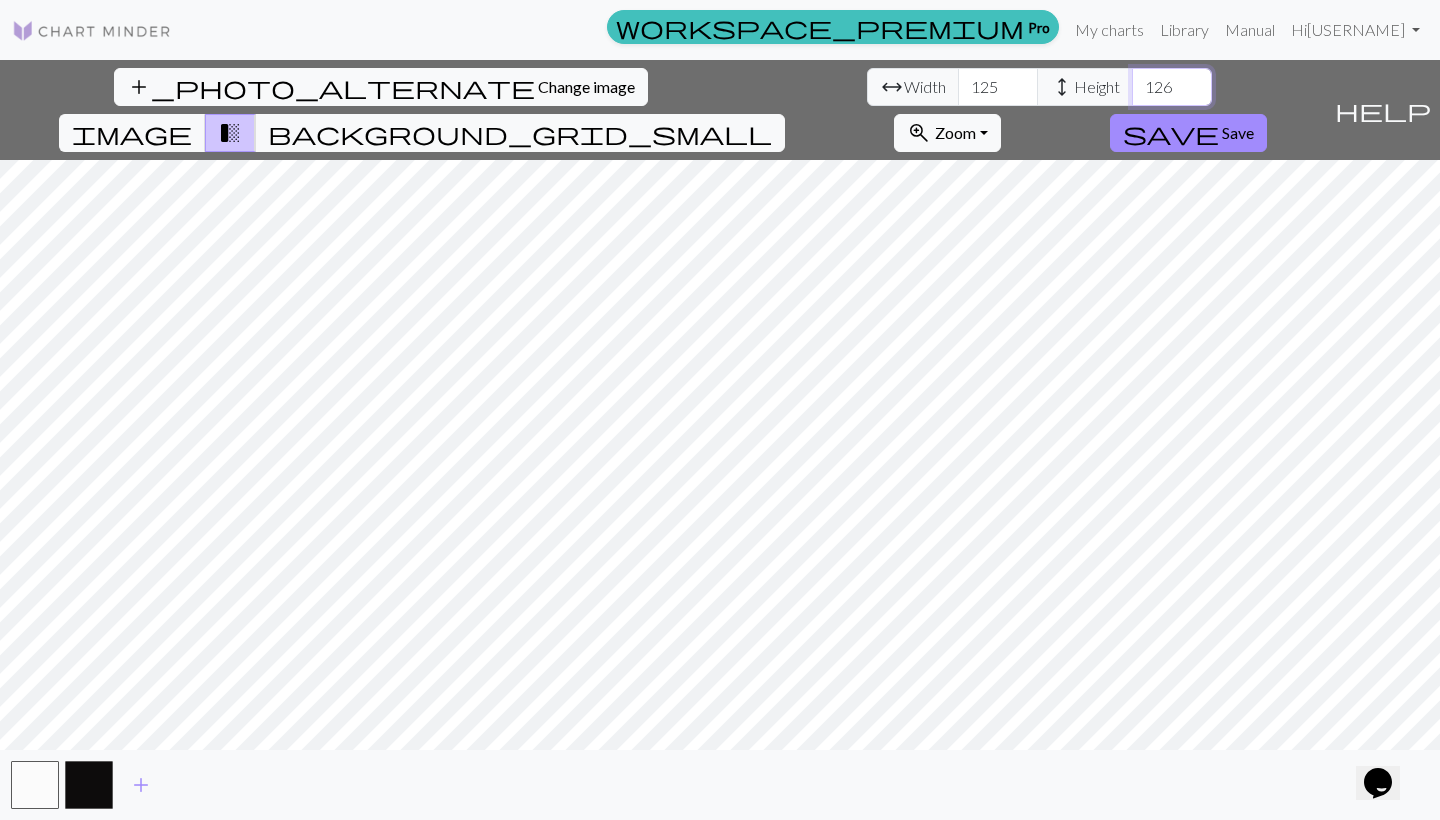 click on "126" at bounding box center (1172, 87) 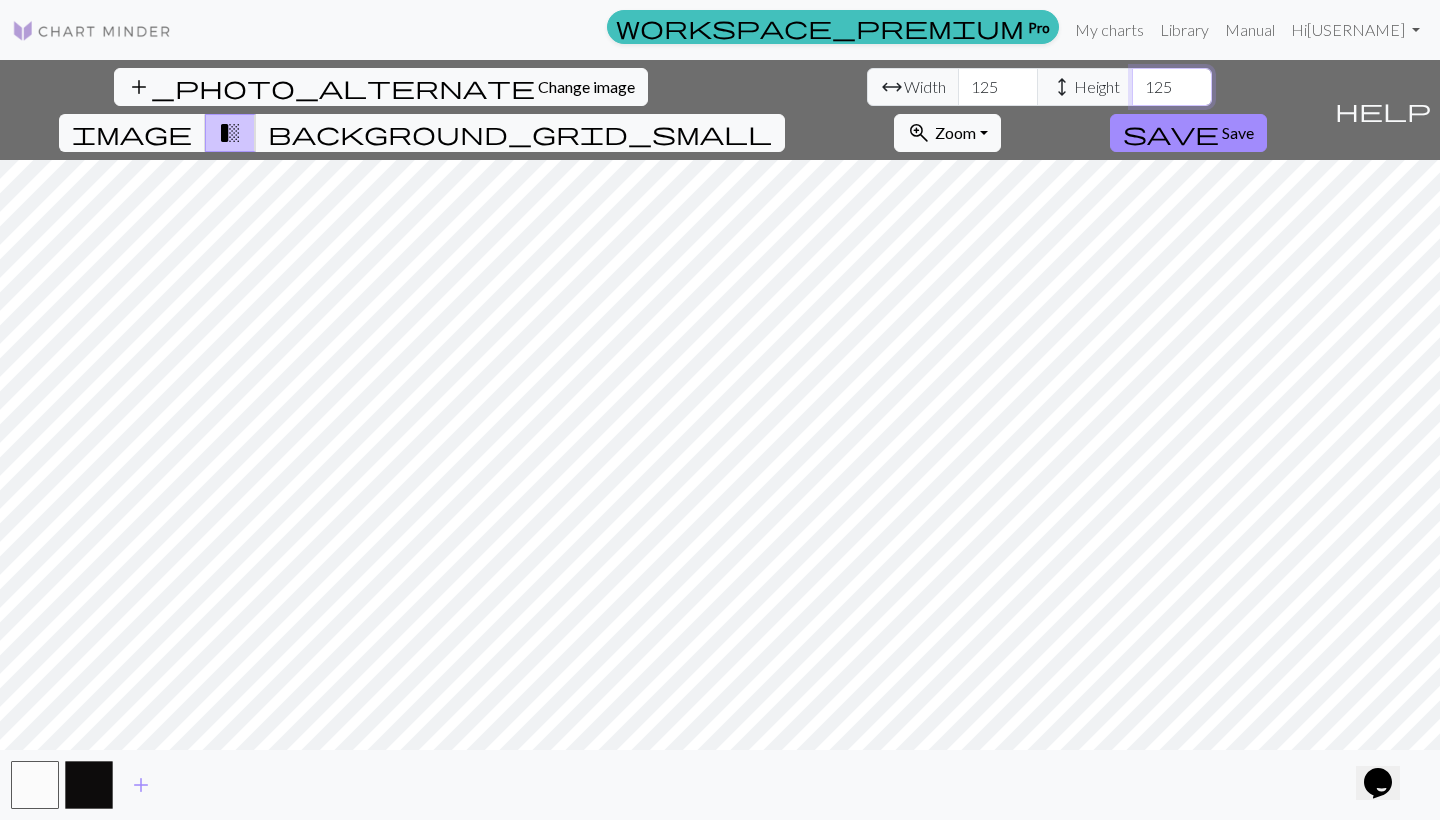 click on "125" at bounding box center [1172, 87] 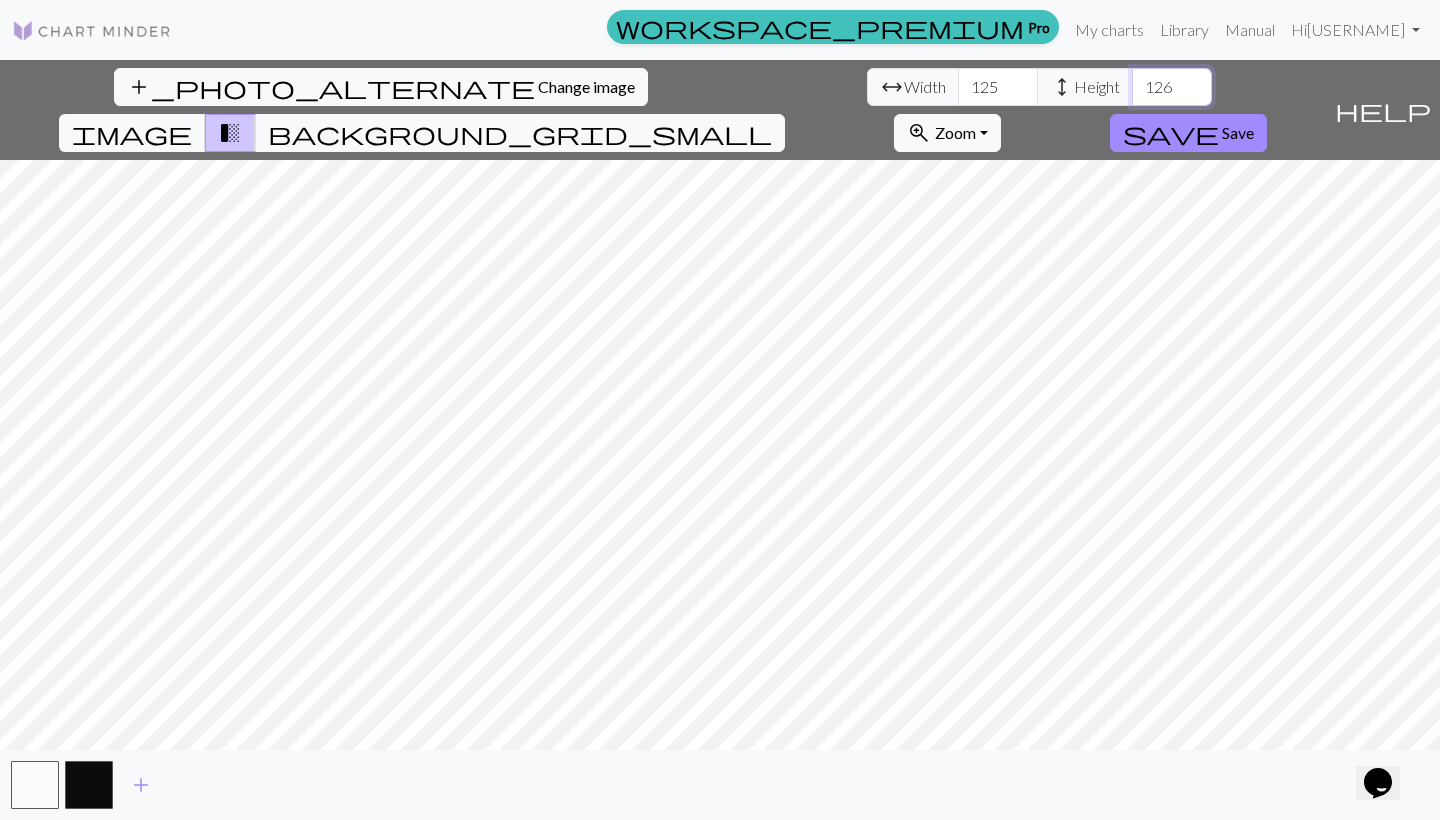click on "126" at bounding box center [1172, 87] 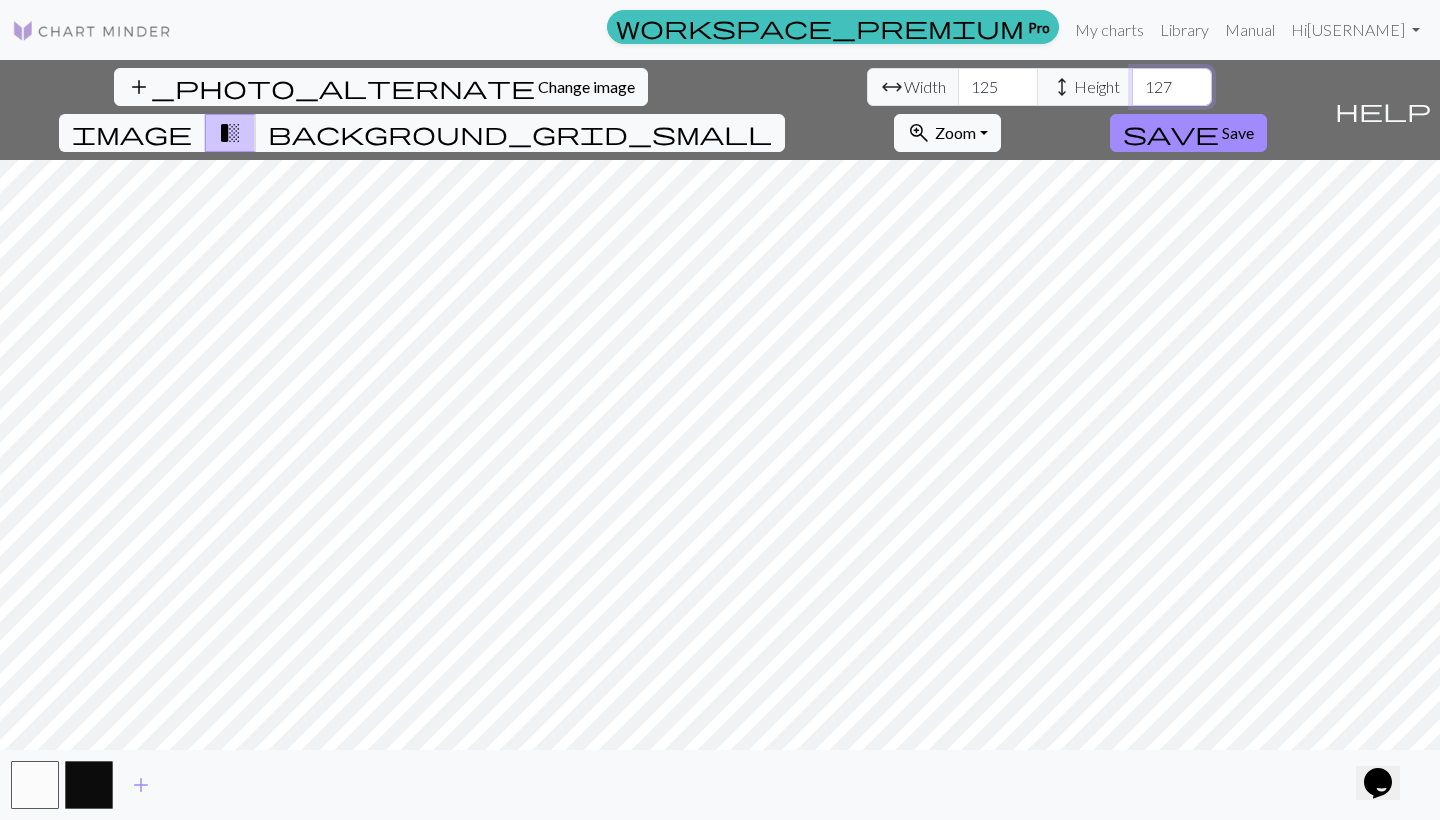 click on "127" at bounding box center (1172, 87) 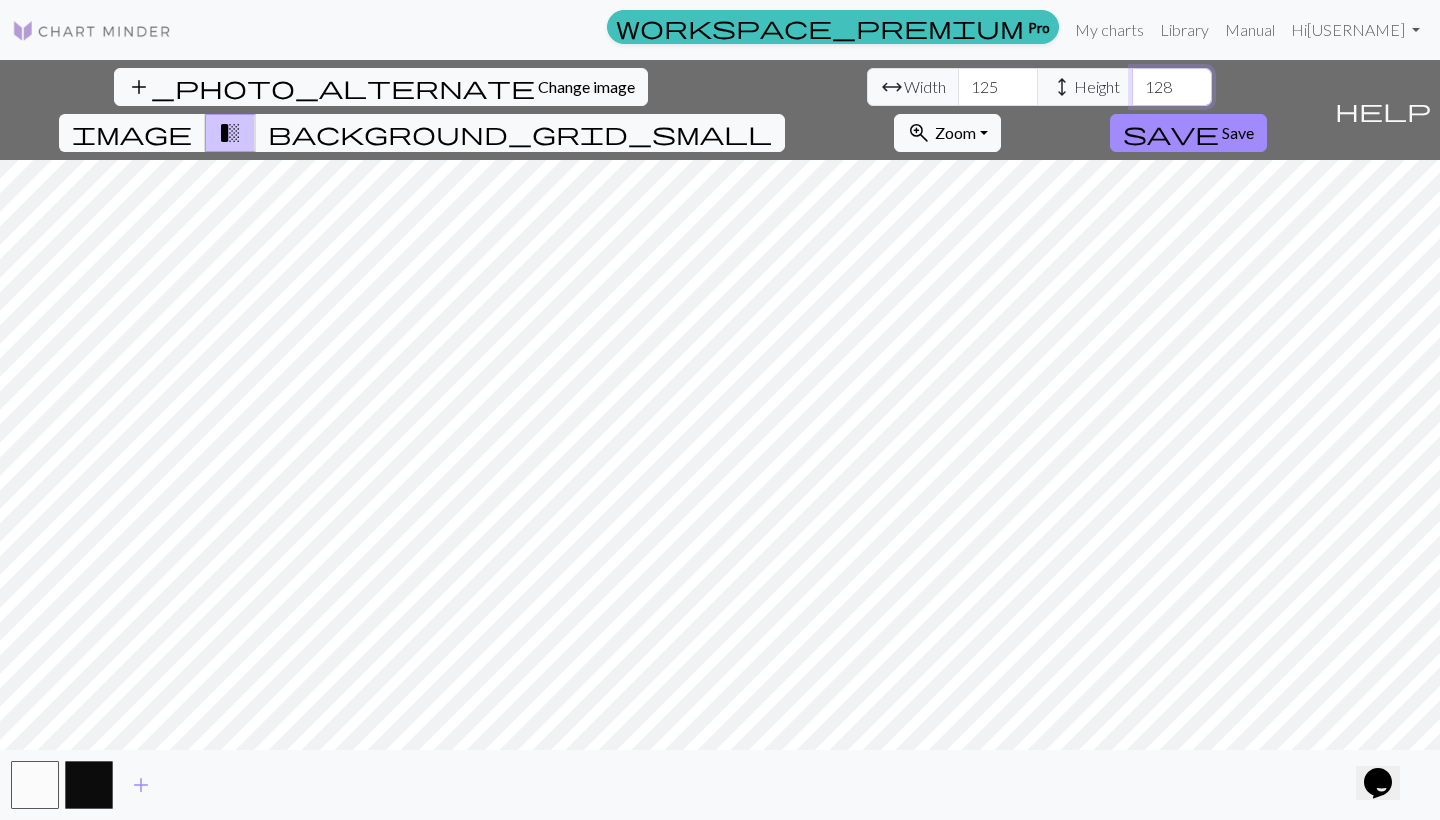 click on "128" at bounding box center [1172, 87] 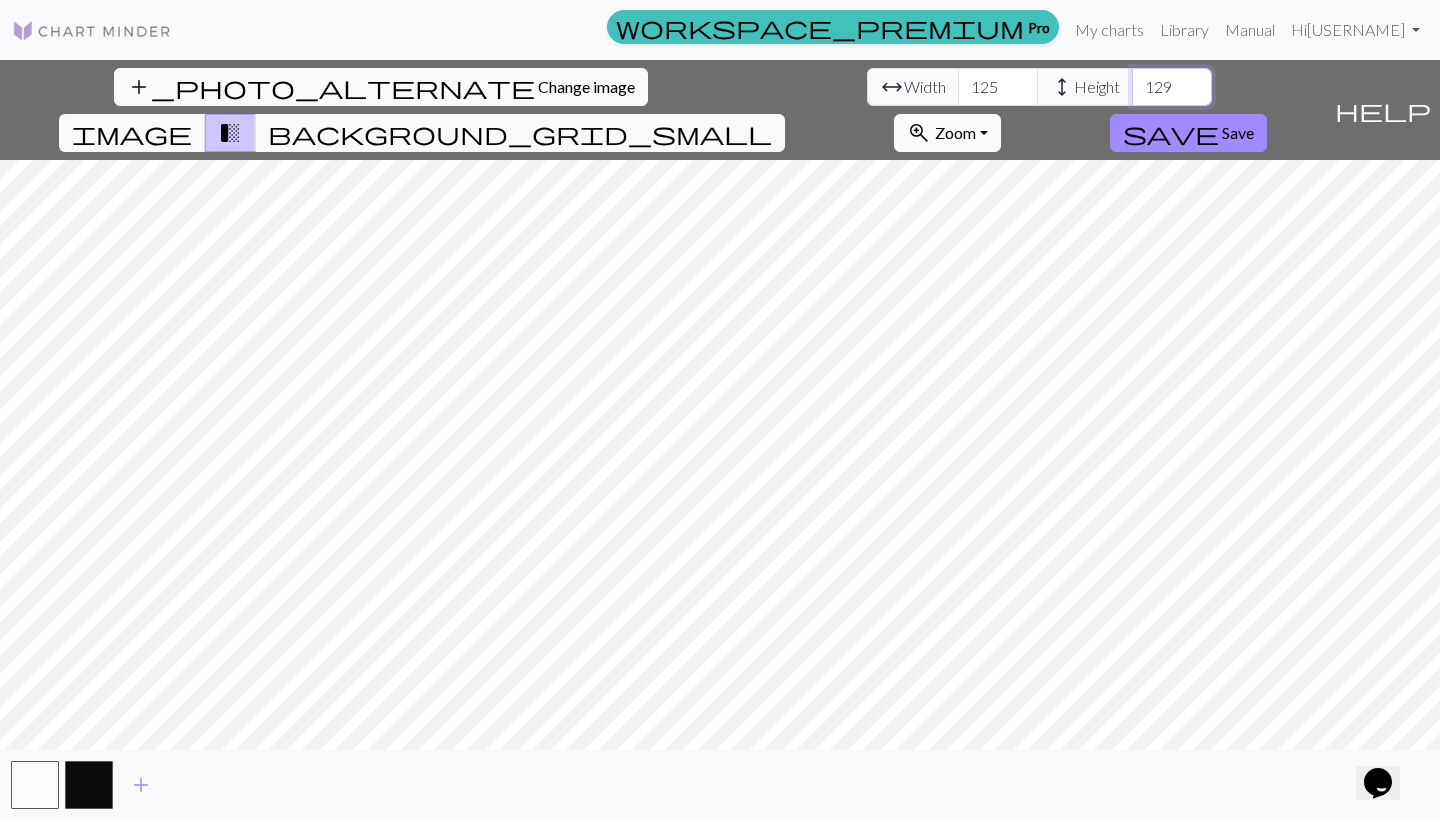 click on "129" at bounding box center [1172, 87] 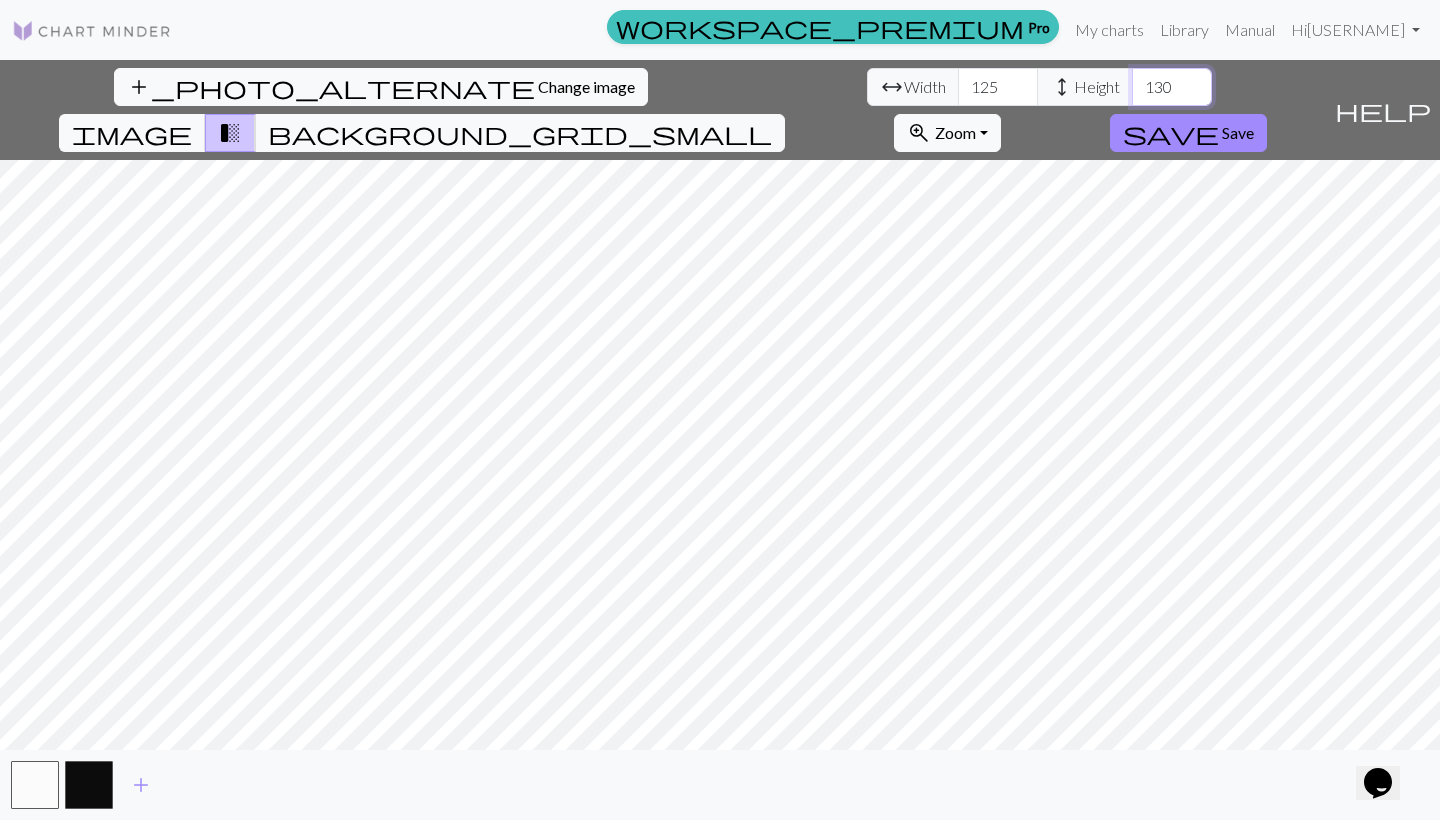 click on "130" at bounding box center [1172, 87] 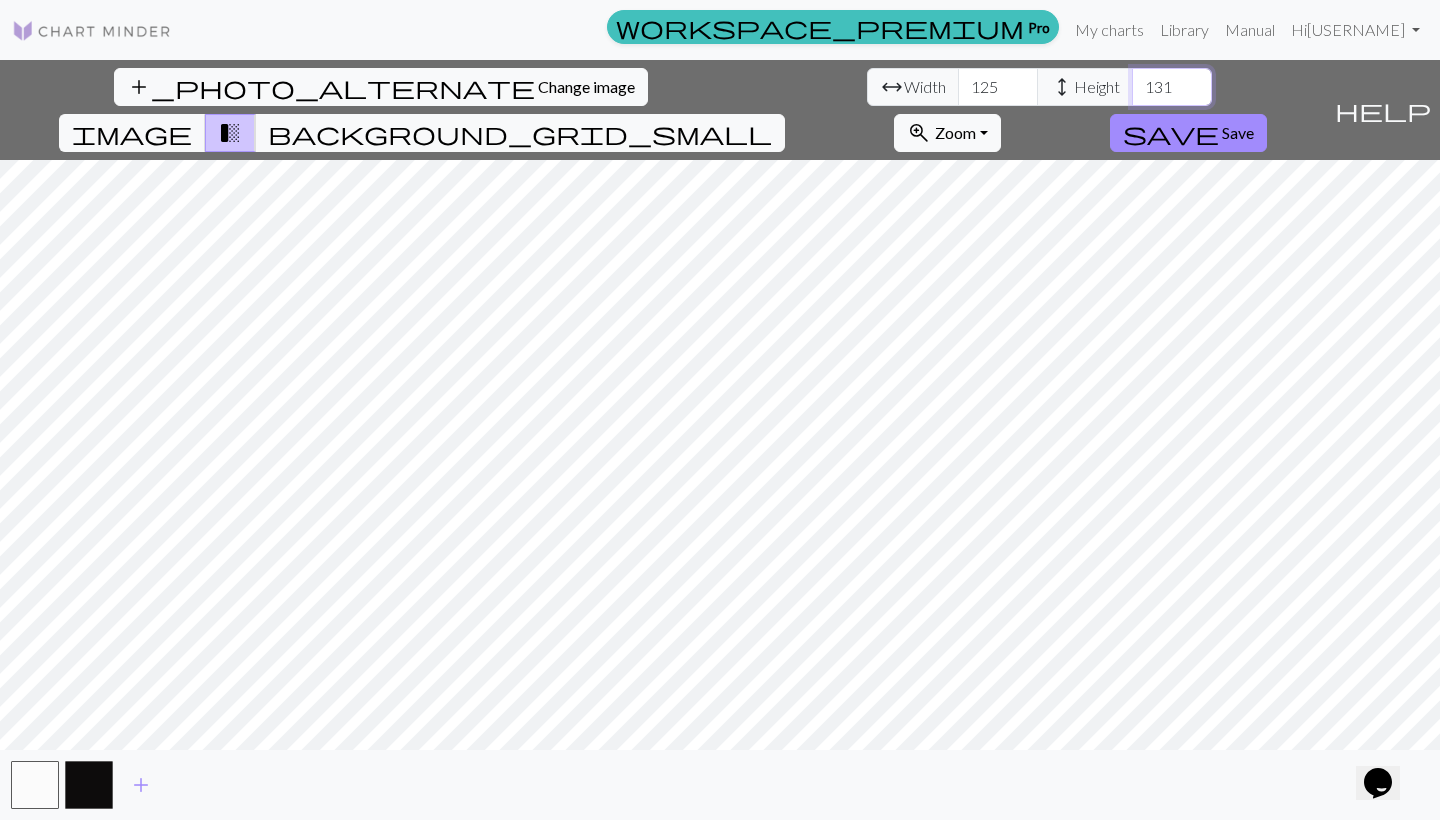 click on "131" at bounding box center [1172, 87] 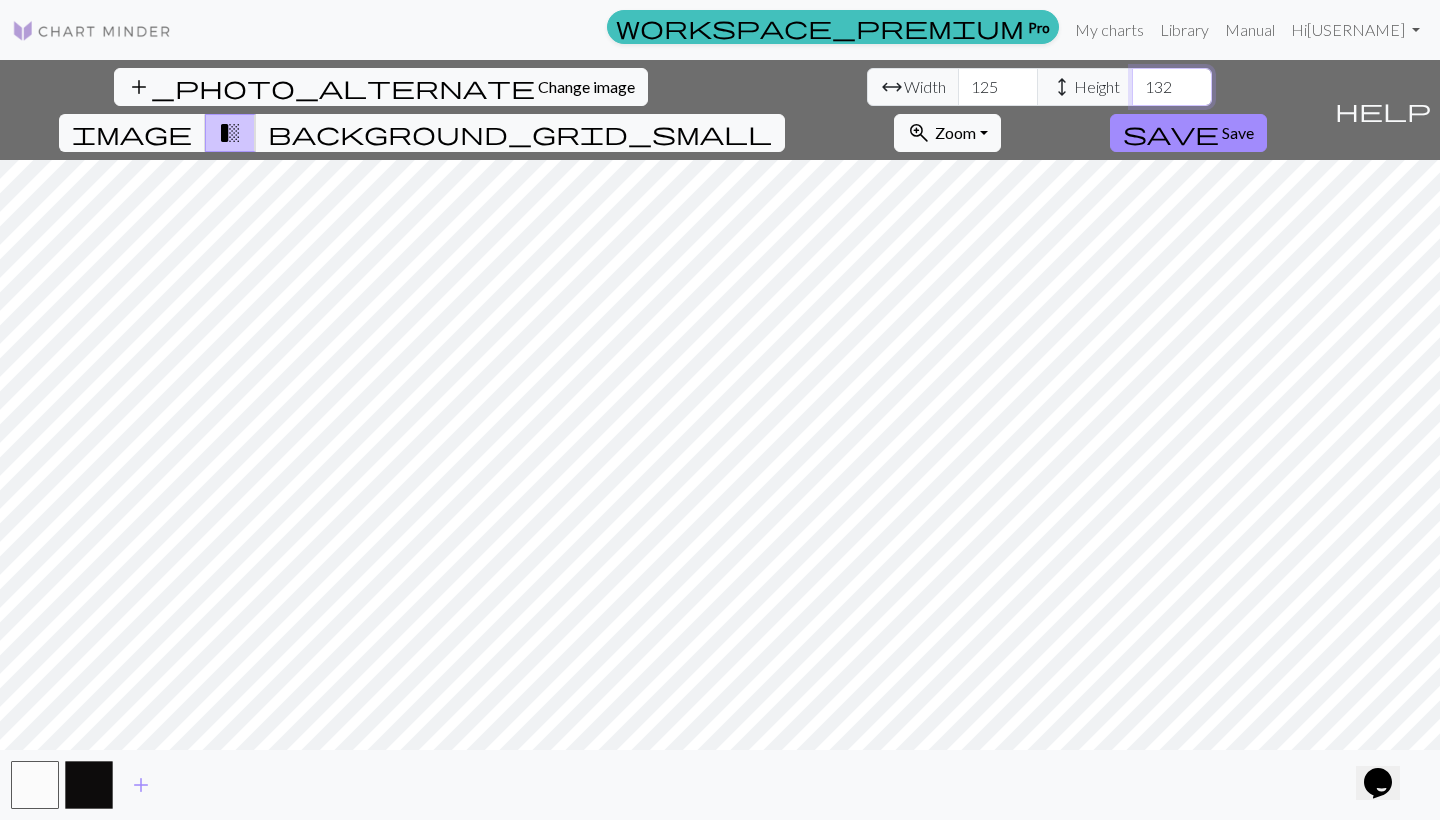 click on "132" at bounding box center [1172, 87] 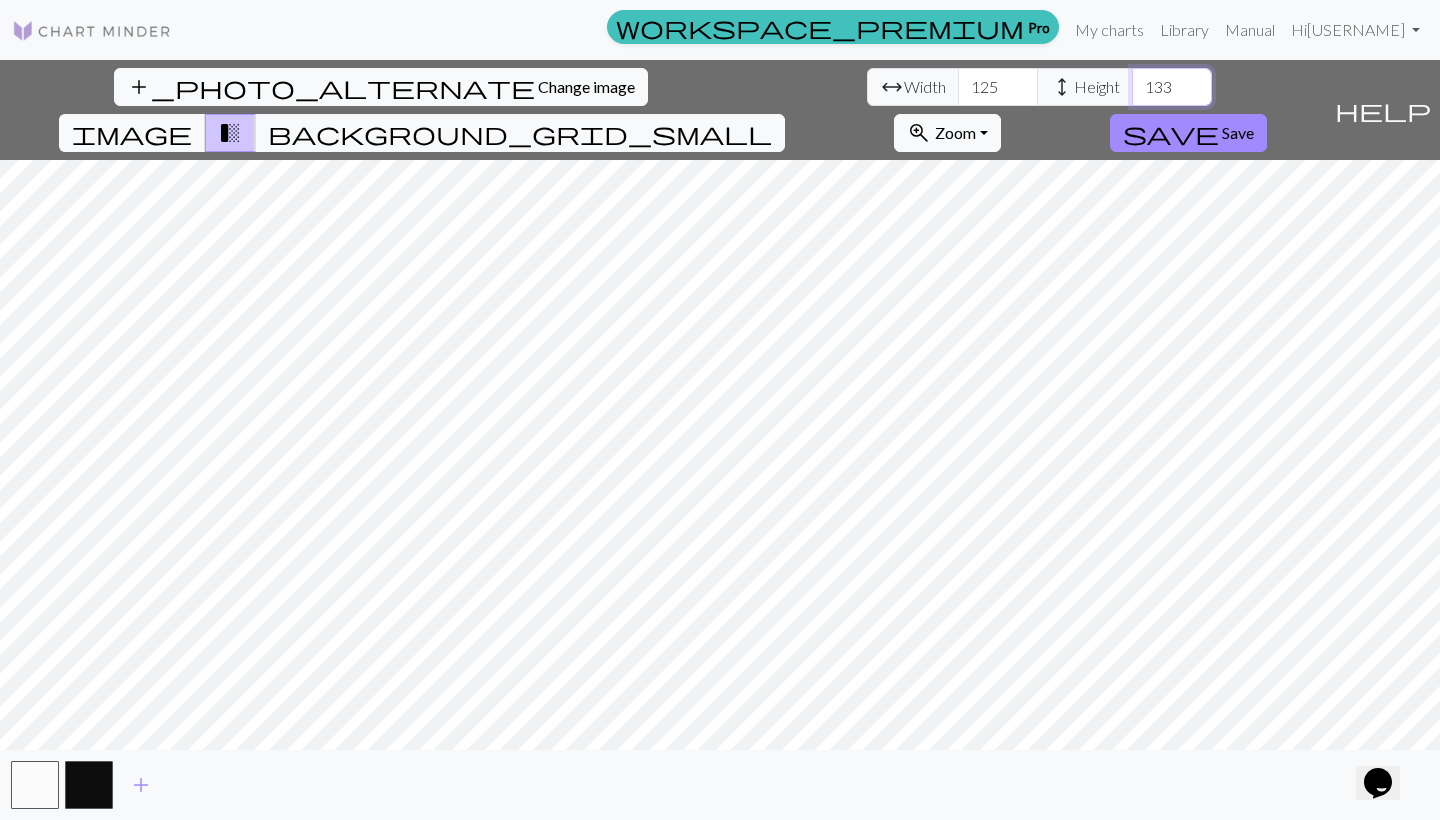 click on "133" at bounding box center [1172, 87] 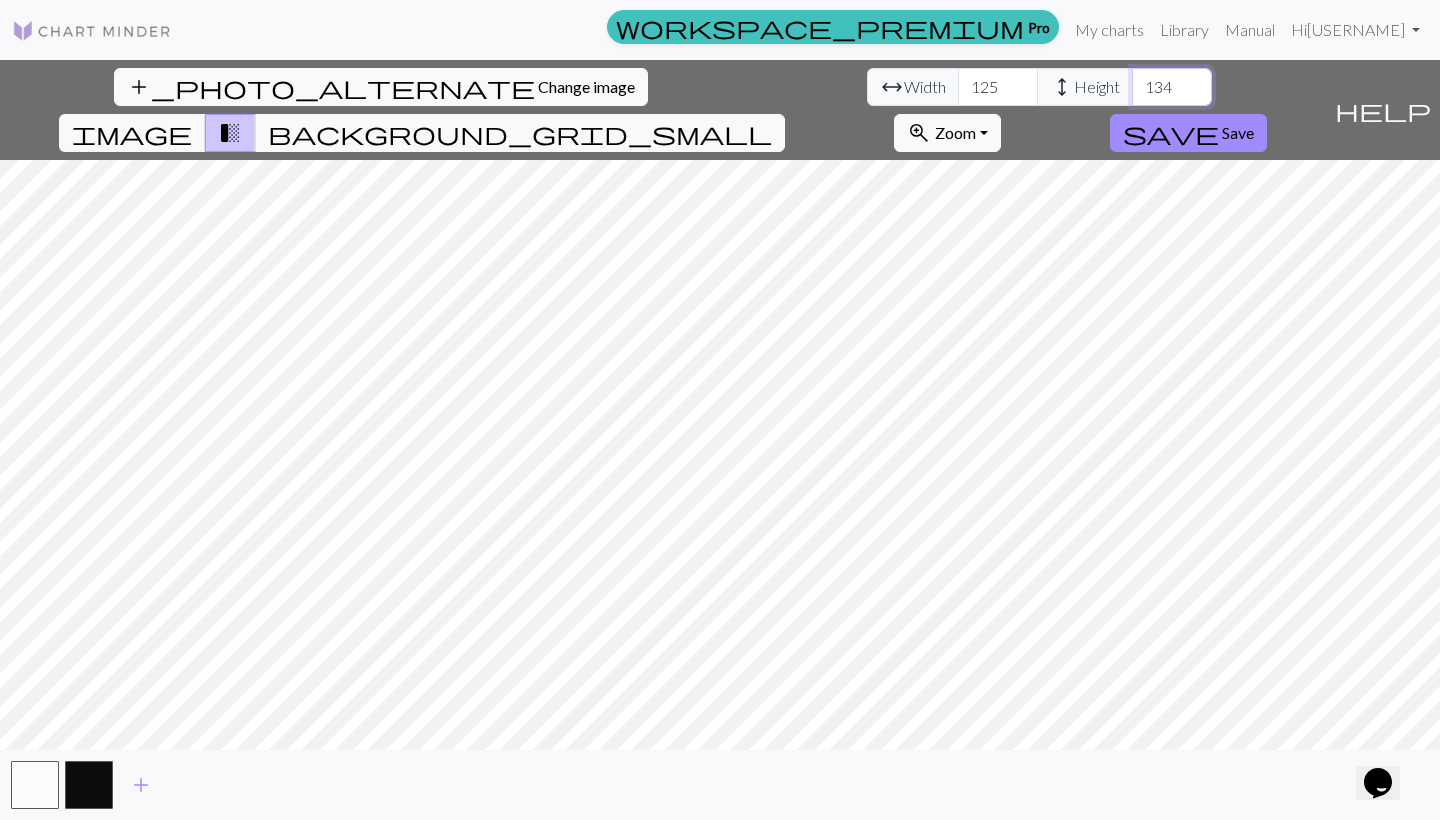 click on "134" at bounding box center (1172, 87) 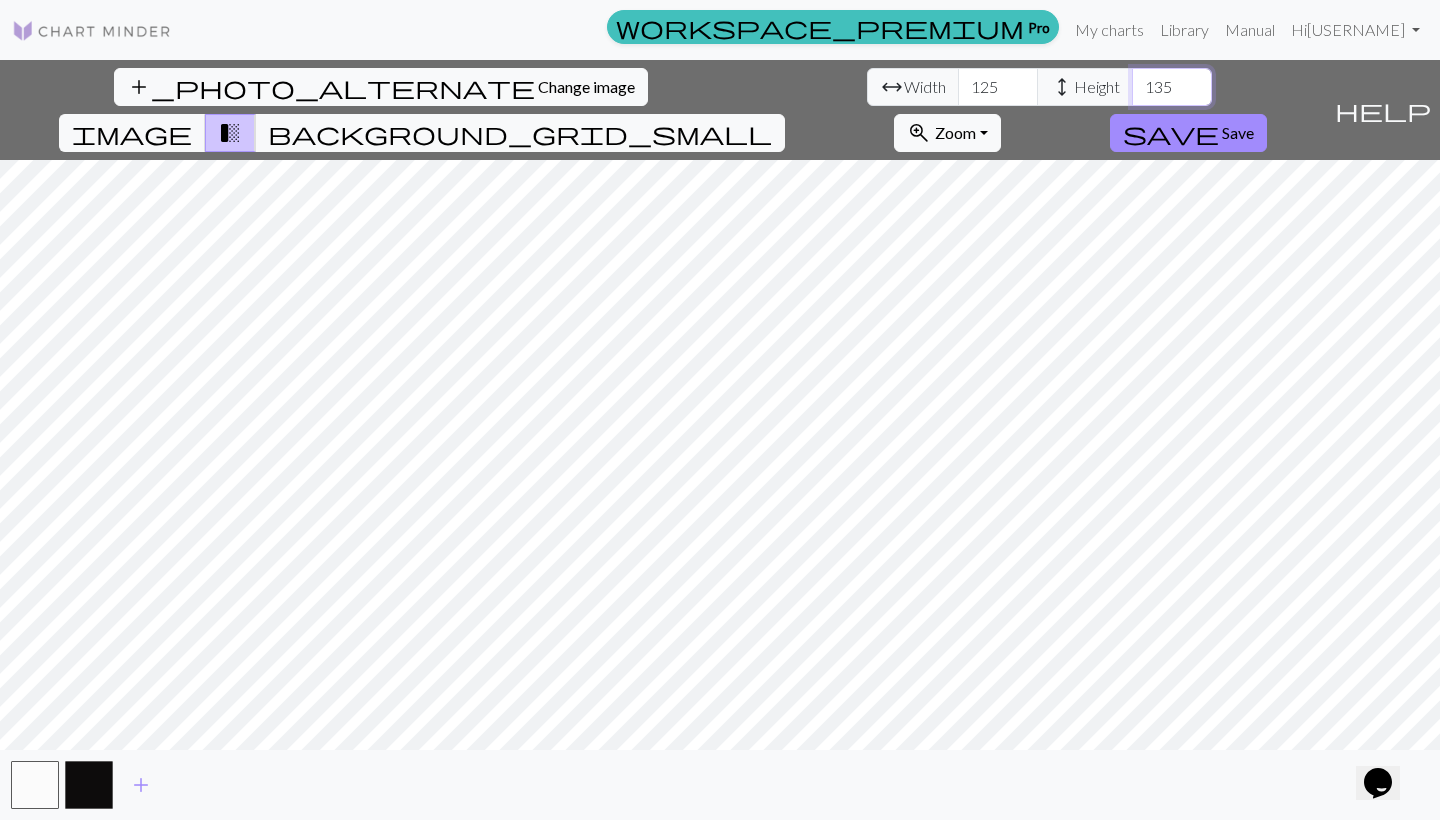 click on "135" at bounding box center (1172, 87) 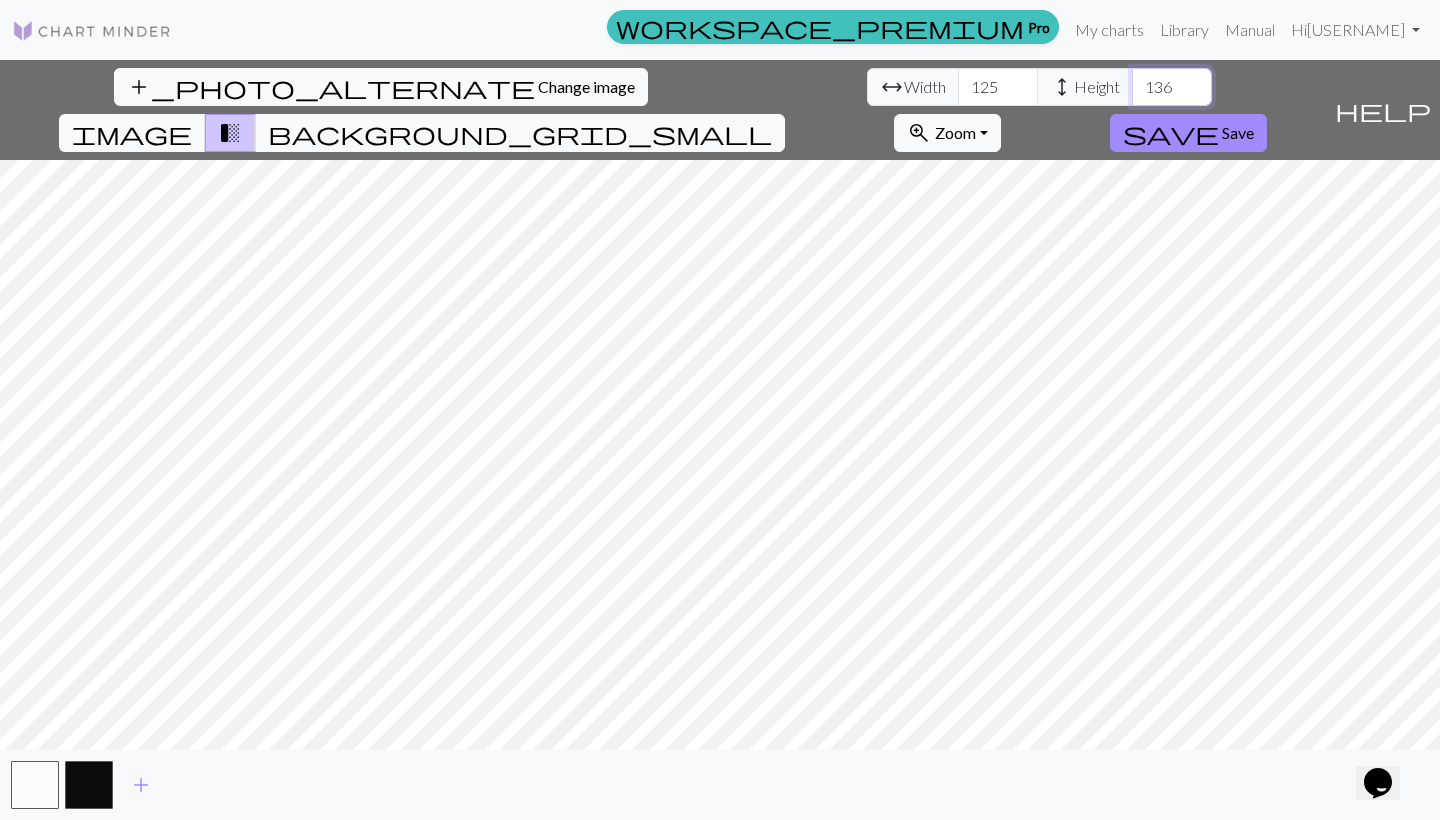 click on "136" at bounding box center [1172, 87] 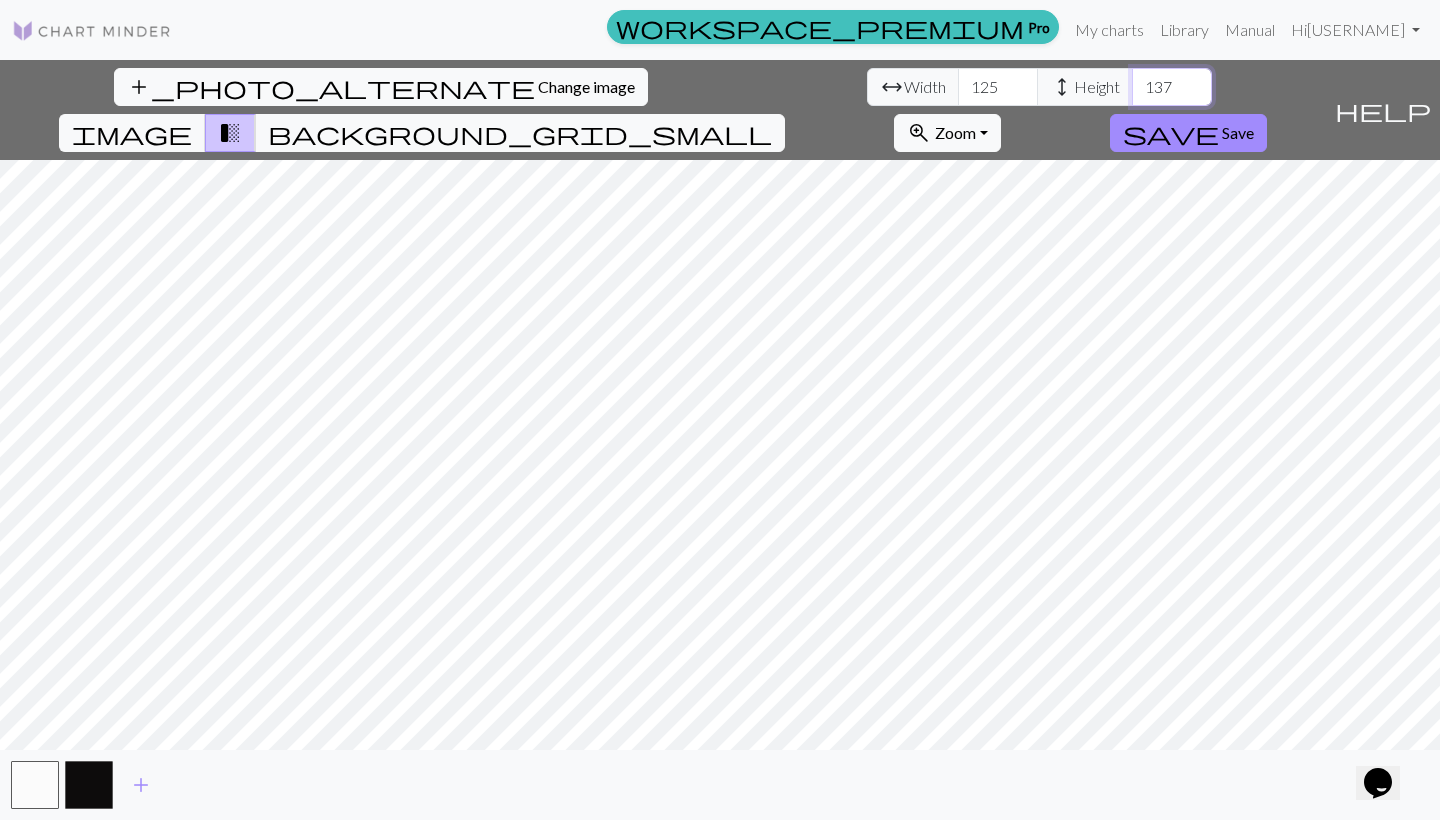 click on "137" at bounding box center [1172, 87] 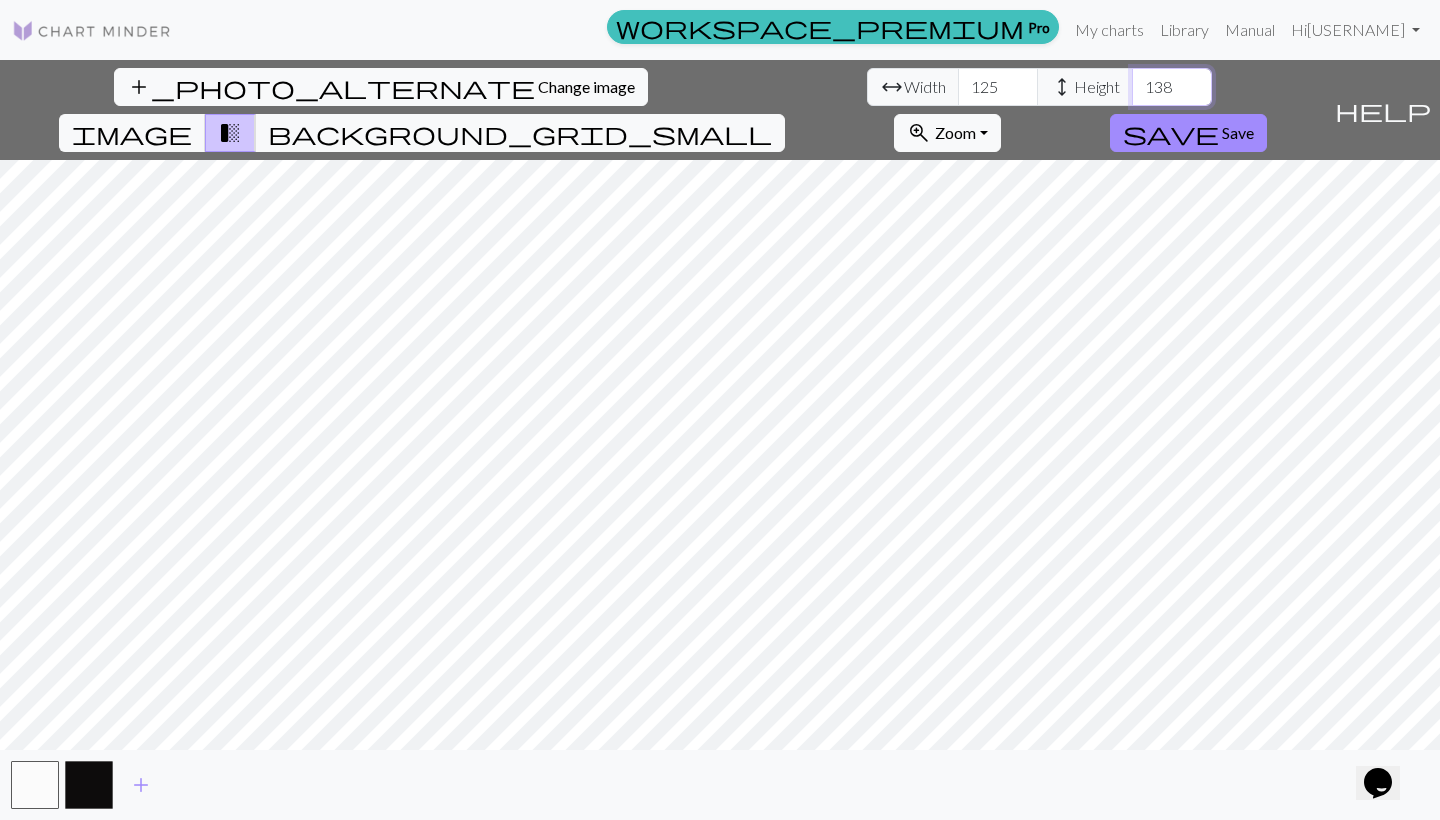 click on "138" at bounding box center [1172, 87] 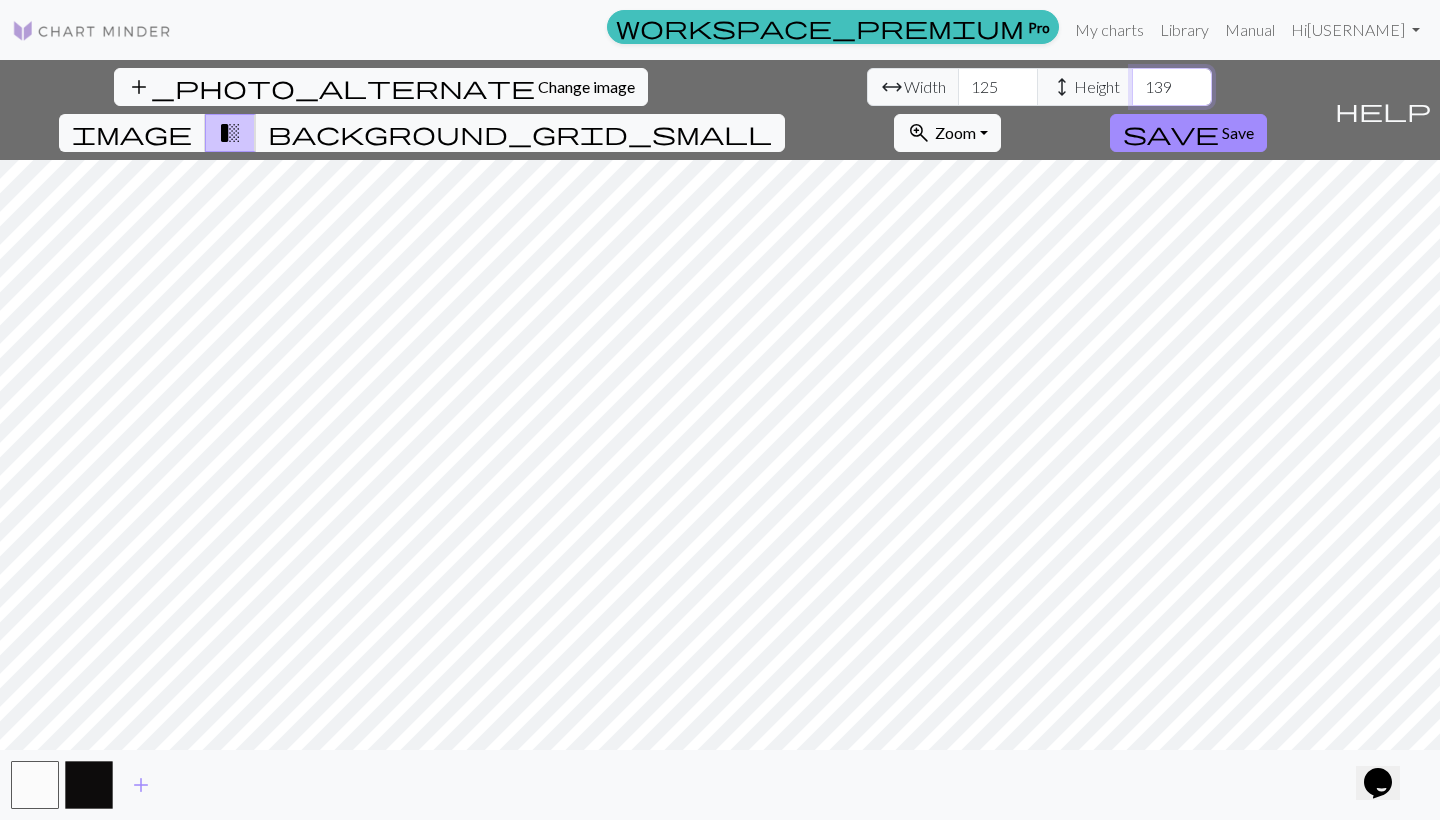 click on "139" at bounding box center (1172, 87) 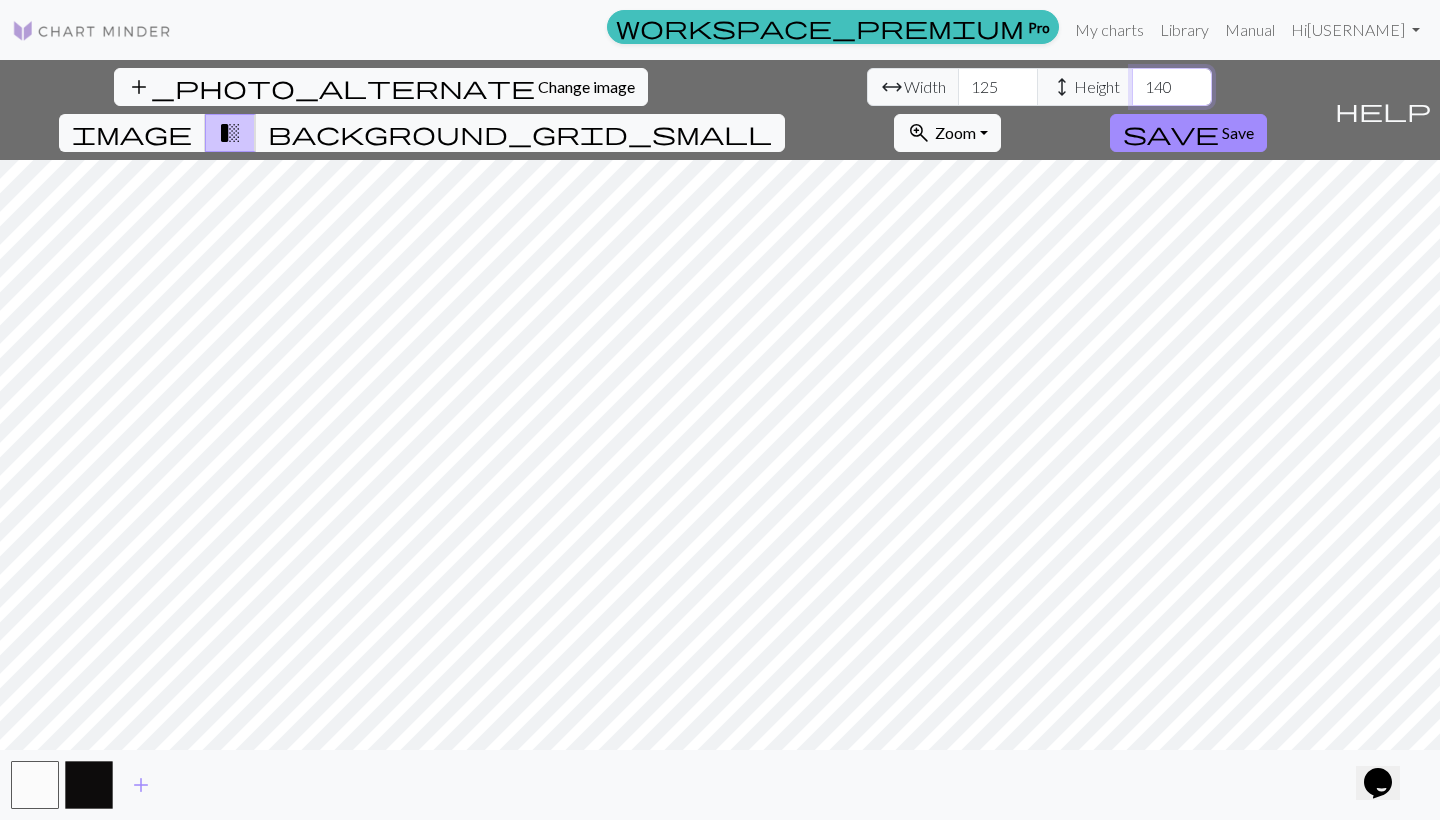 click on "140" at bounding box center (1172, 87) 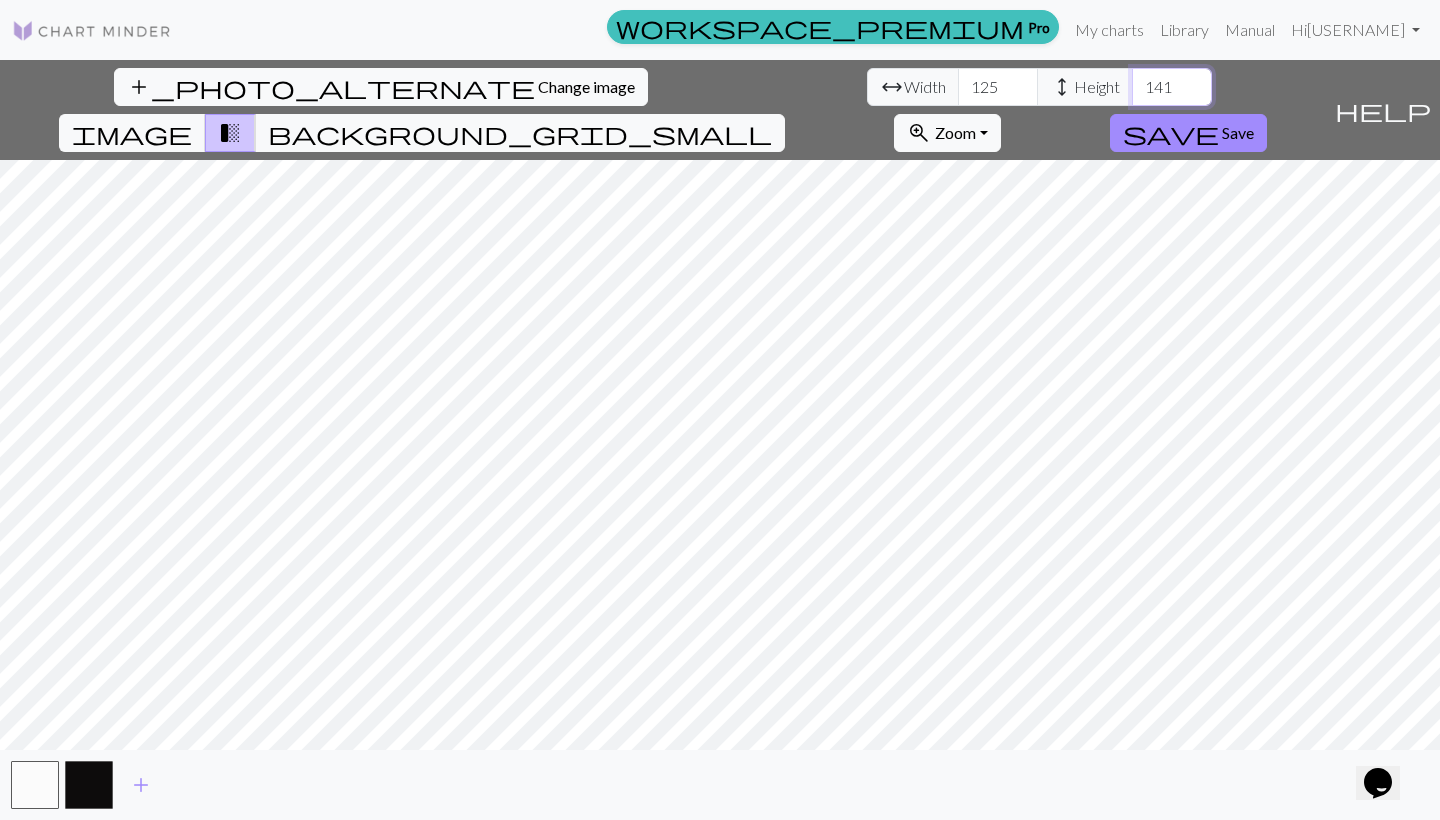click on "141" at bounding box center (1172, 87) 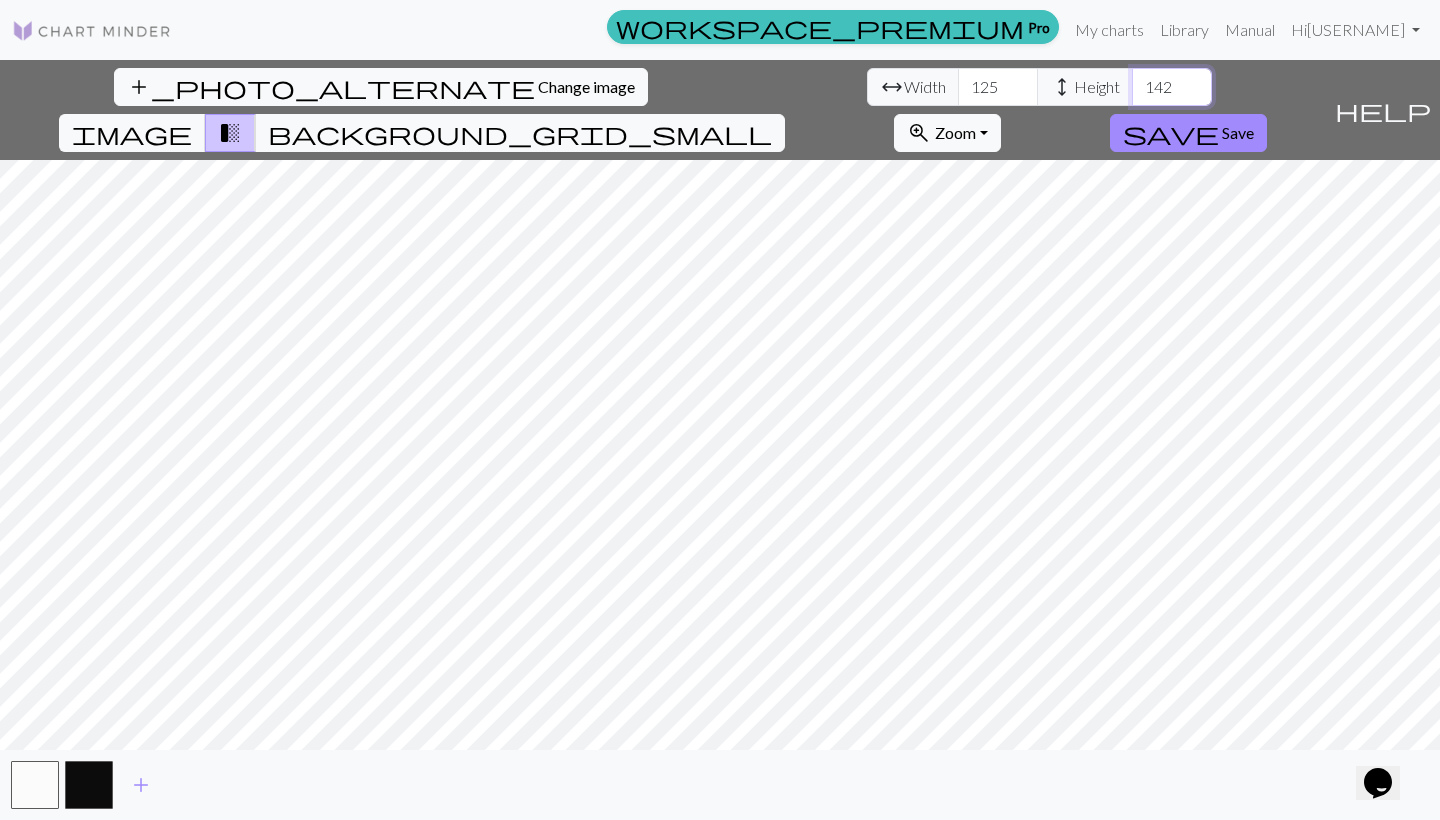 click on "142" at bounding box center (1172, 87) 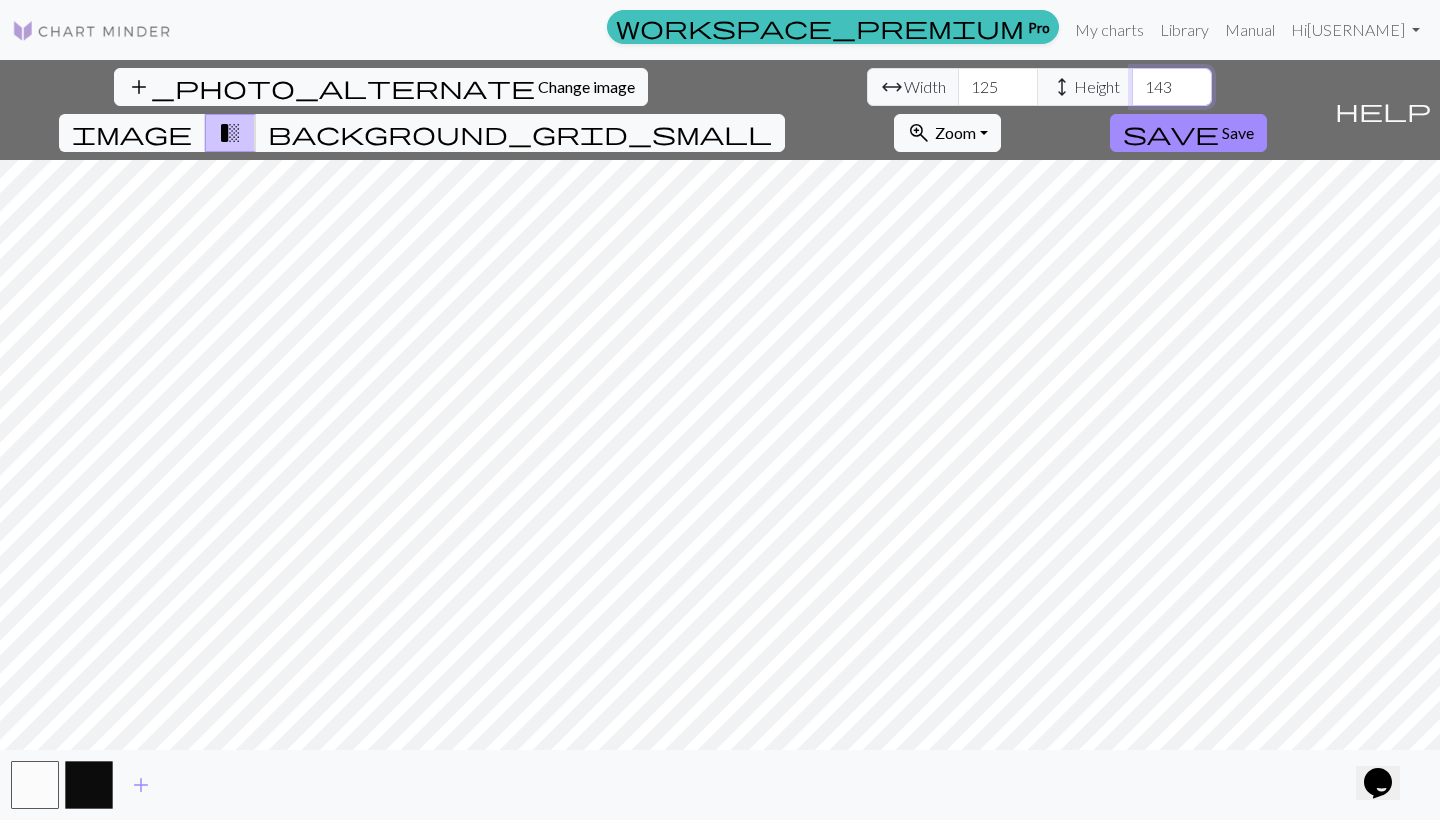 click on "143" at bounding box center [1172, 87] 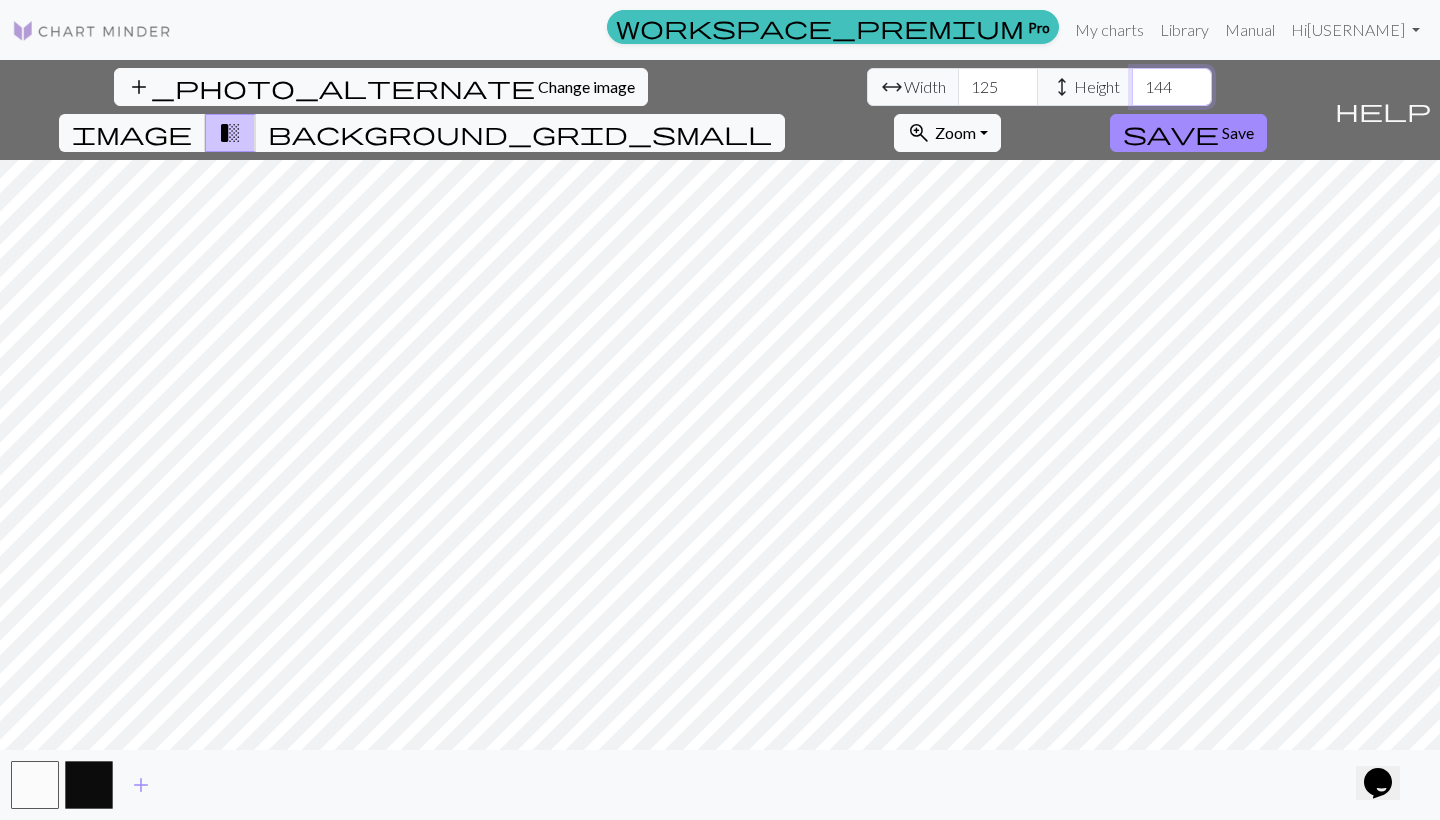 click on "144" at bounding box center [1172, 87] 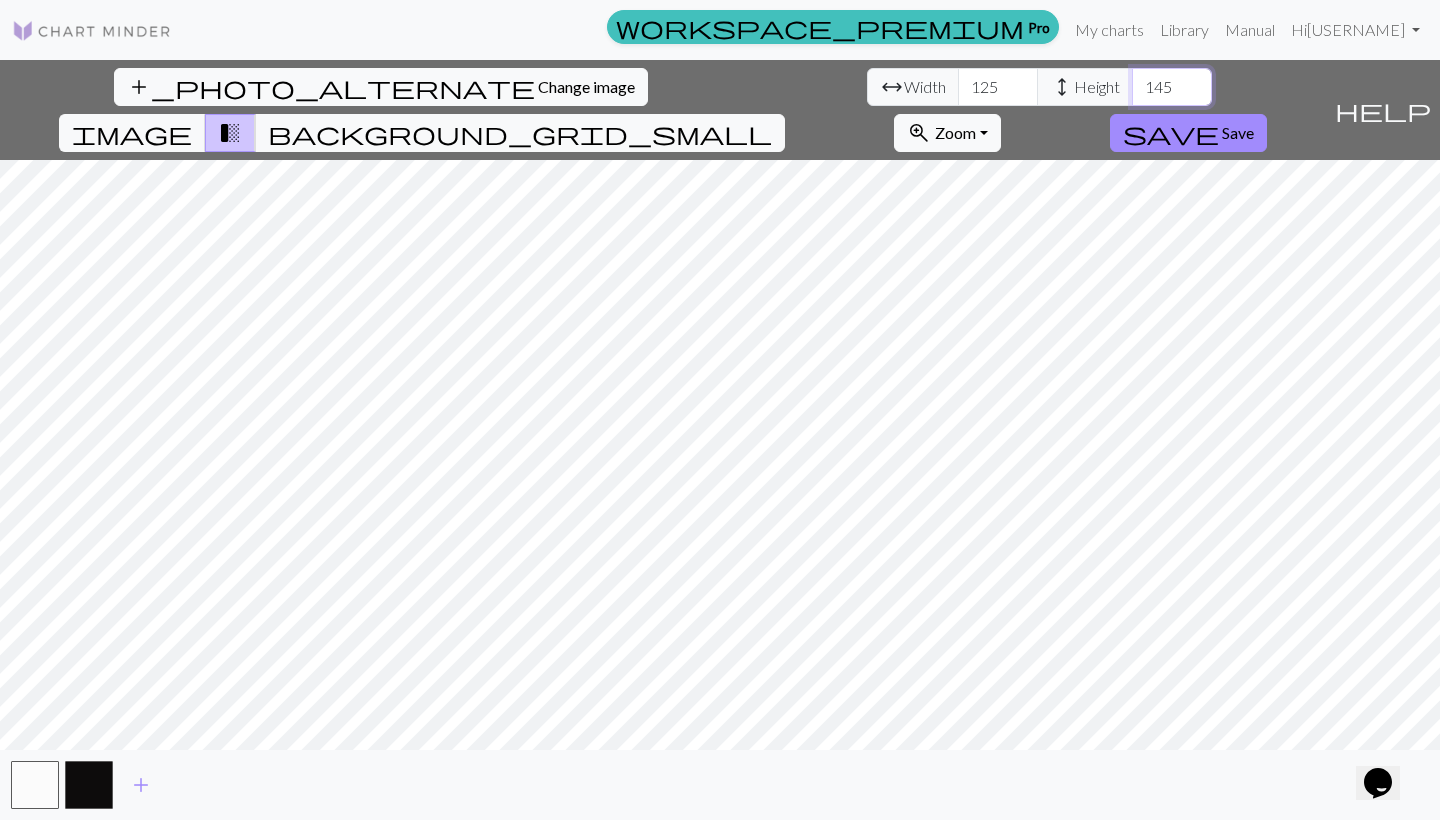 click on "145" at bounding box center (1172, 87) 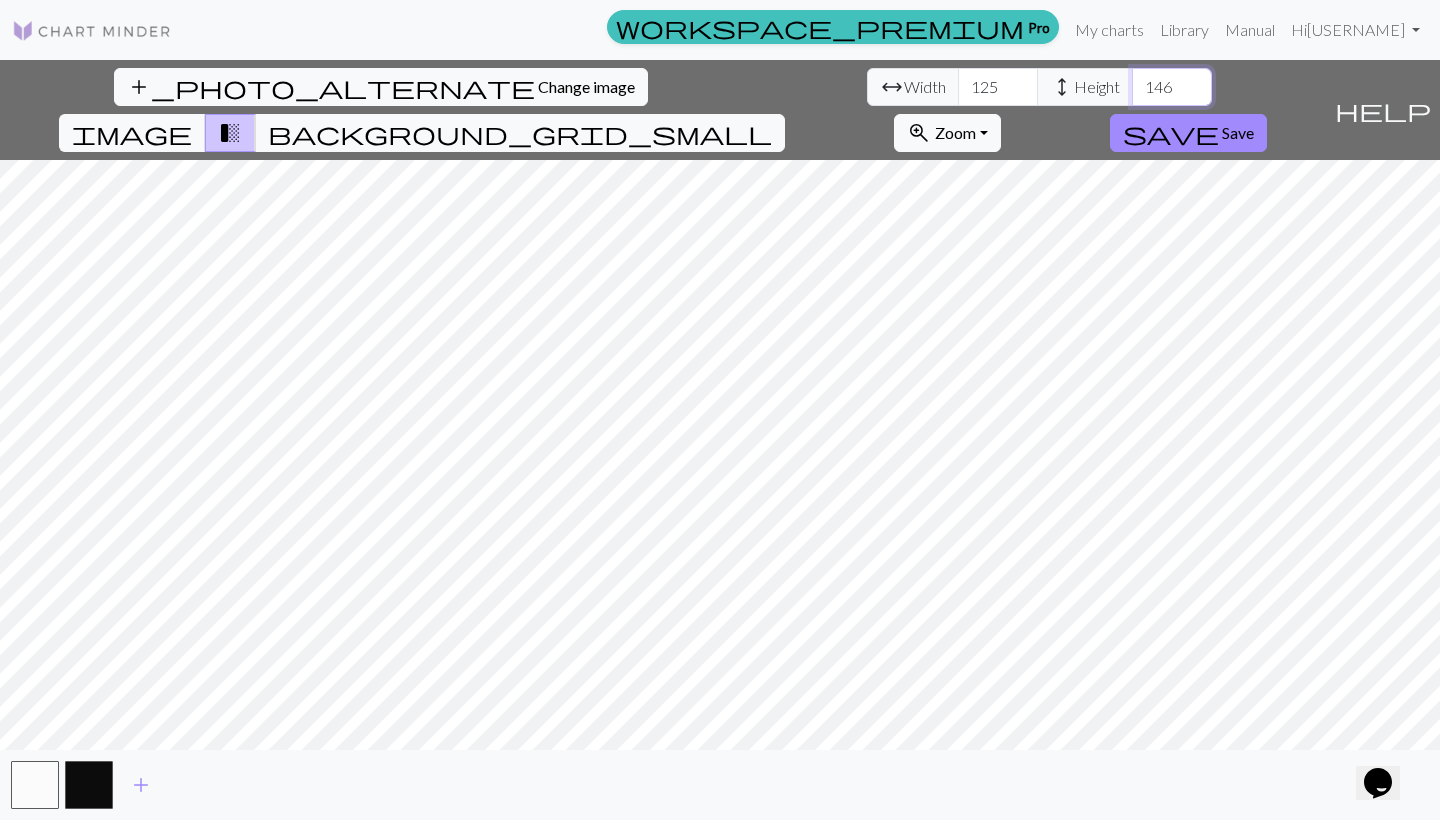 click on "146" at bounding box center (1172, 87) 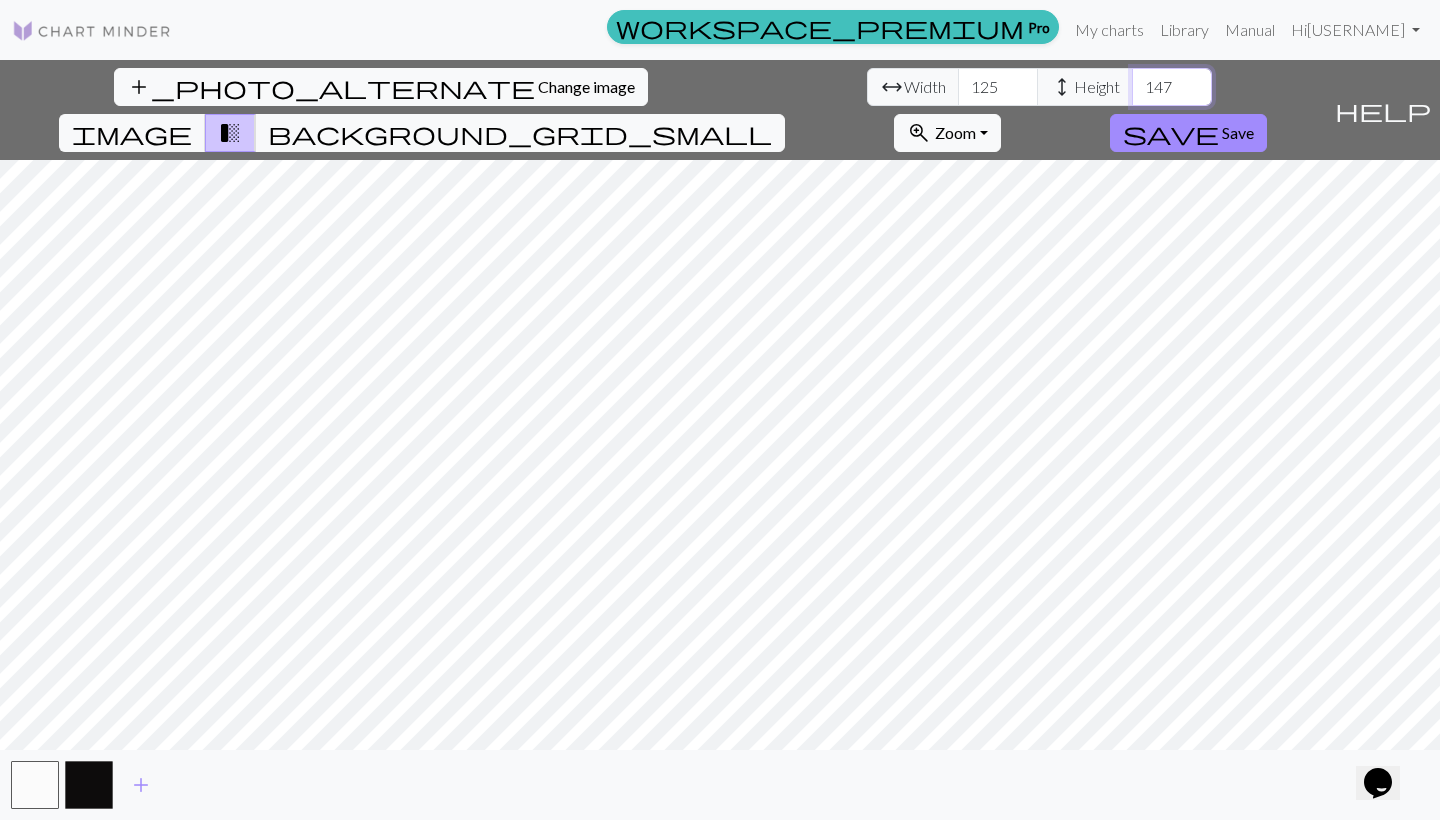 click on "147" at bounding box center (1172, 87) 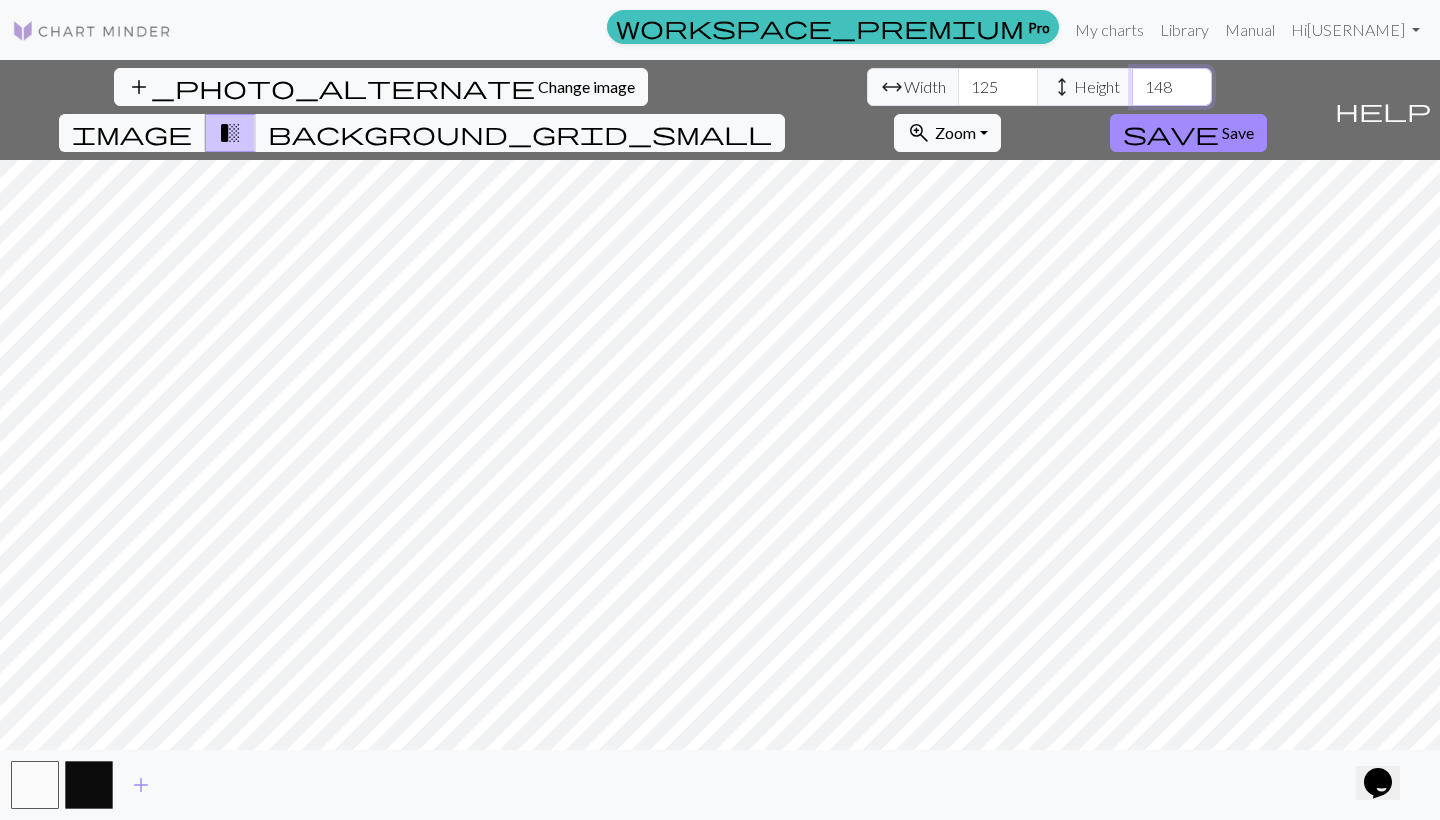 click on "148" at bounding box center [1172, 87] 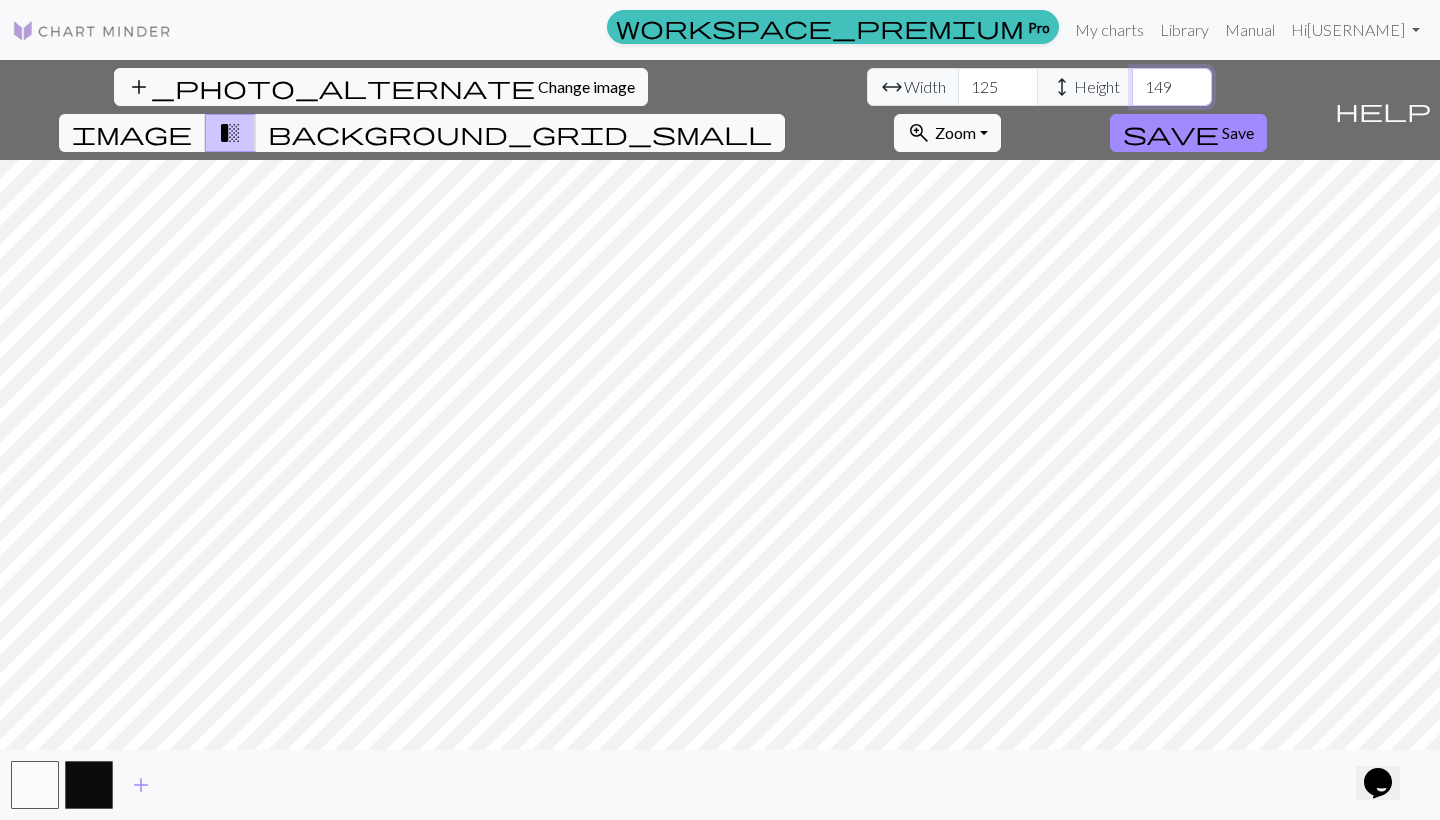 click on "149" at bounding box center [1172, 87] 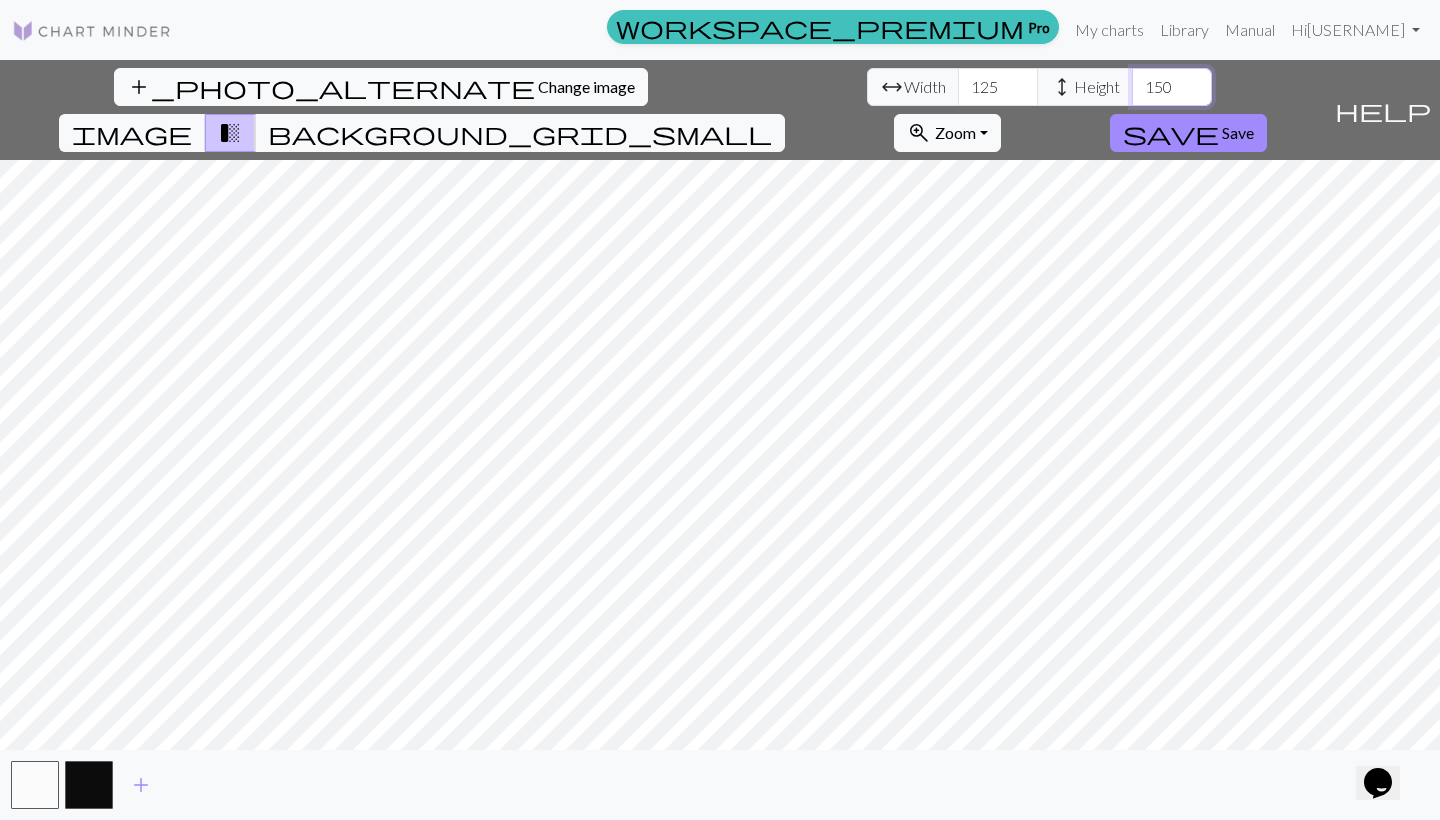 click on "150" at bounding box center (1172, 87) 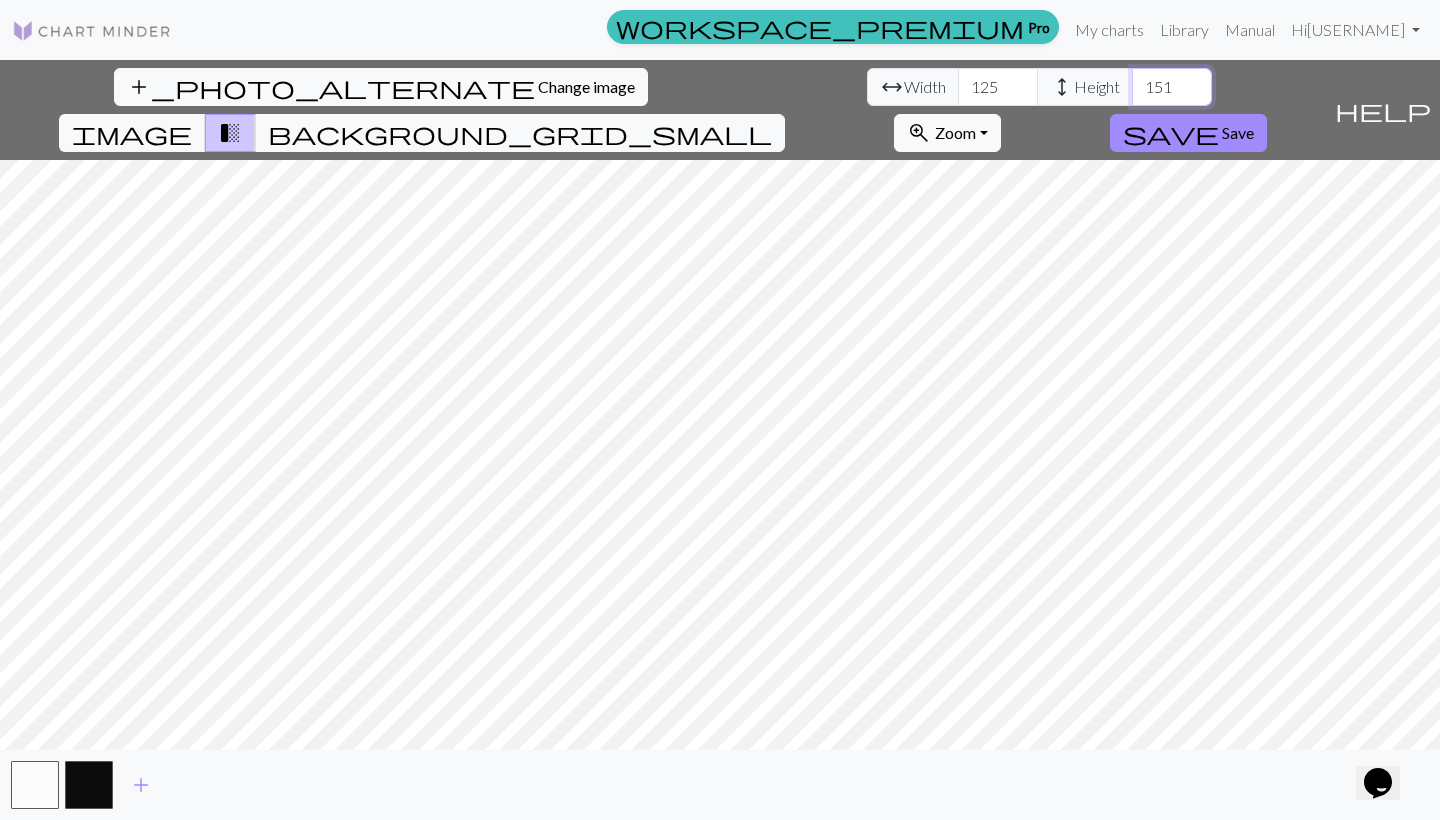 click on "151" at bounding box center [1172, 87] 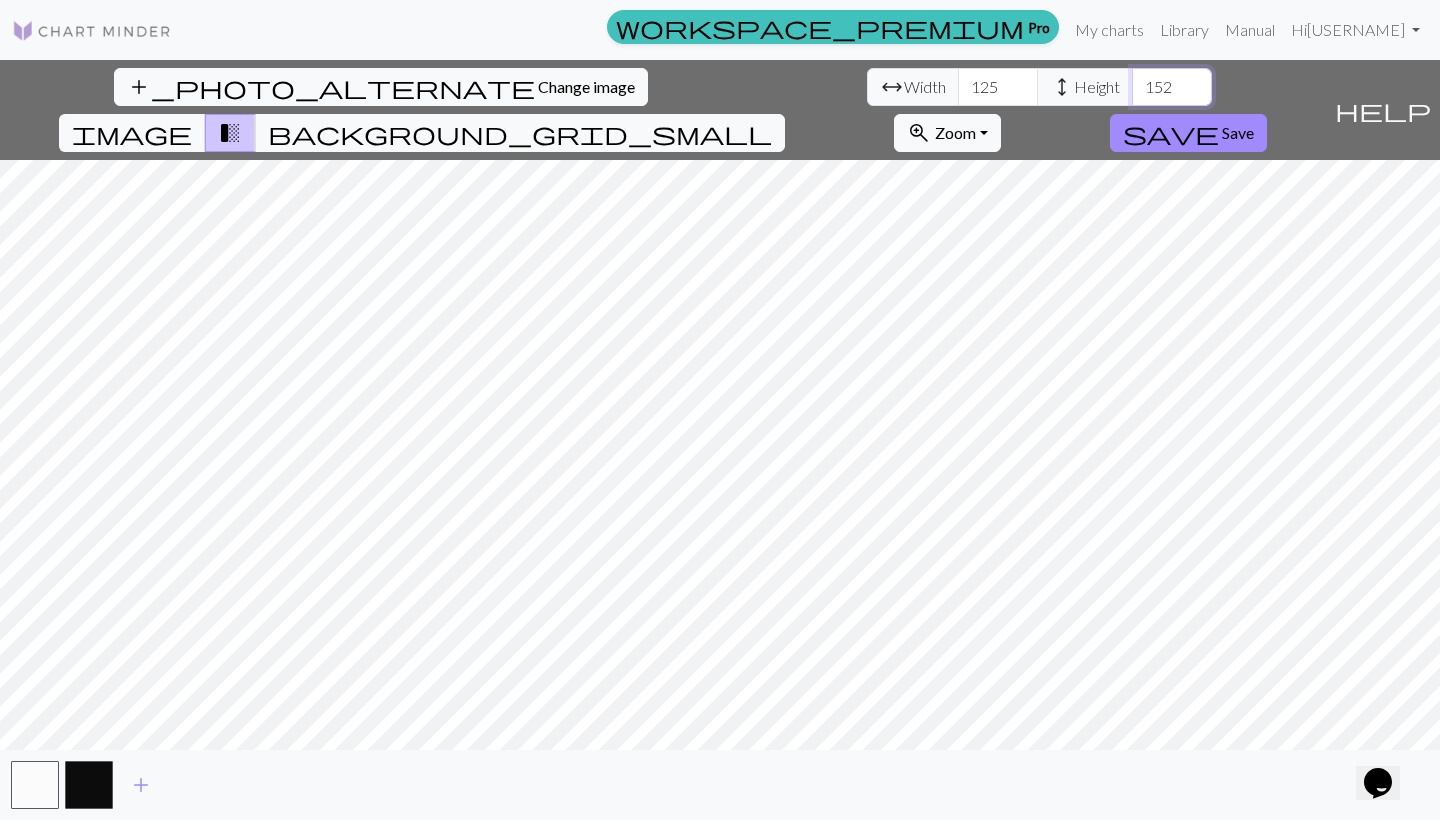 click on "152" at bounding box center [1172, 87] 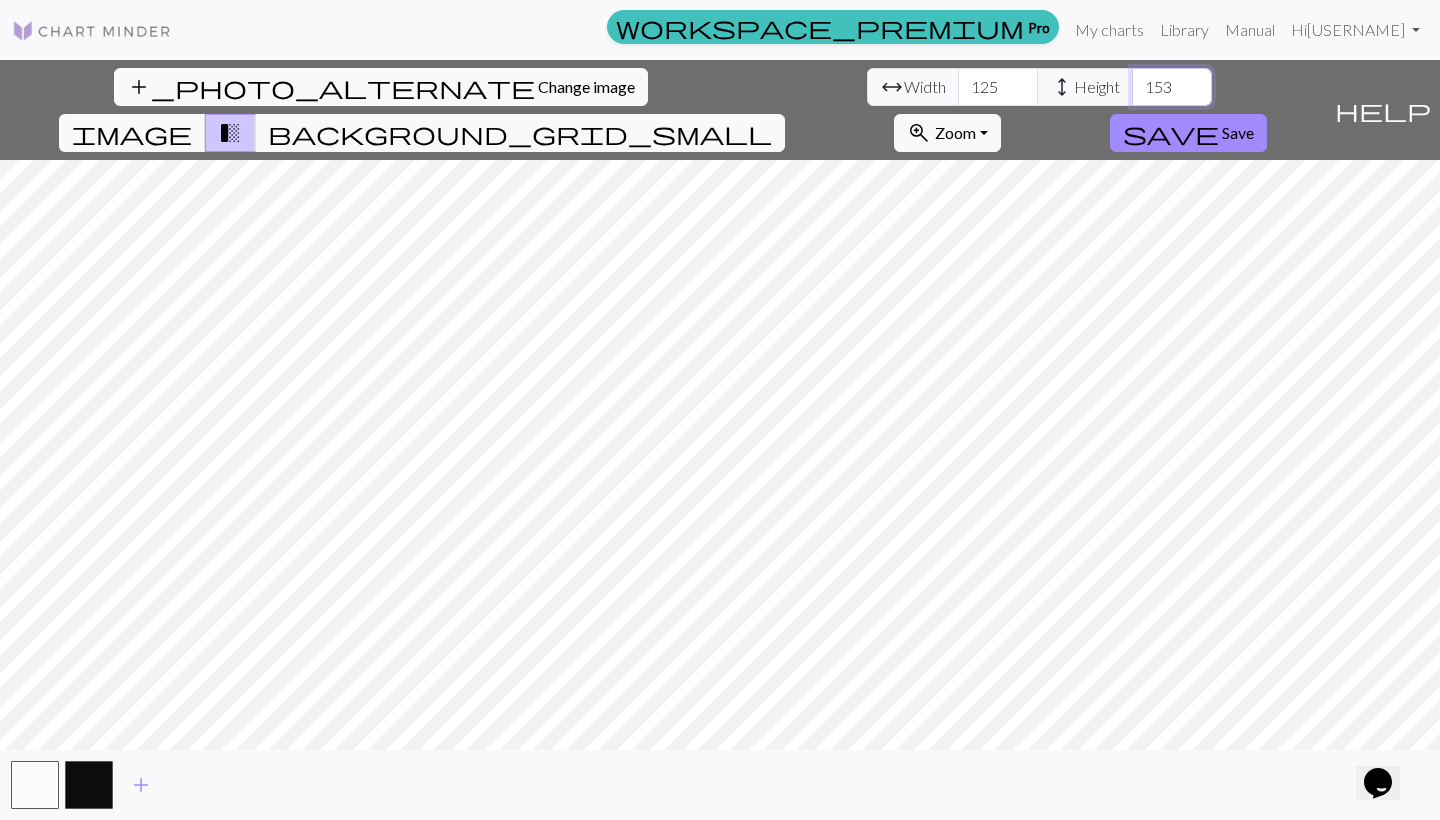 click on "153" at bounding box center [1172, 87] 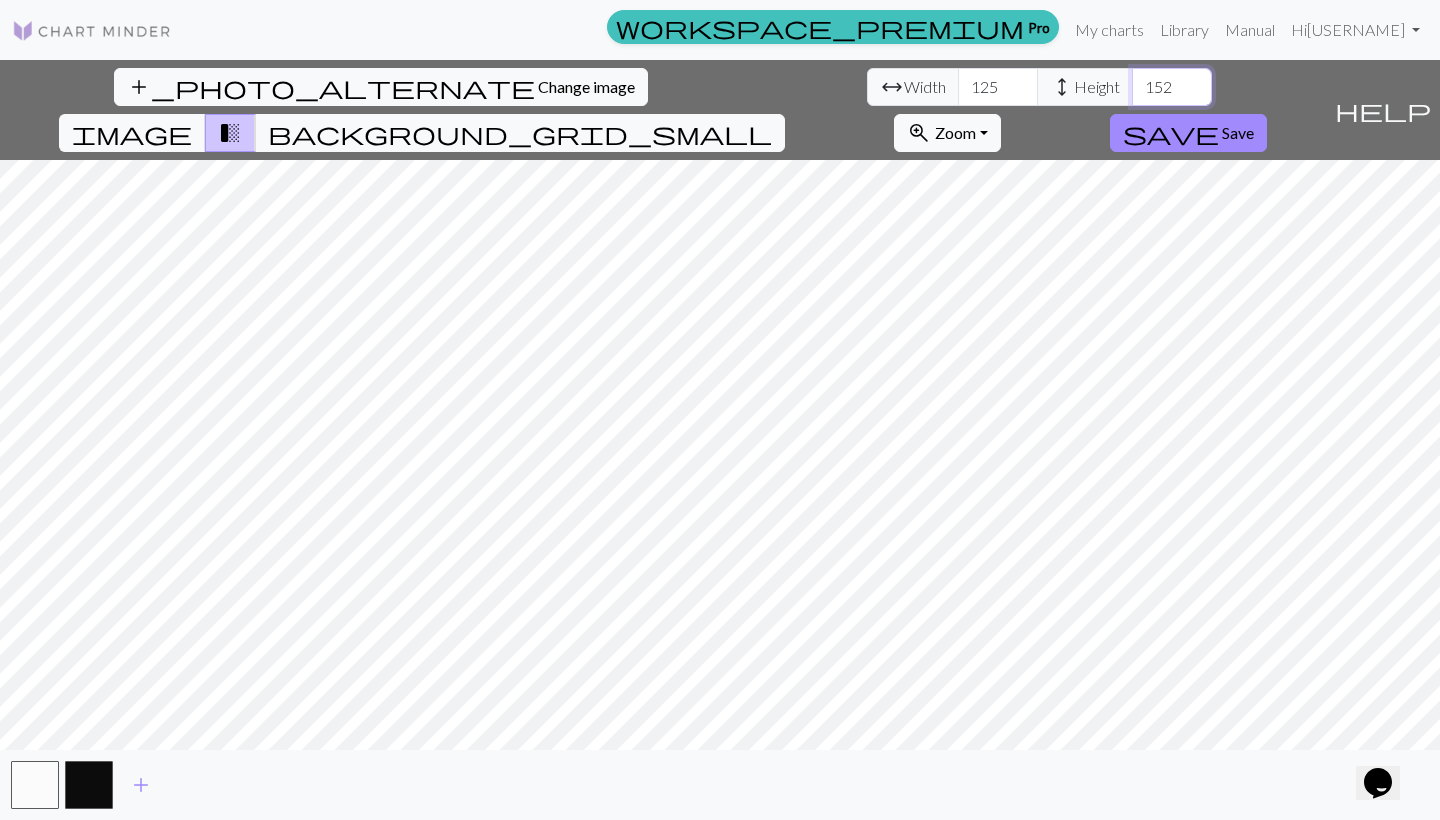 click on "152" at bounding box center (1172, 87) 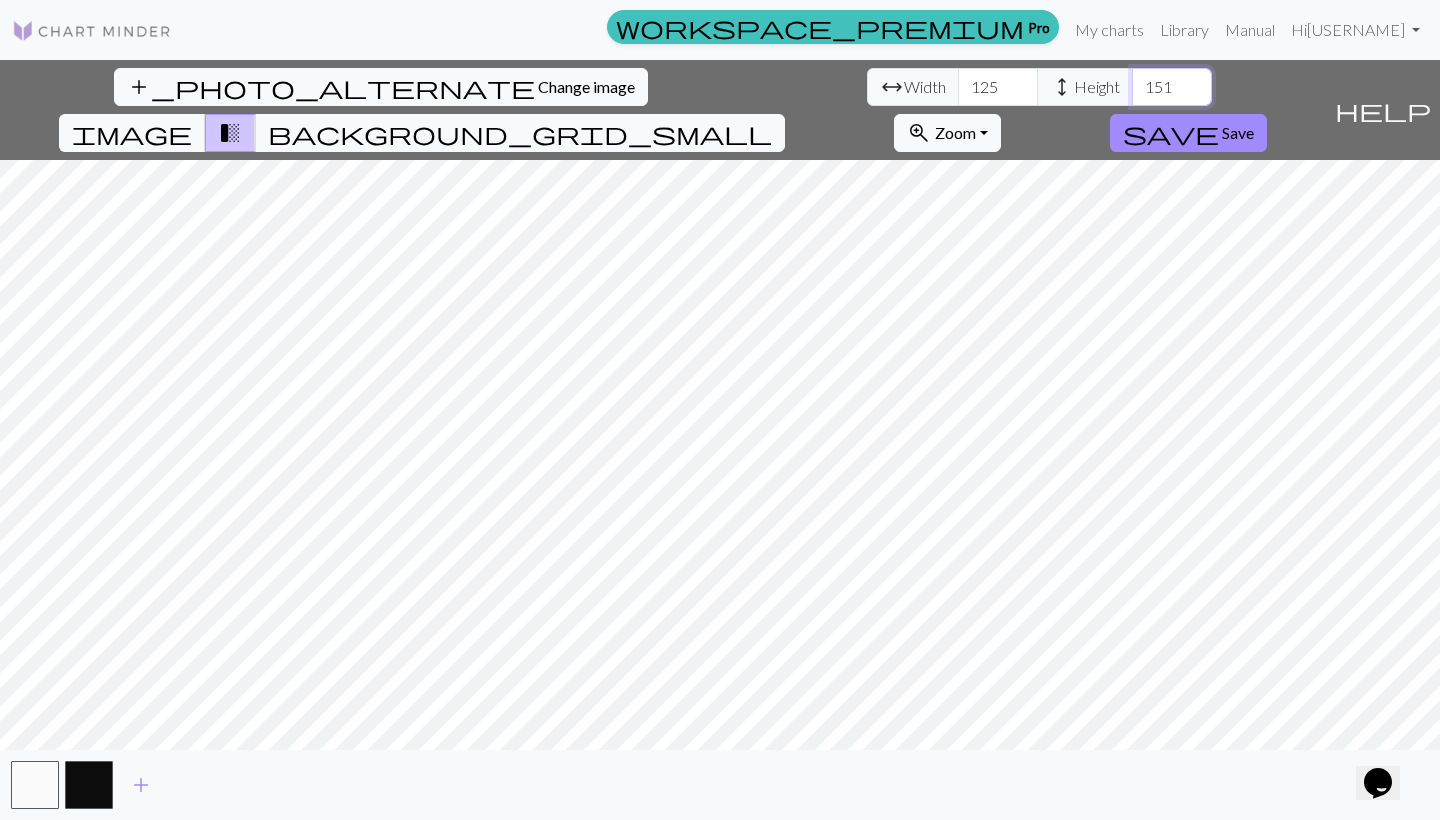click on "151" at bounding box center [1172, 87] 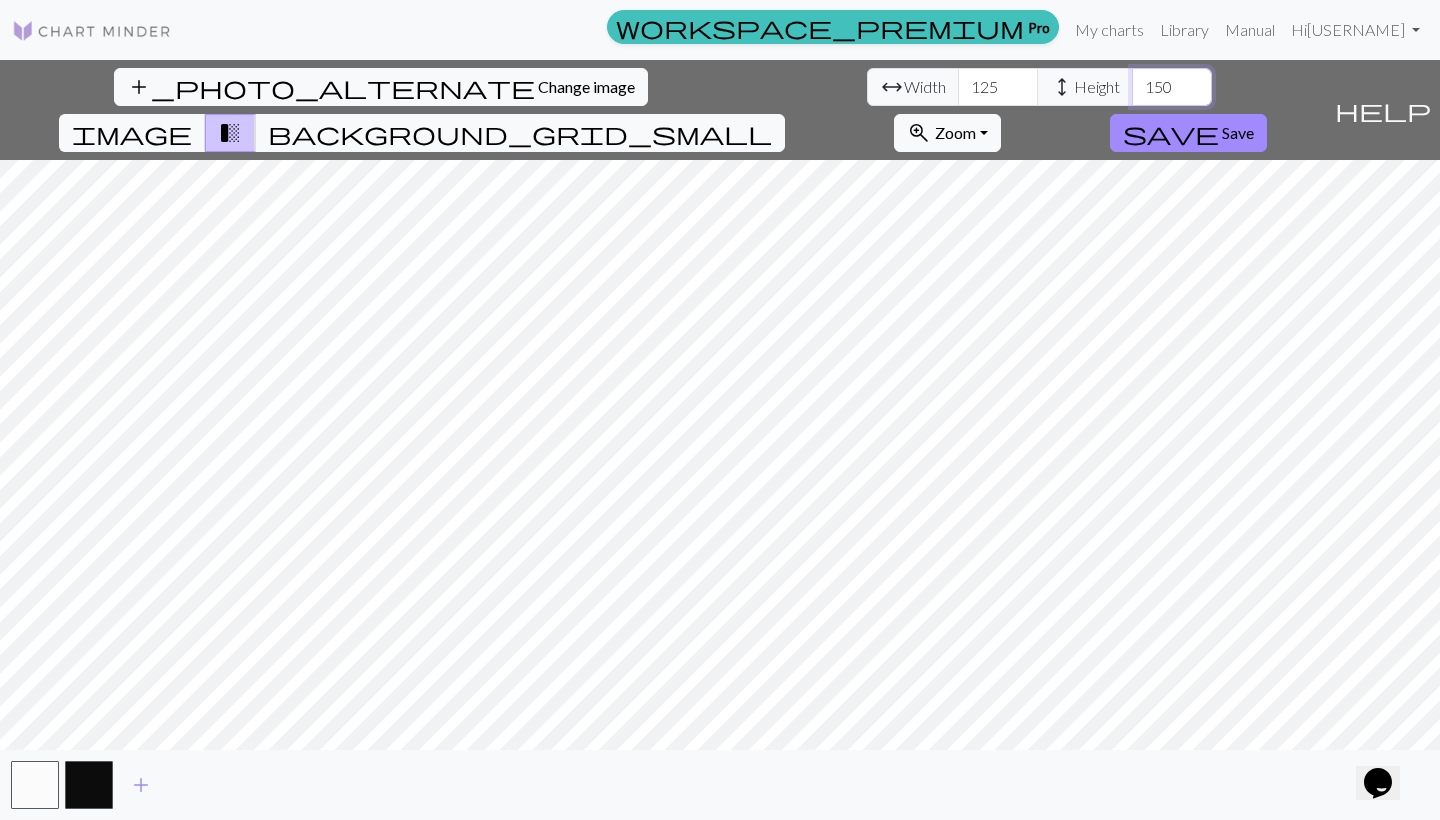 click on "150" at bounding box center [1172, 87] 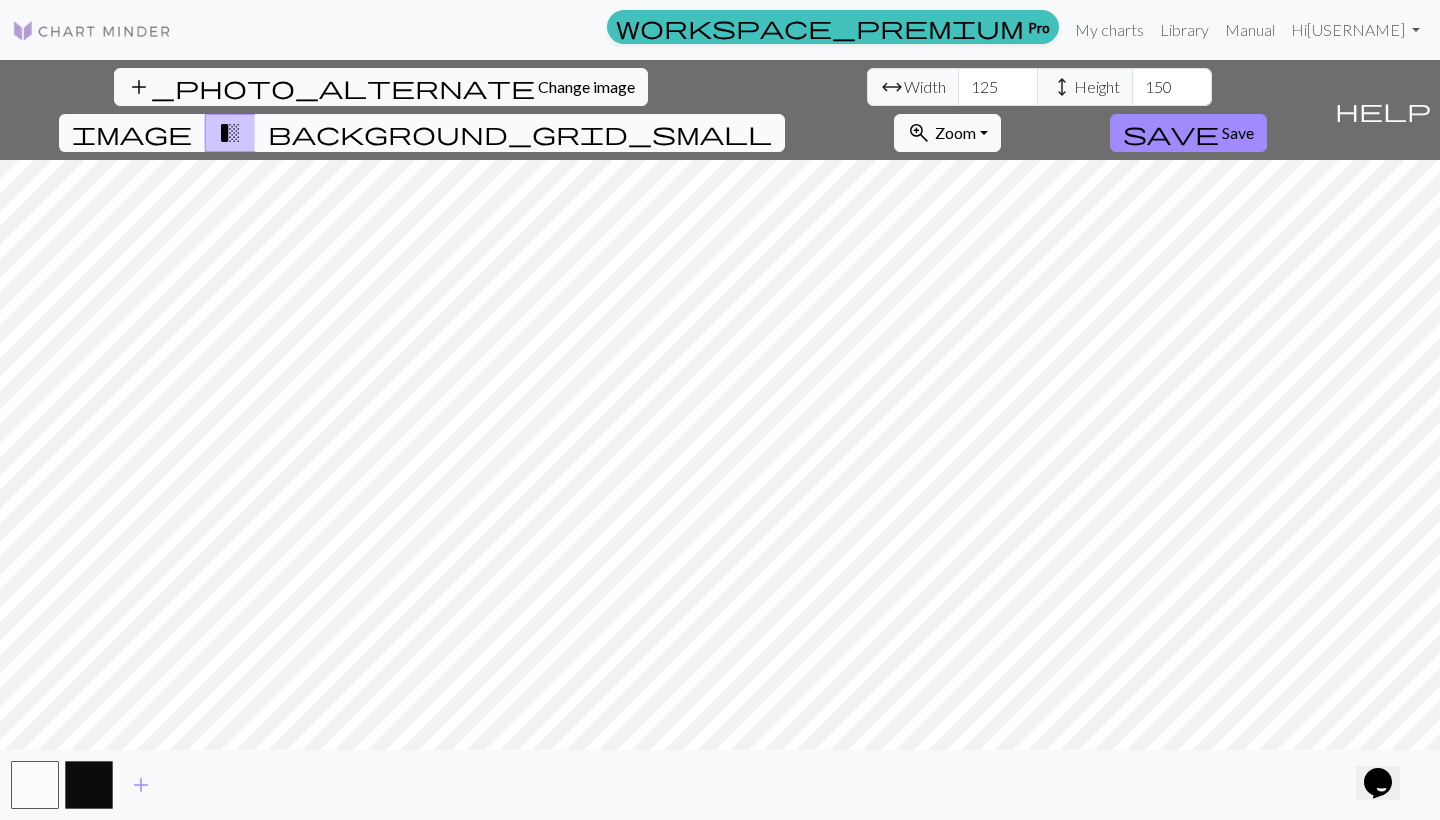 click on "background_grid_small" at bounding box center (520, 133) 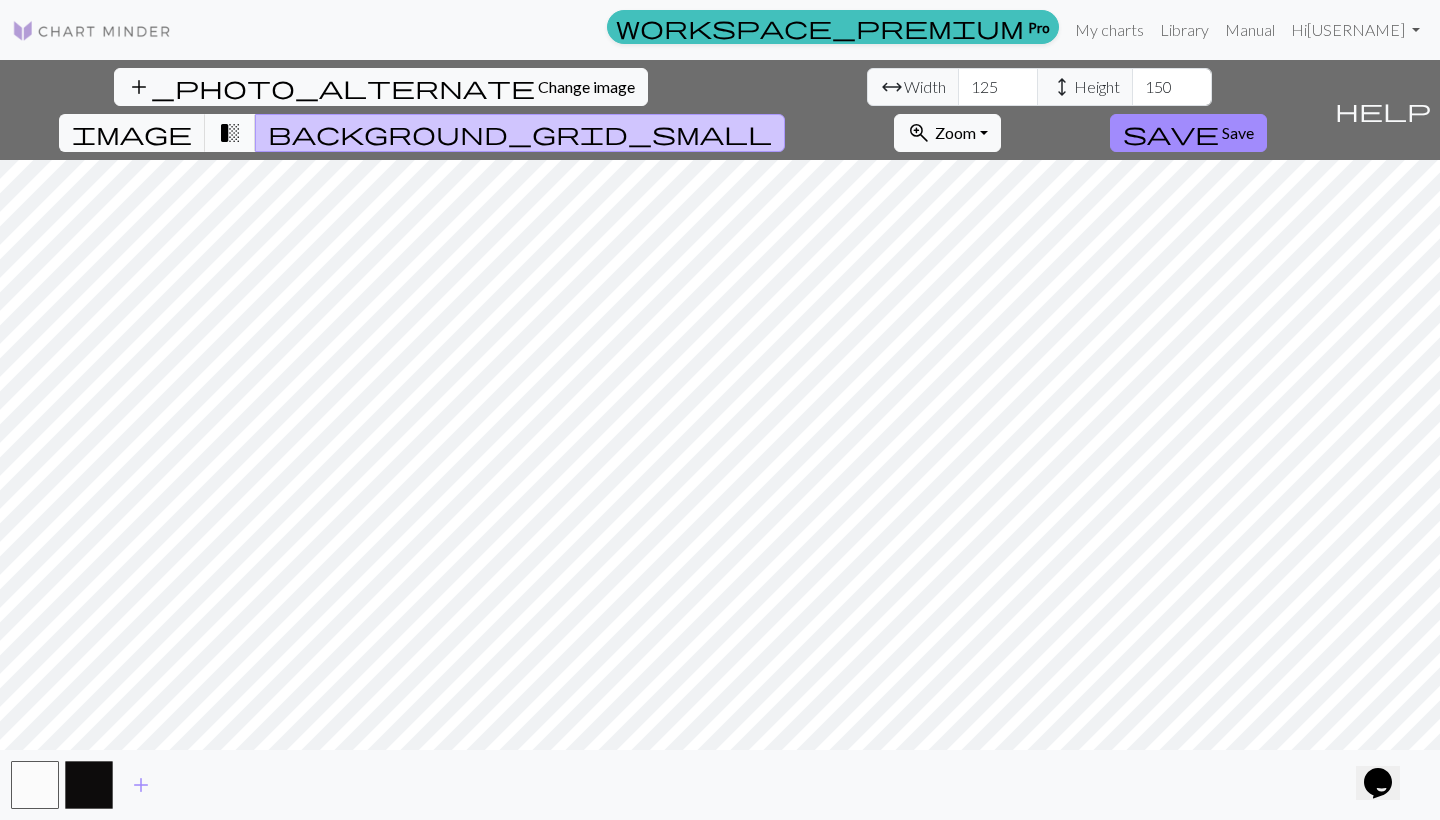 click on "transition_fade" at bounding box center [230, 133] 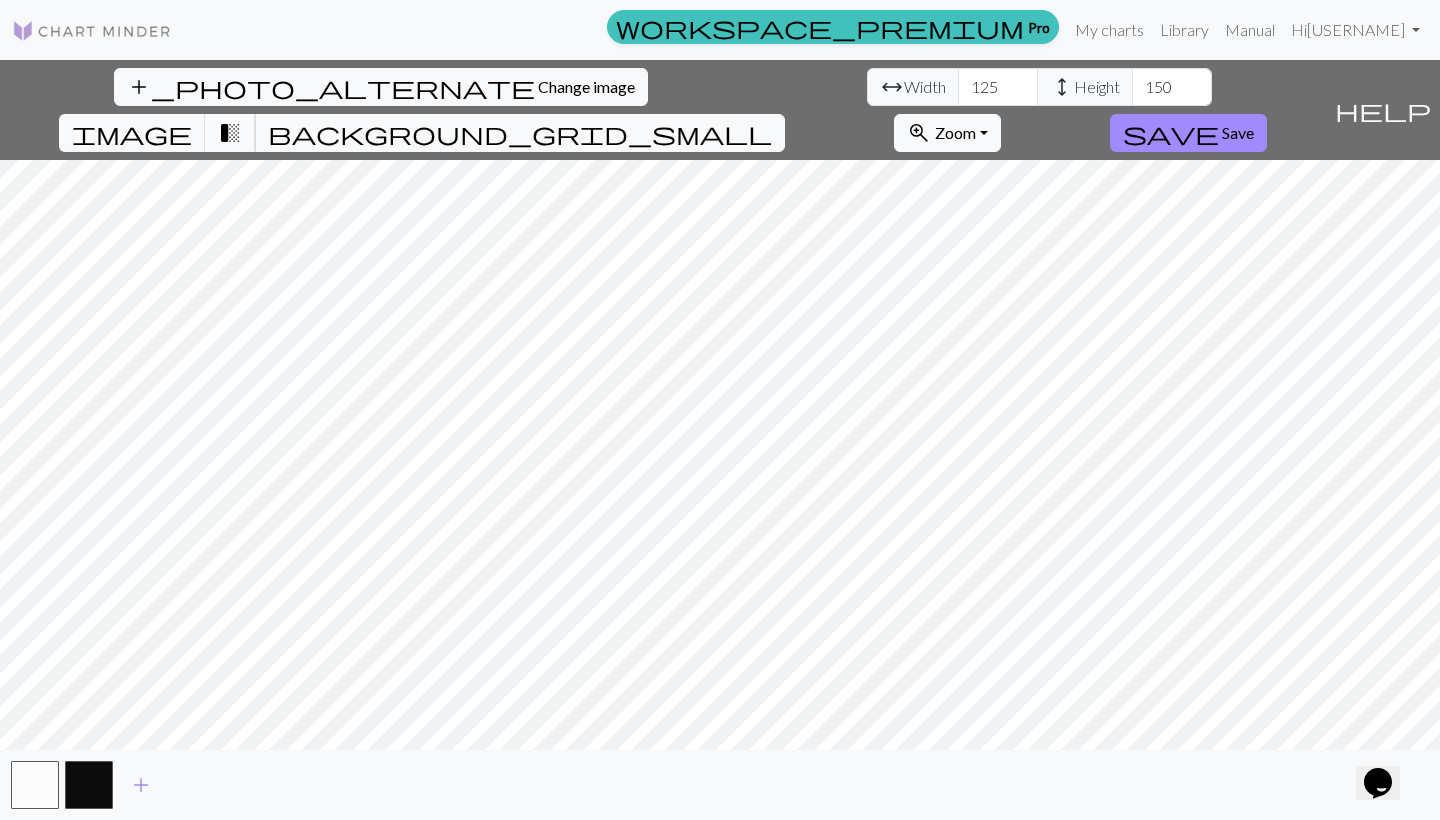 click on "transition_fade" at bounding box center [230, 133] 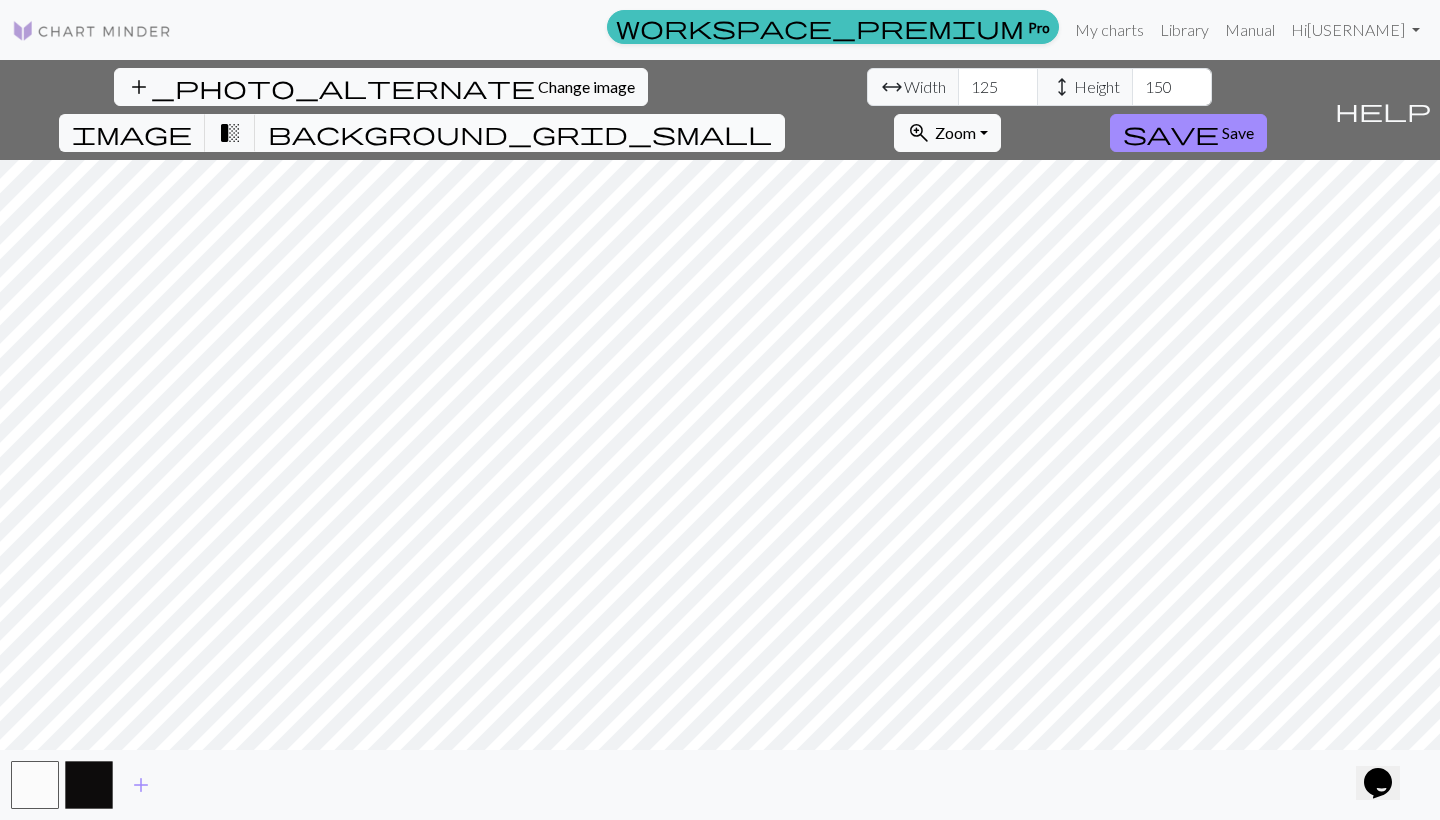 click on "background_grid_small" at bounding box center (520, 133) 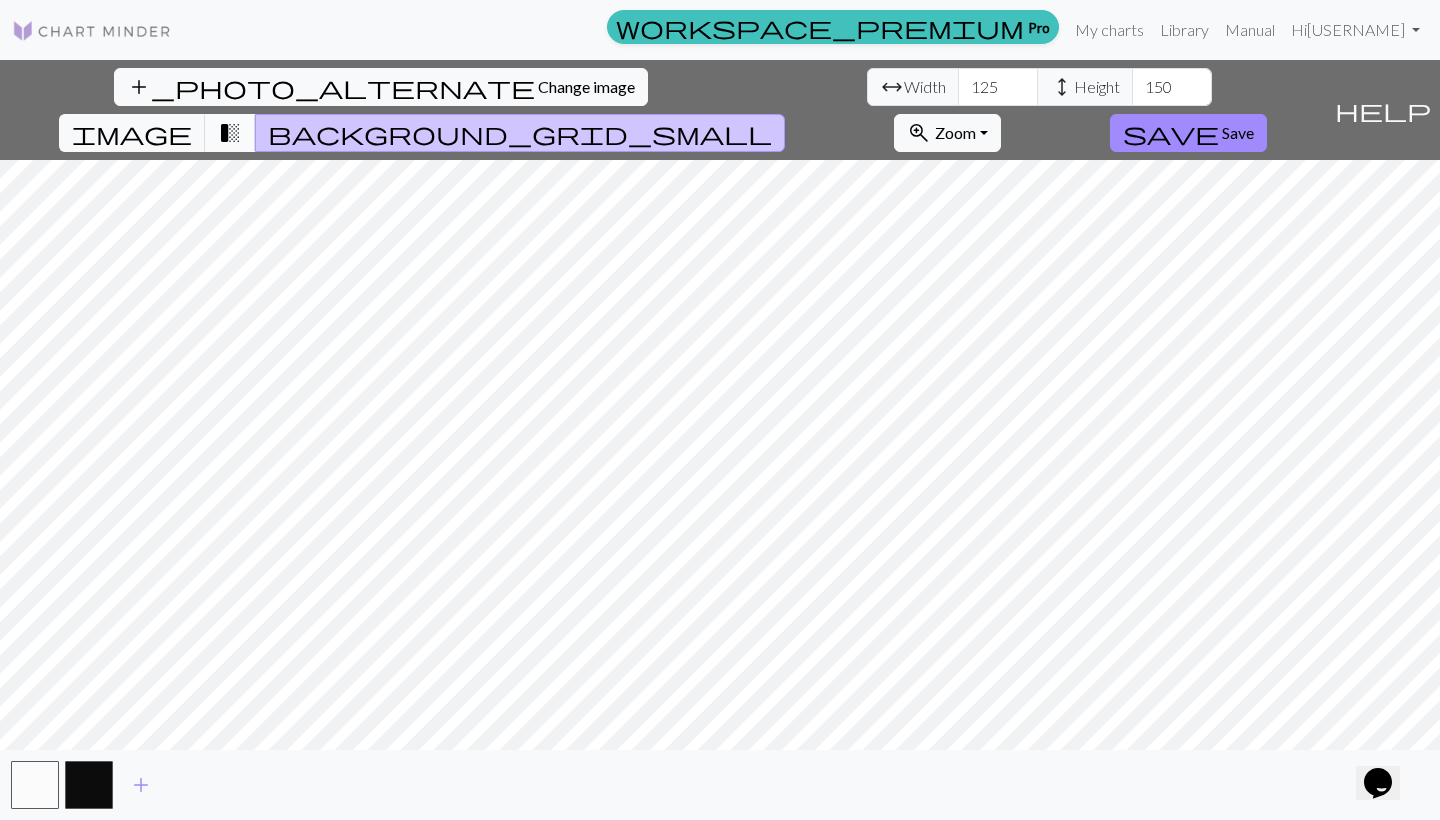 click on "transition_fade" at bounding box center [230, 133] 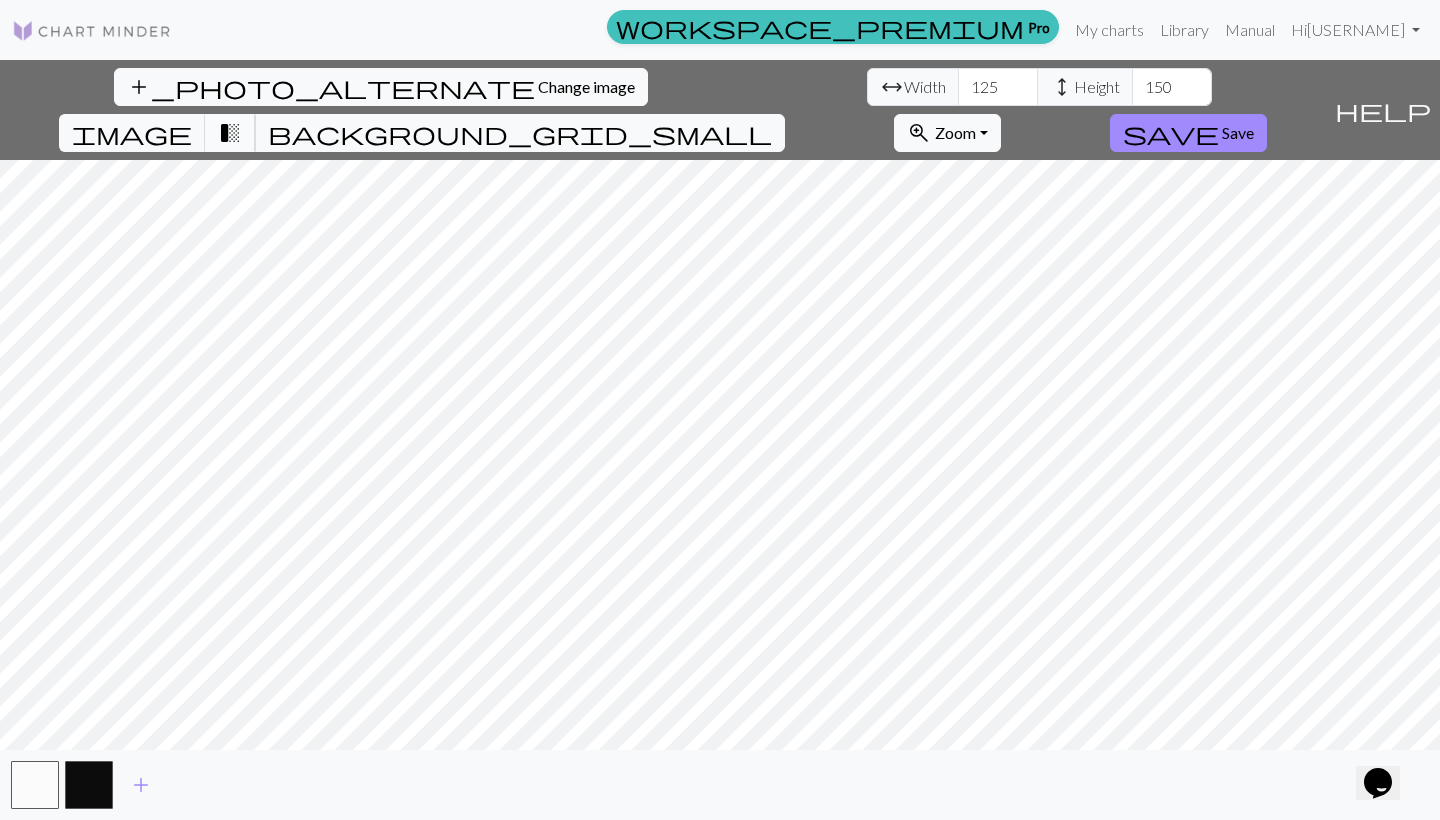 click on "transition_fade" at bounding box center [230, 133] 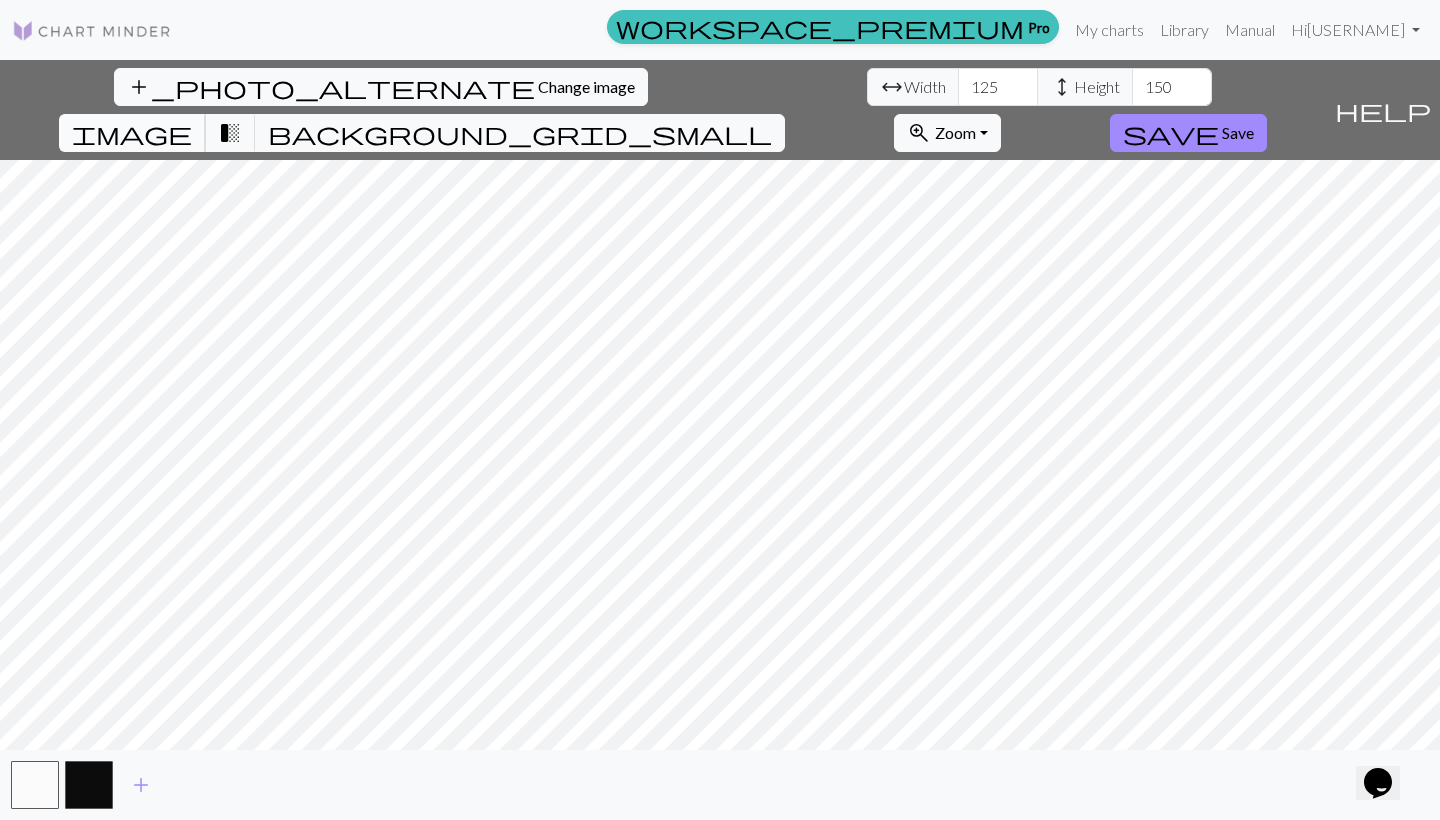 click on "image" at bounding box center (132, 133) 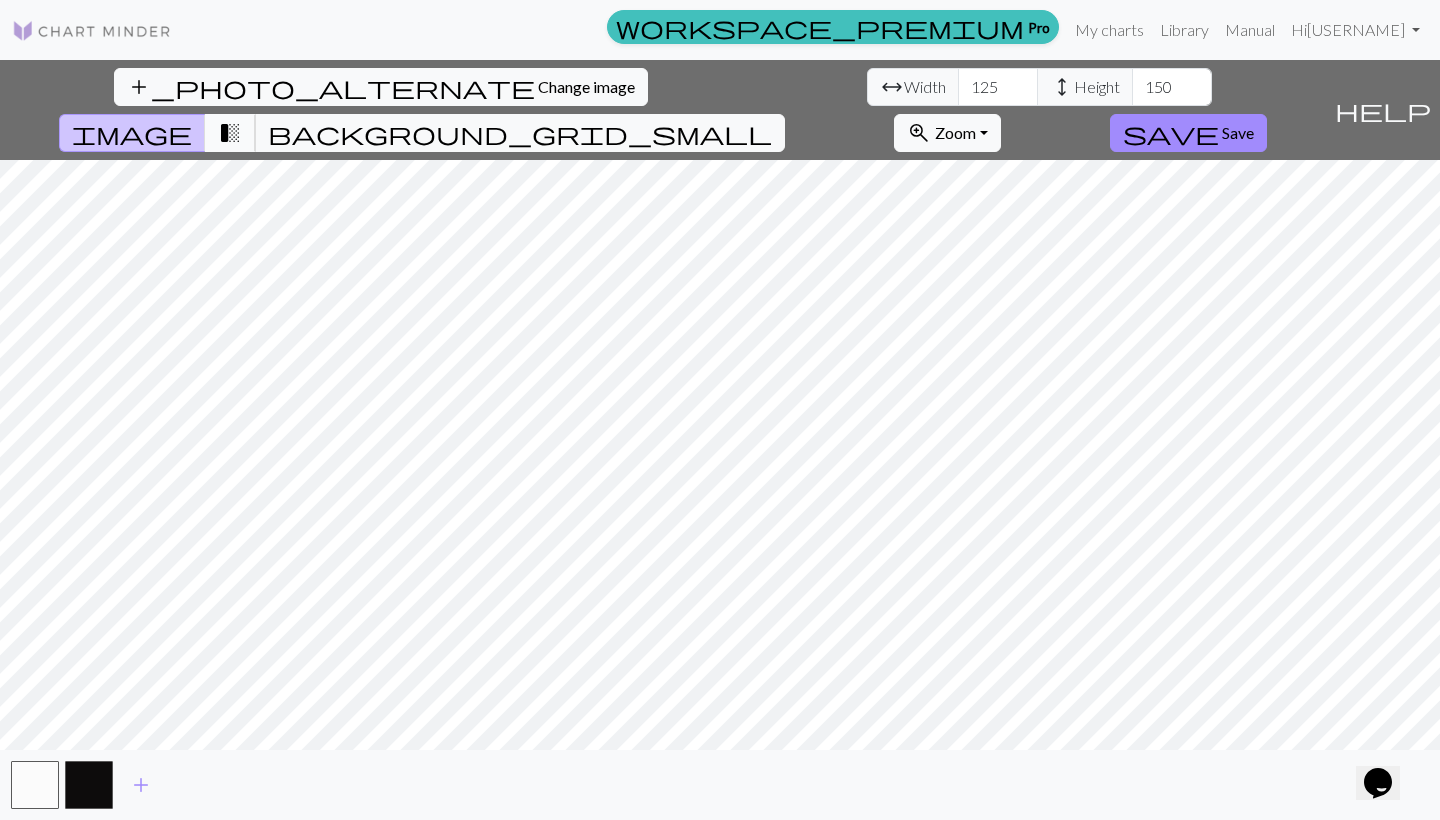 click on "transition_fade" at bounding box center (230, 133) 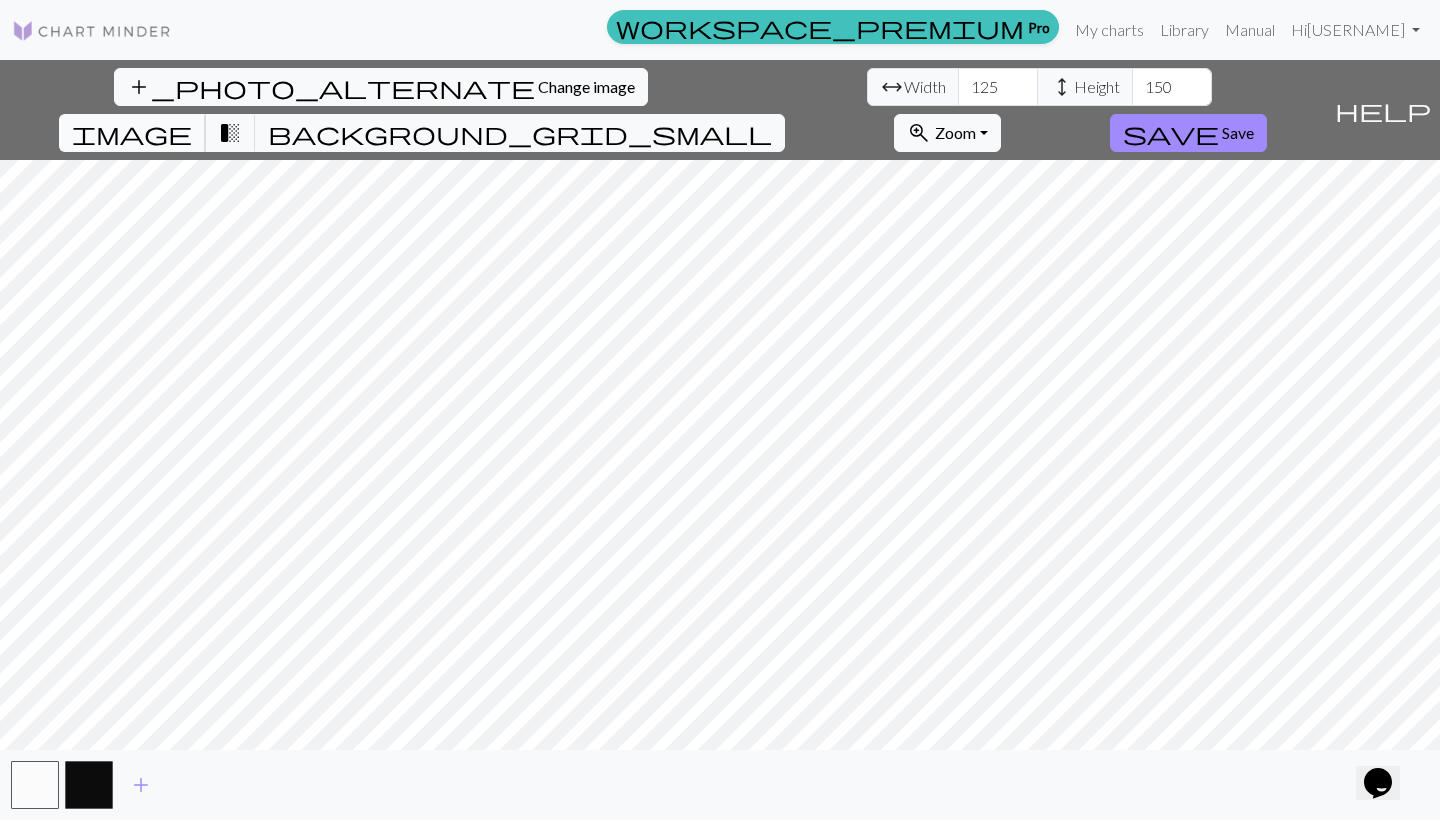 click on "image" at bounding box center (132, 133) 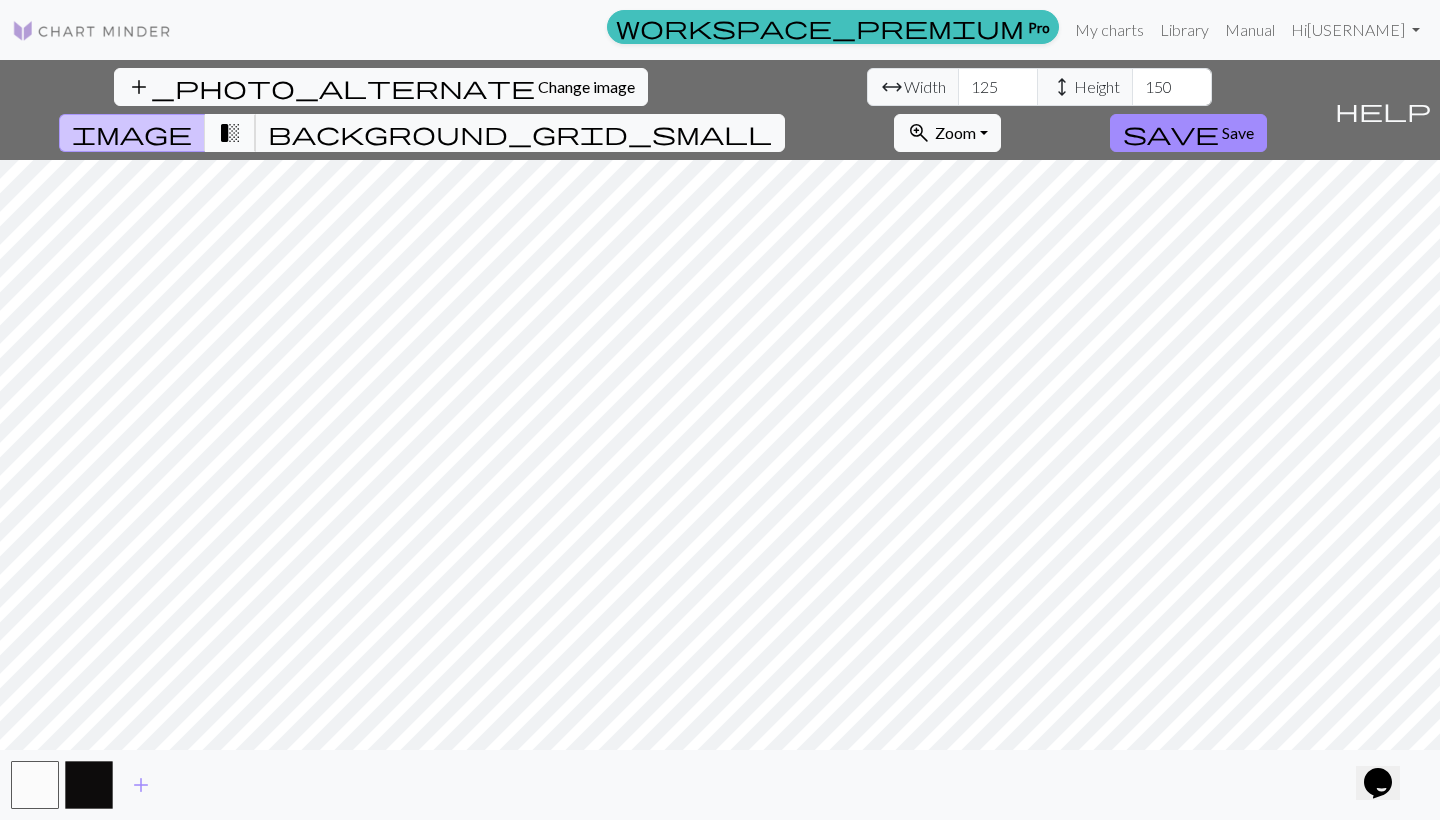 click on "transition_fade" at bounding box center (230, 133) 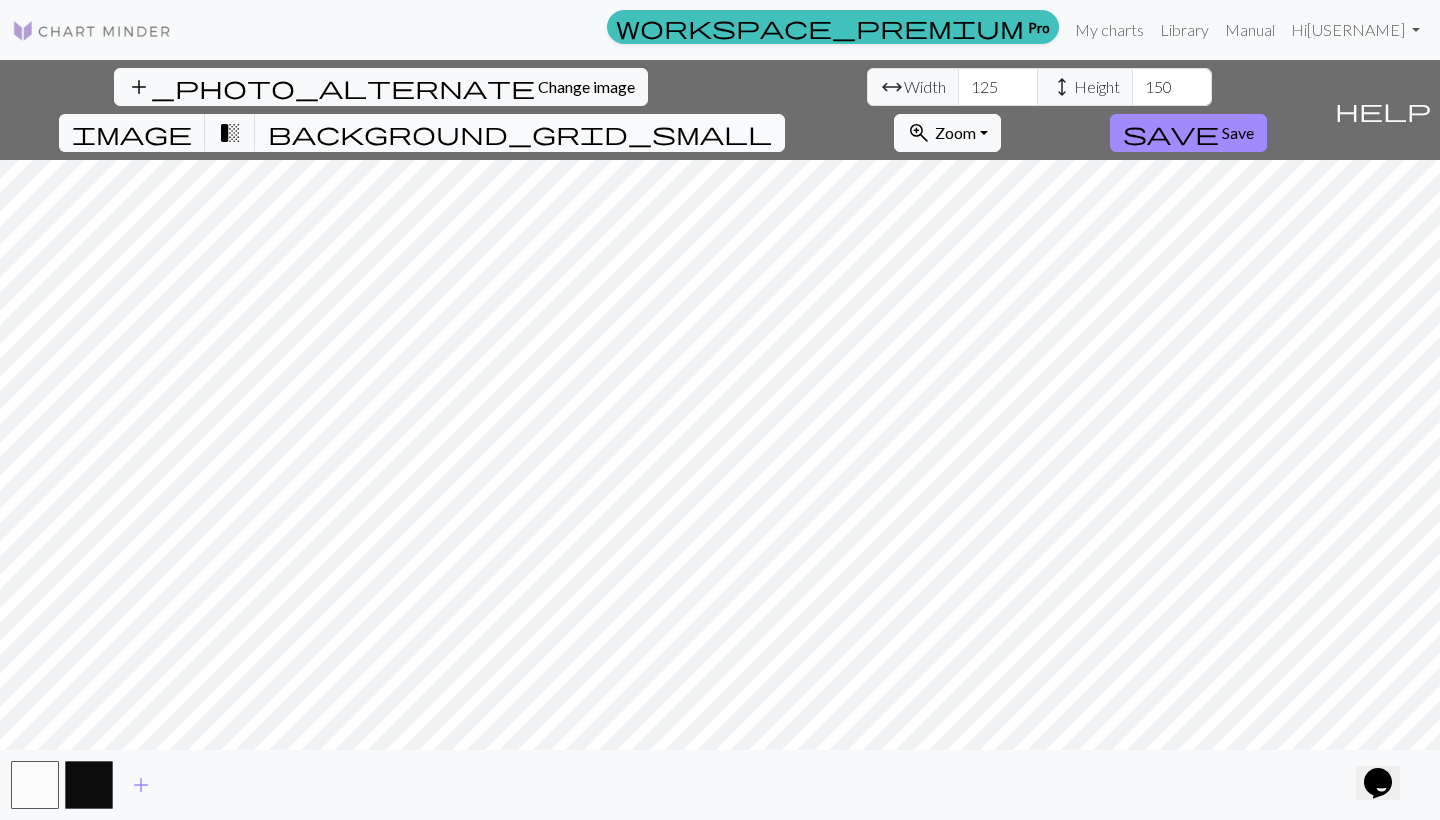 click on "background_grid_small" at bounding box center [520, 133] 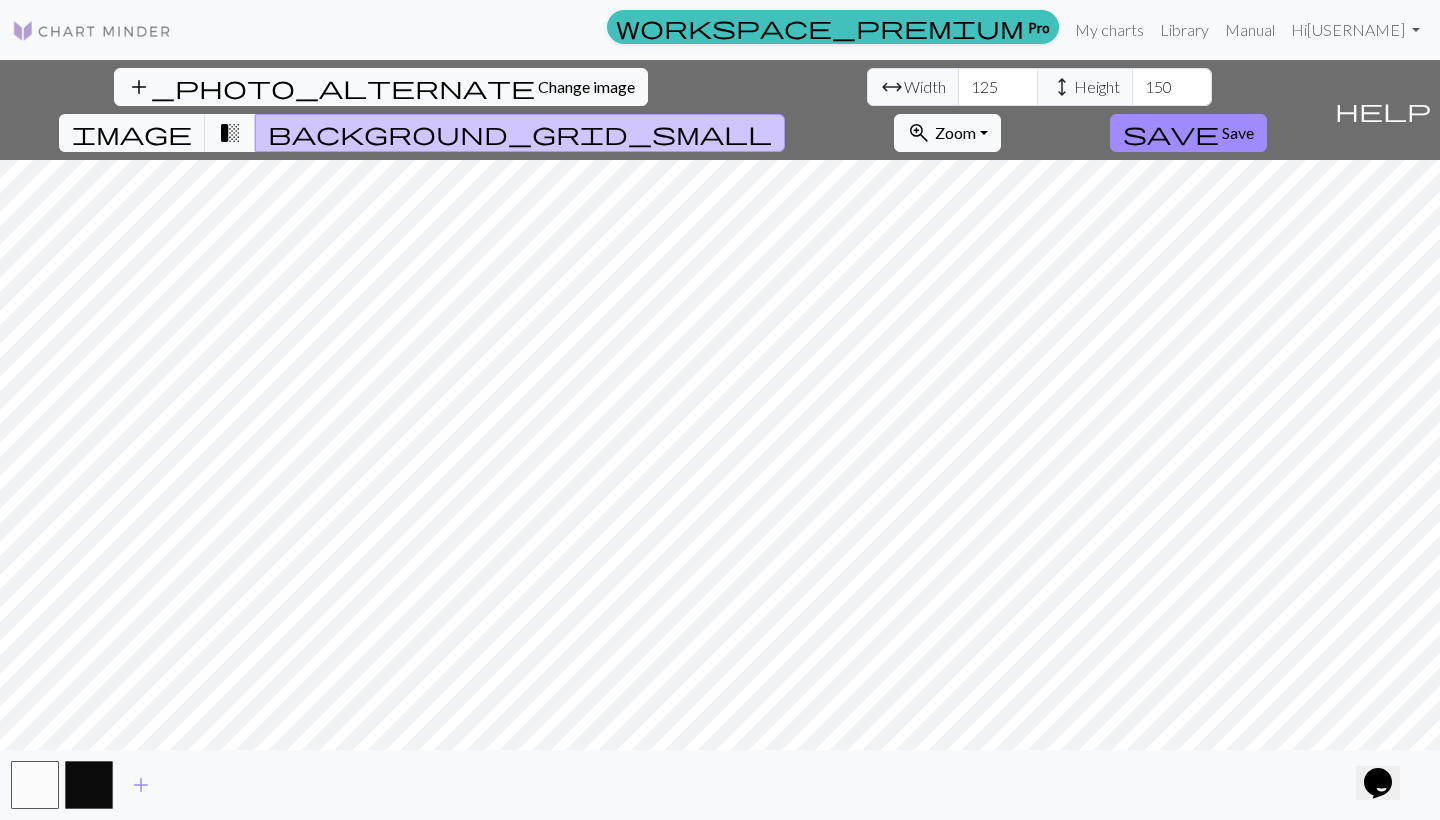 click on "background_grid_small" at bounding box center [520, 133] 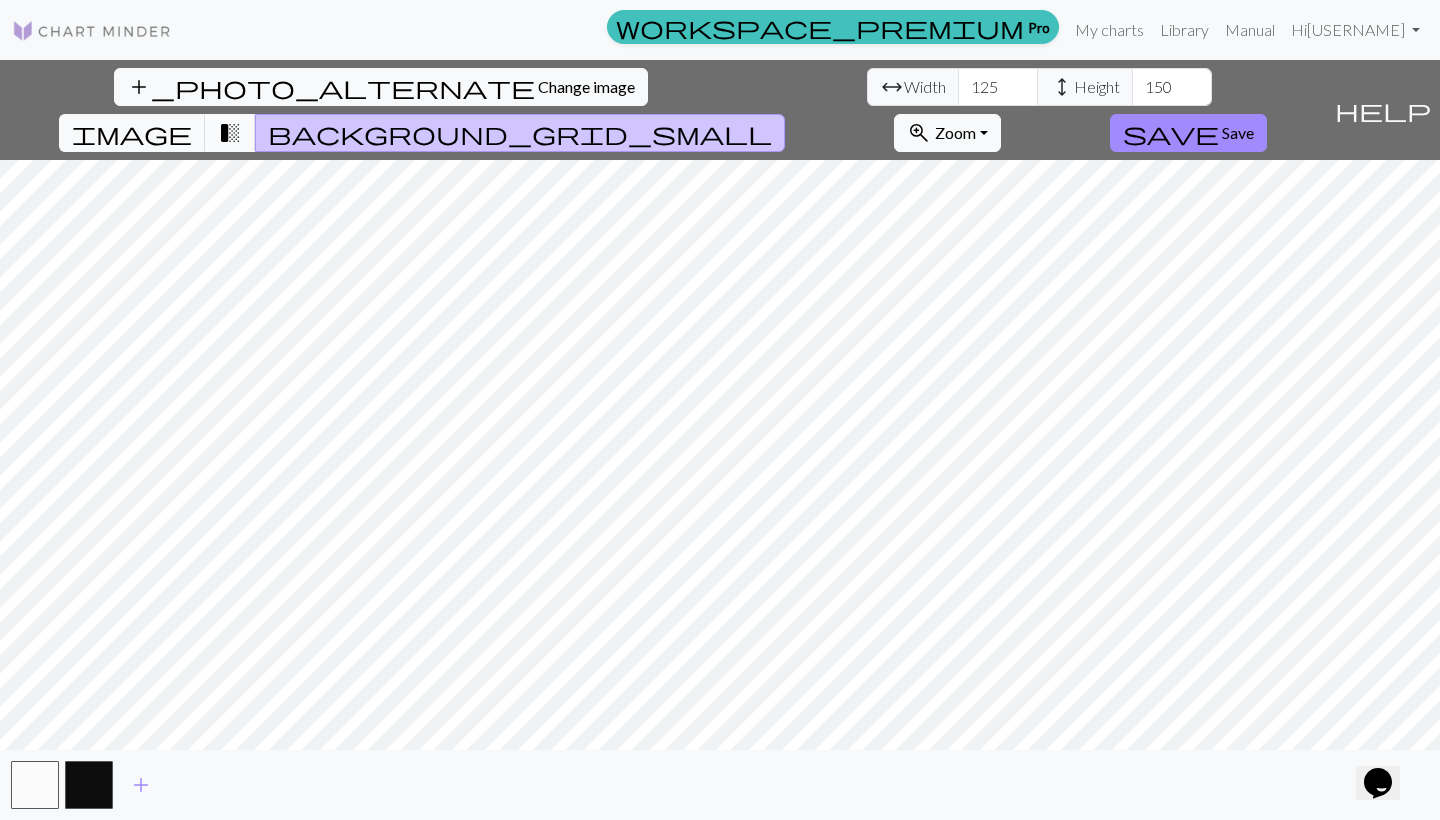 click on "transition_fade" at bounding box center (230, 133) 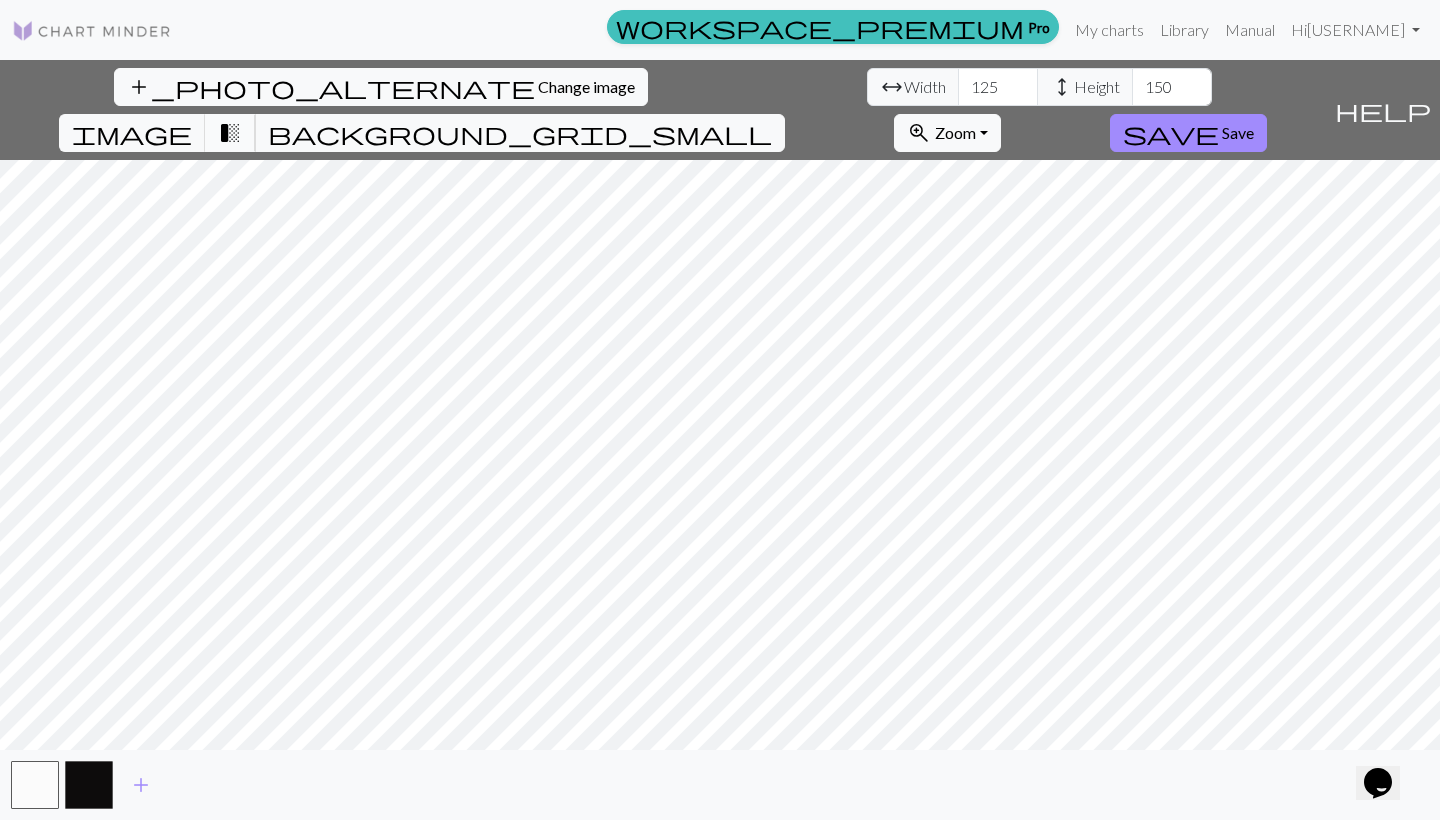 click on "transition_fade" at bounding box center (230, 133) 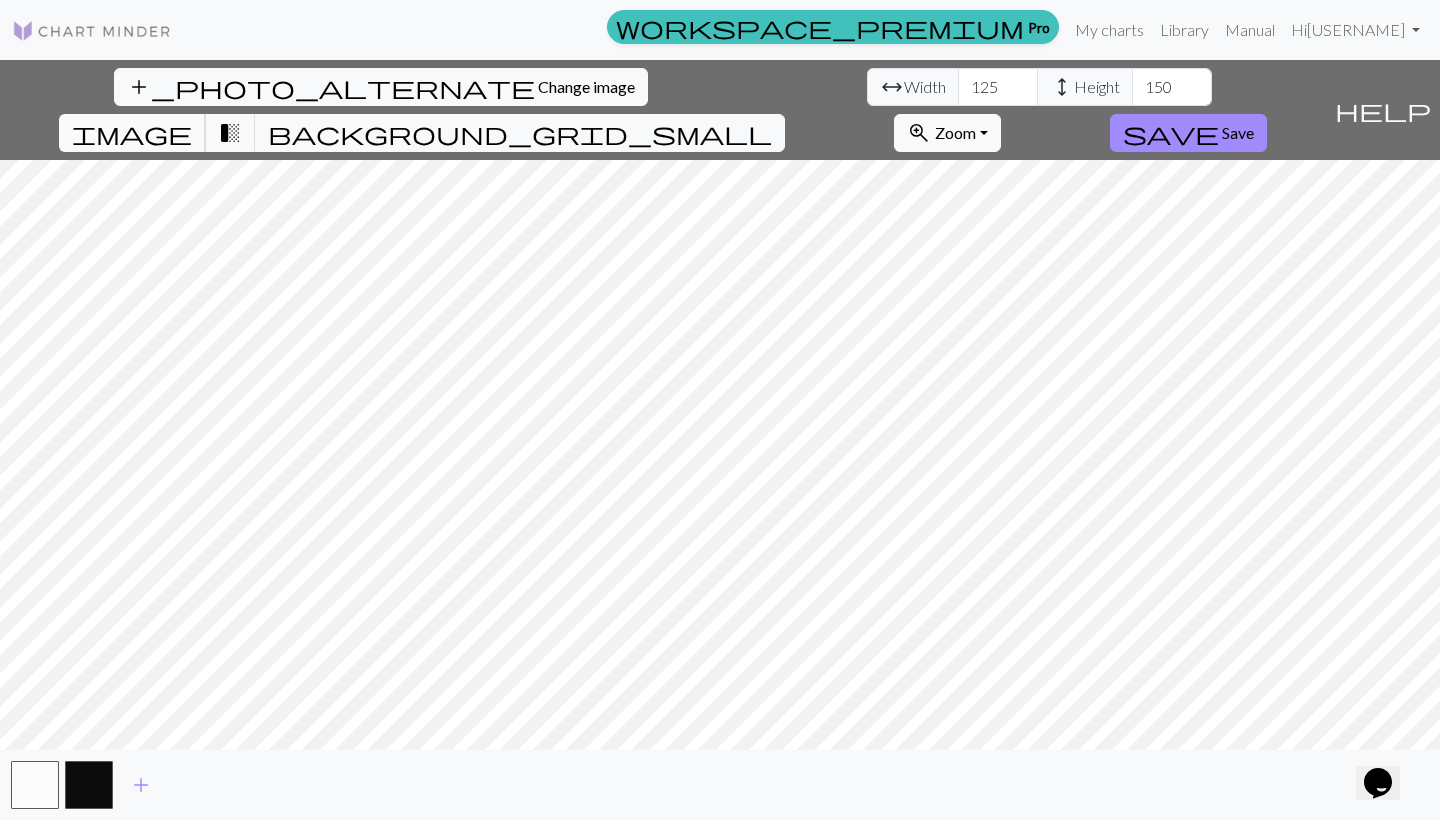 click on "image" at bounding box center [132, 133] 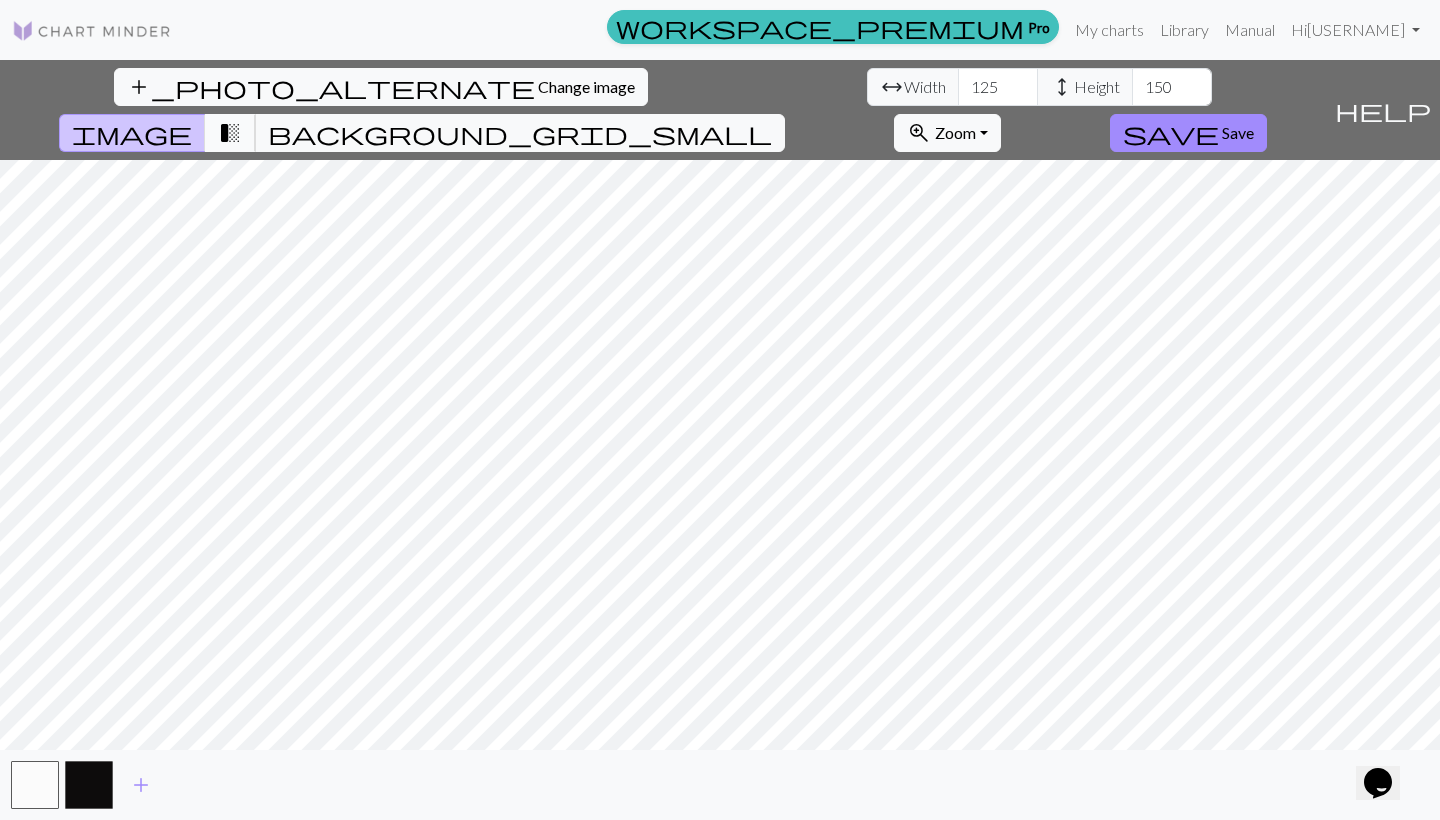click on "transition_fade" at bounding box center (230, 133) 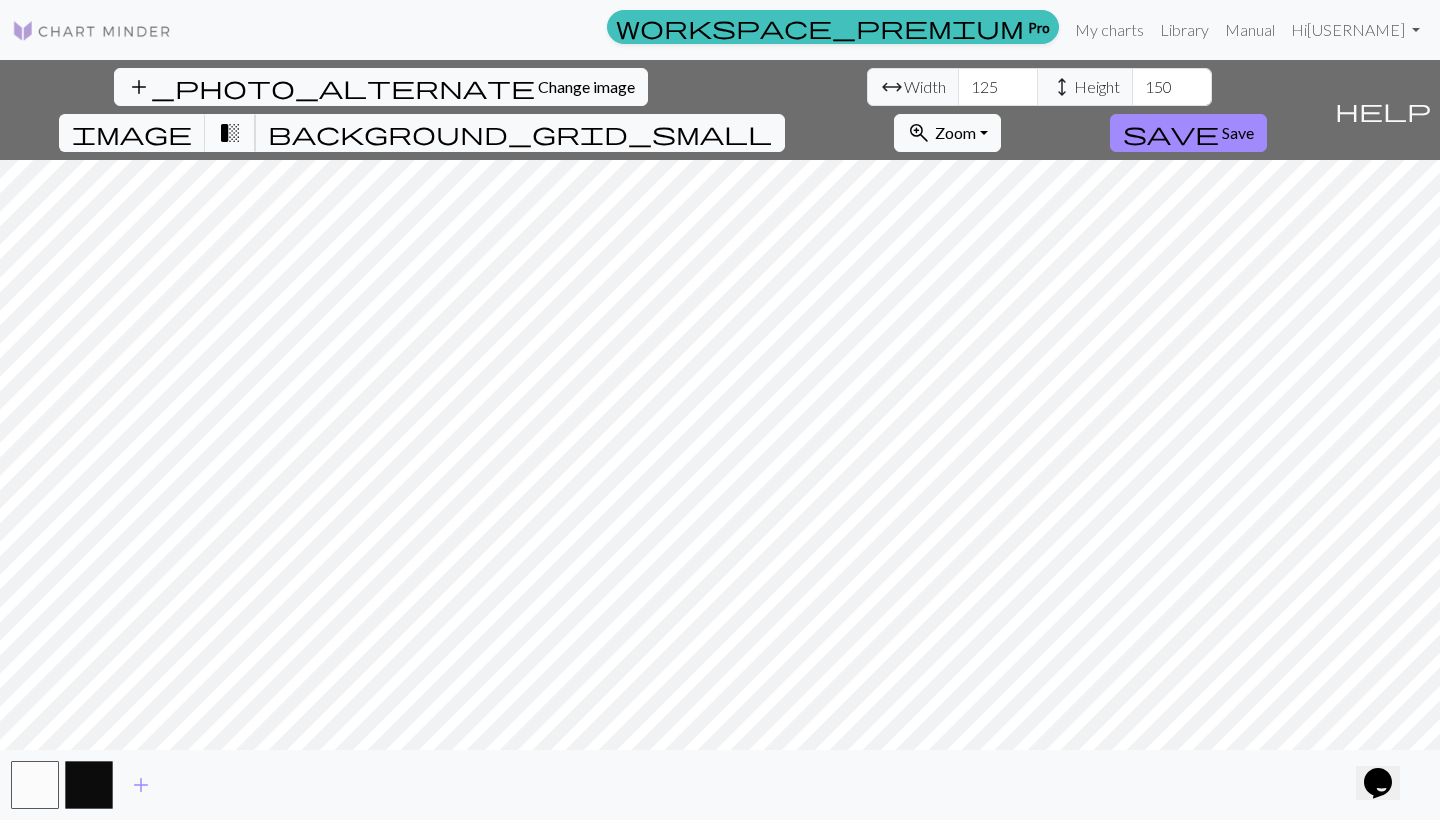 click on "transition_fade" at bounding box center (230, 133) 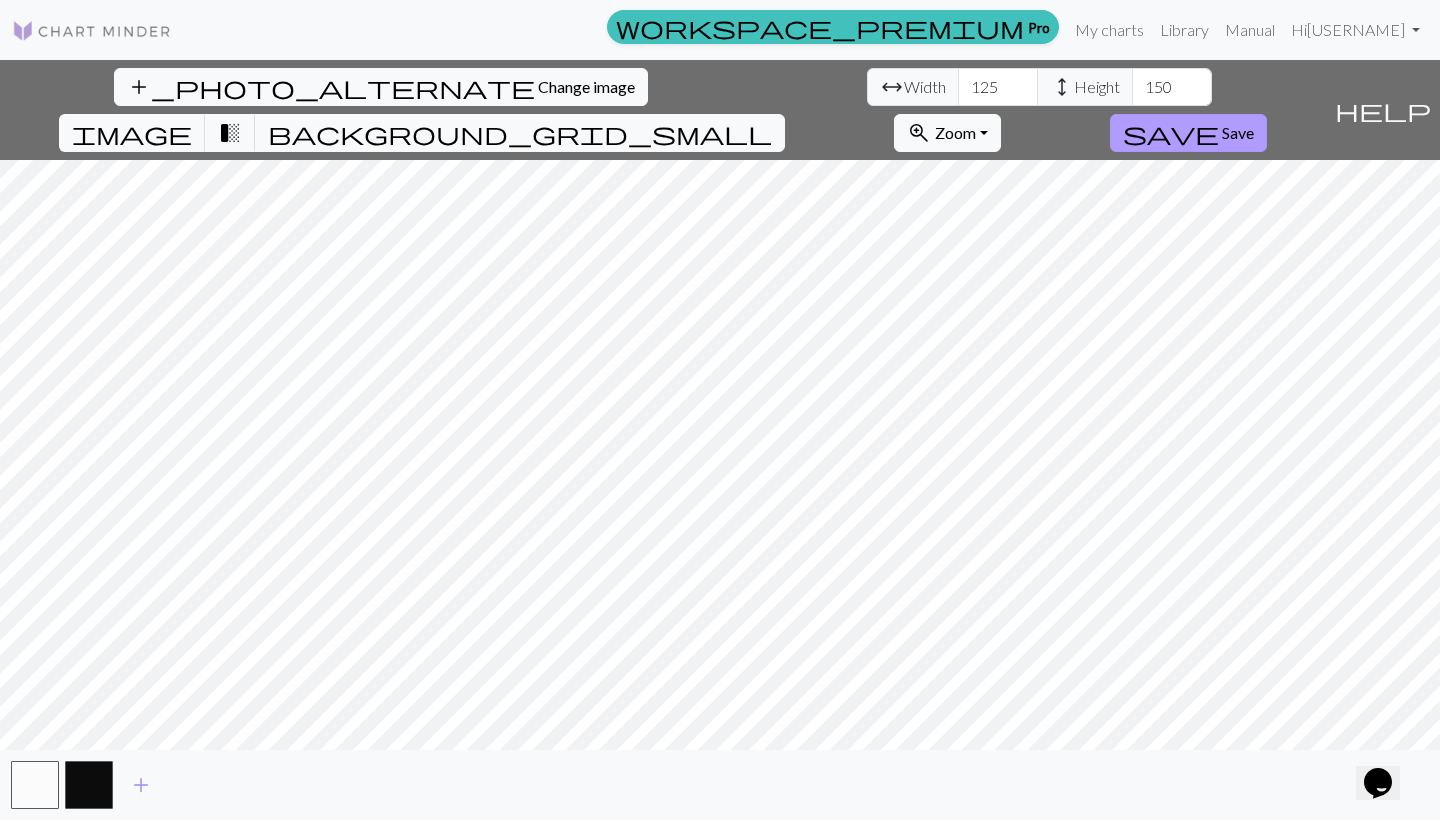 click on "save   Save" at bounding box center (1188, 133) 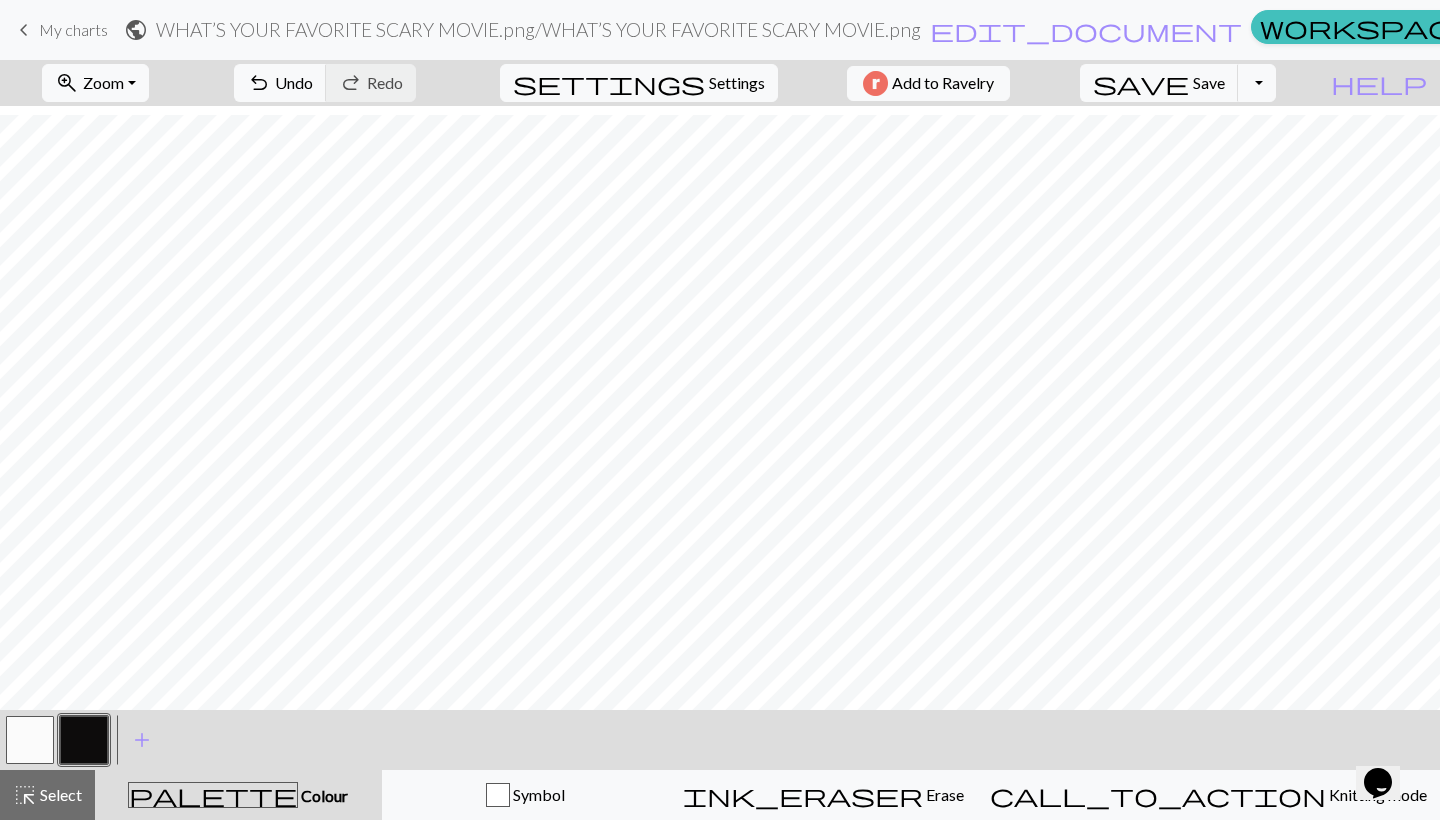 scroll, scrollTop: 823, scrollLeft: 1312, axis: both 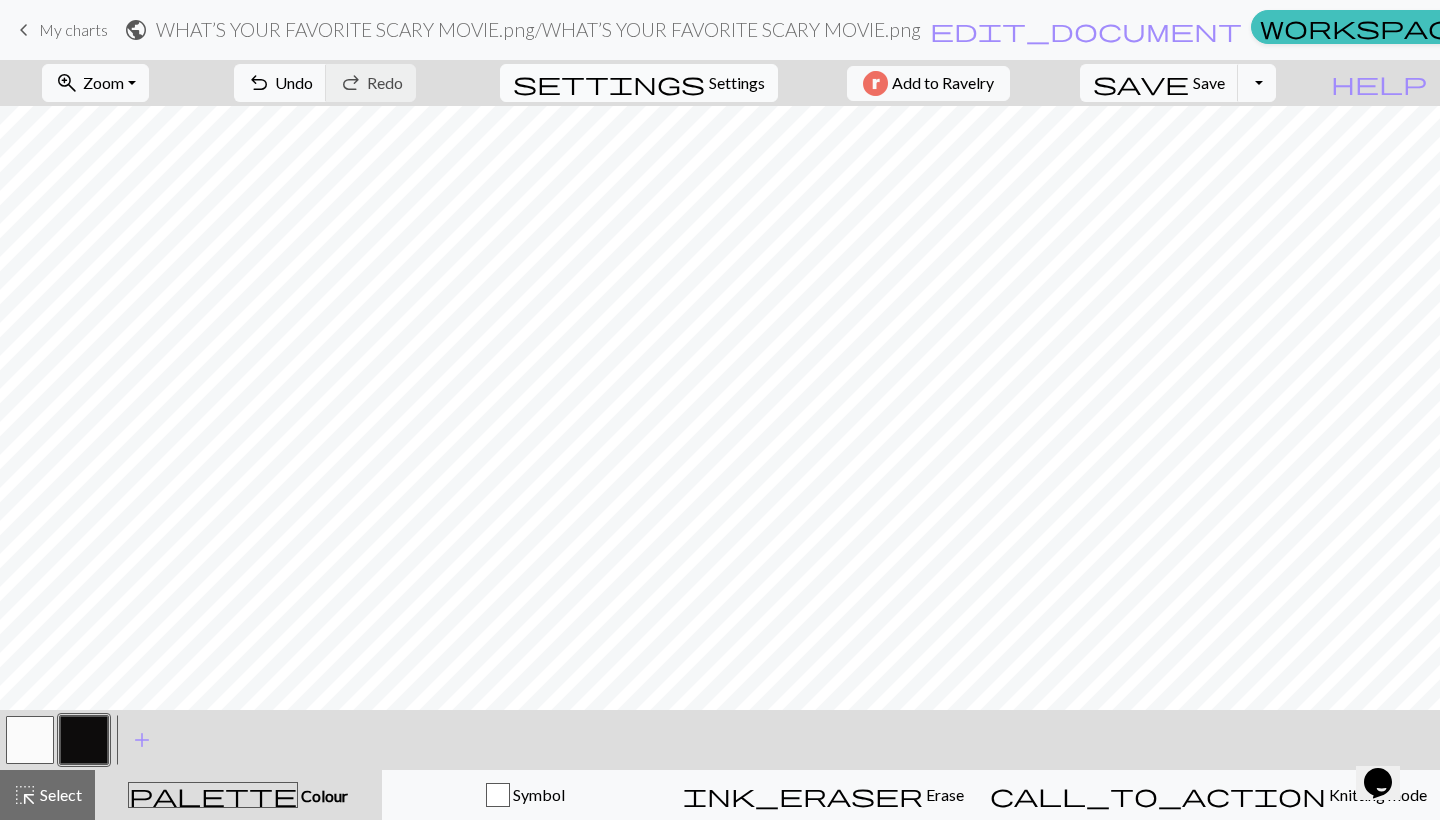 click on "settings  Settings" at bounding box center (639, 83) 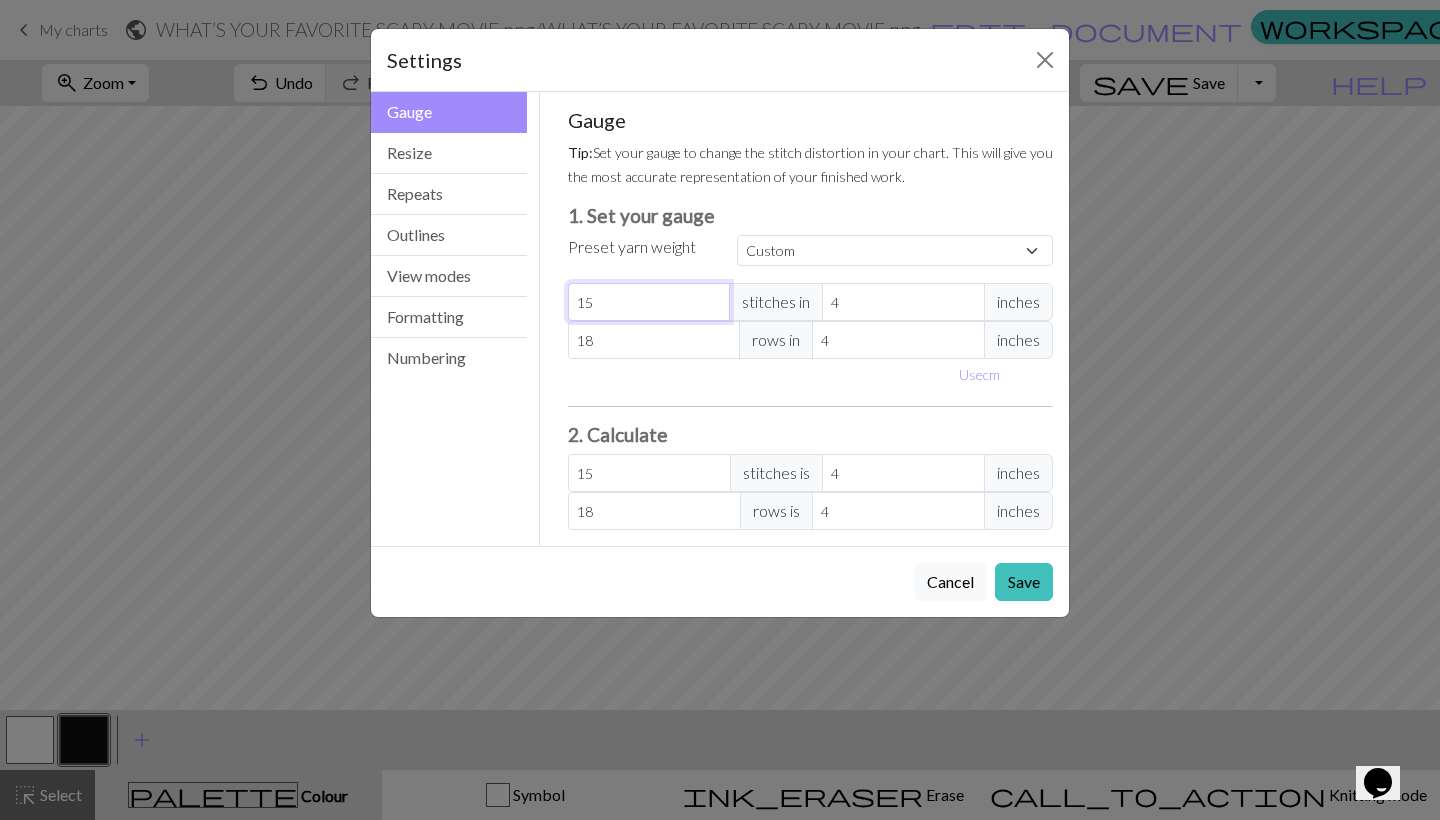 type on "16" 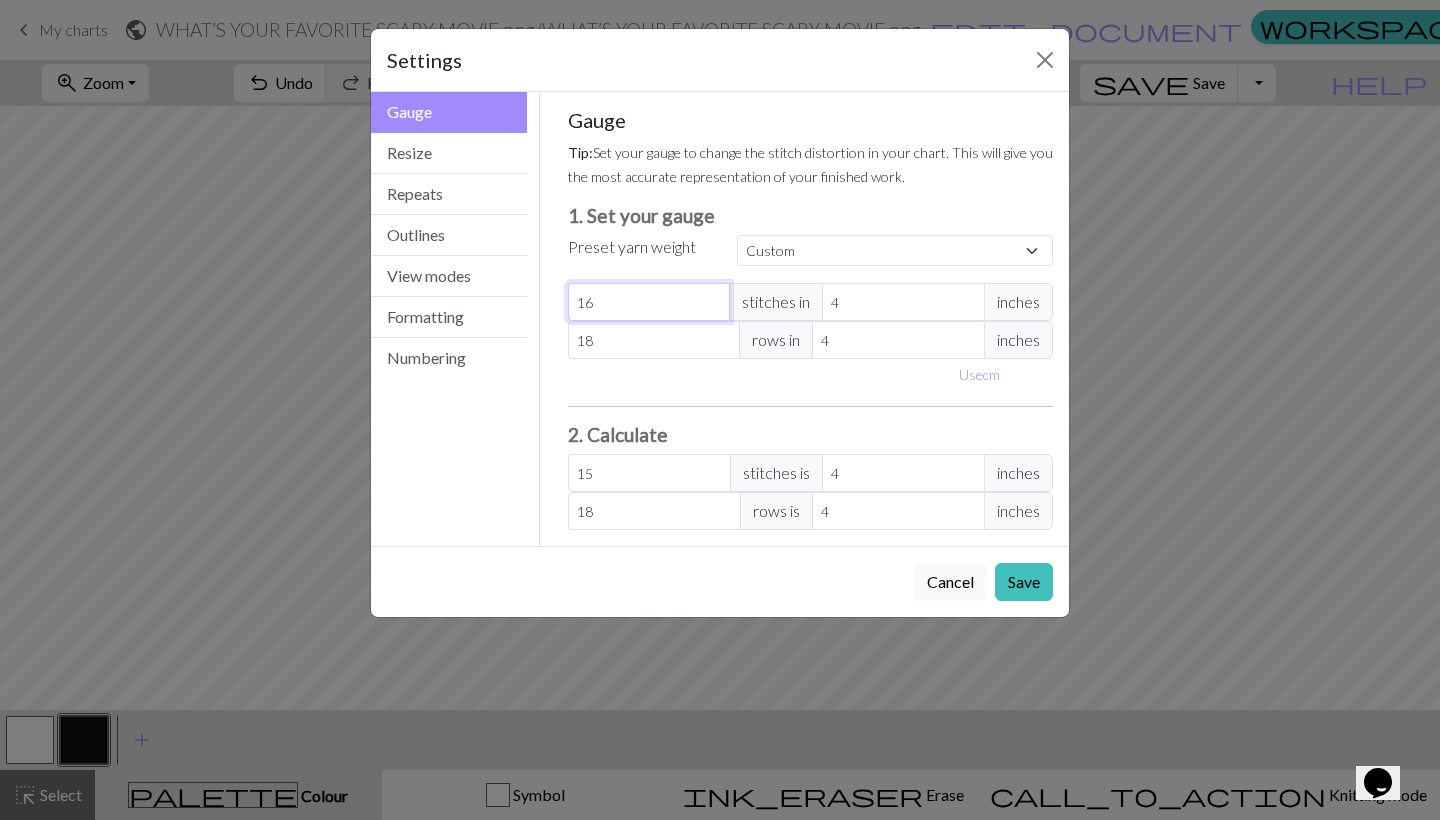 type on "16" 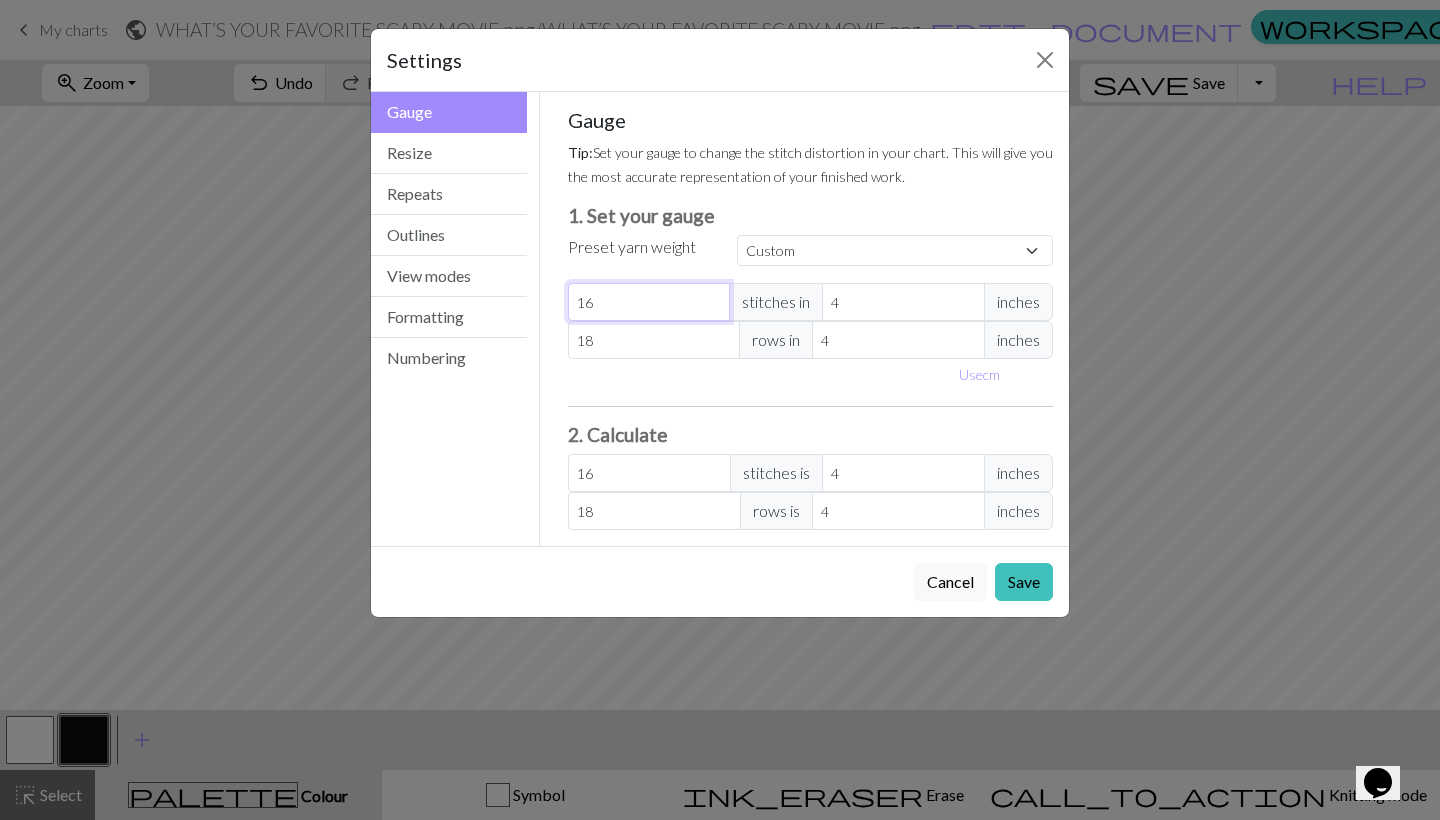 click on "16" at bounding box center (649, 302) 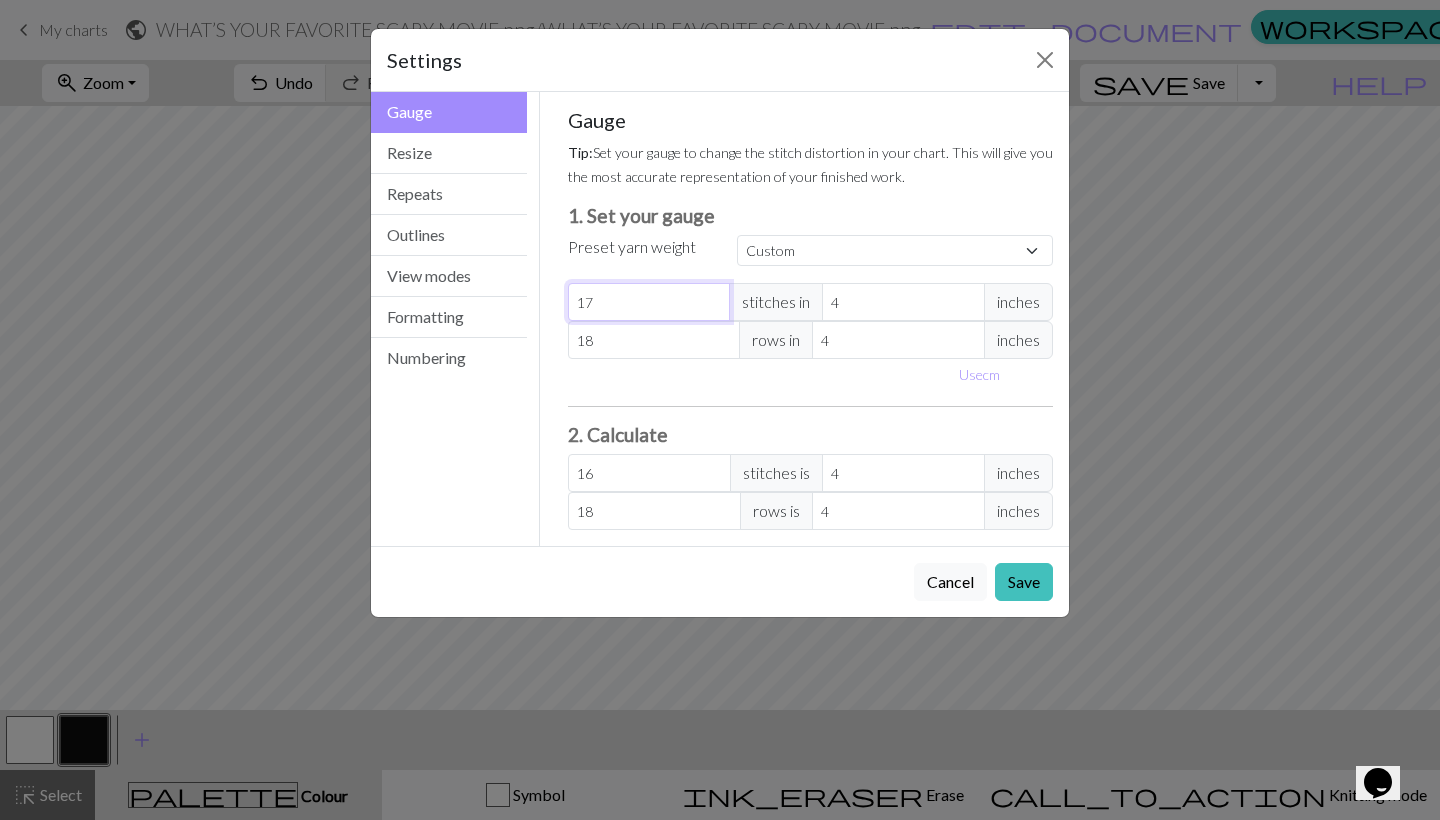 type on "17" 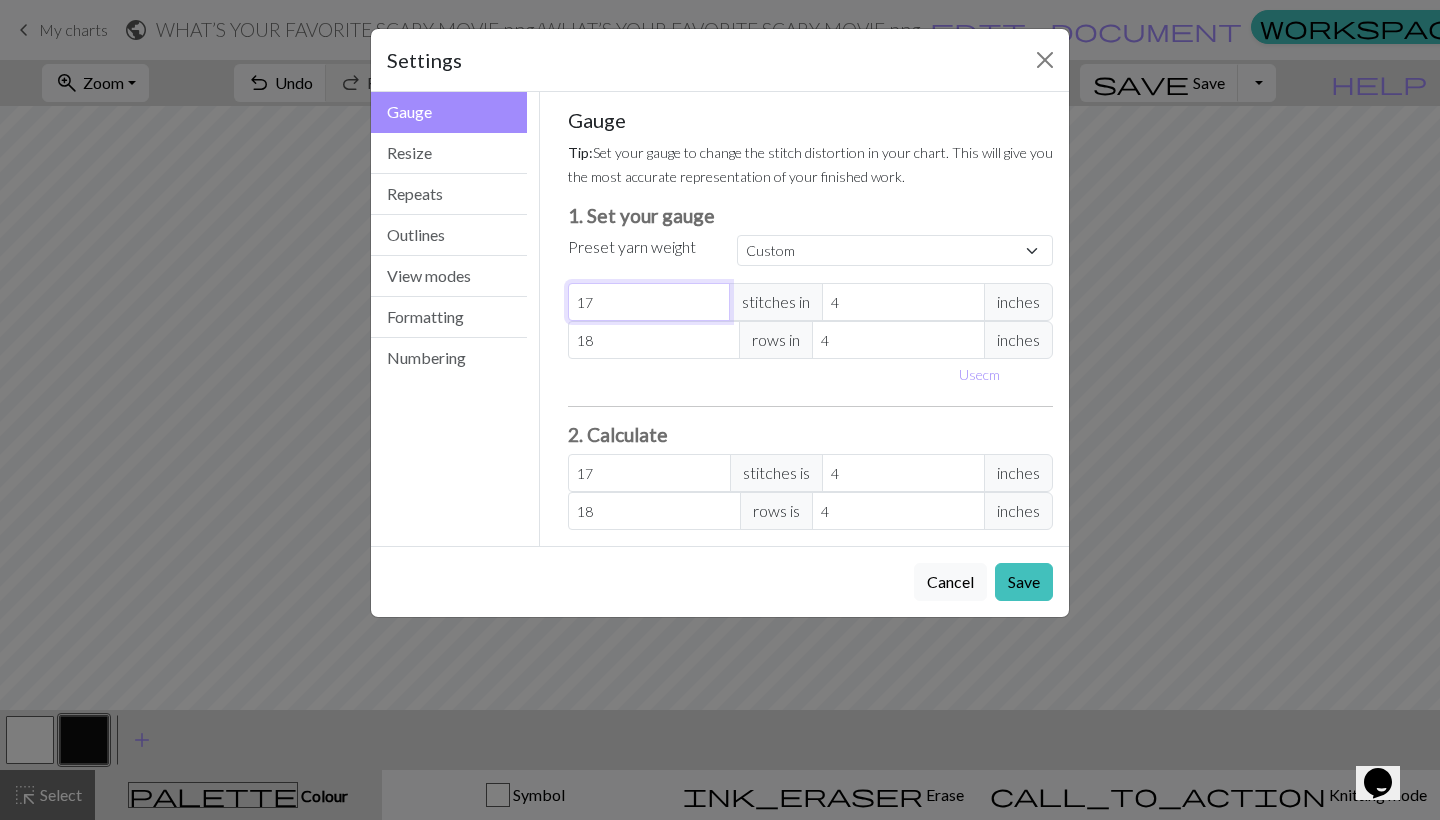 click on "17" at bounding box center (649, 302) 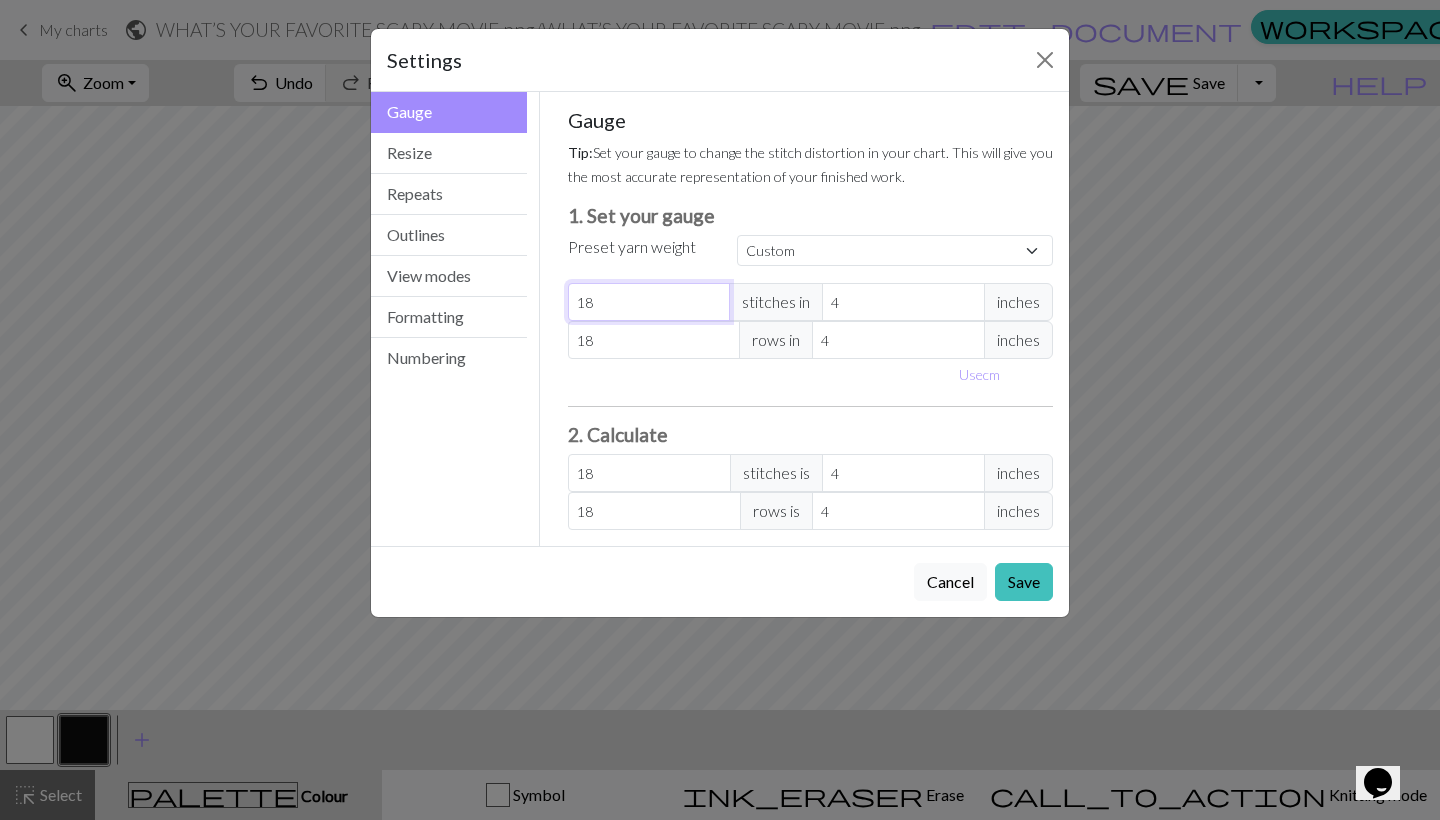 click on "18" at bounding box center (649, 302) 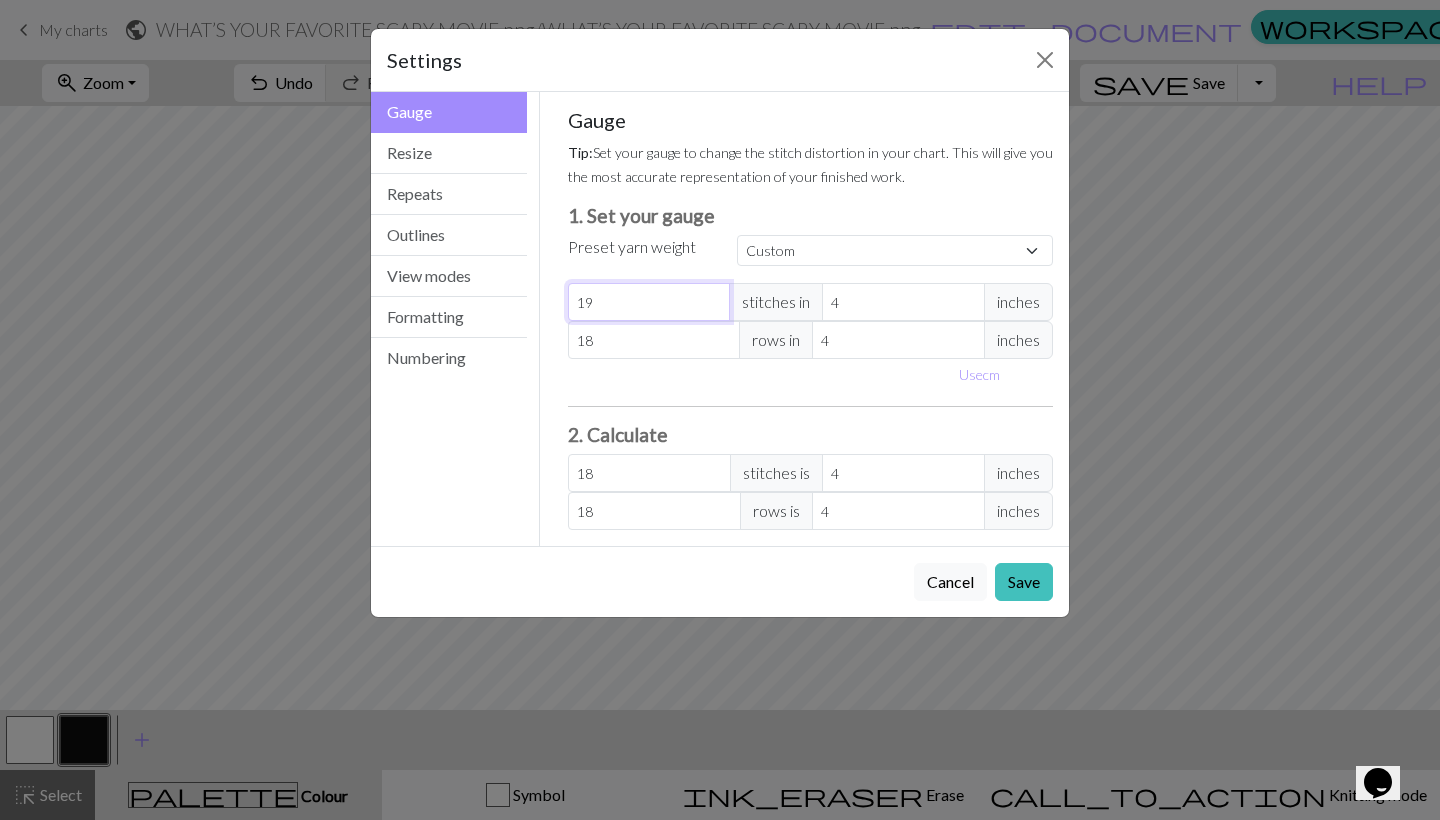 type on "19" 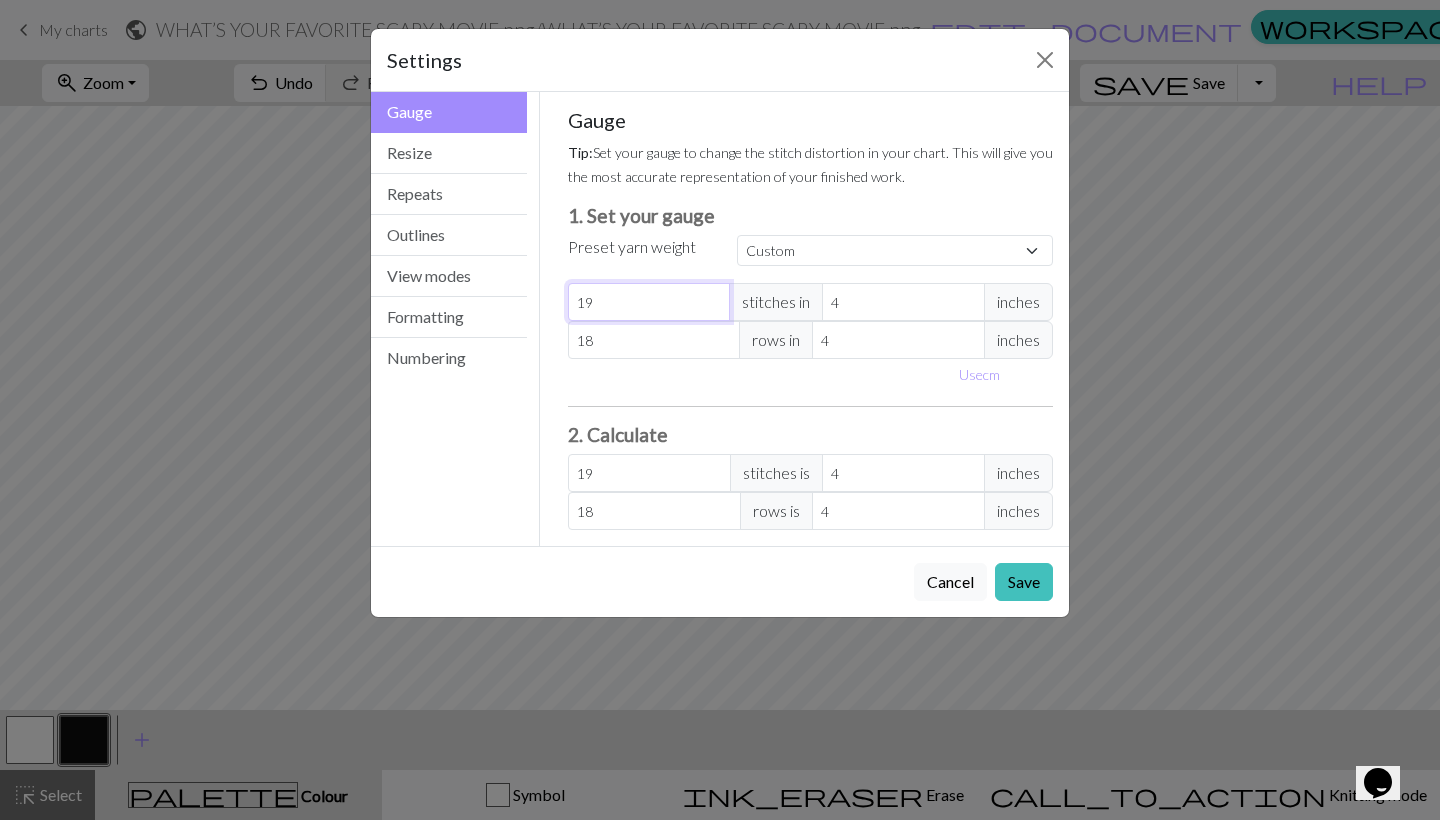 click on "19" at bounding box center (649, 302) 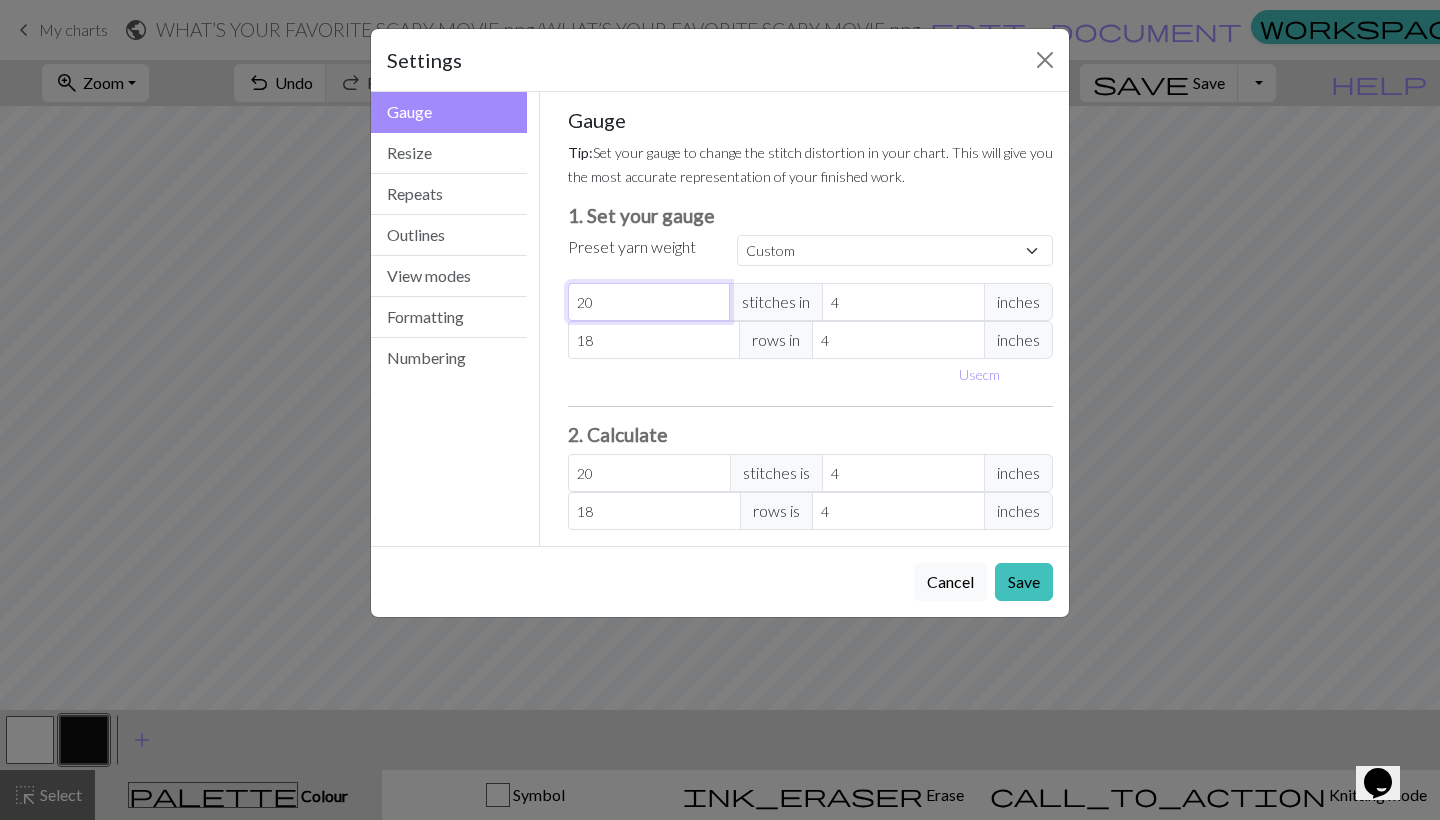 click on "20" at bounding box center [649, 302] 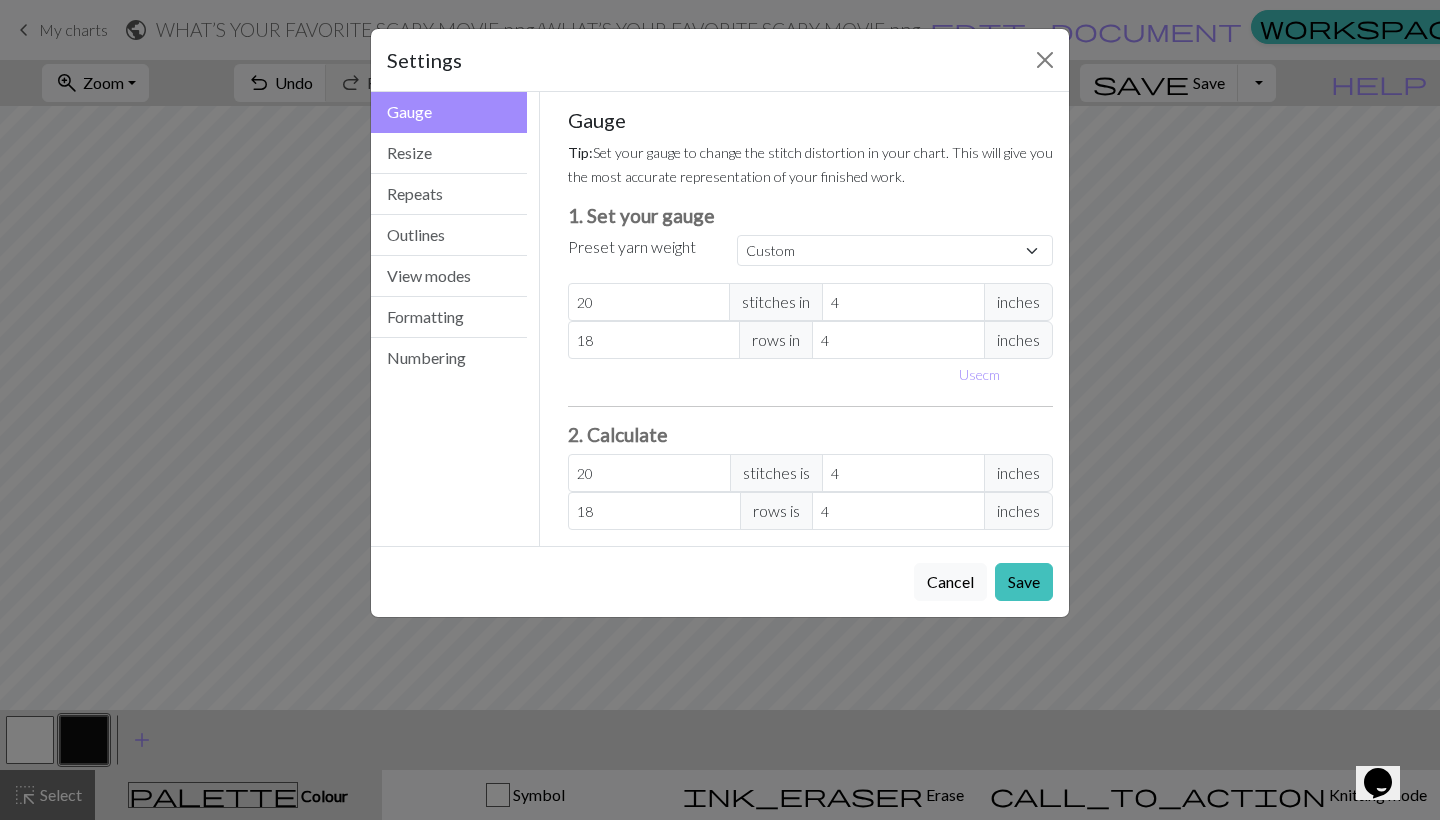 click on "stitches in" at bounding box center (776, 302) 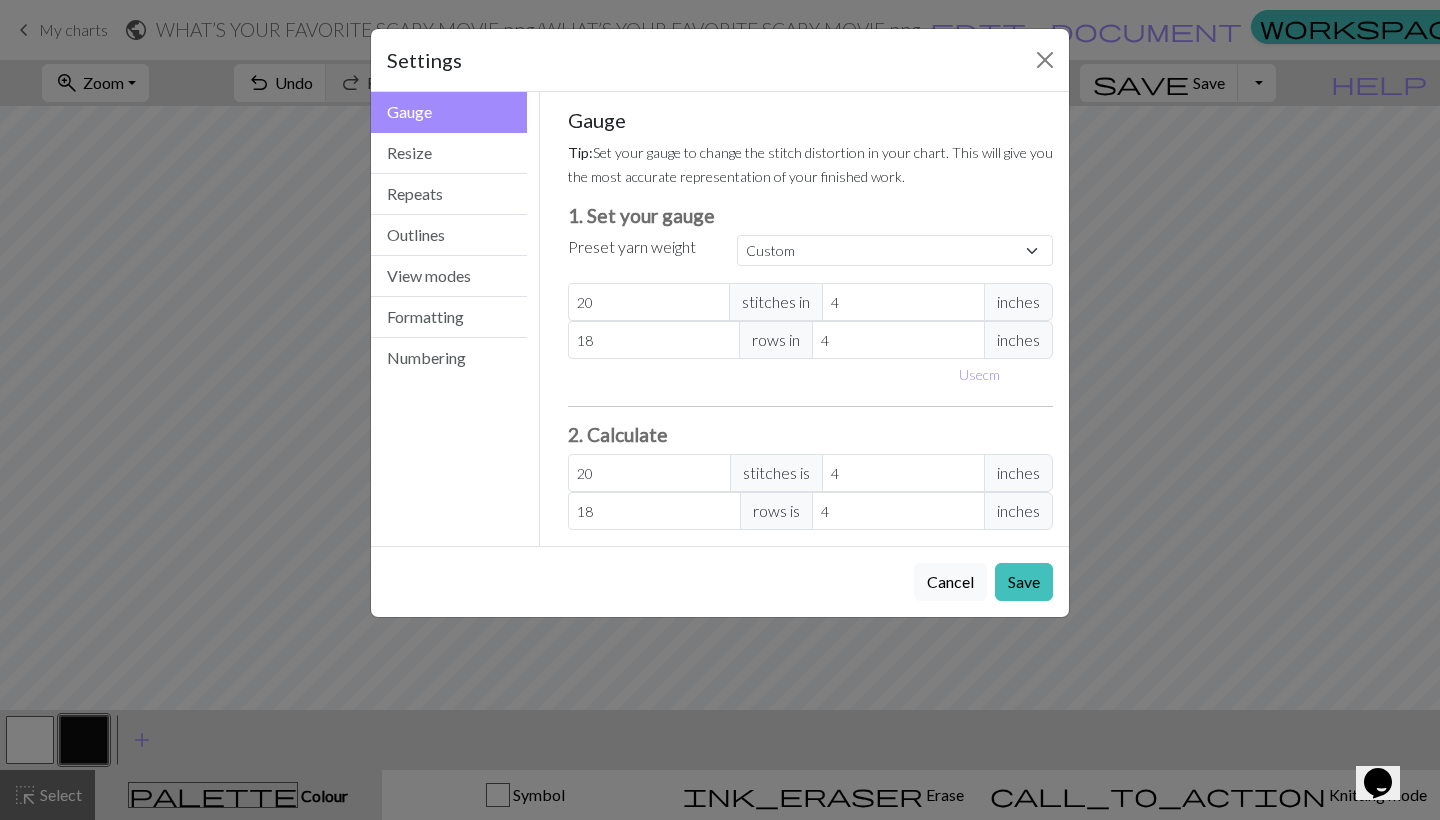 click on "inches" at bounding box center [1018, 302] 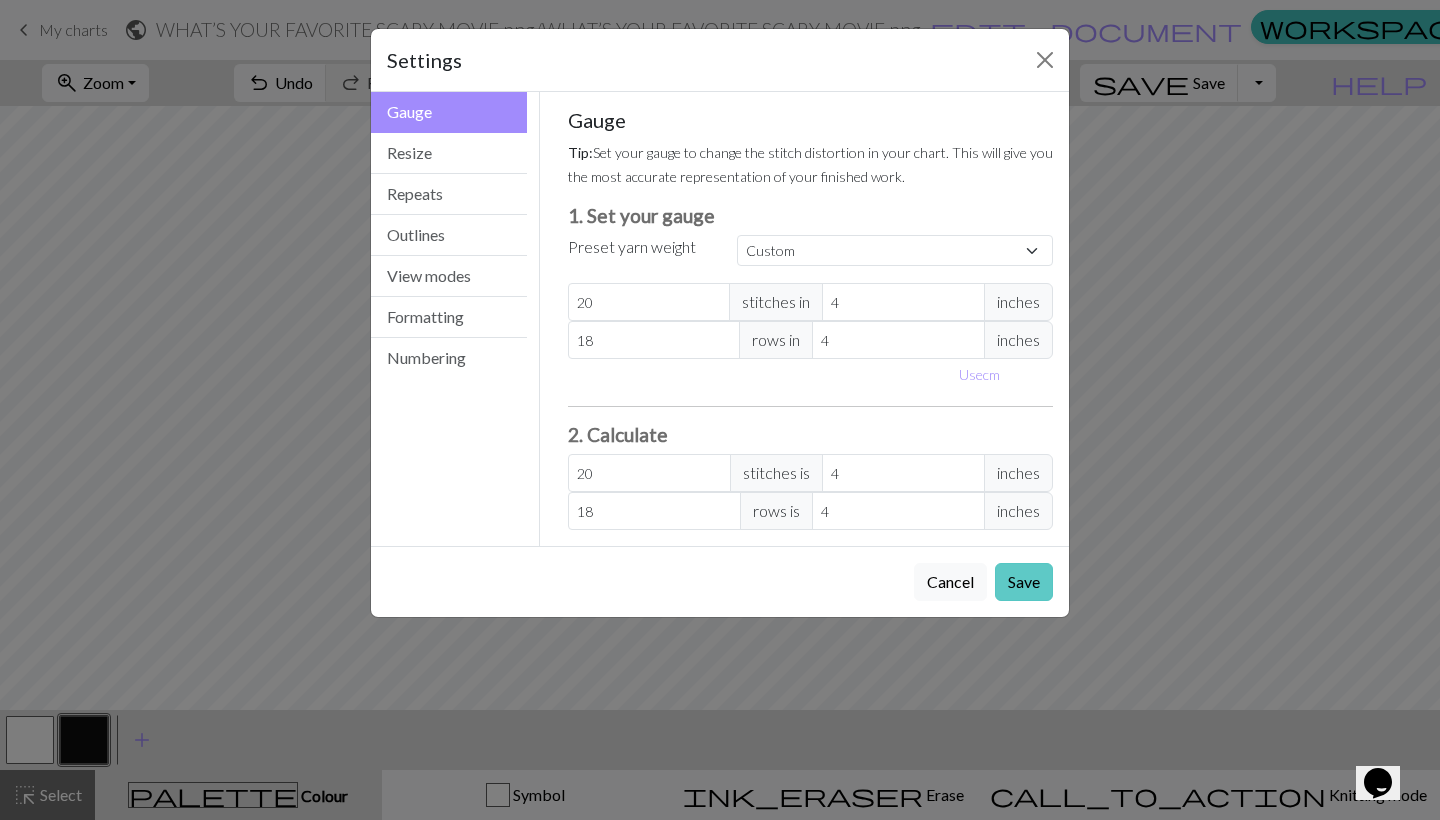 click on "Save" at bounding box center (1024, 582) 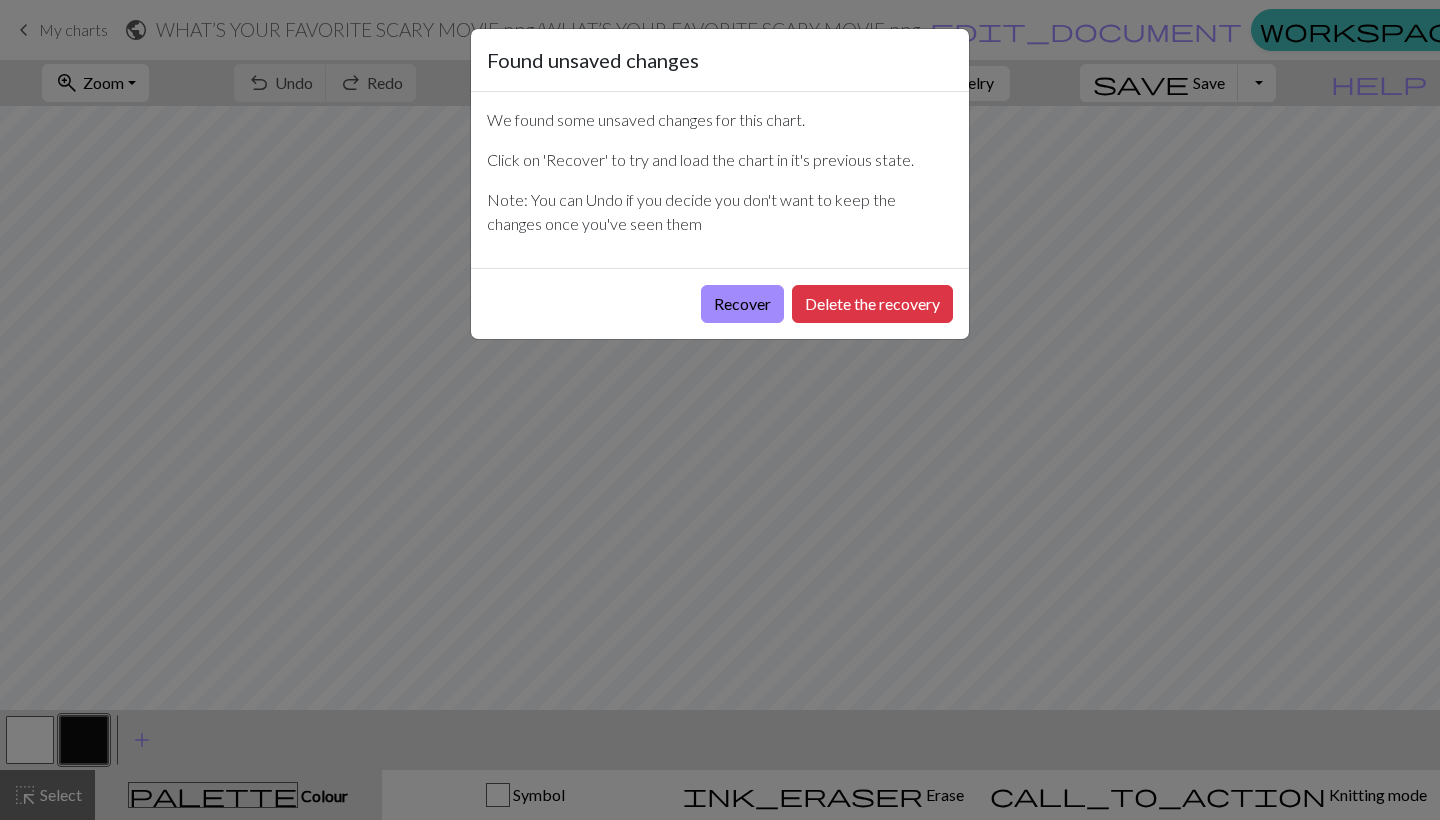 scroll, scrollTop: 0, scrollLeft: 0, axis: both 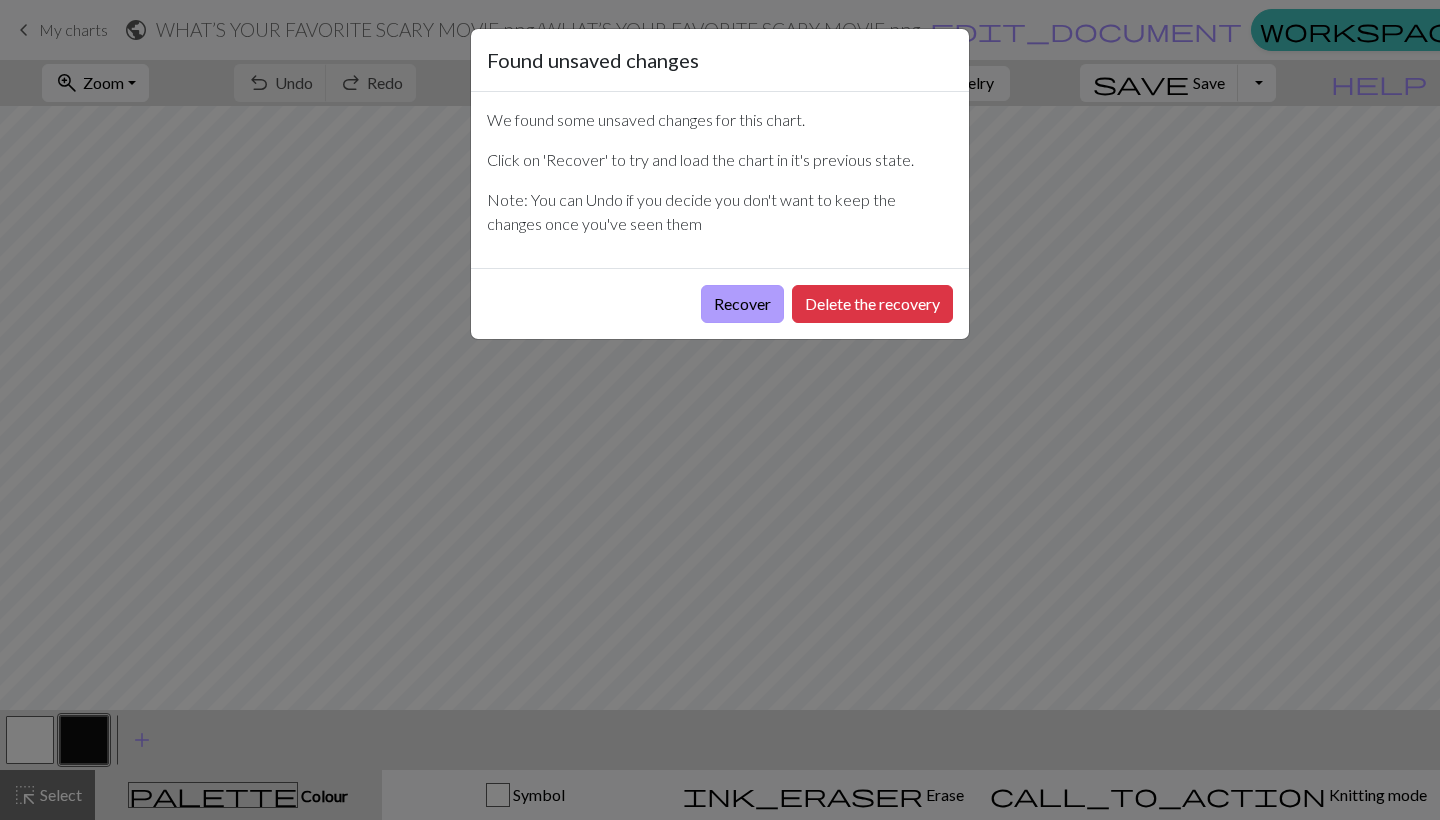 click on "Recover" at bounding box center (742, 304) 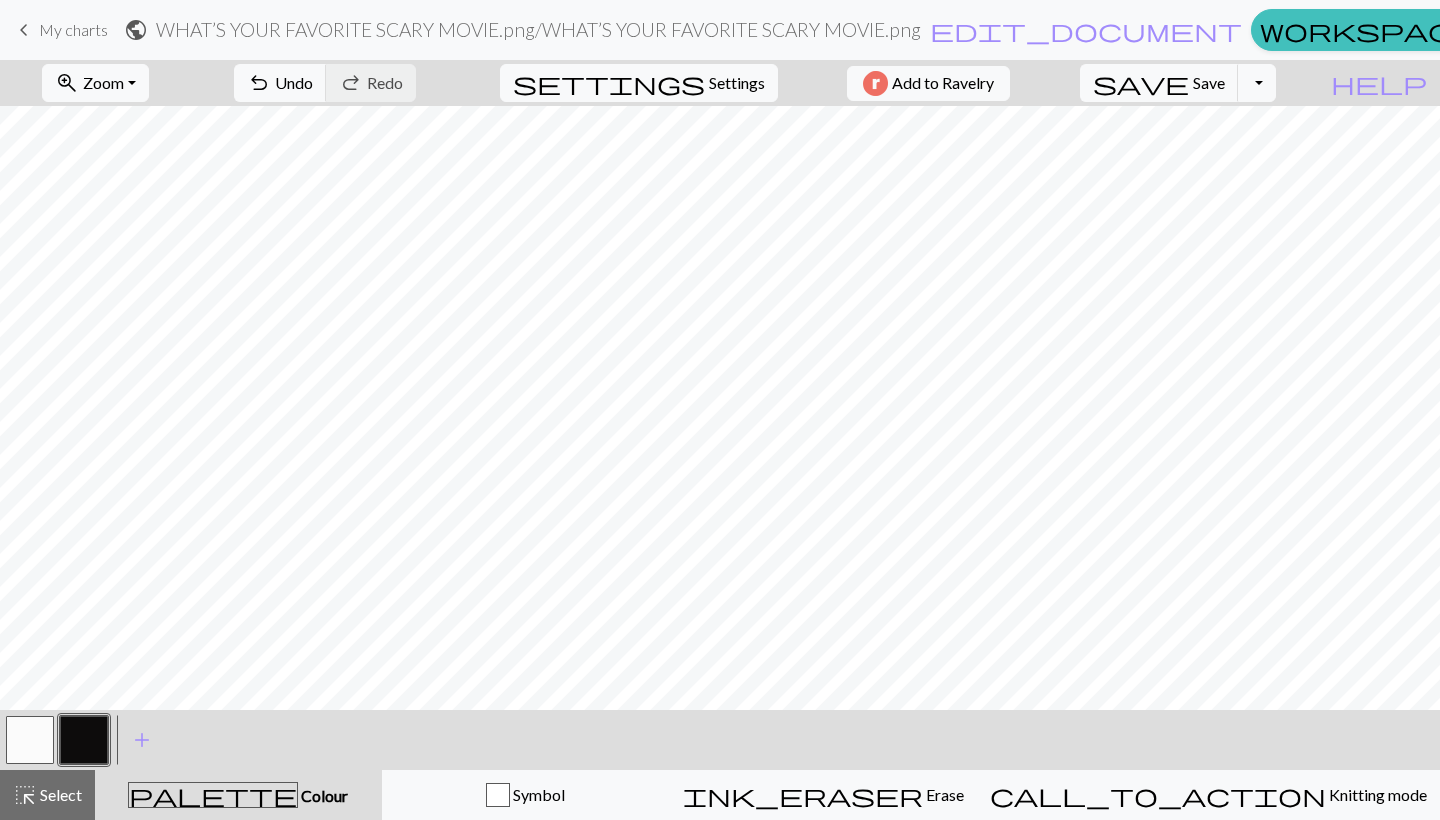scroll, scrollTop: 405, scrollLeft: 0, axis: vertical 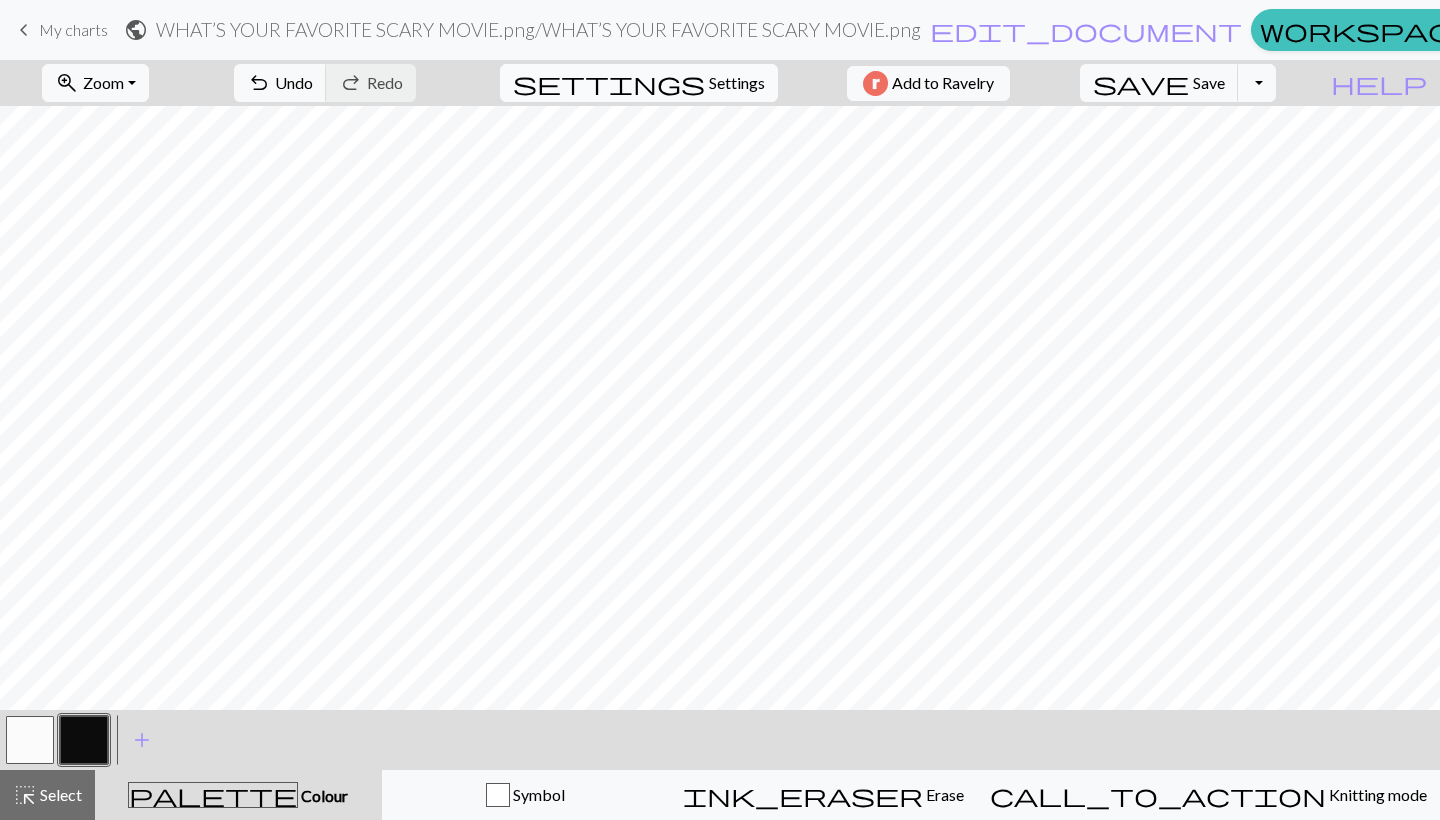 click on "Settings" at bounding box center [737, 83] 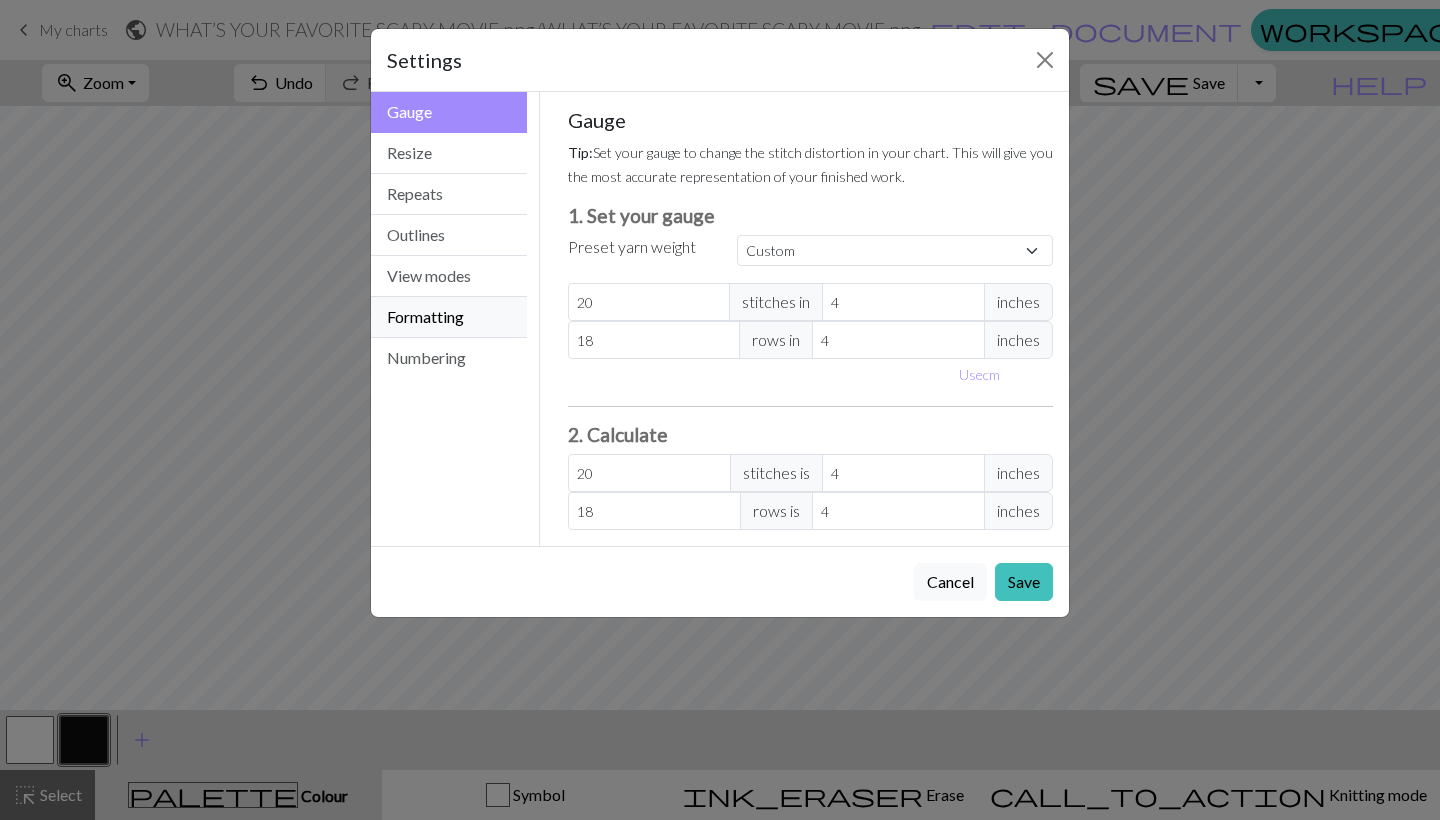click on "Formatting" at bounding box center [449, 317] 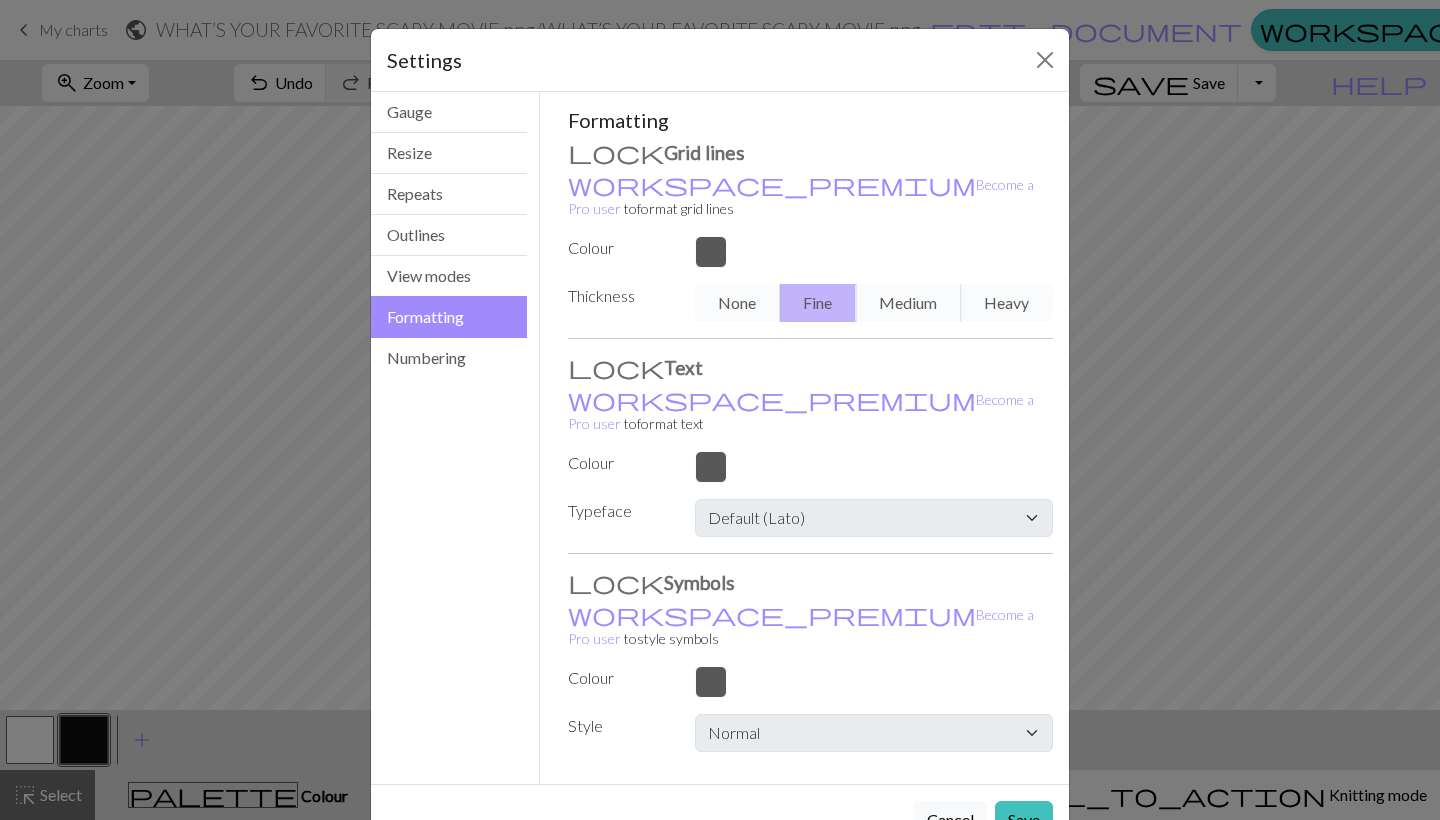 click on "Cancel" at bounding box center [950, 820] 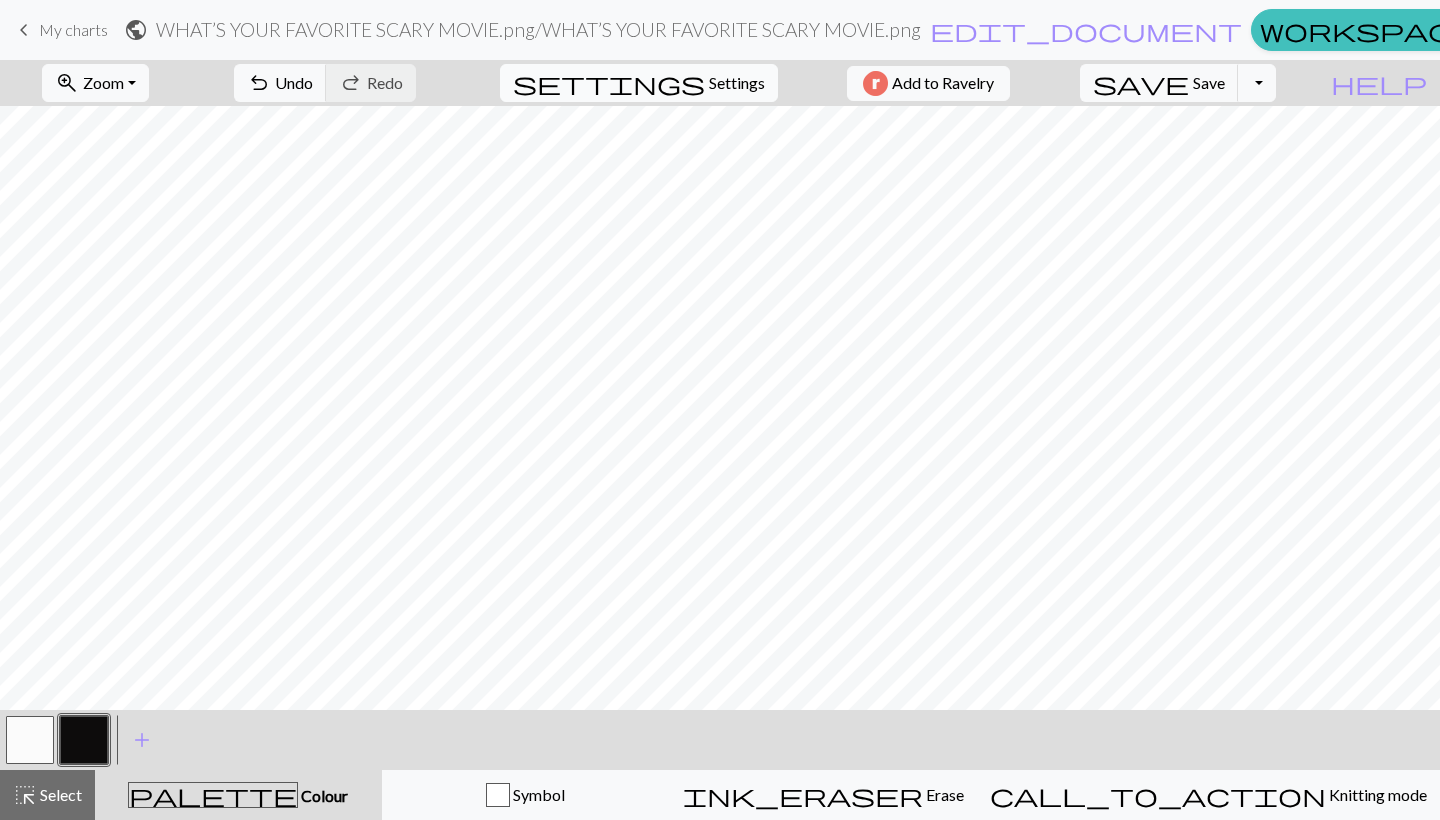 click on "settings" at bounding box center (609, 83) 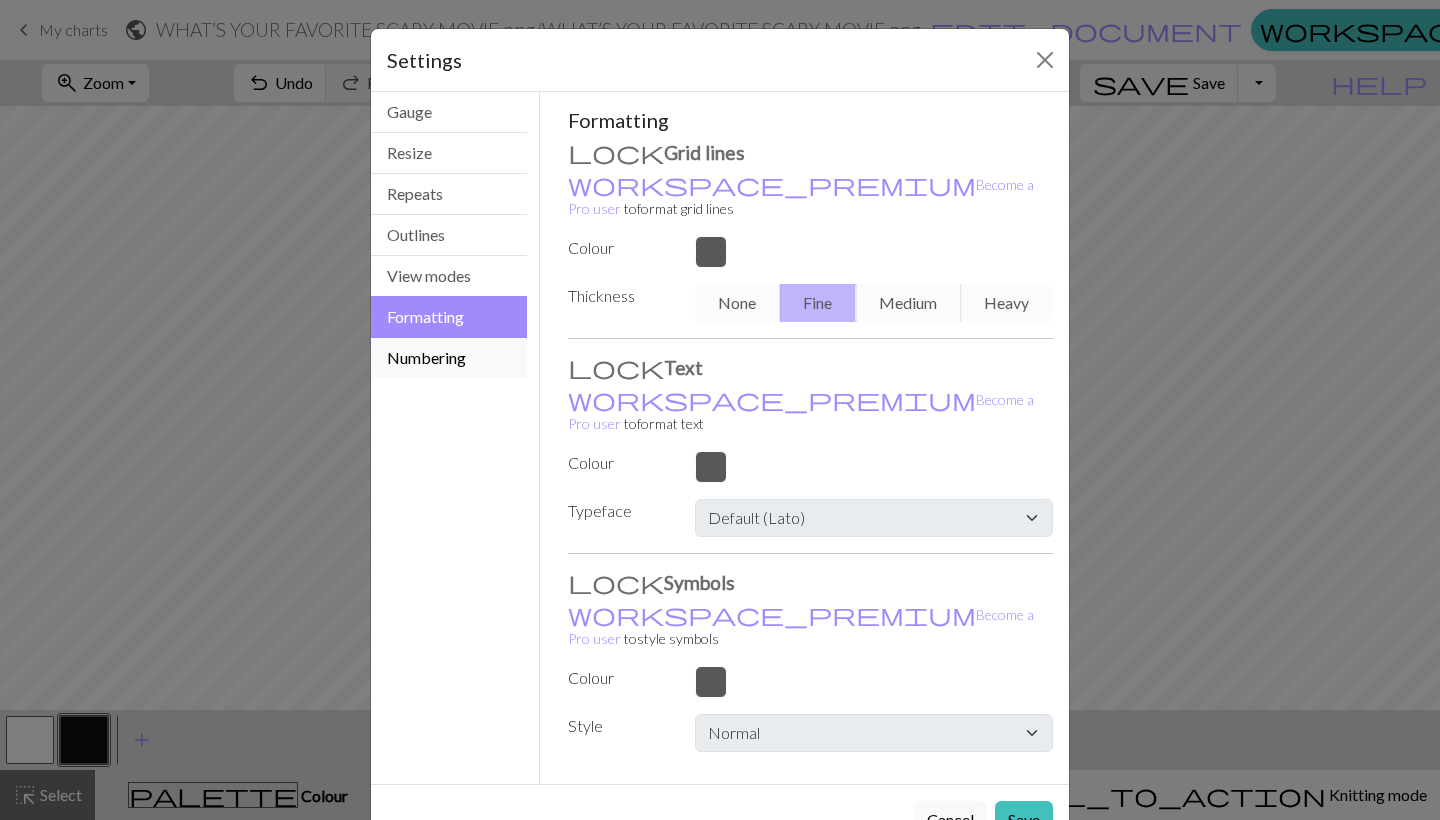 click on "Numbering" at bounding box center [449, 358] 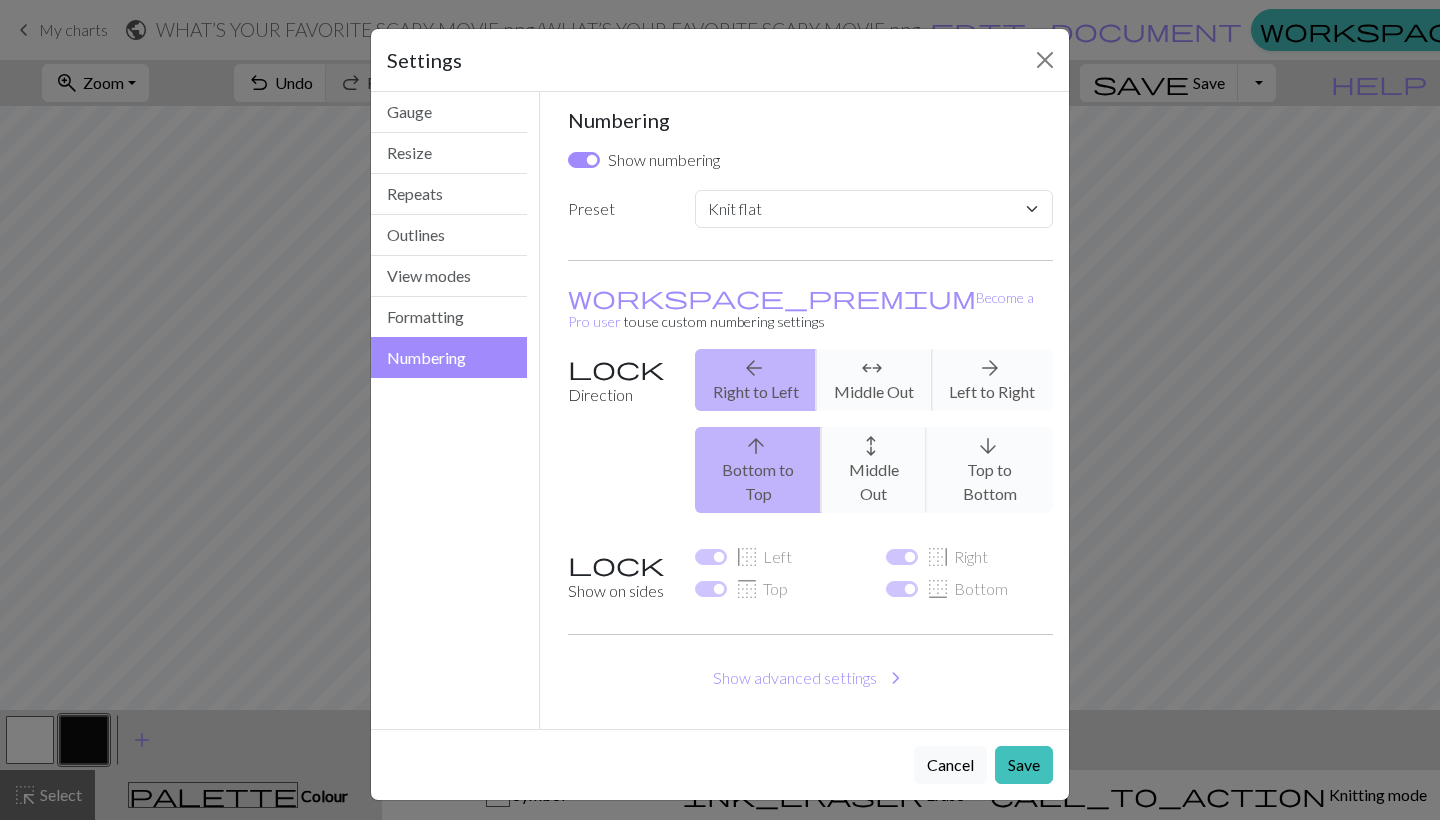 click on "arrow_back Right to Left arrows_outward Middle Out arrow_forward Left to Right" at bounding box center (874, 380) 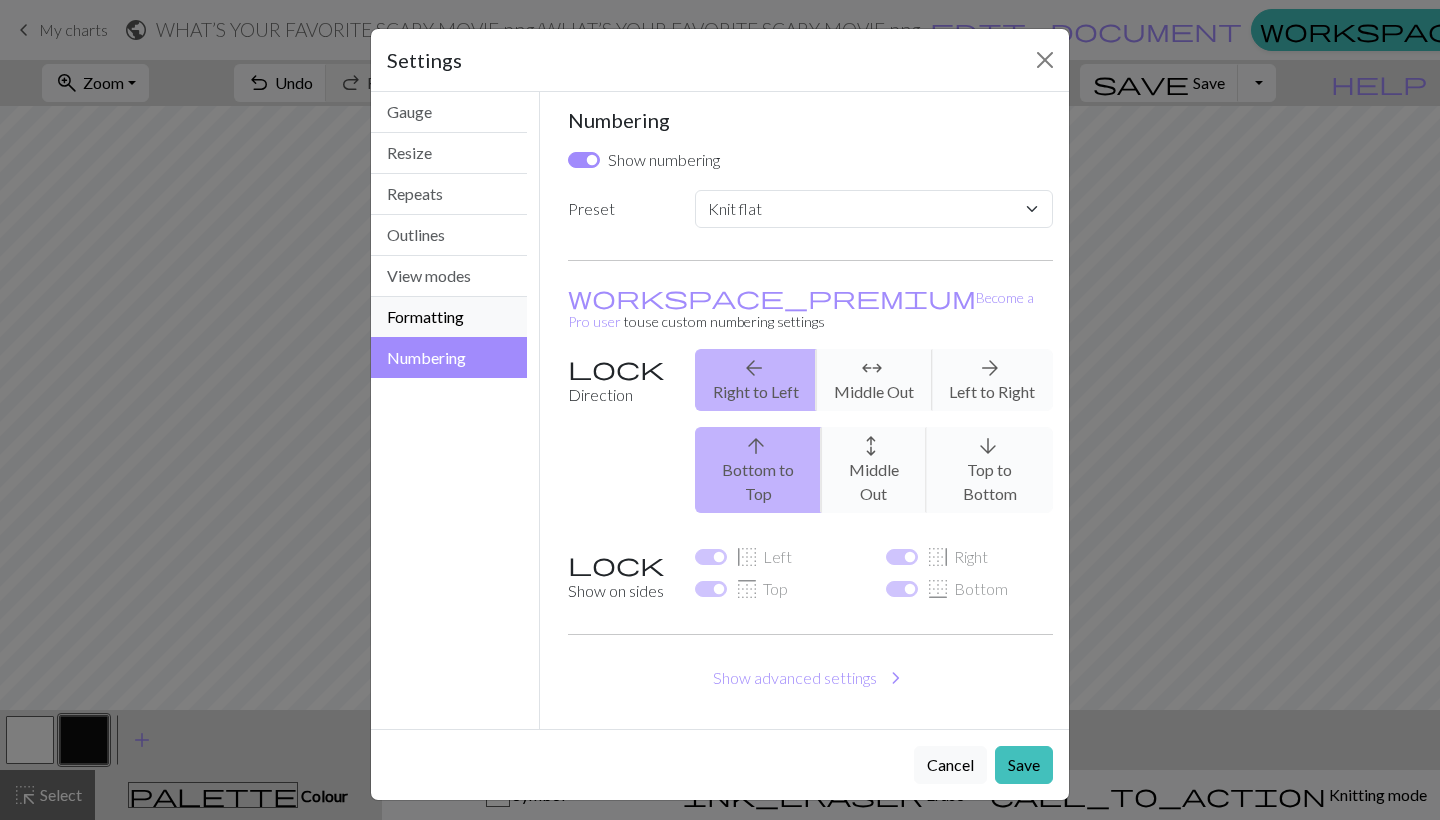 click on "Formatting" at bounding box center (449, 317) 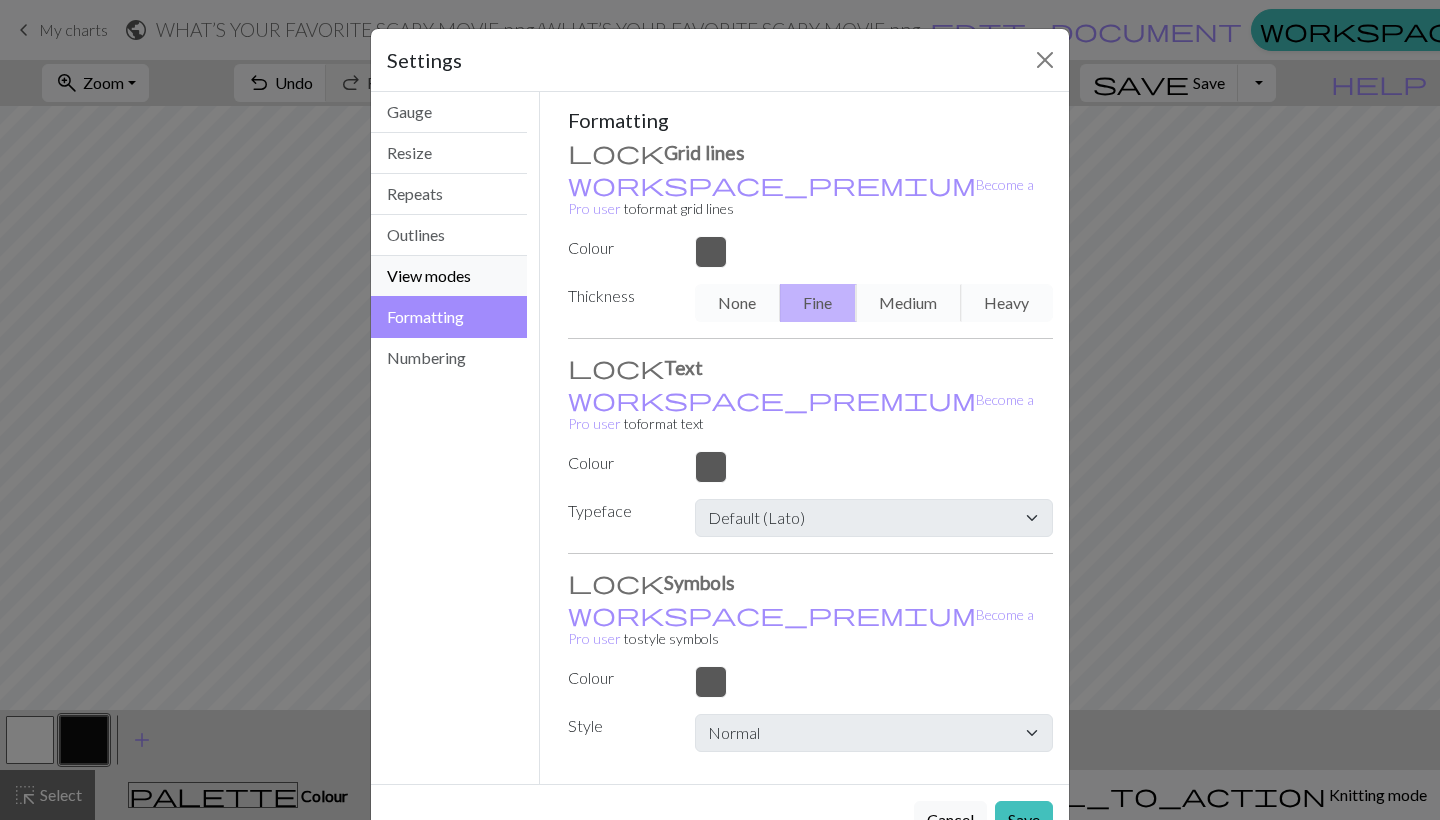 click on "View modes" at bounding box center [449, 276] 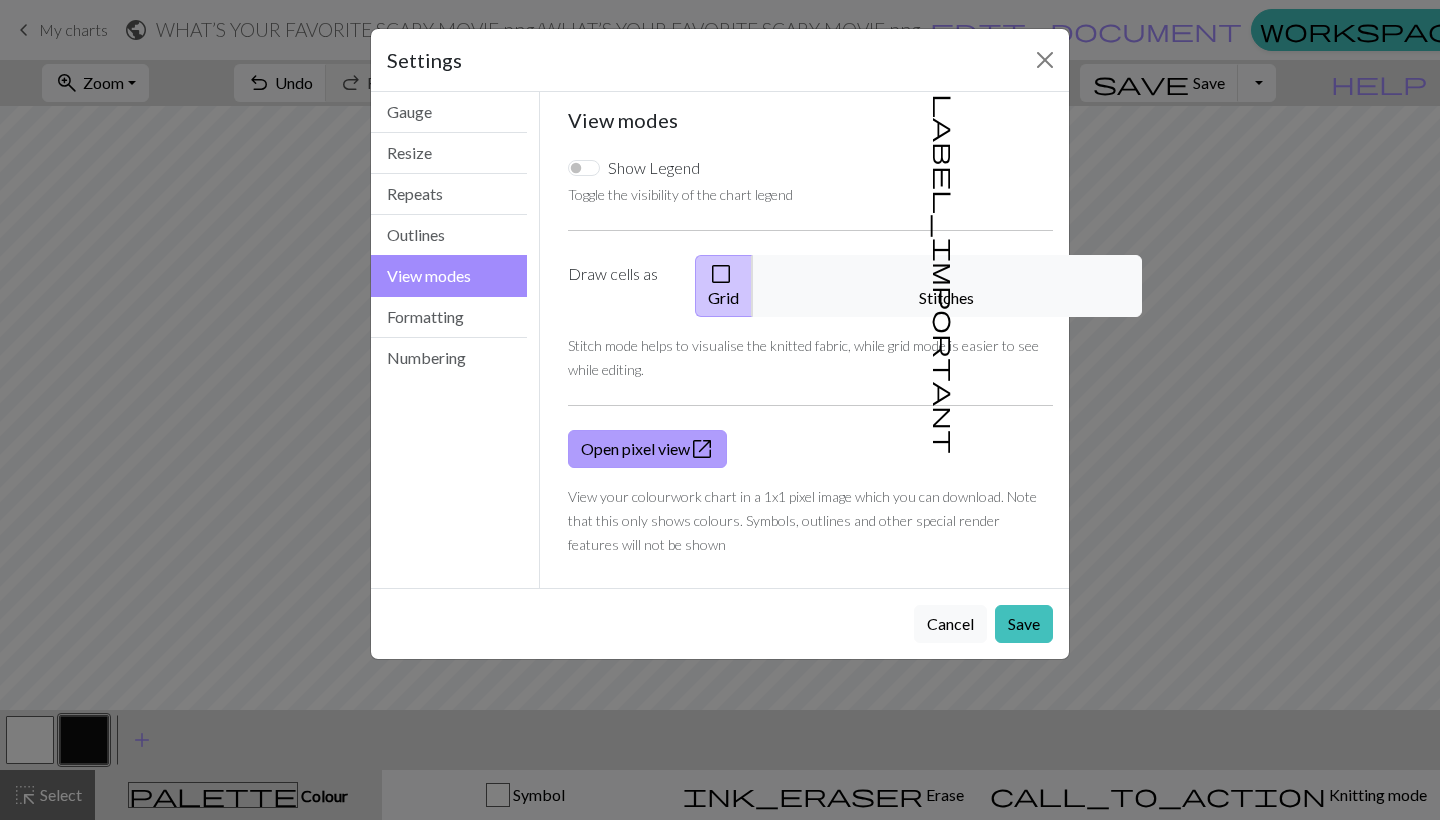 click on "Open pixel view  open_in_new" at bounding box center (647, 449) 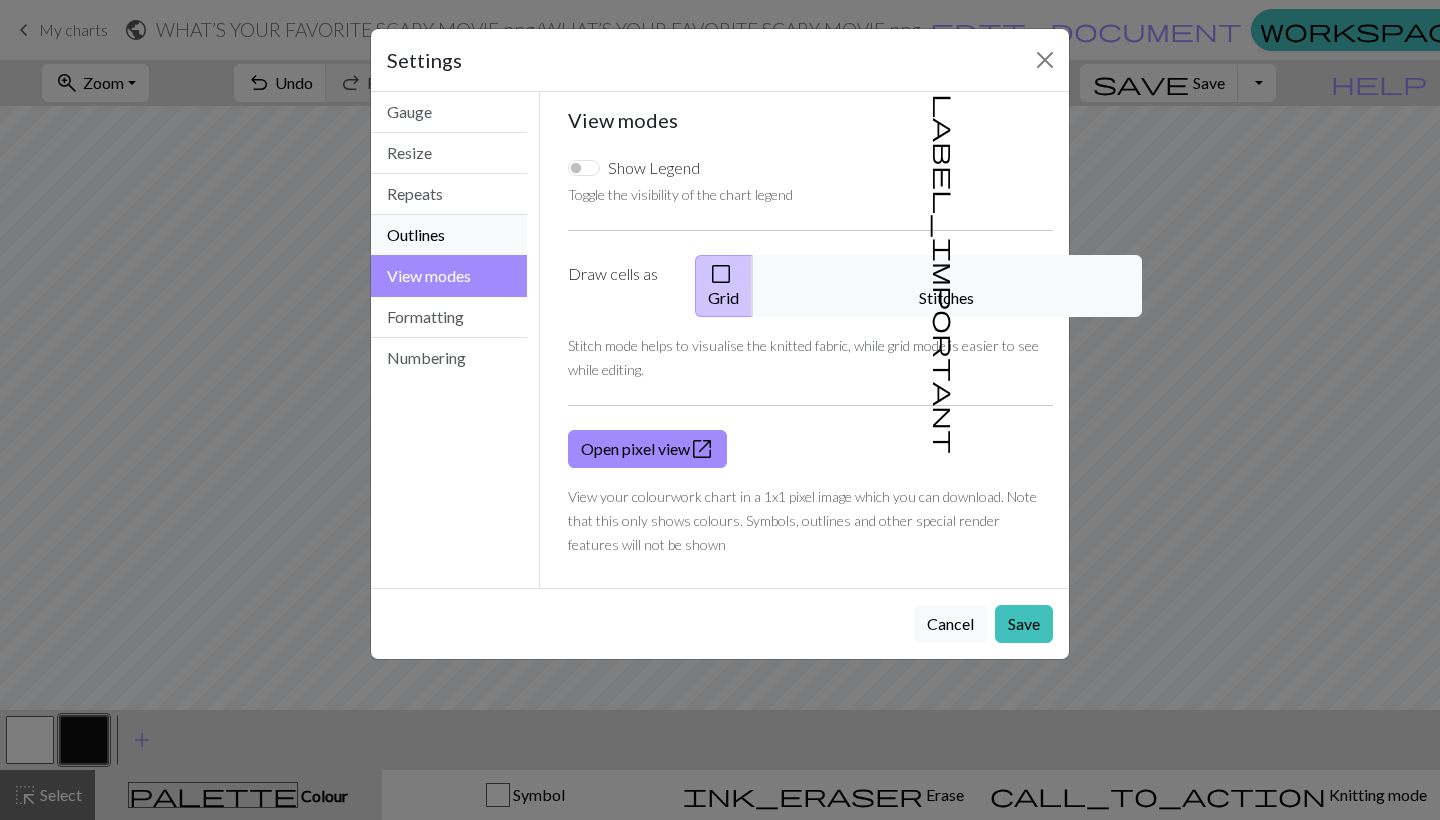 click on "Outlines" at bounding box center (449, 235) 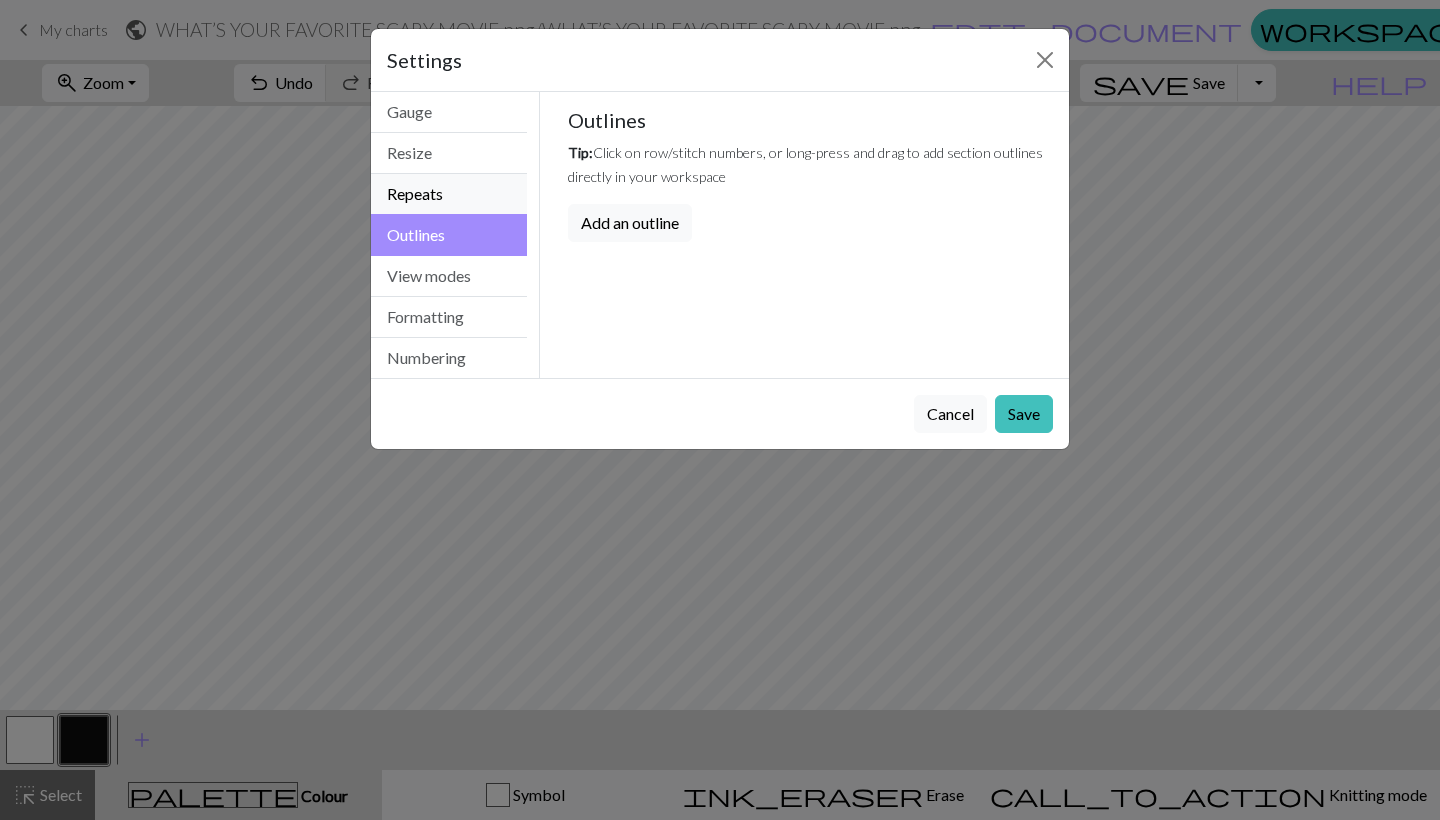 click on "Repeats" at bounding box center (449, 194) 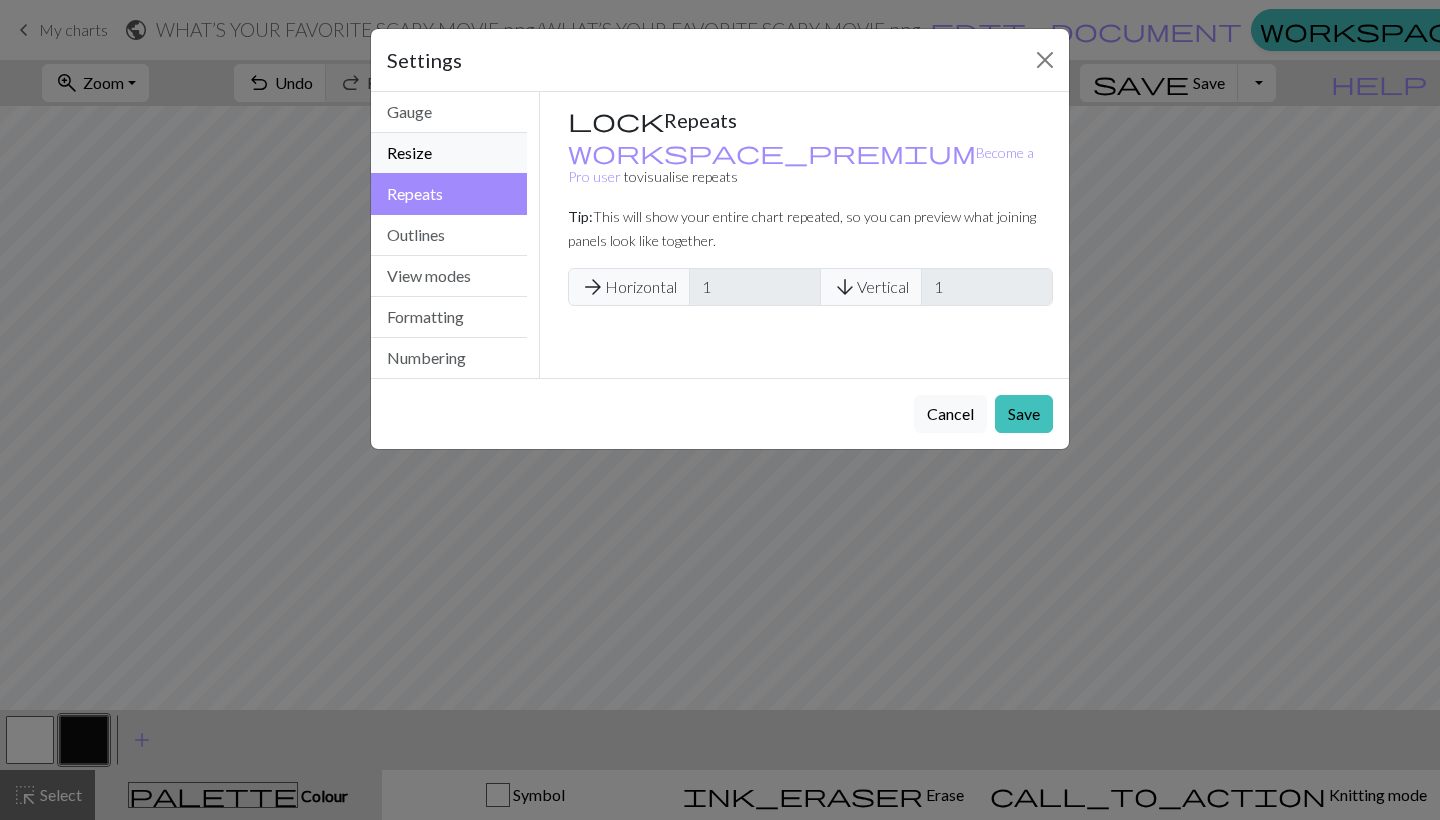 click on "Resize" at bounding box center (449, 153) 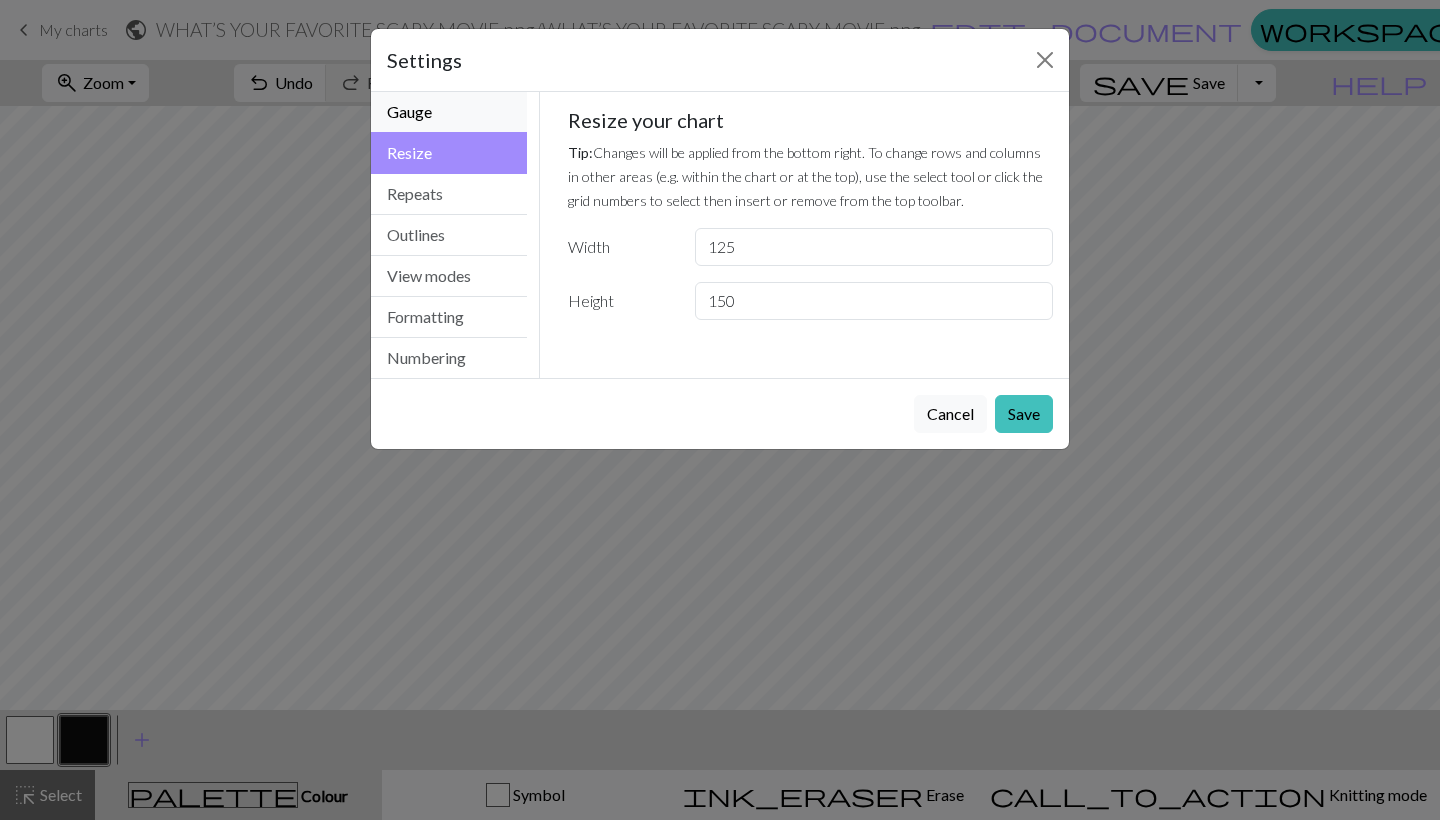 click on "Gauge" at bounding box center [449, 112] 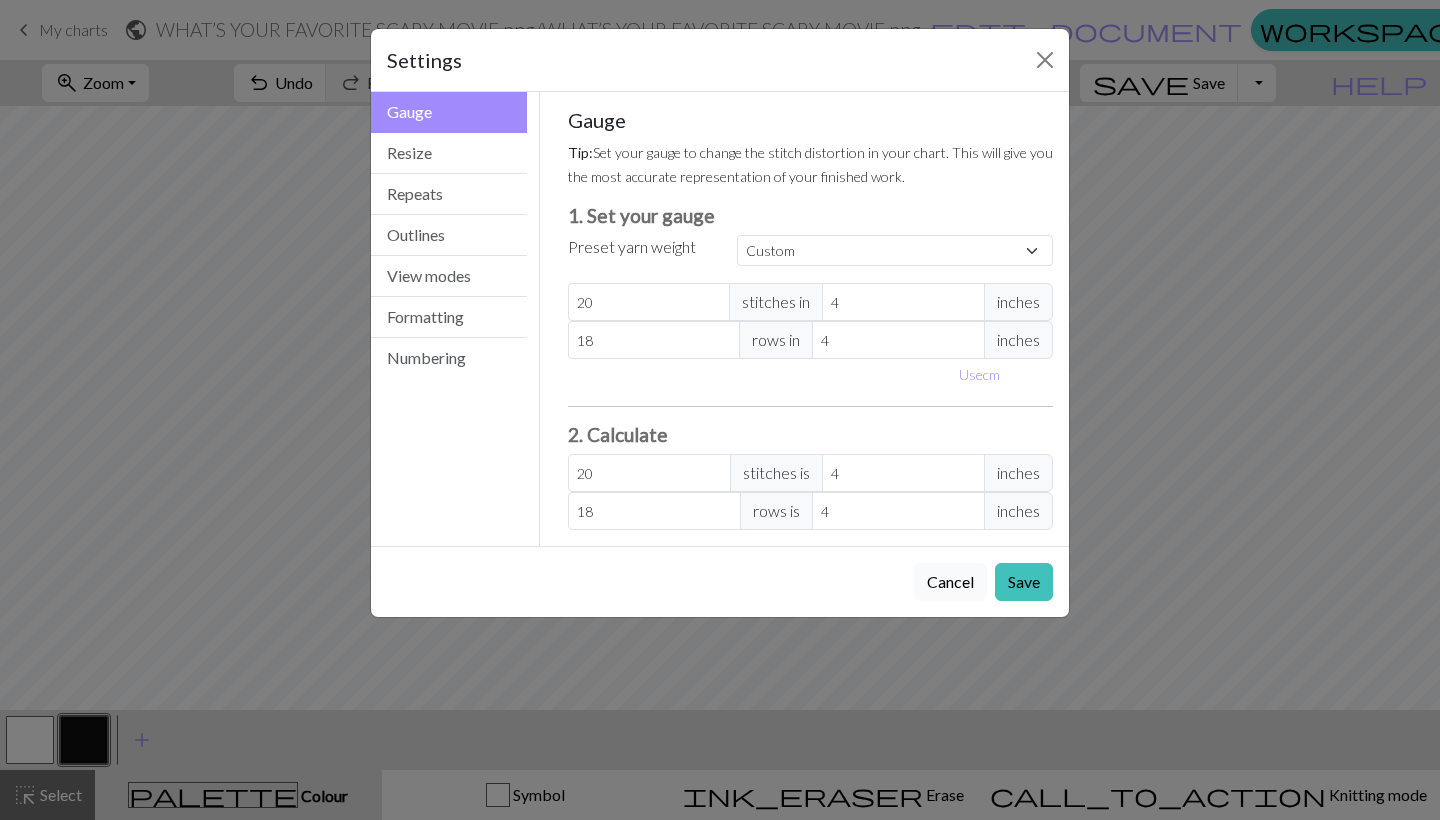 click on "Cancel" at bounding box center [950, 582] 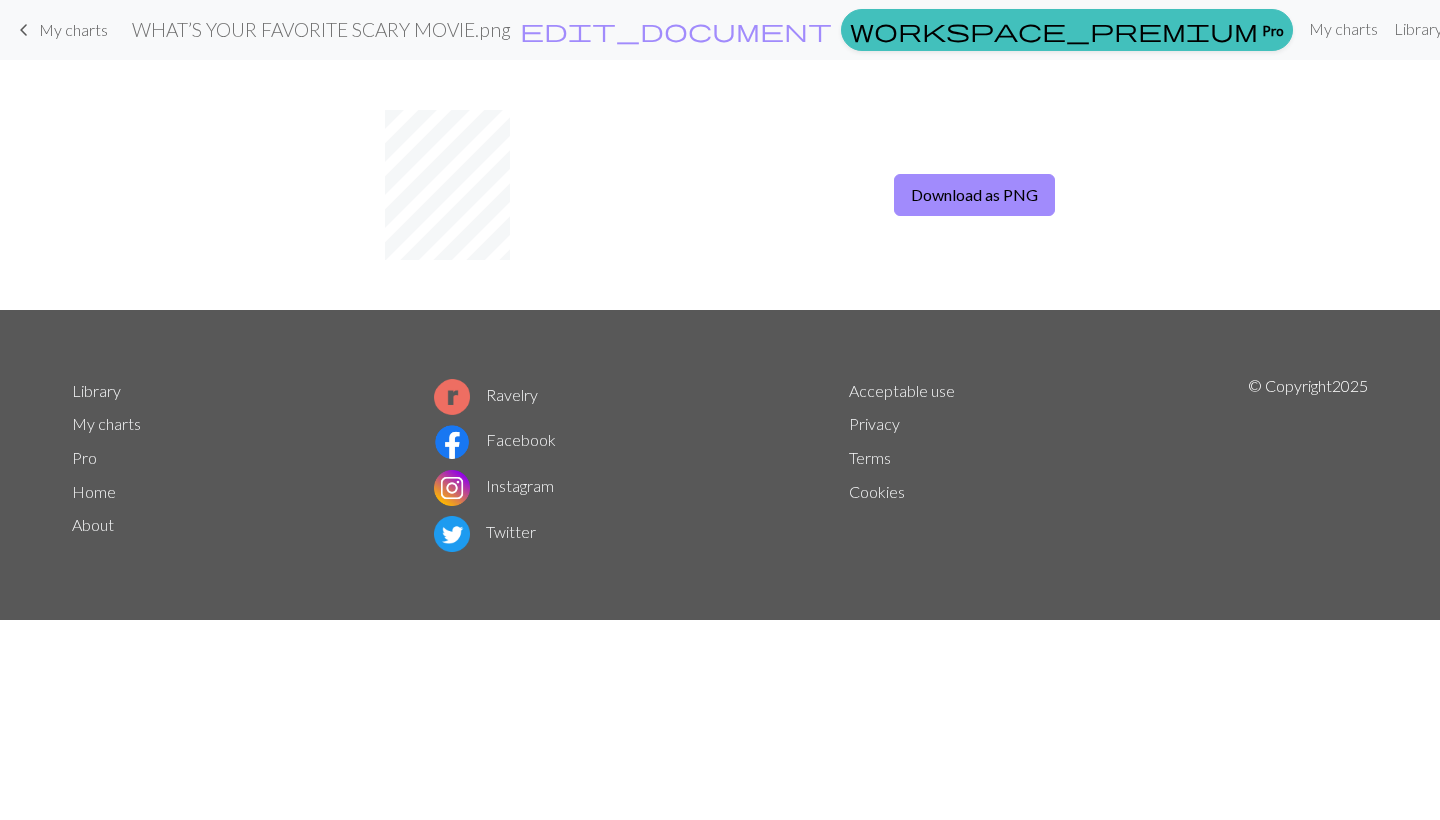 scroll, scrollTop: 0, scrollLeft: 0, axis: both 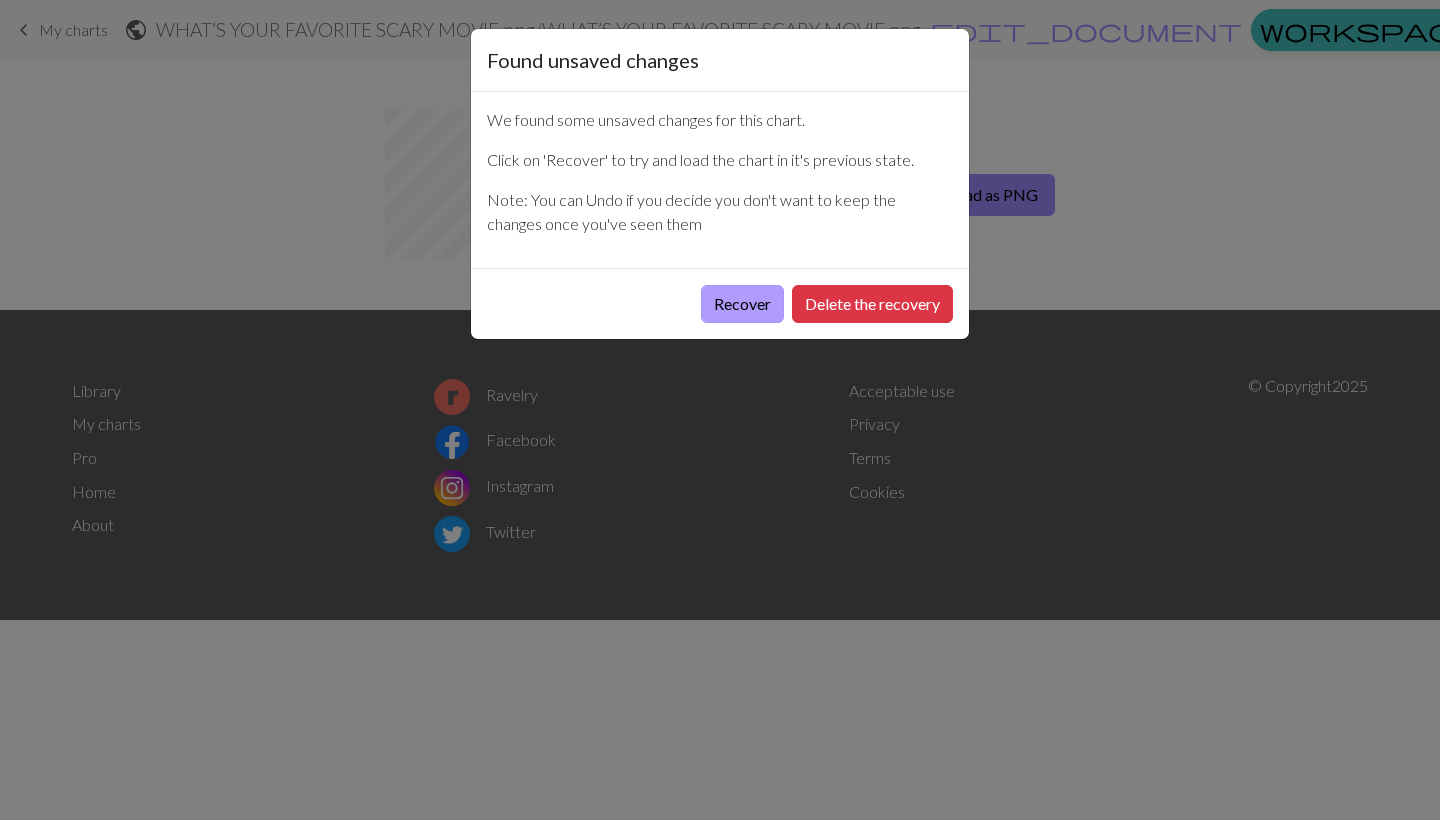 click on "Recover" at bounding box center (742, 304) 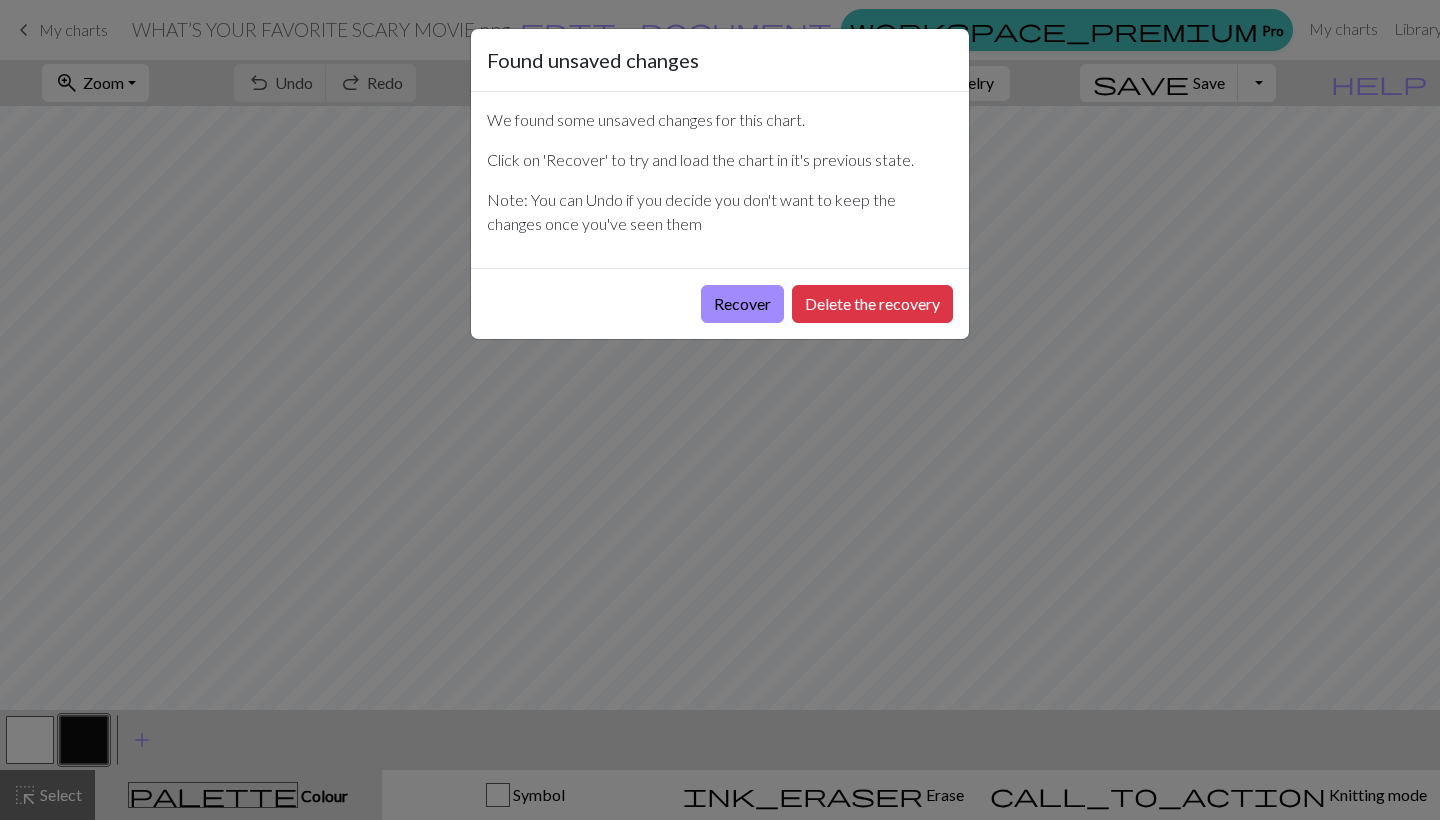 scroll, scrollTop: 0, scrollLeft: 0, axis: both 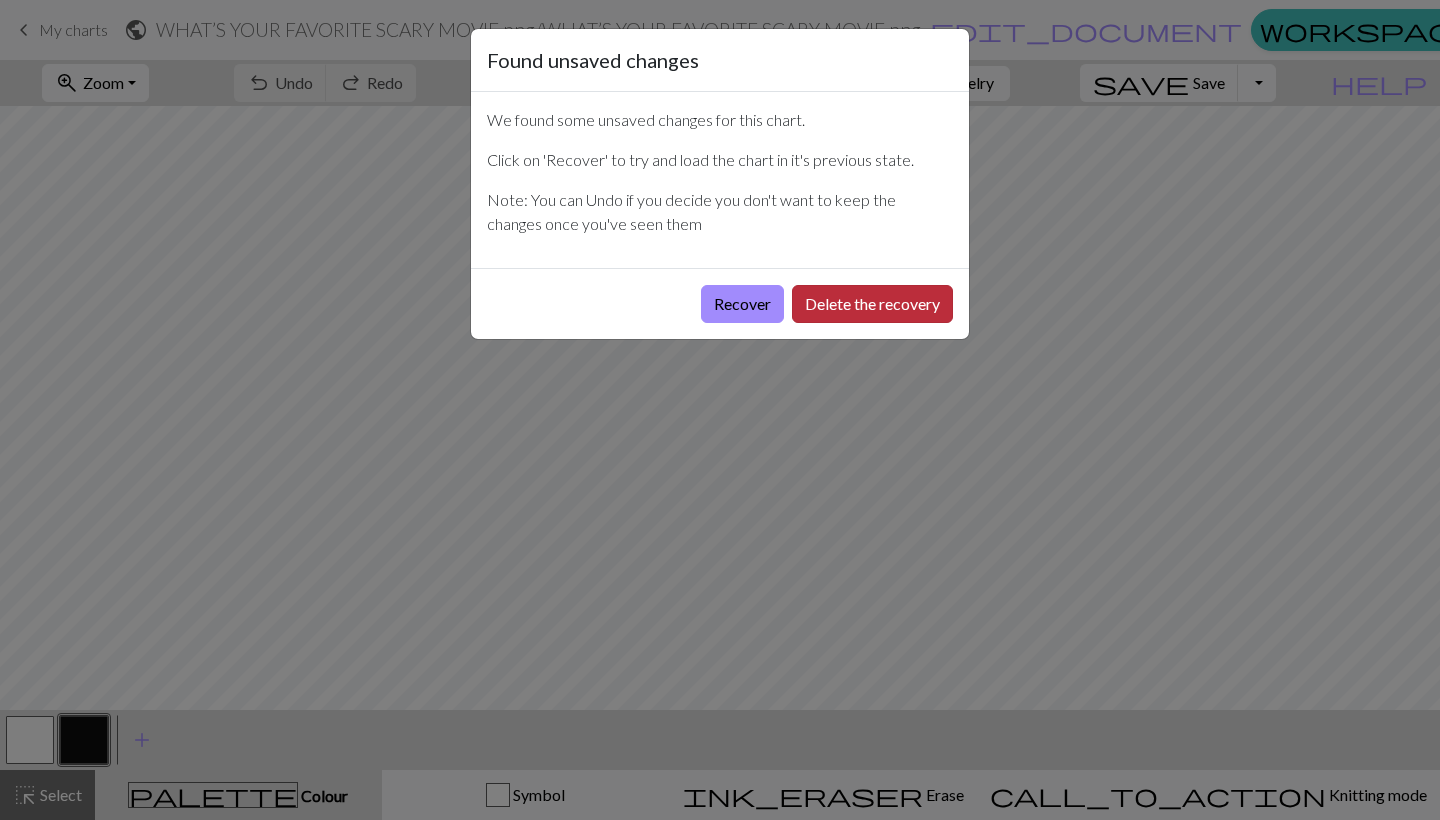 click on "Delete the recovery" at bounding box center [872, 304] 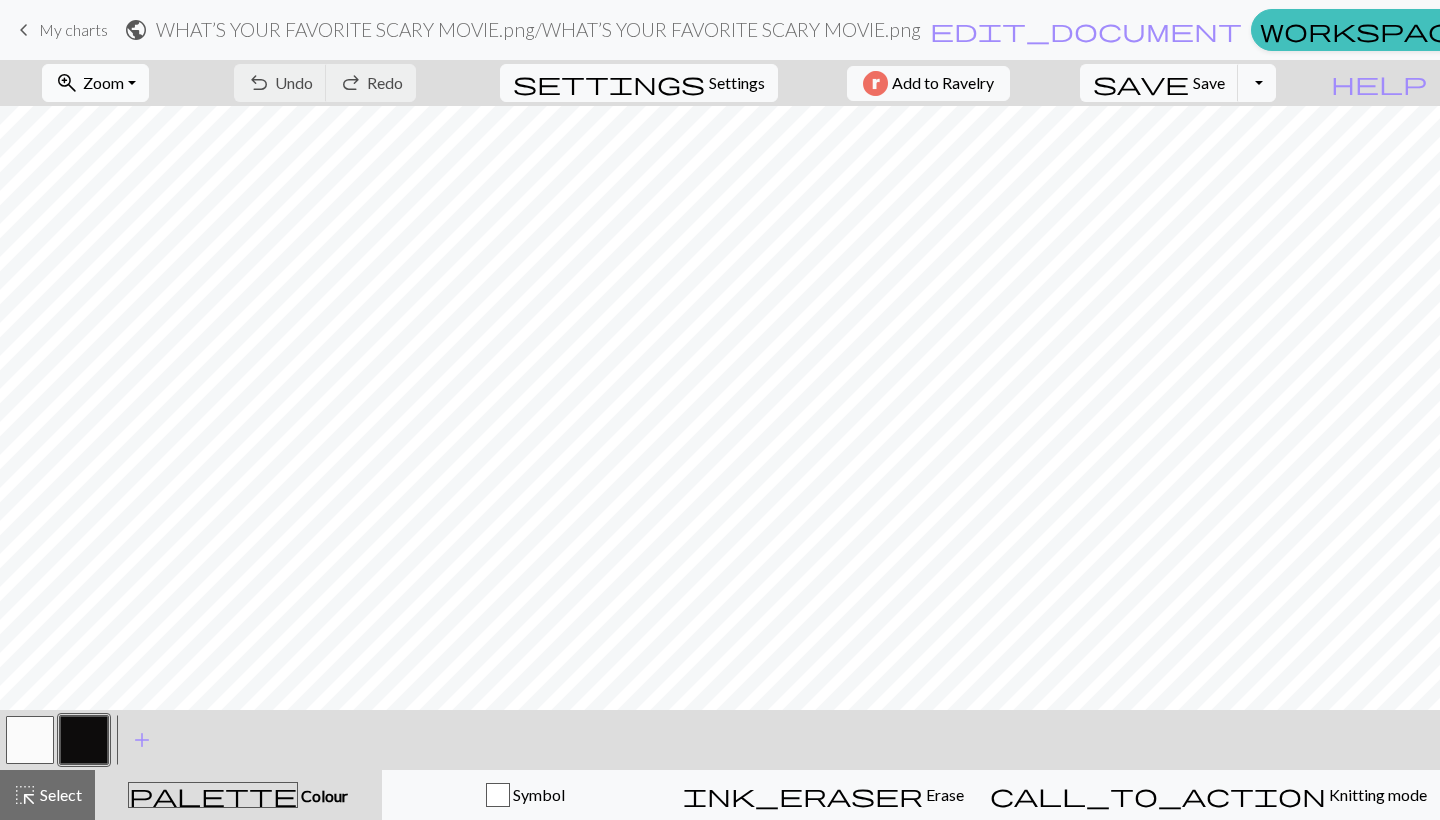 click on "Zoom" at bounding box center (103, 82) 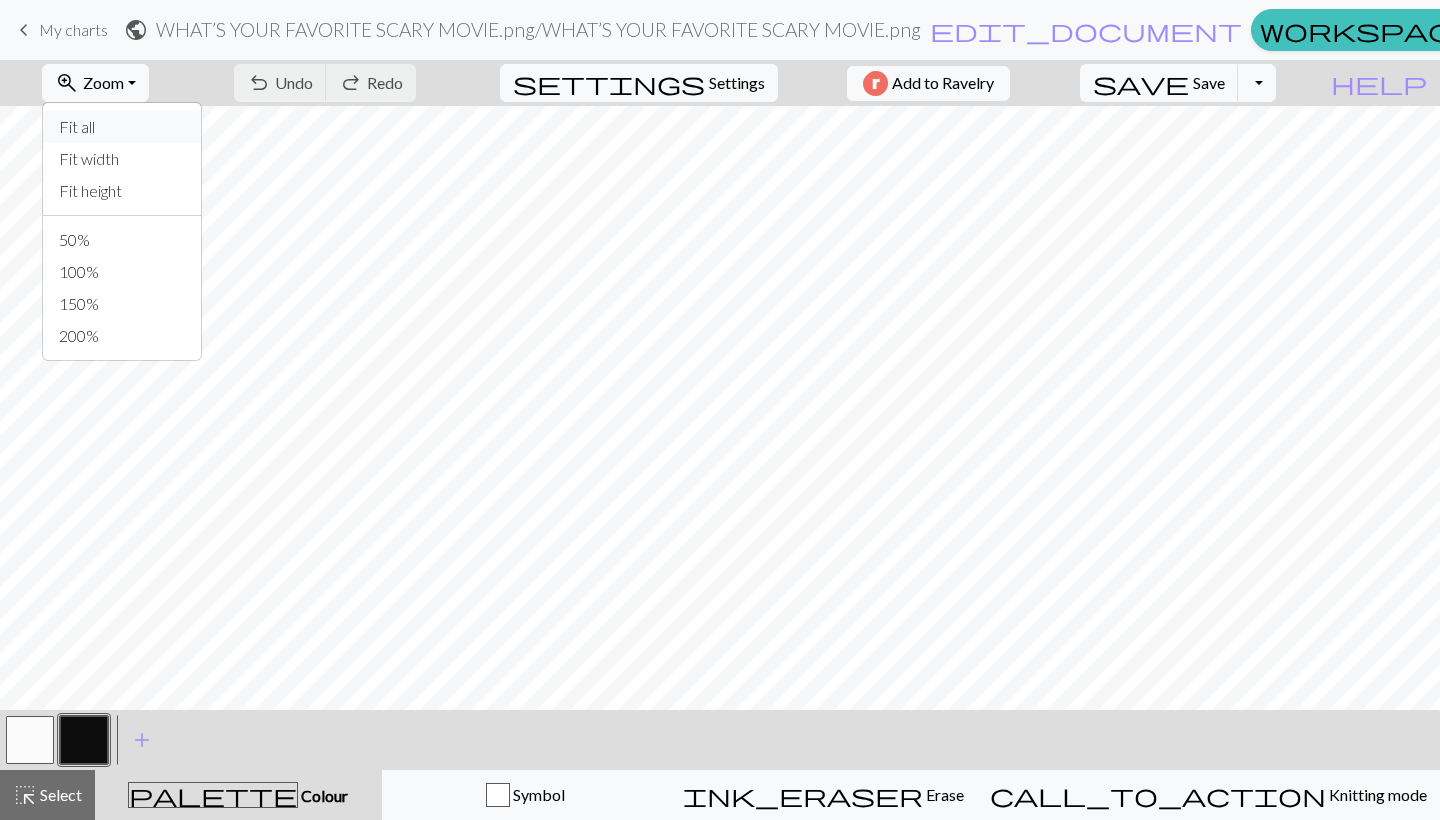 click on "Fit all" at bounding box center (122, 127) 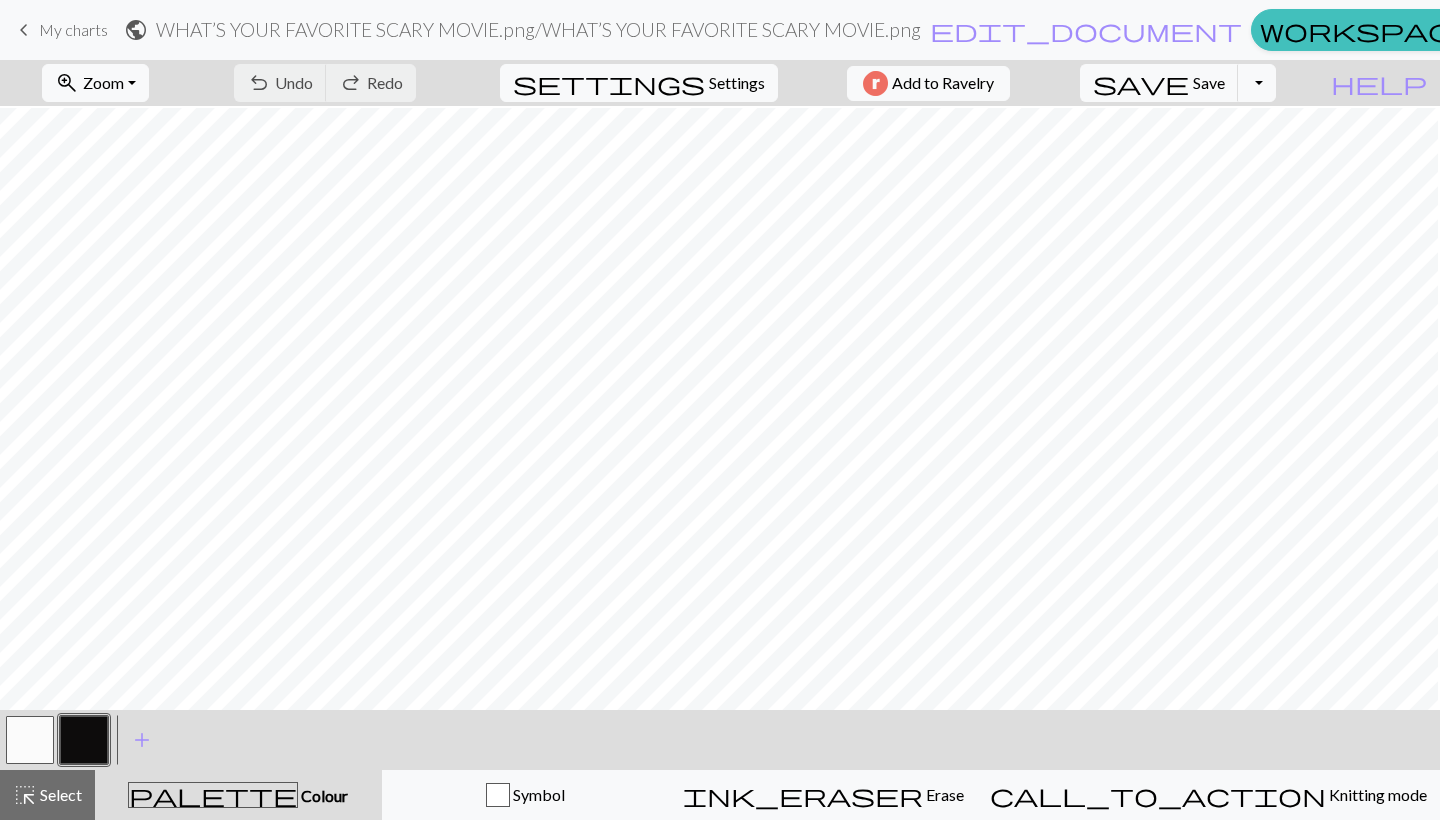 scroll, scrollTop: 44, scrollLeft: -11, axis: both 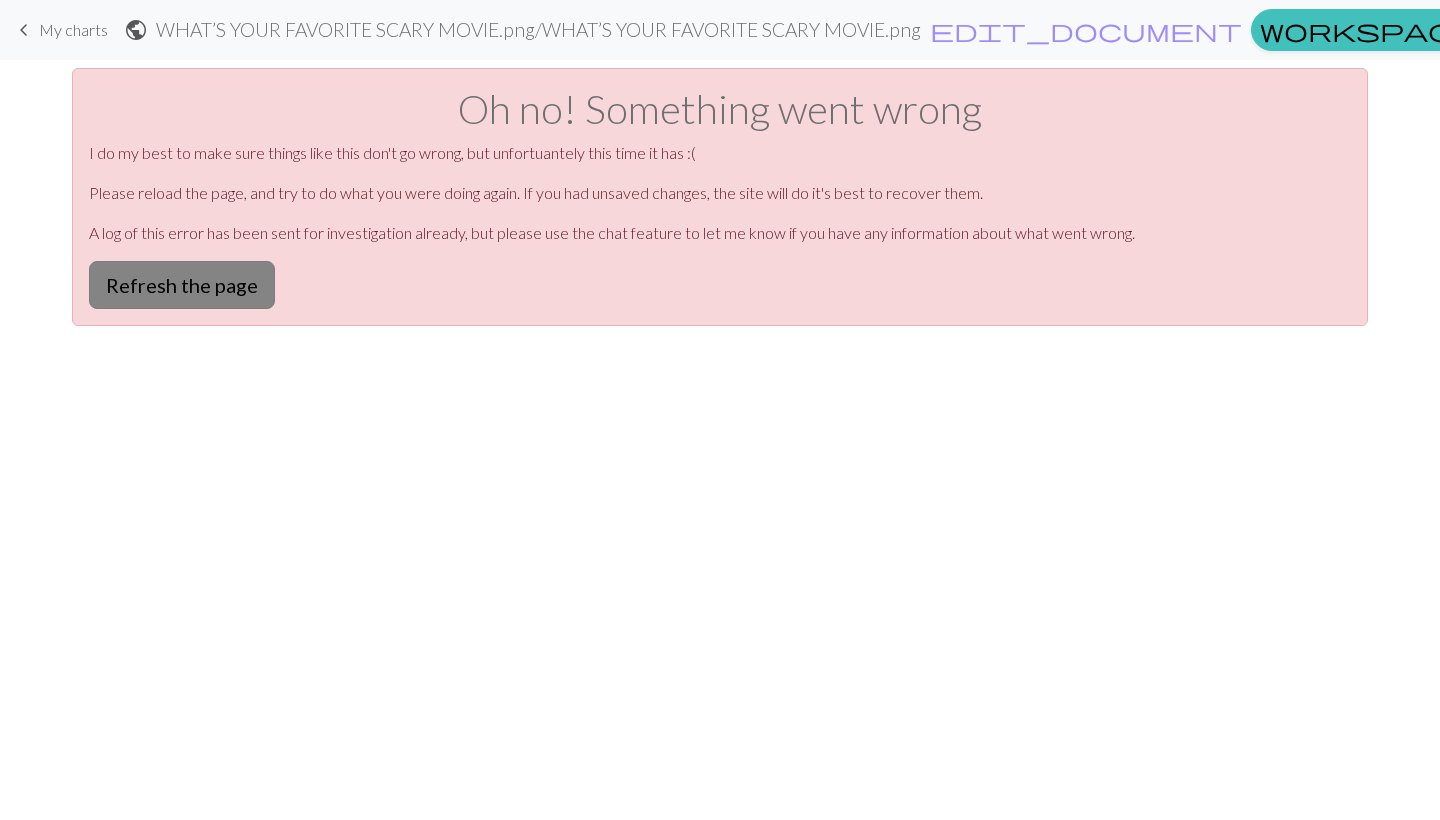 click on "Refresh the page" at bounding box center (182, 285) 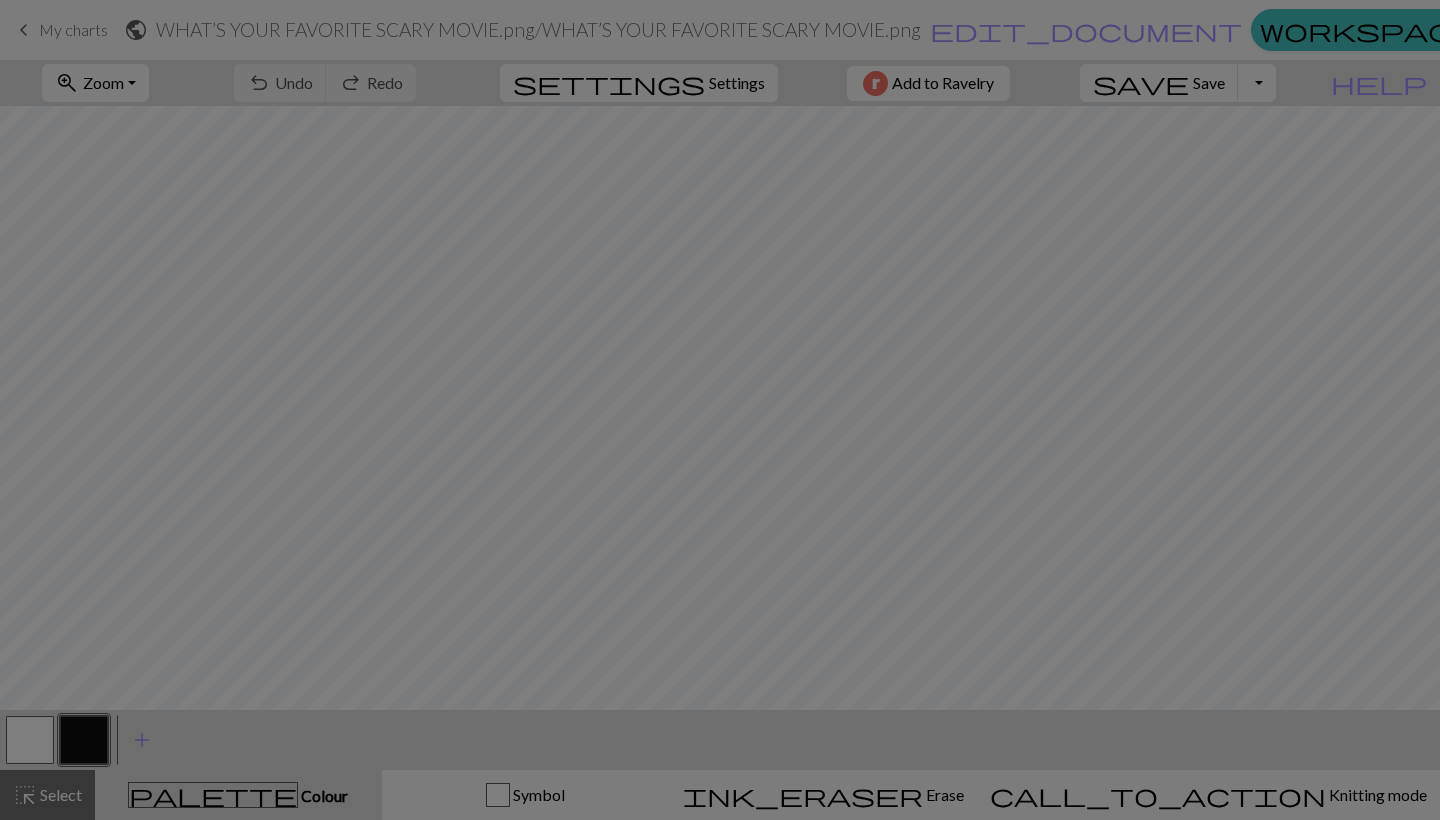 scroll, scrollTop: 0, scrollLeft: 0, axis: both 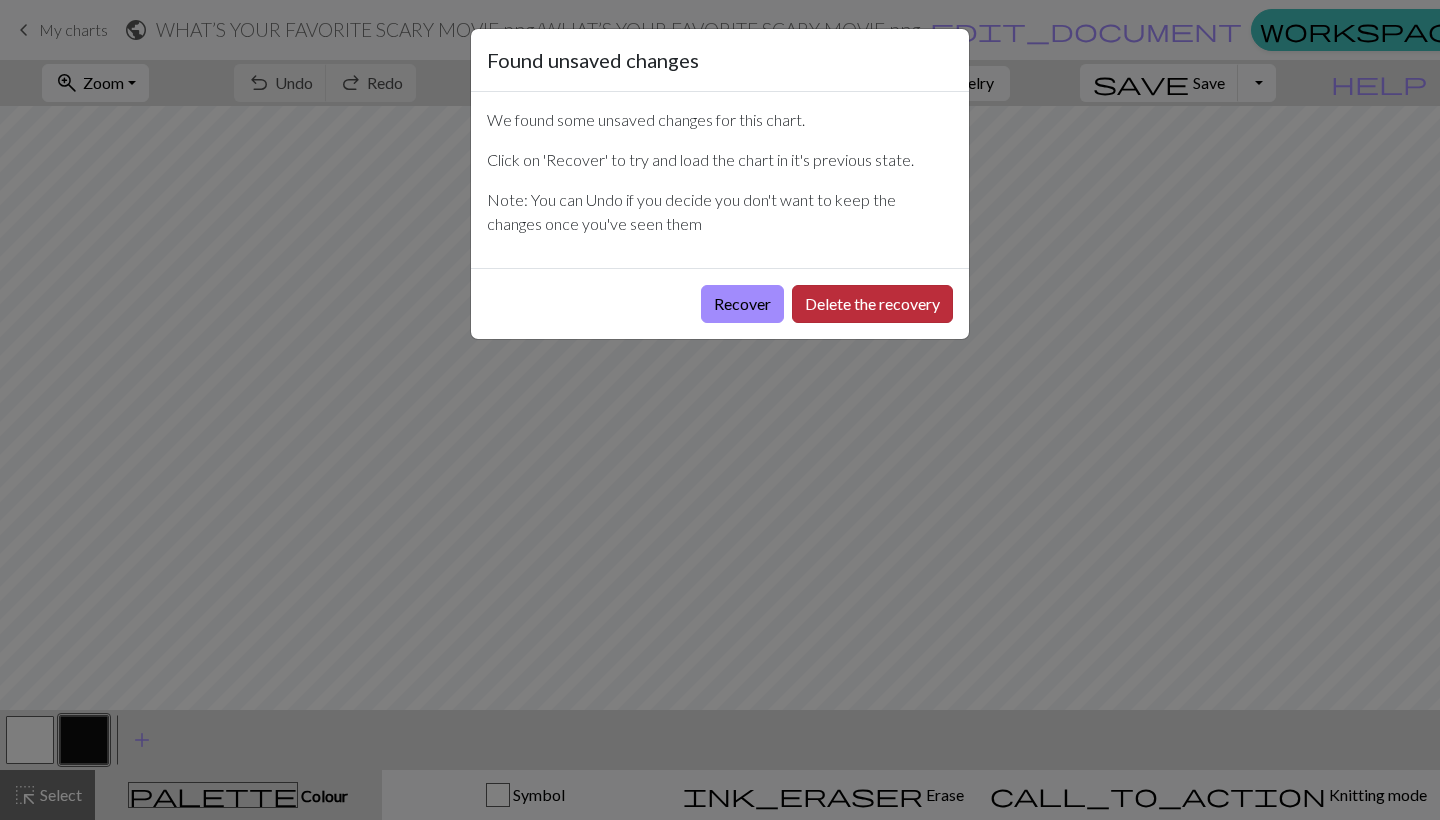 click on "Delete the recovery" at bounding box center [872, 304] 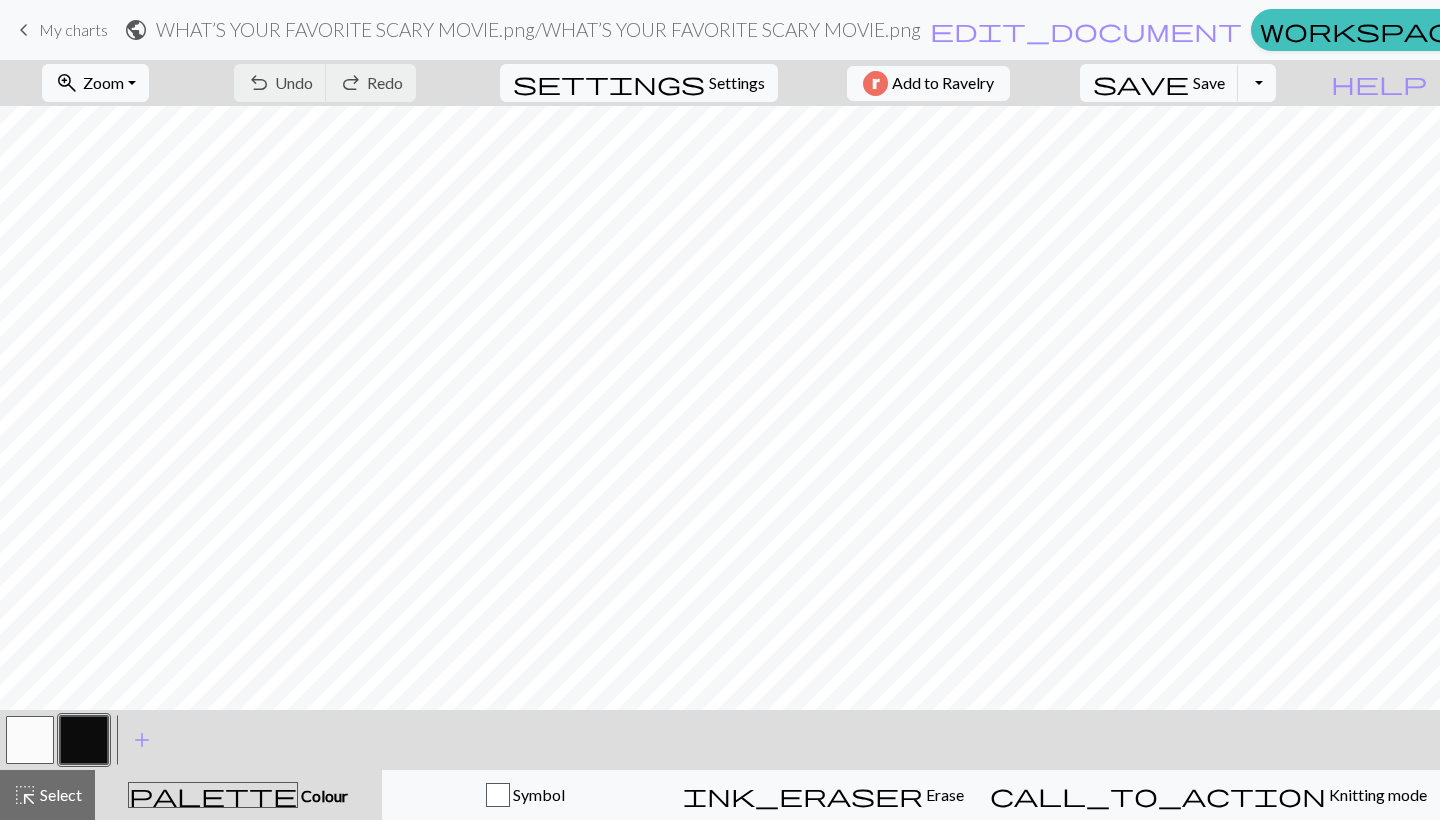click on "My charts" at bounding box center [73, 29] 